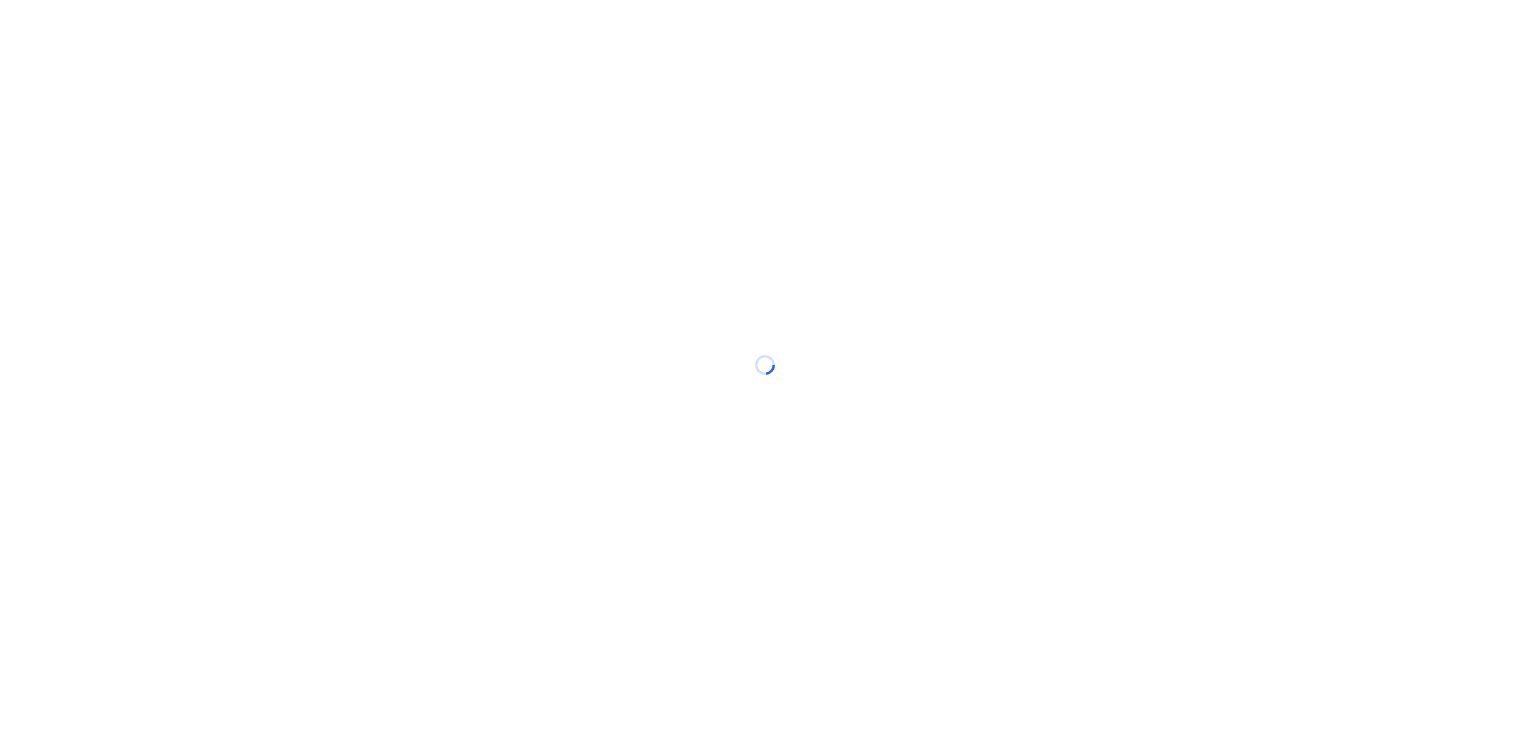 scroll, scrollTop: 0, scrollLeft: 0, axis: both 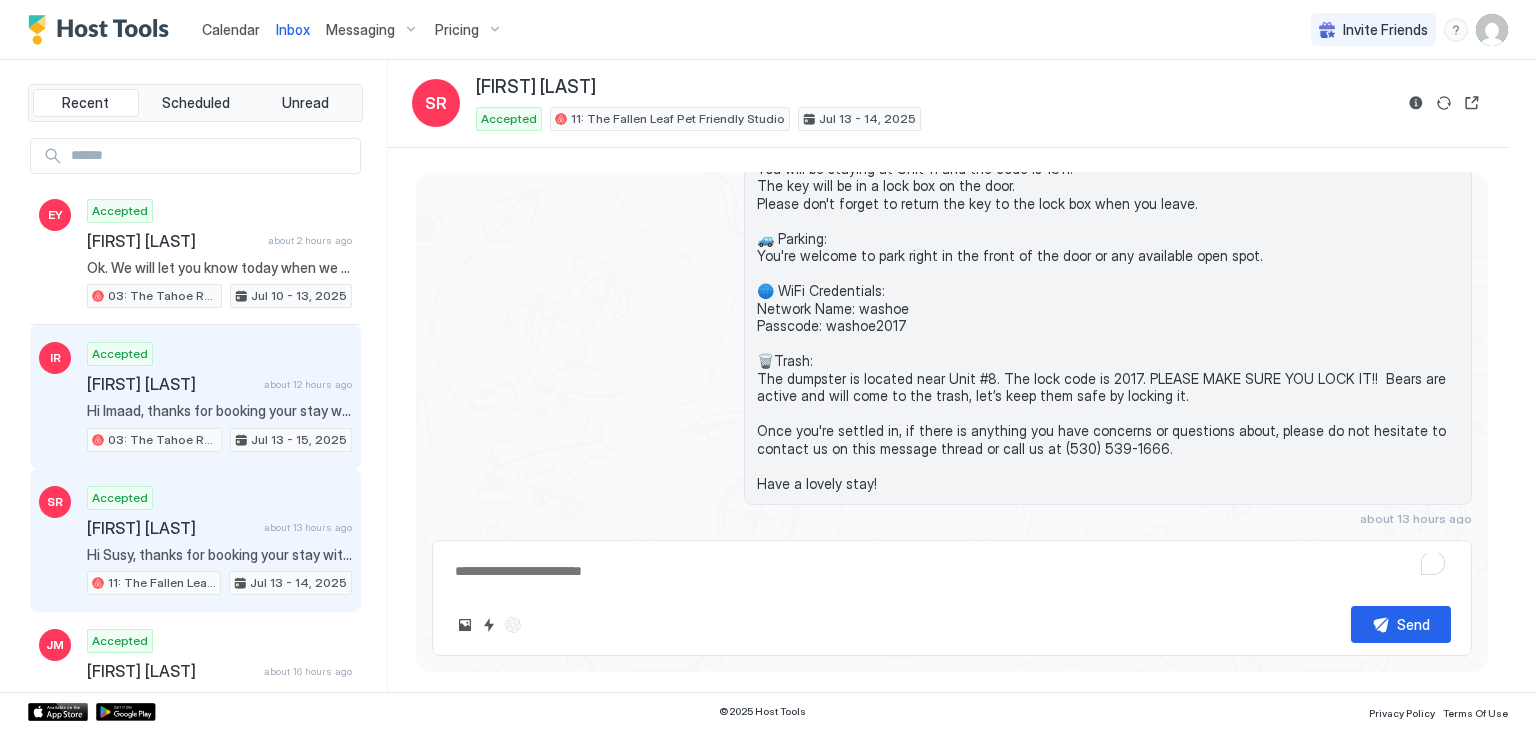 click on "[FIRST] [LAST]" at bounding box center (171, 384) 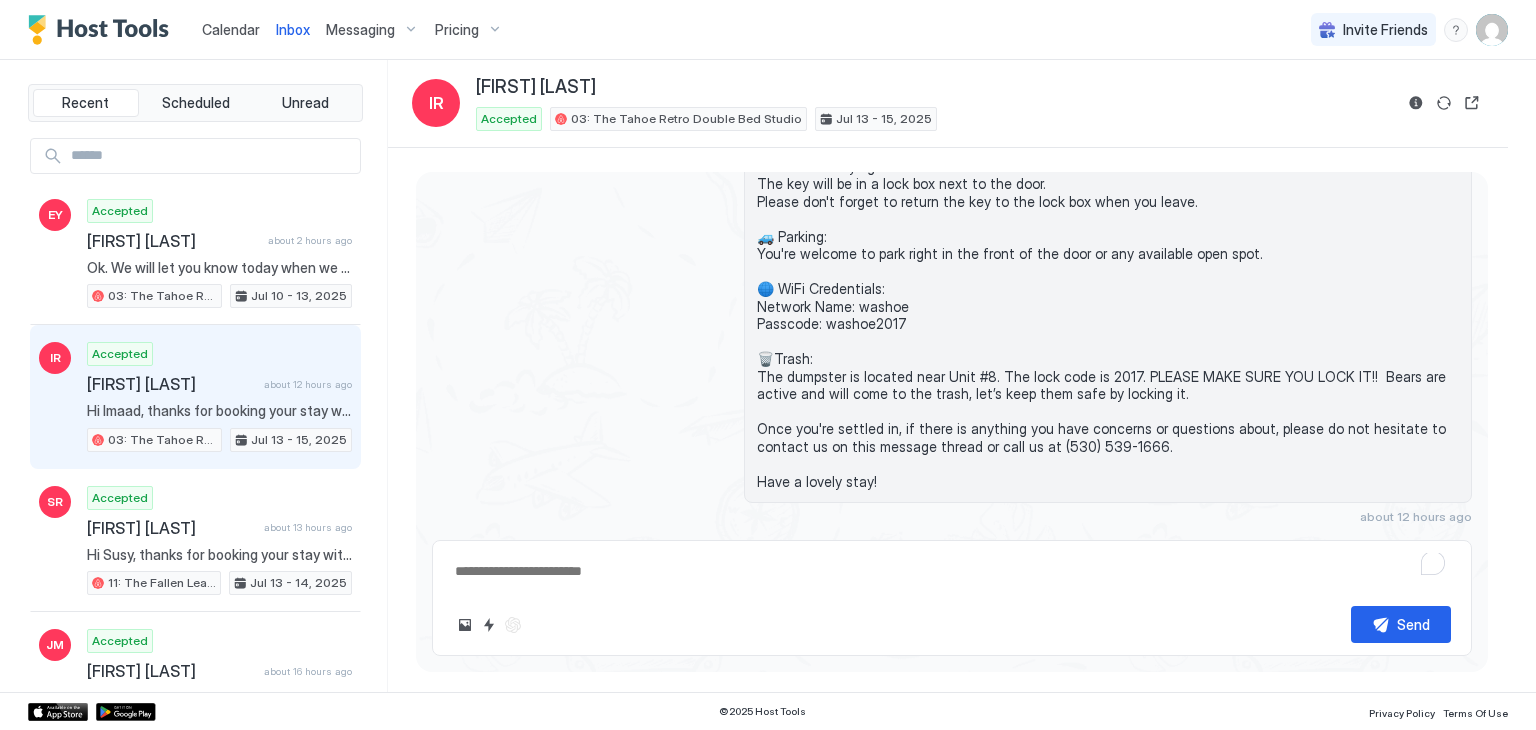scroll, scrollTop: 733, scrollLeft: 0, axis: vertical 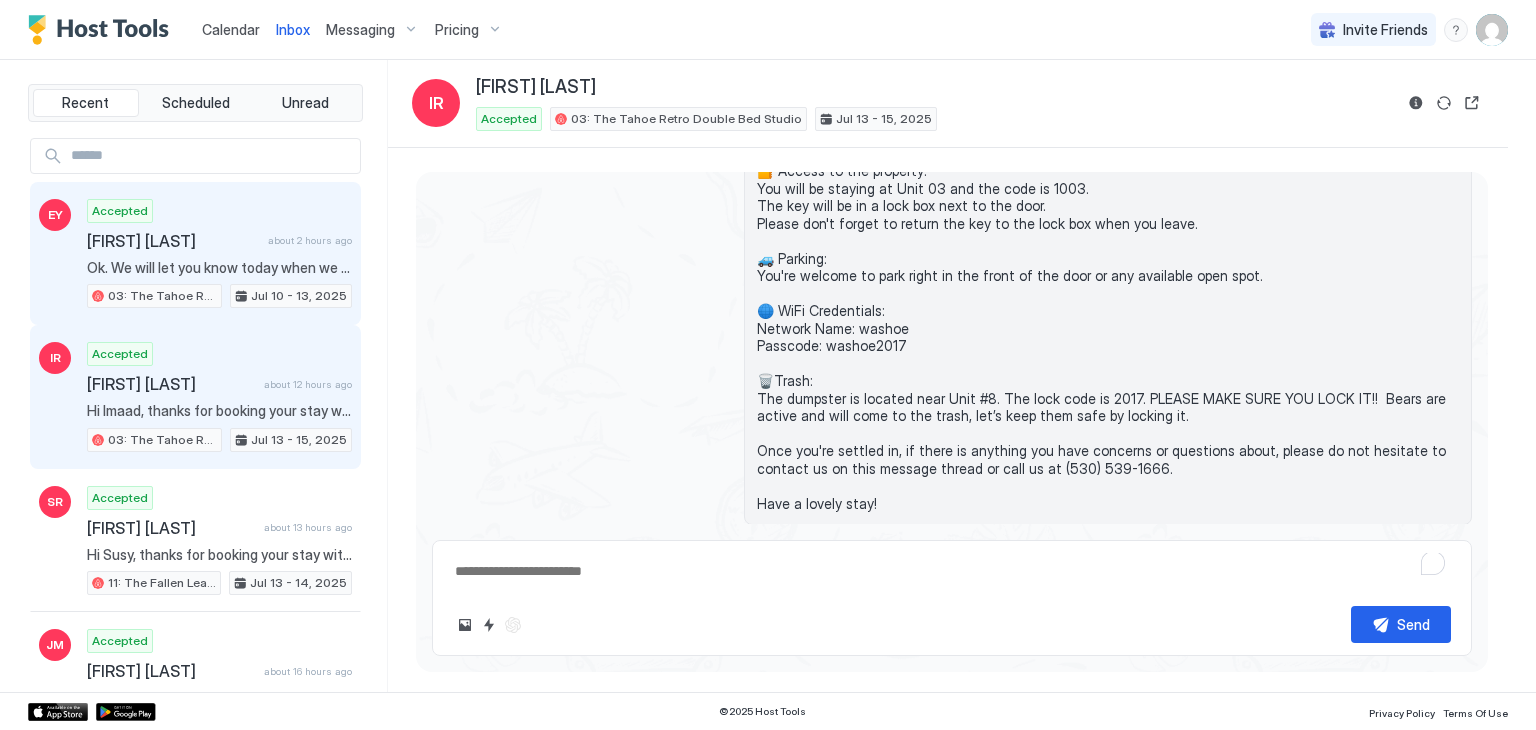 click on "Ok. We will let you know today when we hear back." at bounding box center (219, 268) 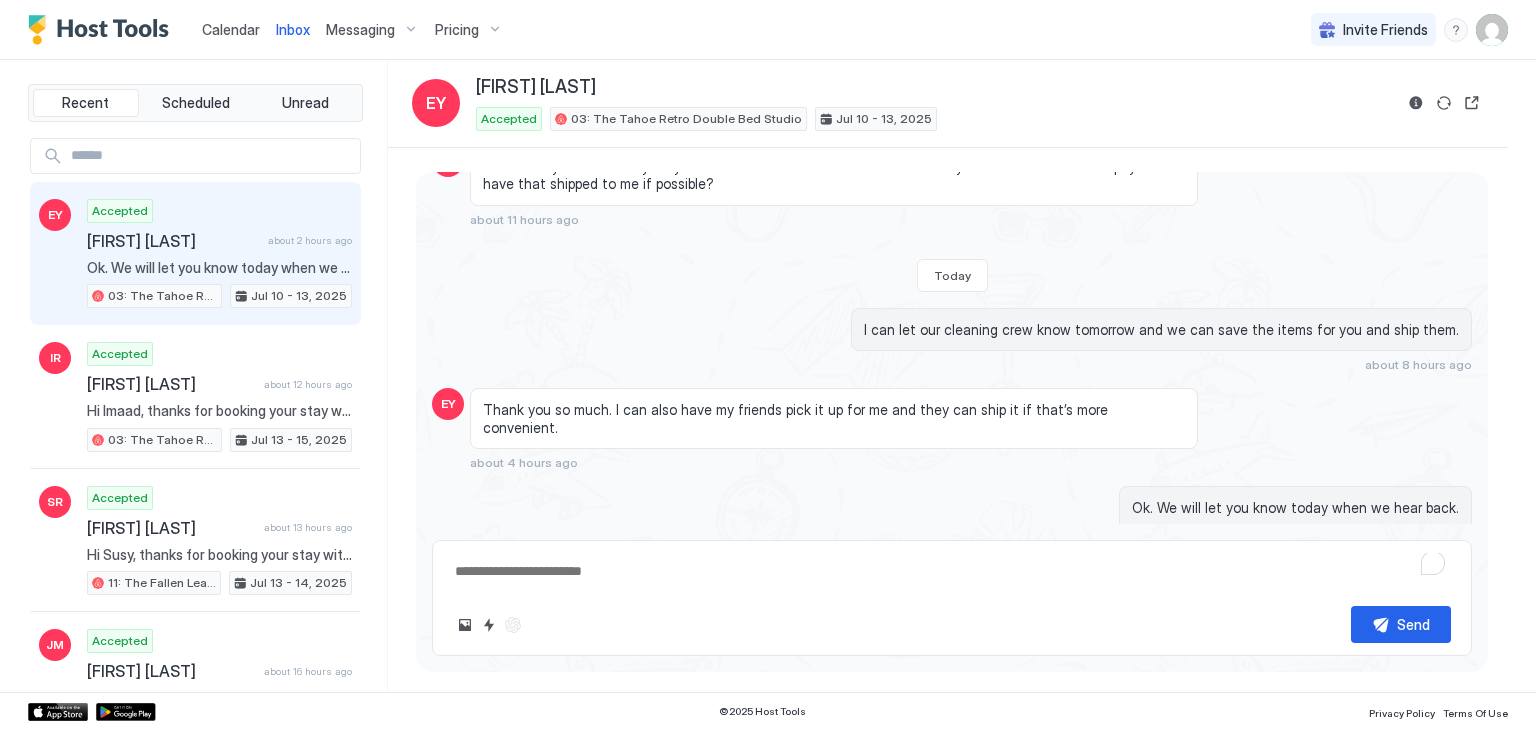 scroll, scrollTop: 1545, scrollLeft: 0, axis: vertical 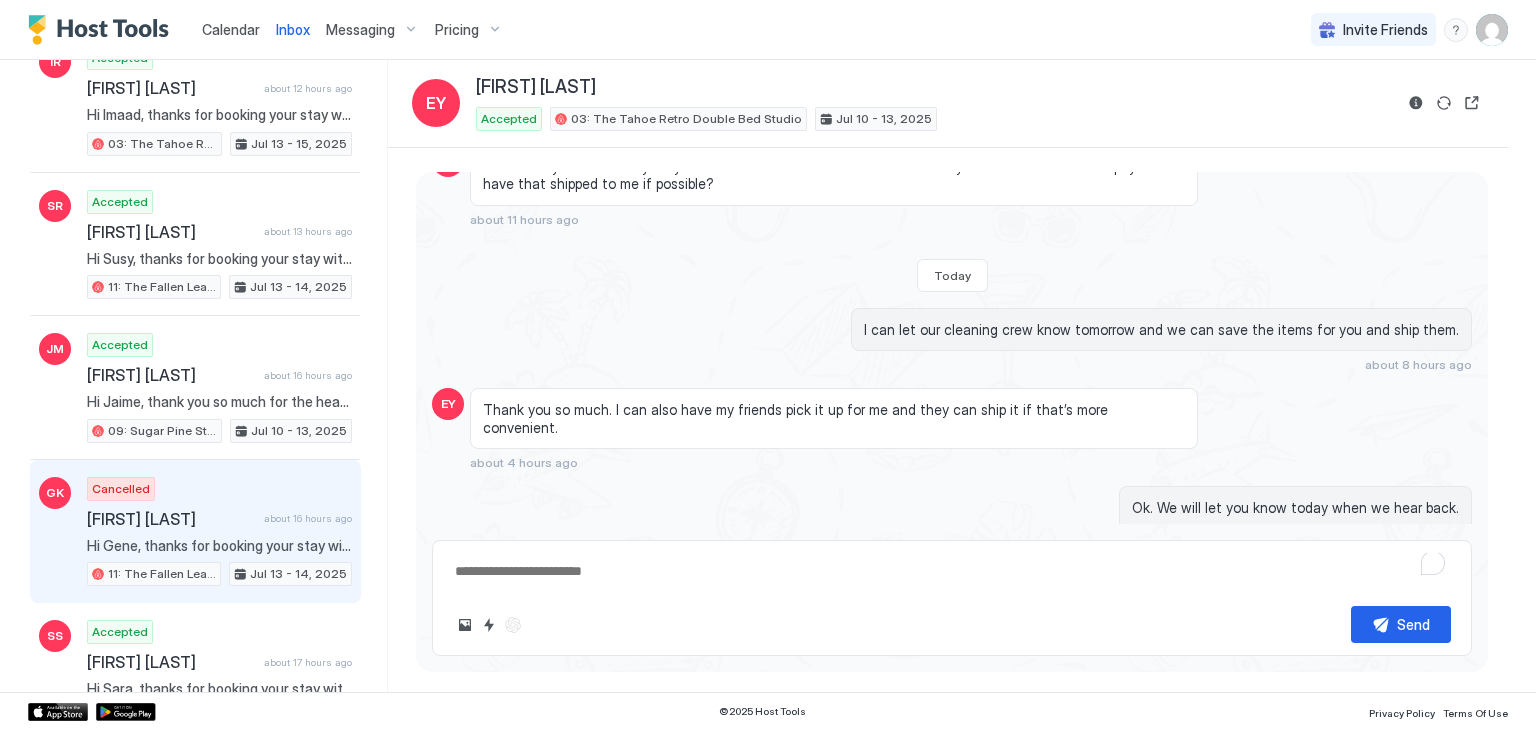 click on "Hi Gene, thanks for booking your stay with us!
Details of your Booking:
📍 751 Emerald Bay Rd, South Lake Tahoe, CA 96150 Unit  #11
🛬 Arriving today, July 13th  after 🕓 4:00 PM onwards
🛫 Departing on tomorrow, July 14th by 🕙 11:00am.
🔐 Access to the property:
You will be staying at Unit 11 and the code is 1311.
The key will be in a lock box on the door.
Please don't forget to return the key to the lock box when you leave.
🚙 Parking:
You're welcome to park right in the front of the door or any available open spot.
🌐 WiFi Credentials:
Network Name: washoe
Passcode: washoe2017
🗑️Trash:
The dumpster is located near Unit #8. The lock code is 2017. PLEASE MAKE SURE YOU LOCK IT!!  Bears are active and will come to the trash, let’s keep them safe by locking it.
Once you're settled in, if there is anything you have concerns or questions about, please do not hesitate to contact us on this message thread or call us at (530) 539-1666.
Have a lovely stay!" at bounding box center [219, 546] 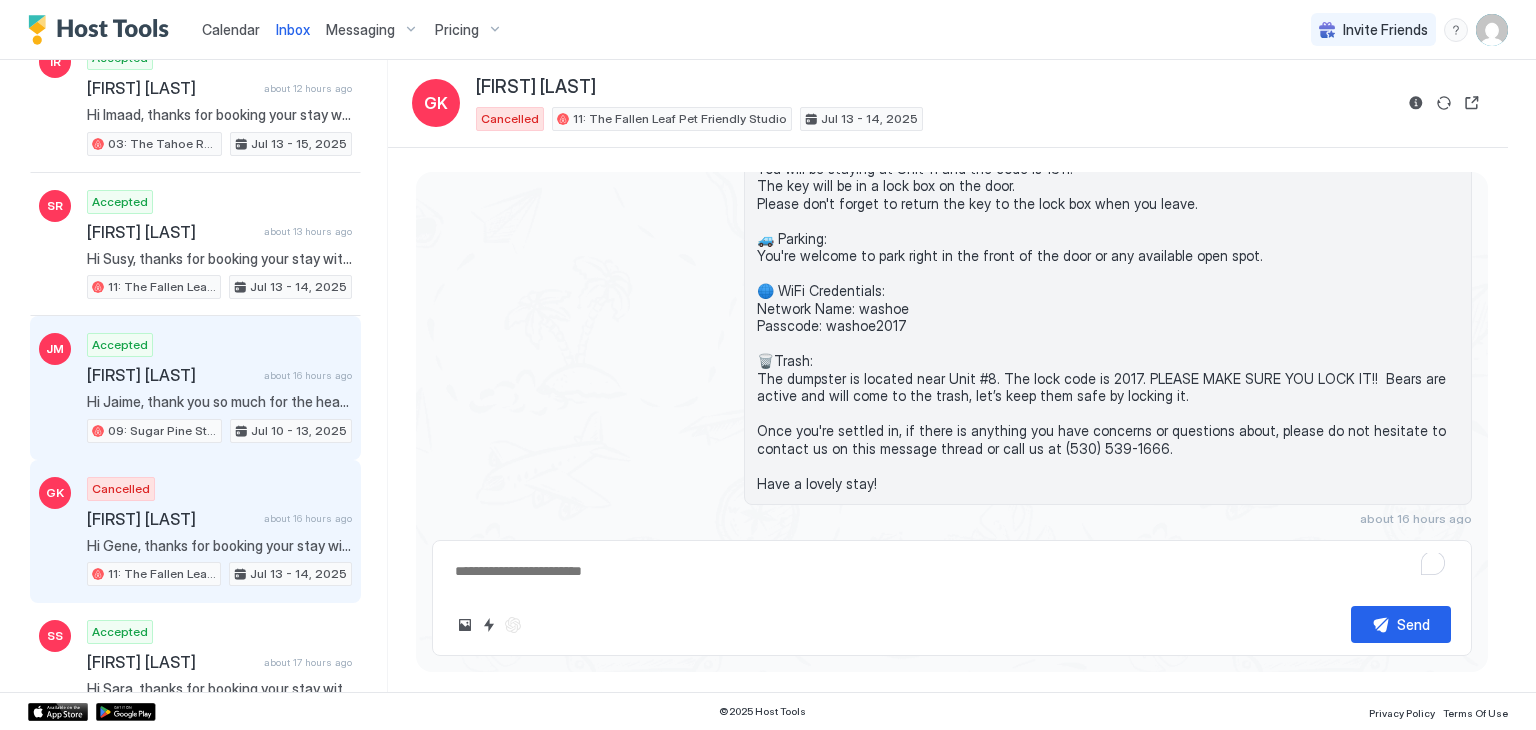 scroll, scrollTop: 230, scrollLeft: 0, axis: vertical 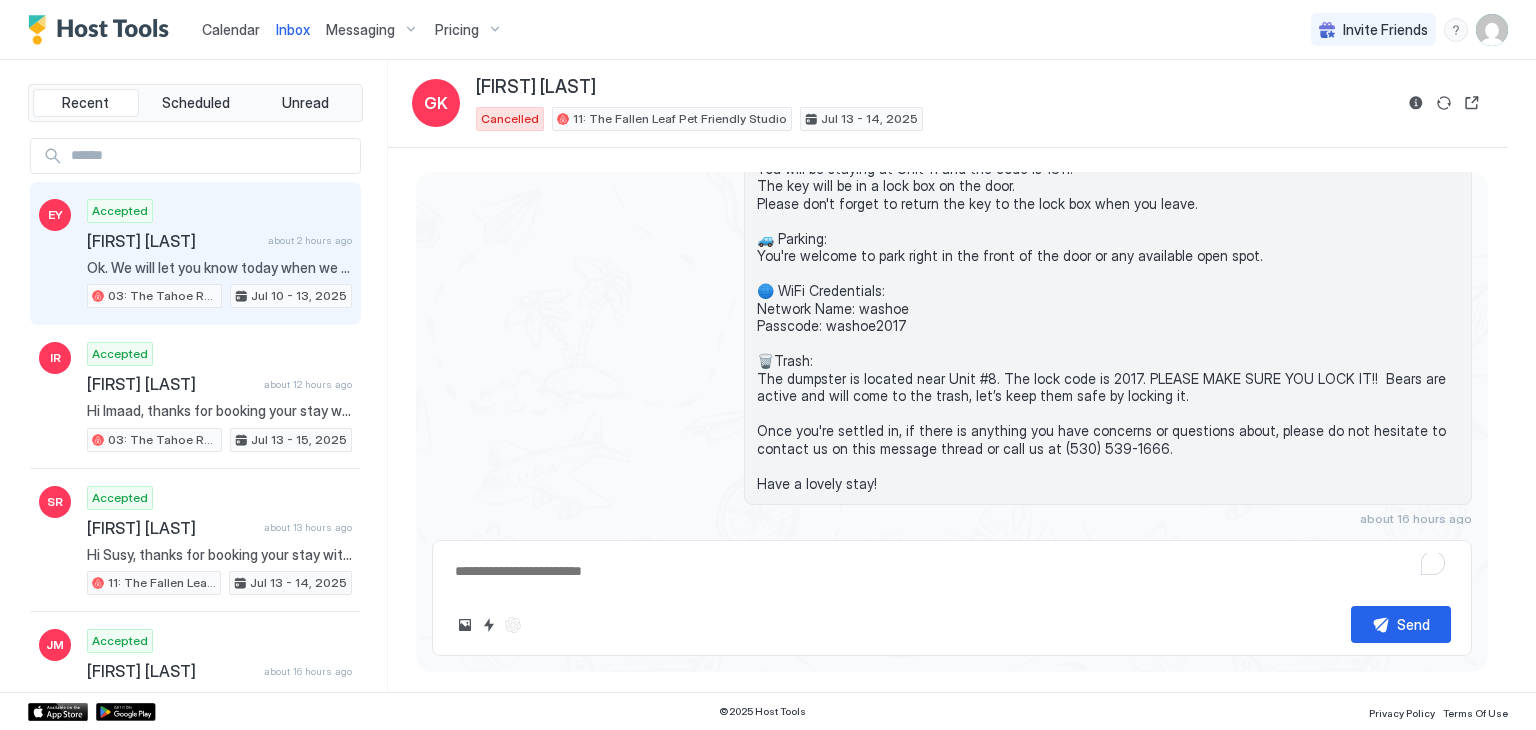 click on "Accepted Erin Youngblood about 2 hours ago Ok. We will let you know today when we hear back.  03: The Tahoe Retro Double Bed Studio Jul 10 - 13, 2025" at bounding box center (219, 254) 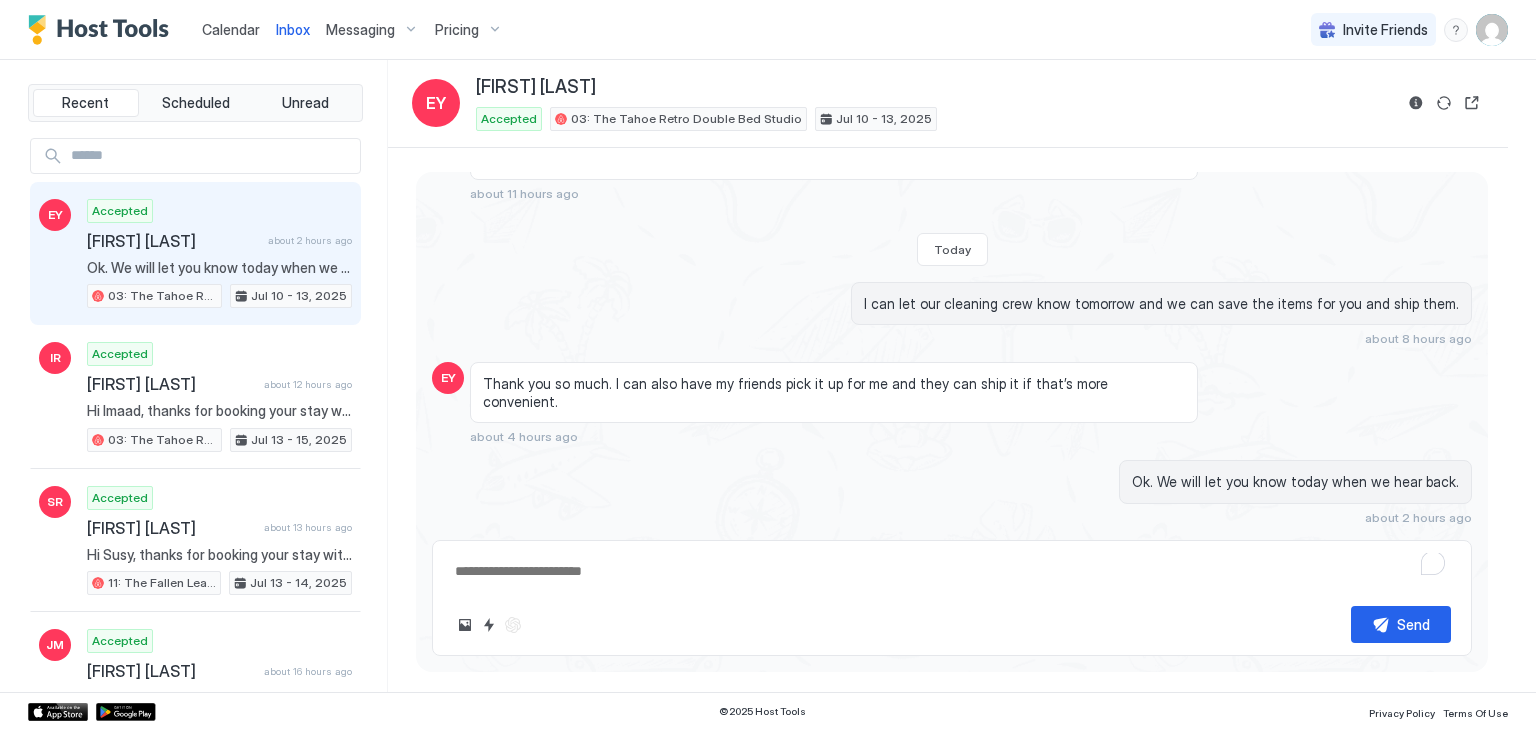 scroll, scrollTop: 1545, scrollLeft: 0, axis: vertical 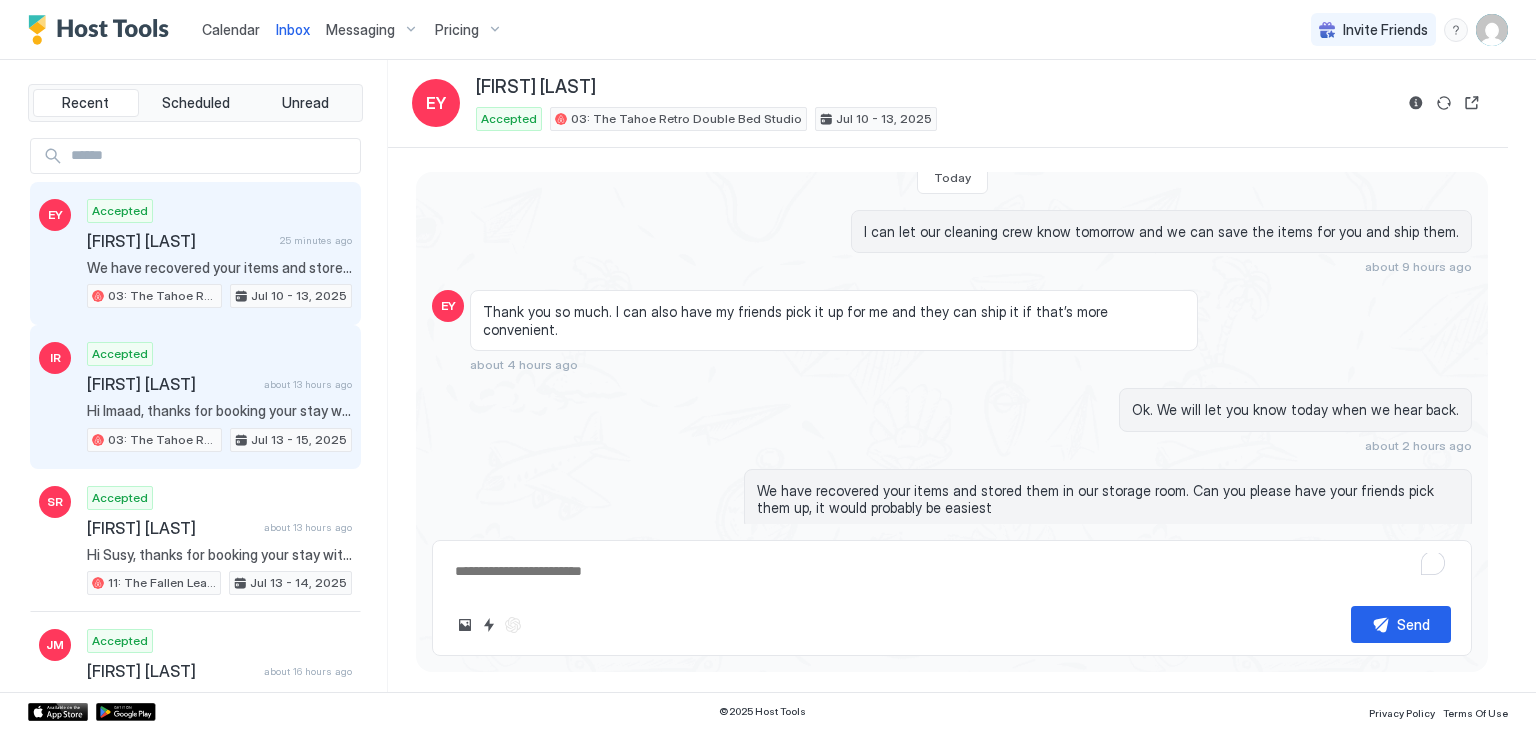 click on "Accepted Imaad Rahimi about 13 hours ago 03: The Tahoe Retro Double Bed Studio Jul 13 - 15, 2025" at bounding box center (219, 397) 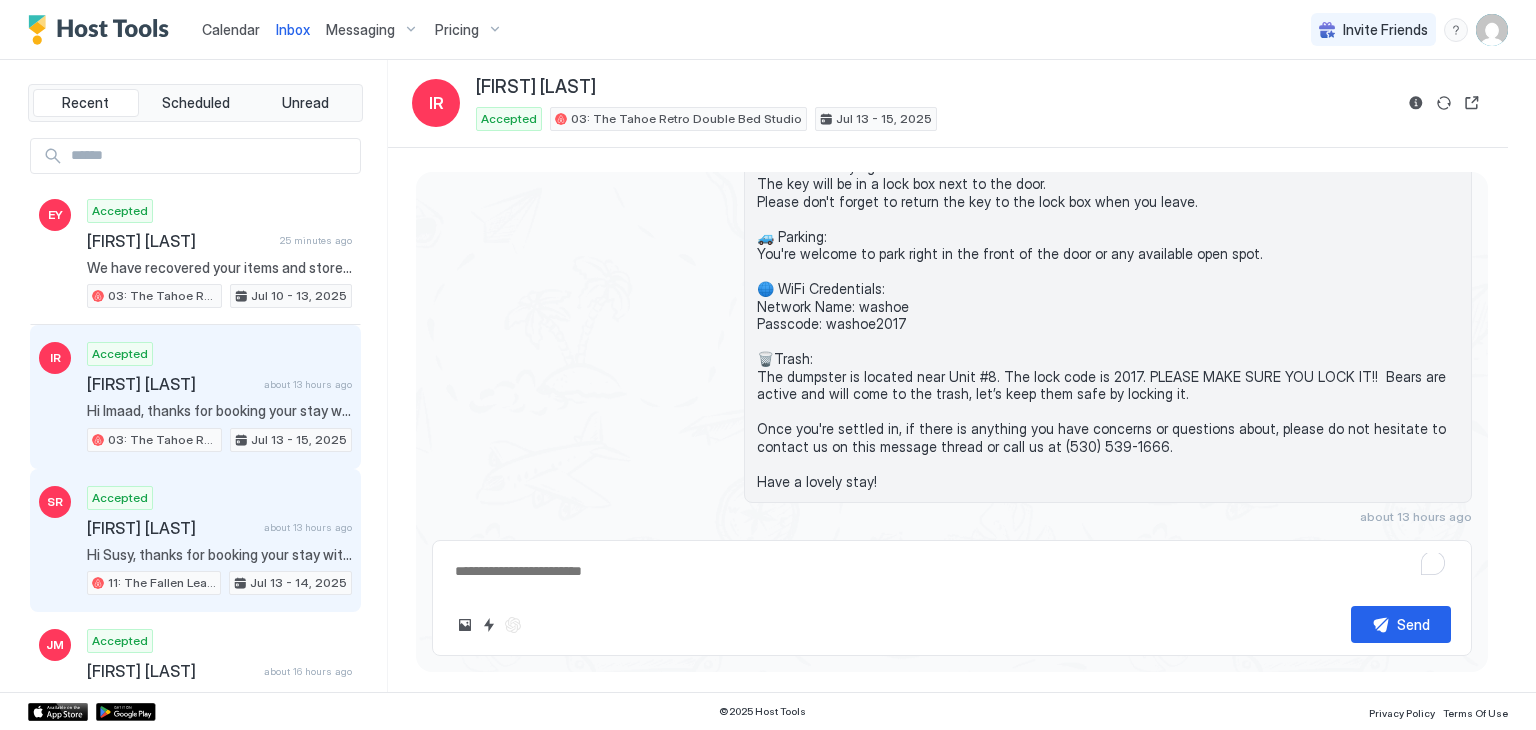 scroll, scrollTop: 732, scrollLeft: 0, axis: vertical 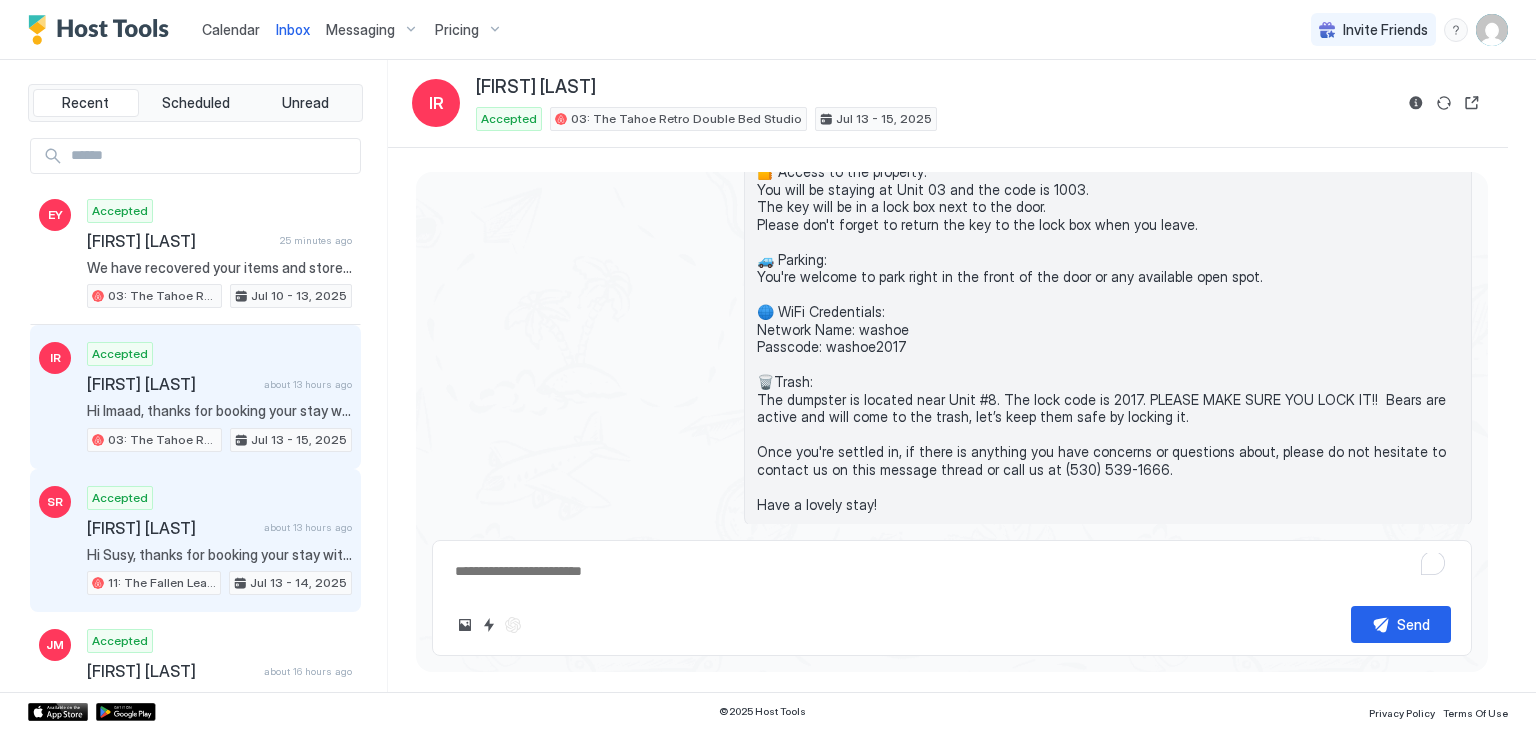 click on "Accepted Susy Riddle about 13 hours ago 11: The Fallen Leaf Pet Friendly Studio Jul 13 - 14, 2025" at bounding box center [219, 541] 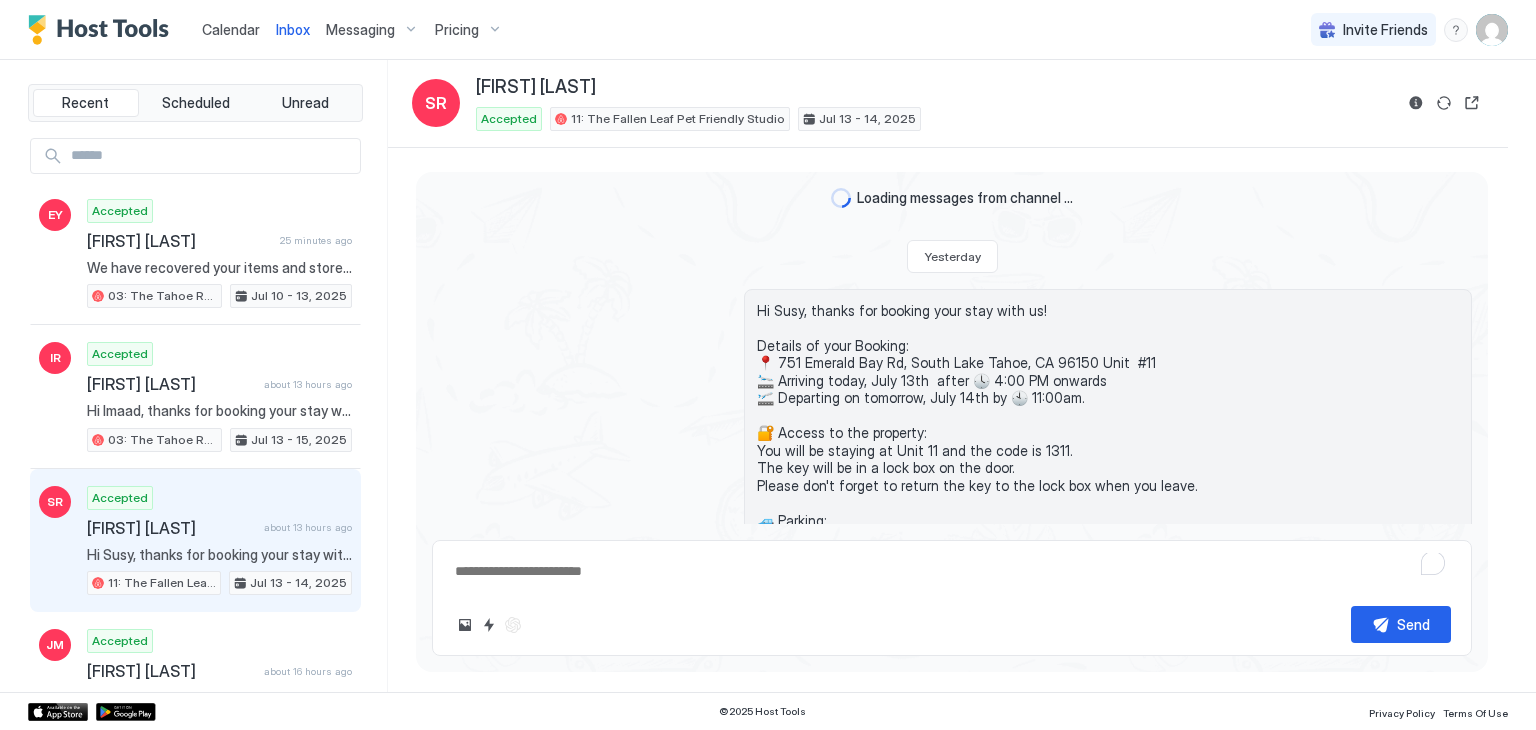 scroll, scrollTop: 282, scrollLeft: 0, axis: vertical 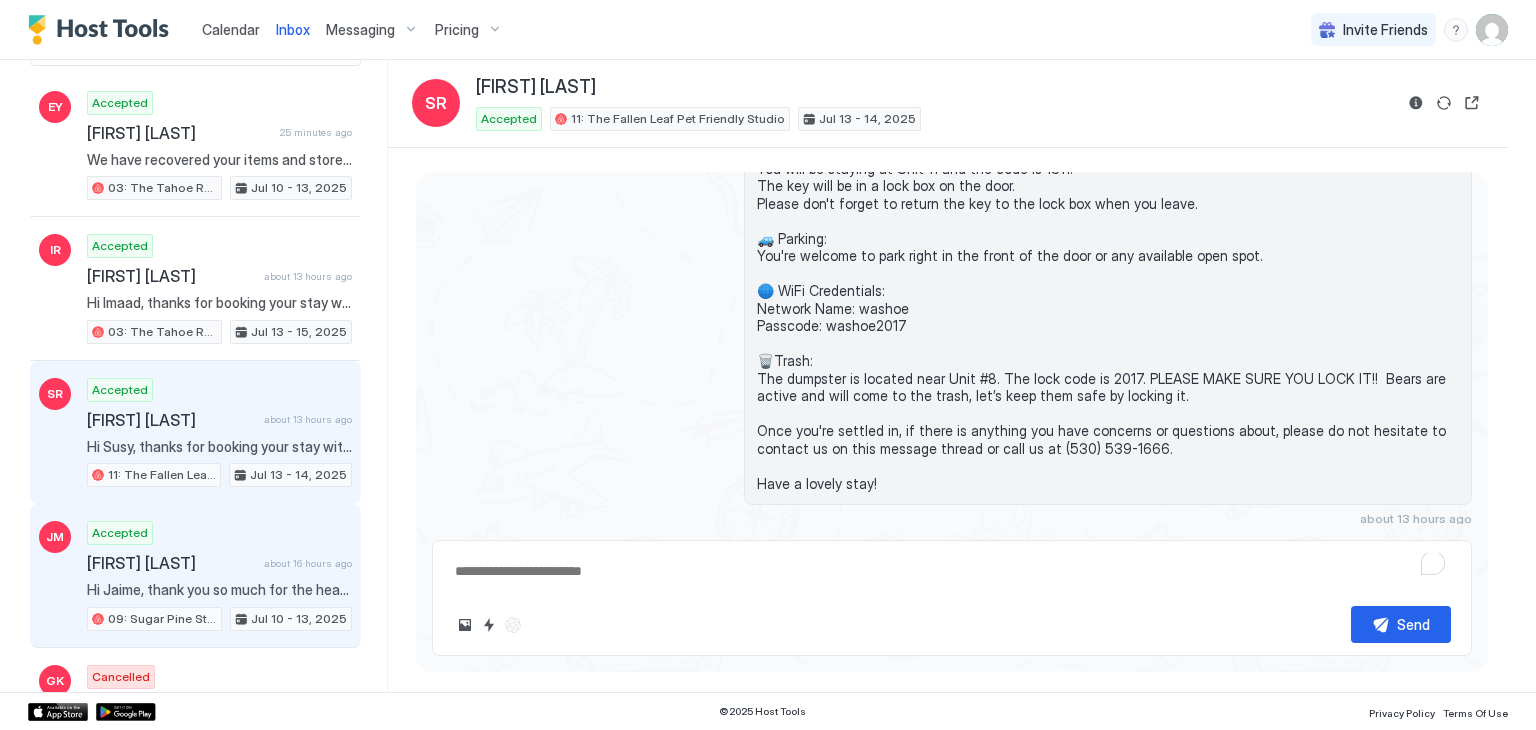 click on "Jaime Morales about 16 hours ago" at bounding box center [219, 563] 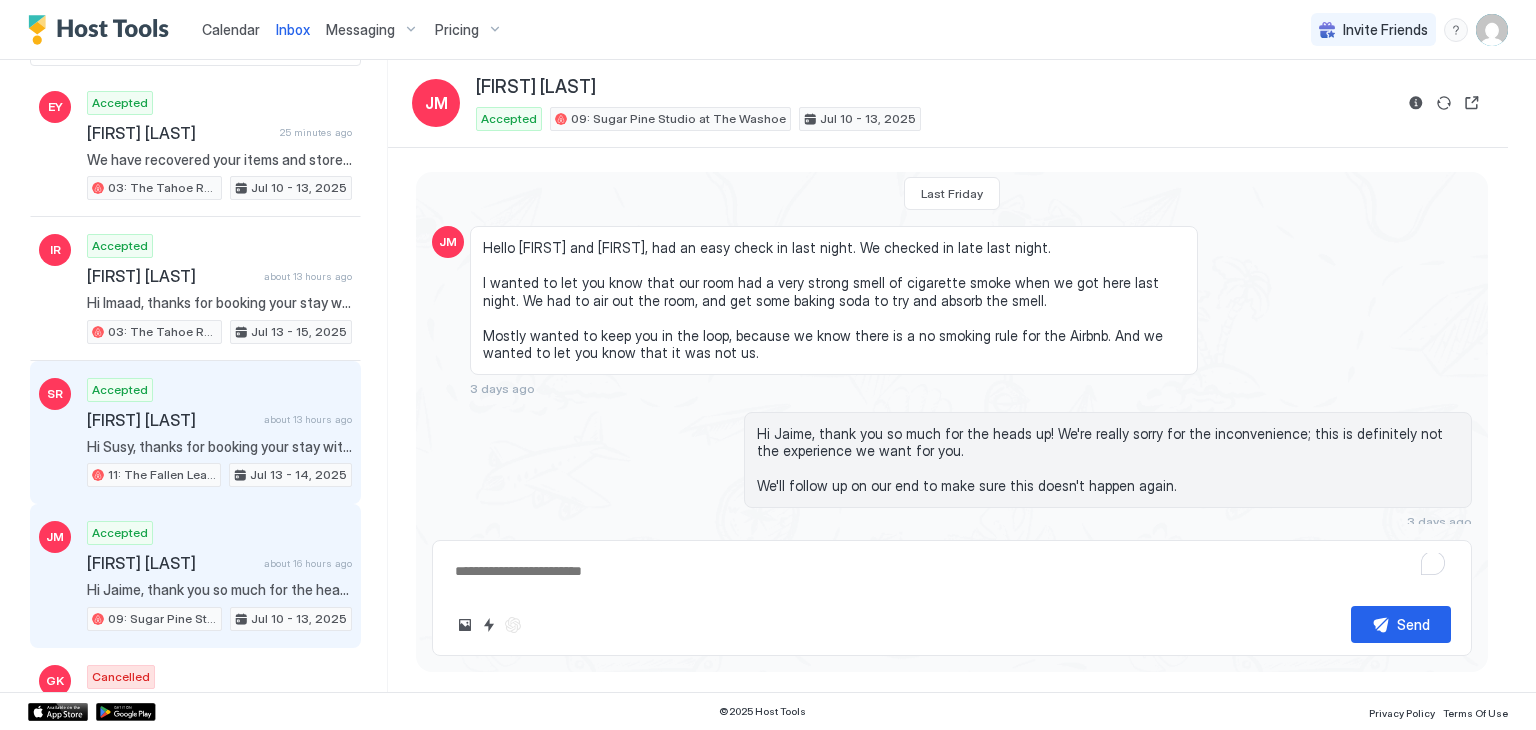 scroll, scrollTop: 939, scrollLeft: 0, axis: vertical 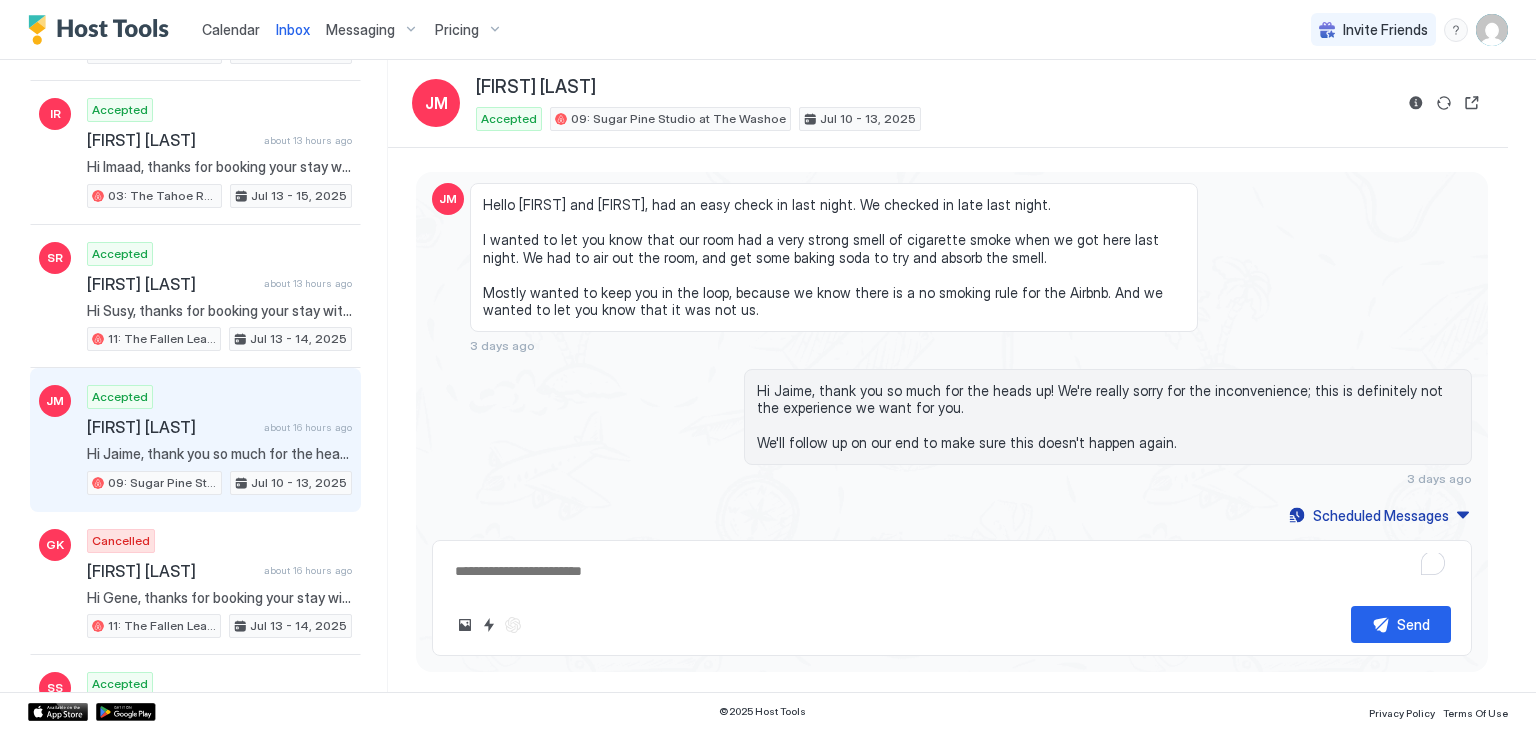 click on "Hello Sarah and Shahar, had an easy check in last night. We checked in late last night.
I wanted to let you know that our room had a very strong smell of cigarette smoke when we got here last night. We had to air out the room, and get some baking soda to try and absorb the smell.
Mostly wanted to keep you in the loop, because we know there is a no smoking rule for the Airbnb. And we wanted to let you know that it was not us." at bounding box center (834, 257) 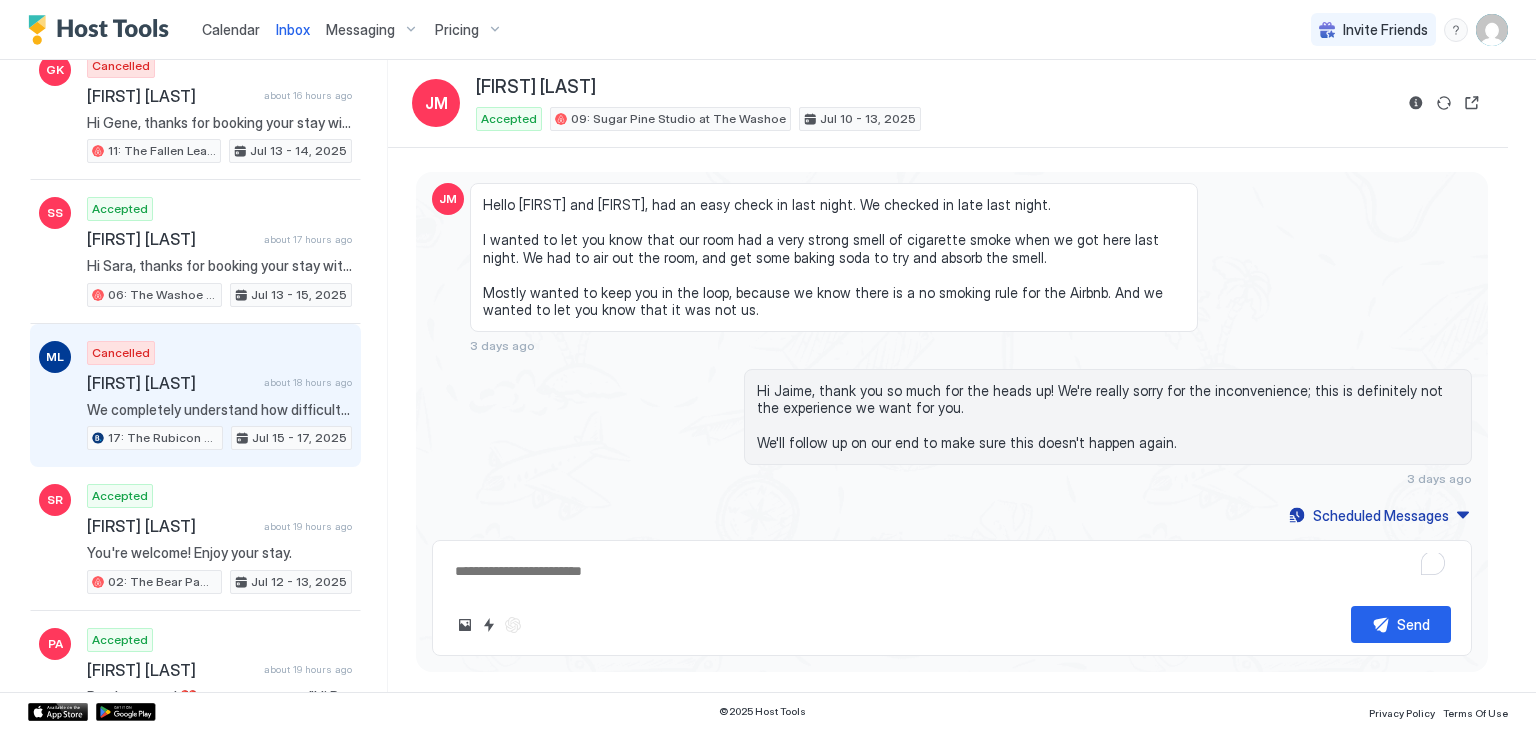 scroll, scrollTop: 722, scrollLeft: 0, axis: vertical 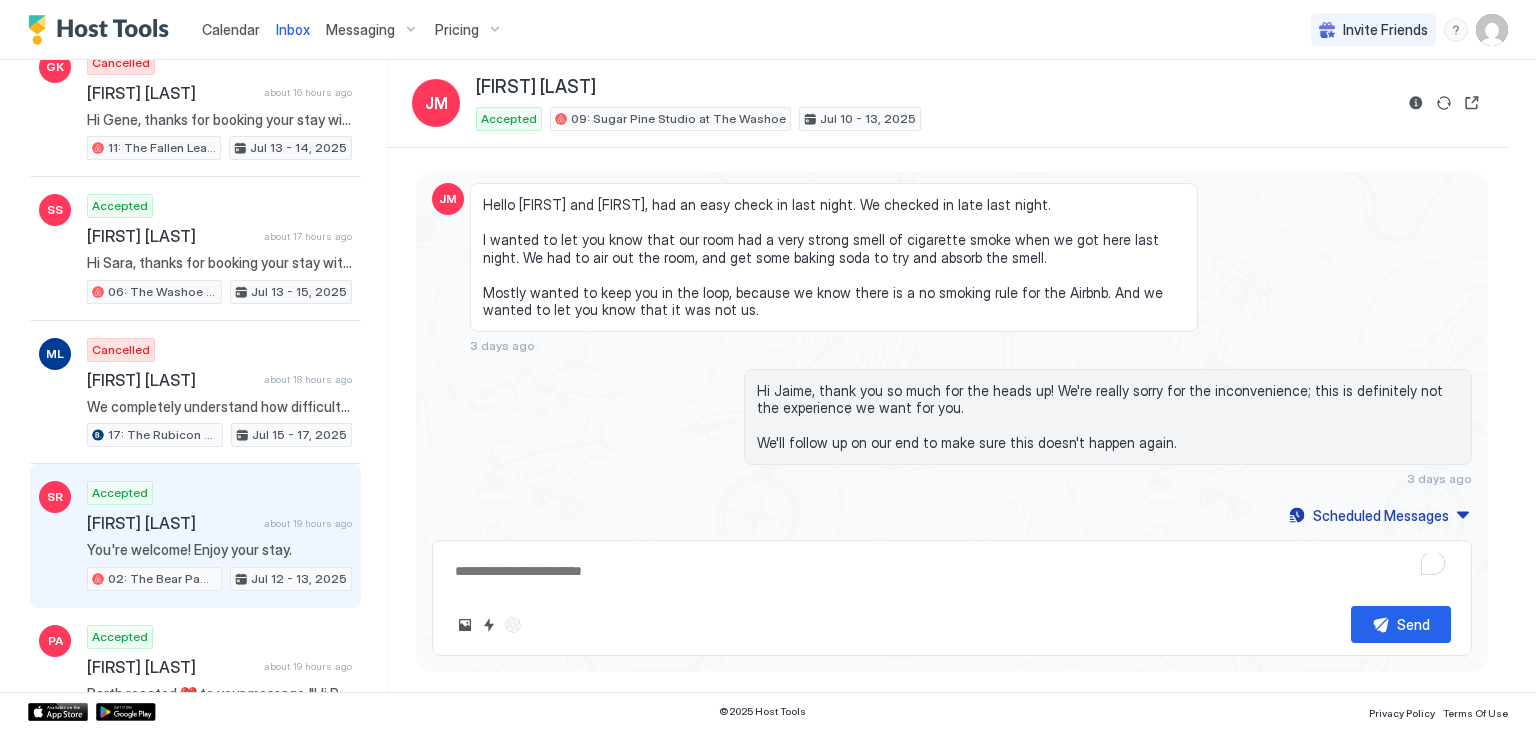click on "[FIRST] [LAST]" at bounding box center [171, 523] 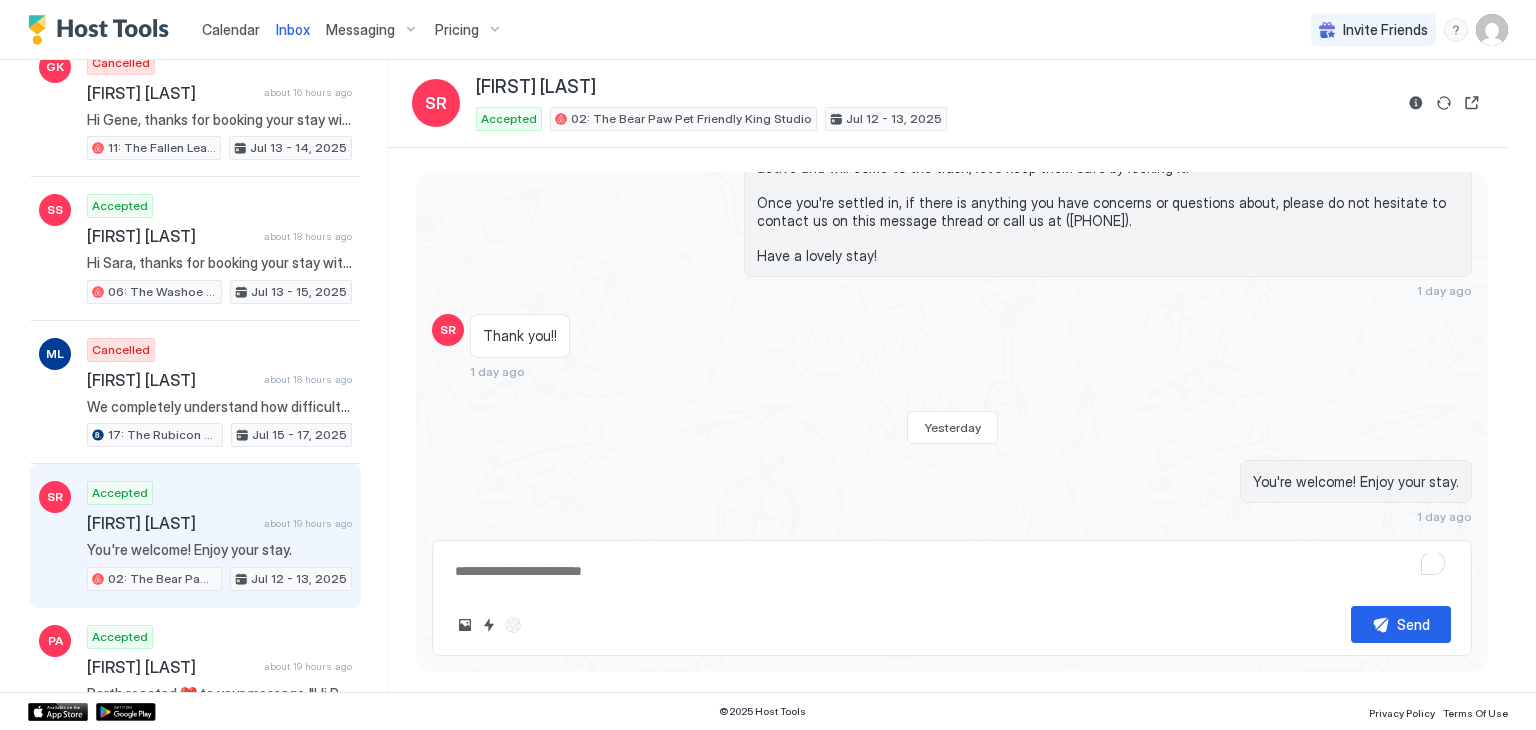 scroll, scrollTop: 847, scrollLeft: 0, axis: vertical 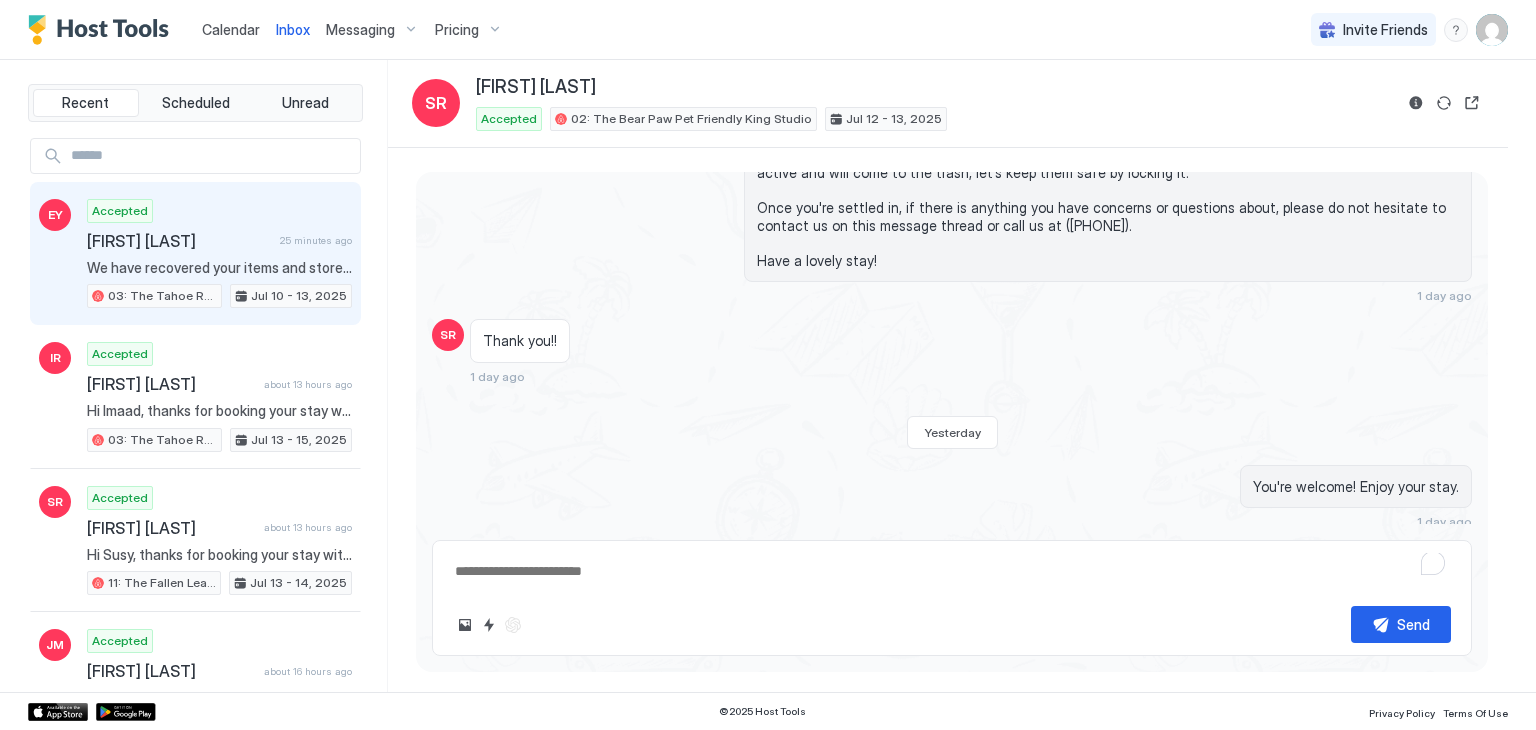 click on "[FIRST] [LAST]" at bounding box center [179, 241] 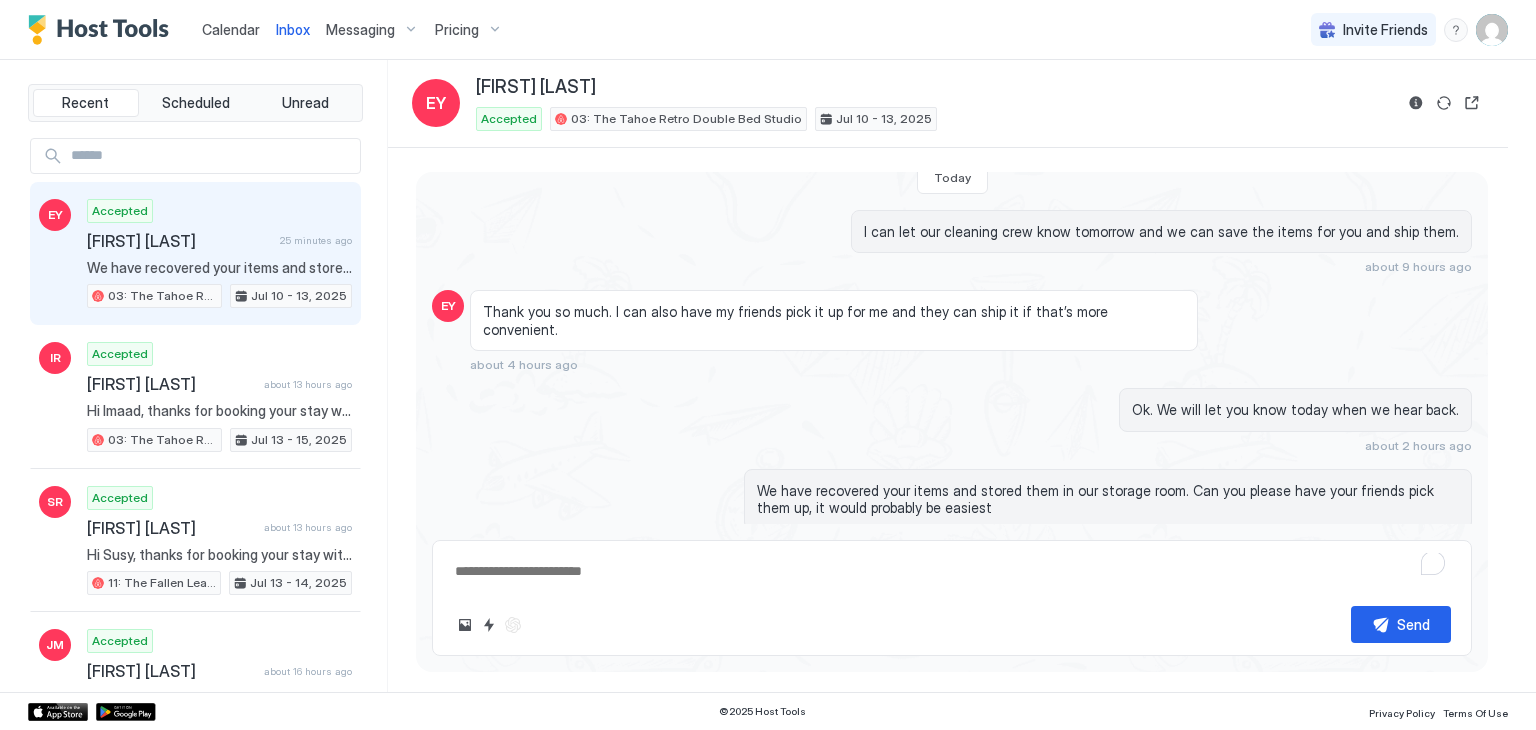scroll, scrollTop: 1643, scrollLeft: 0, axis: vertical 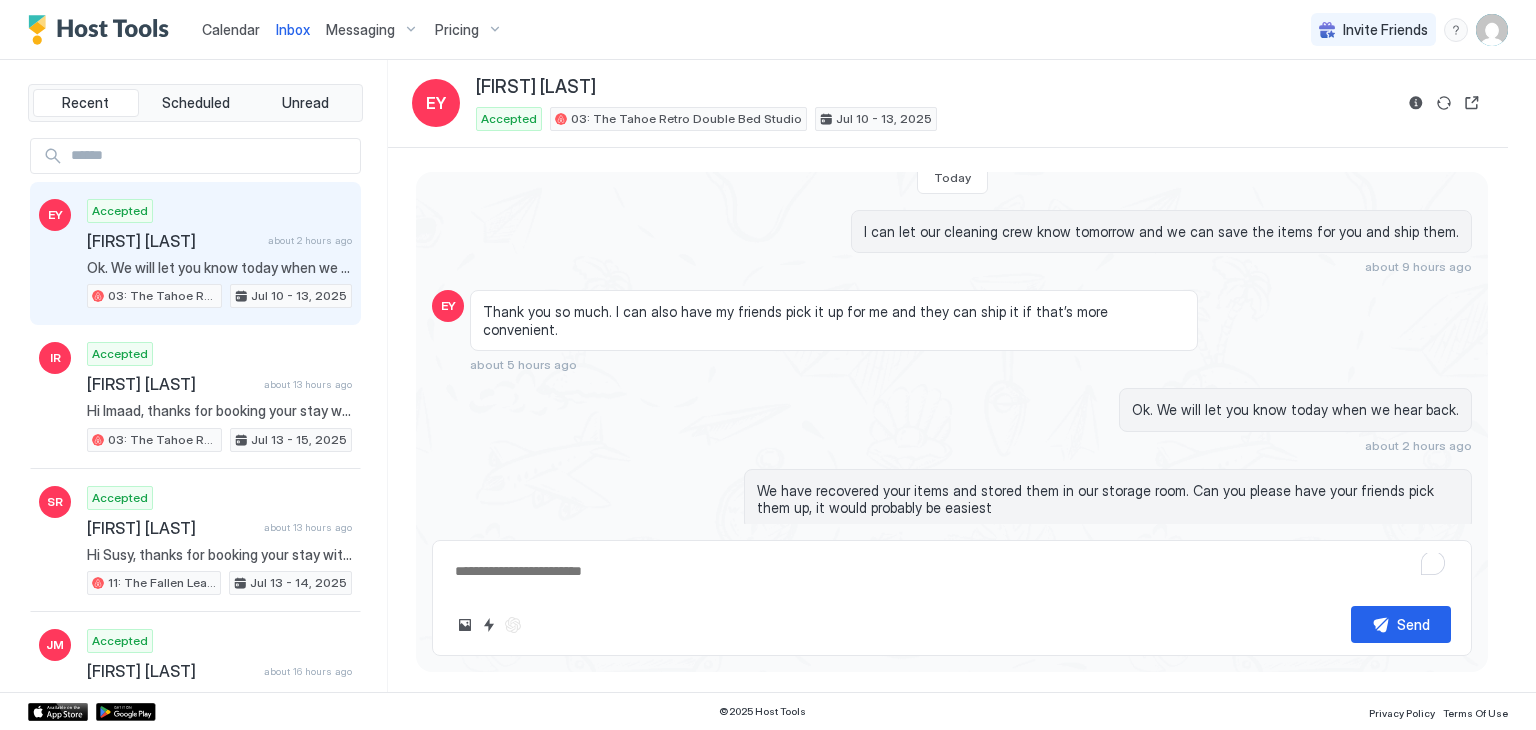 click on "Sun, July 6th 2025 Hello Erin,
Thank you so much for your booking! We'll send the check-in instructions on Thu, July 10th before 4PM. Should you have any questions or concerns, feel free to reach out to us.
We look forward to hosting your stay at The Washoe Lodge! 🐻 8 days ago EY Good morning.  Thank you.  I appreciate your message and looking forward to staying at the Washoe Lodge.  I have a friend from elementary school who lives down the street.  Should be a great weekend. Erin 8 days ago You're welcome, Erin! See you soon 😊 8 days ago Last Thursday 4 days ago EY Hi. We are here. Thank you! EY Are we ok to check In now? I realize we are 20 min early  4 days ago Yes you are ok to check I   In  4 days ago EY Thank you. Have a great weekend.  4 days ago You too! Enjoy your stay 😊 4 days ago Yesterday EY Hi.  Thank you for a lovely stay. I realize I left several items in the drawer by the bed. Would love to pay to have that shipped to me if possible?  about 12 hours ago Today about 9 hours ago EY" at bounding box center (952, -460) 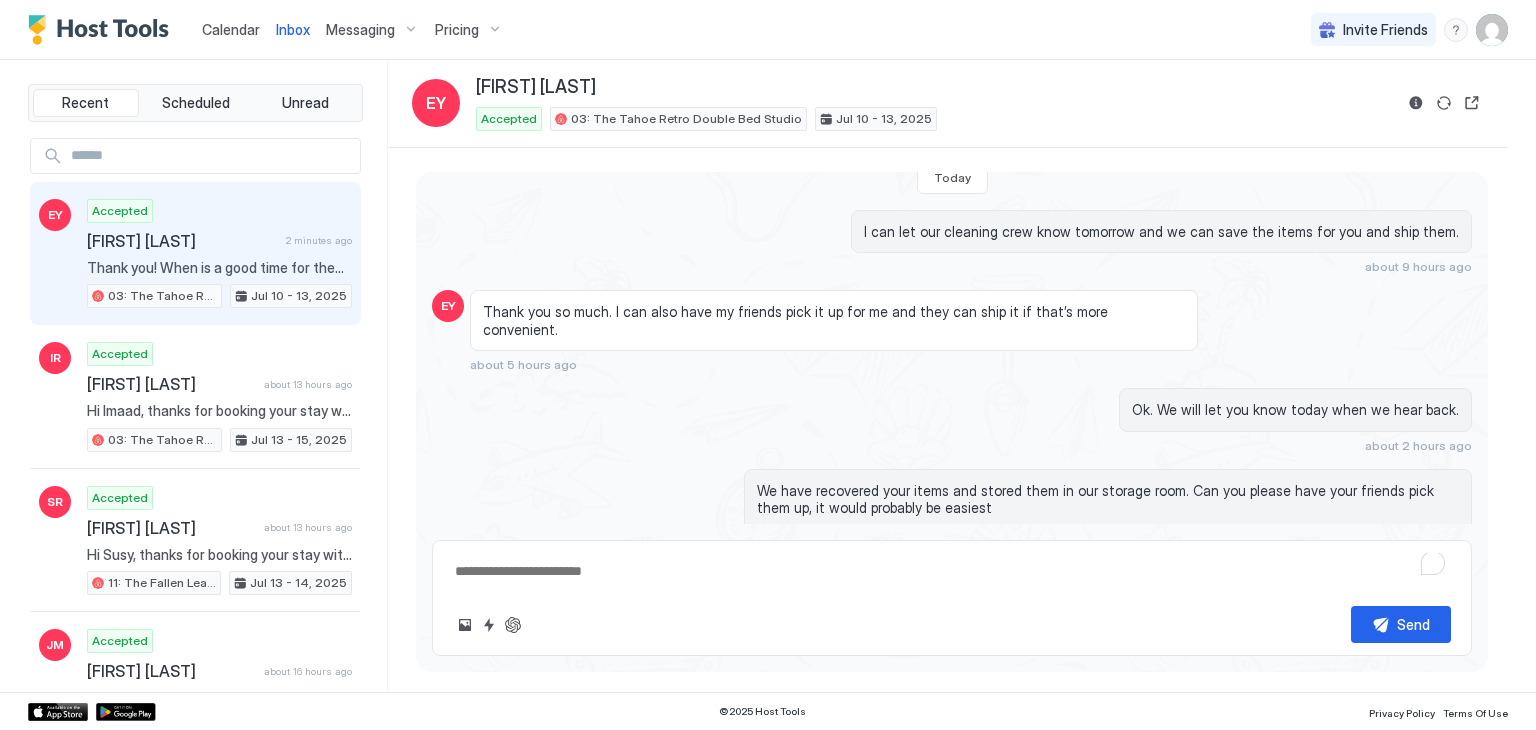 scroll, scrollTop: 1723, scrollLeft: 0, axis: vertical 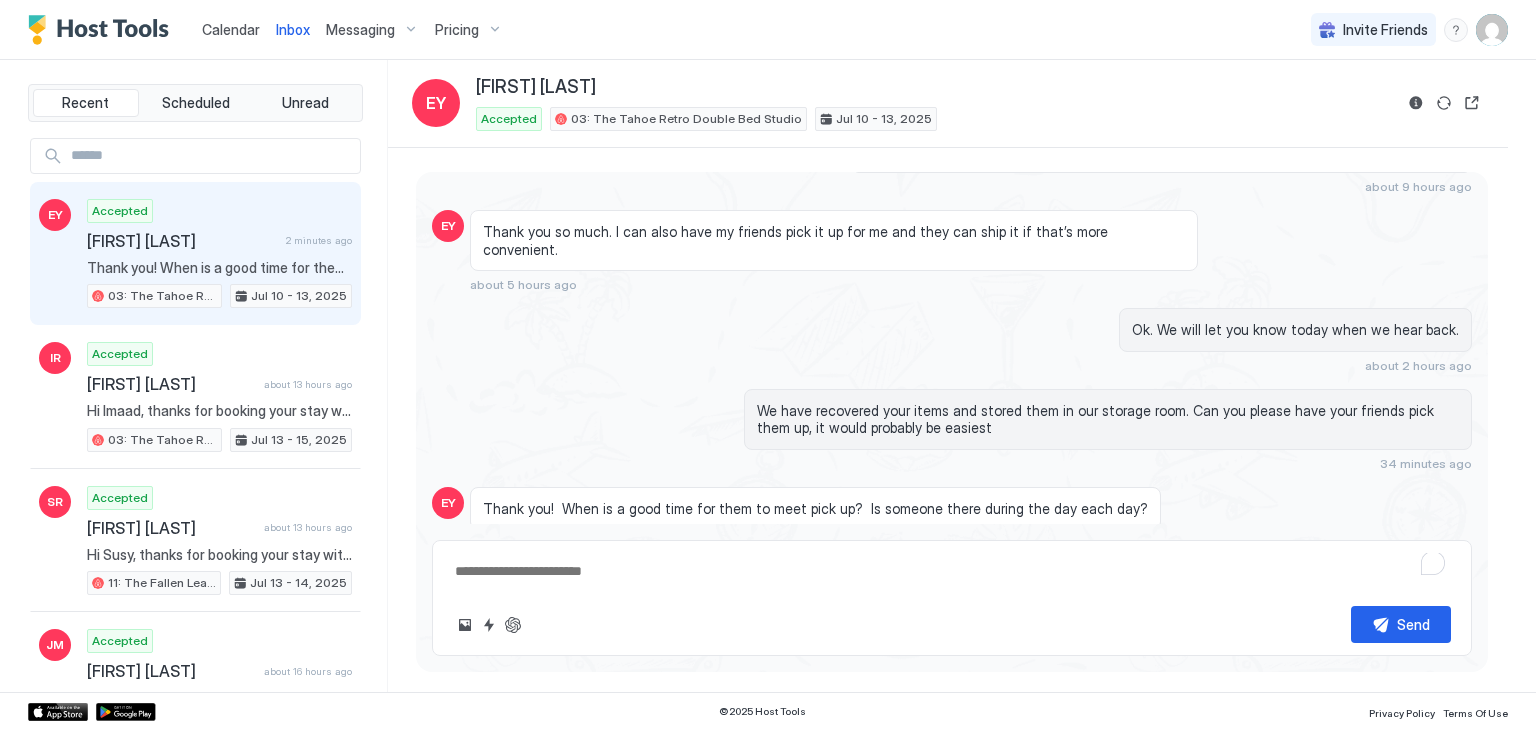 click on "Thank you!  When is a good time for them to meet pick up?  Is someone there during the day each day?" at bounding box center [815, 509] 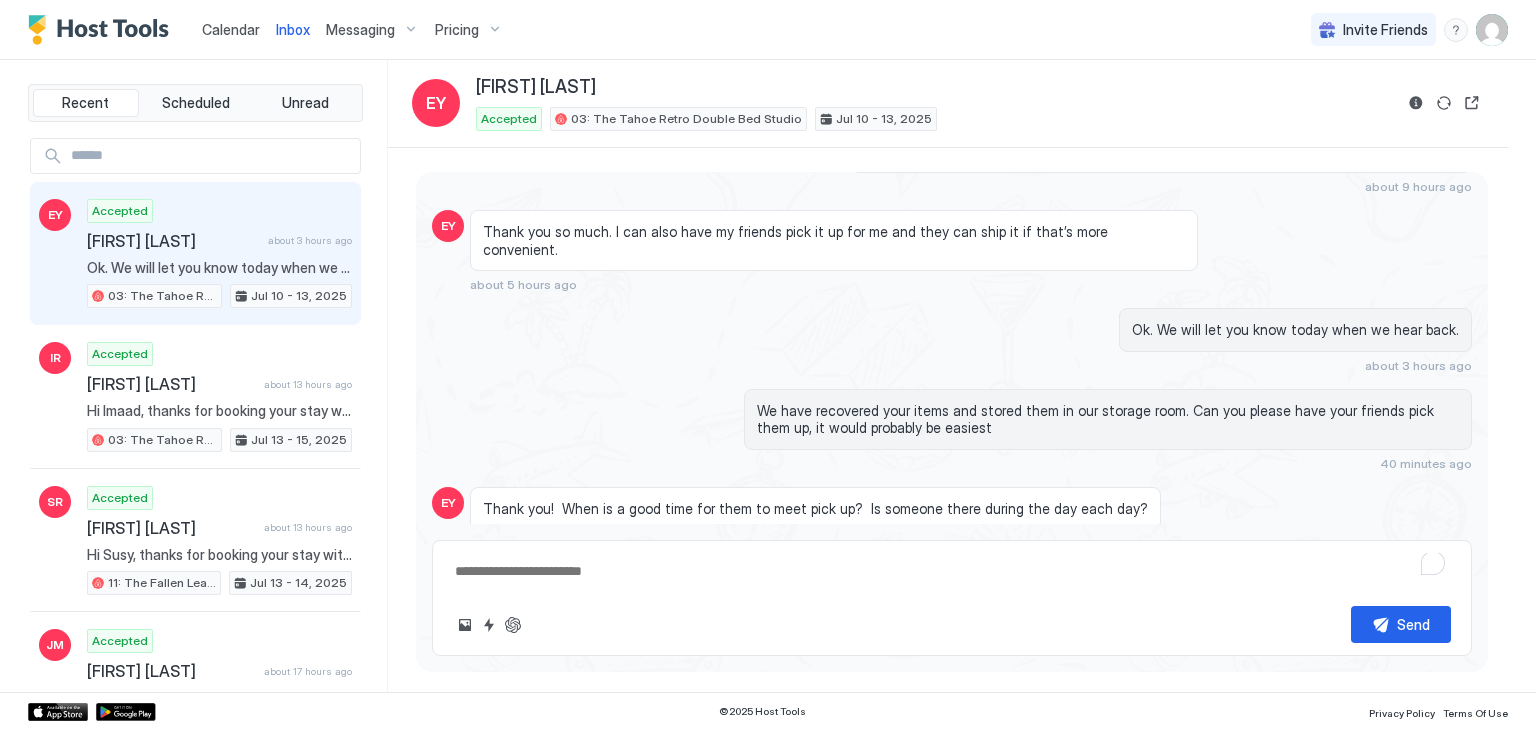 type on "*" 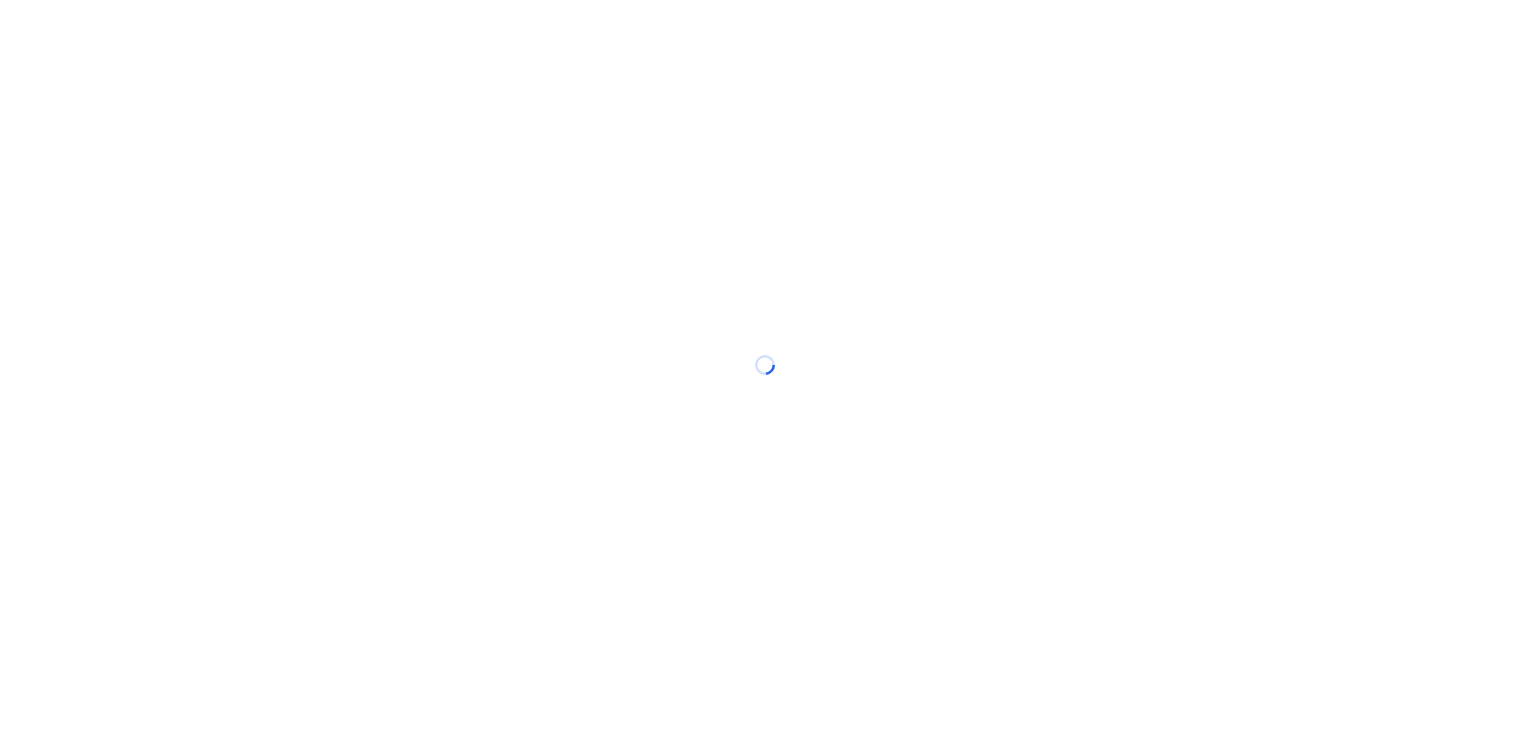 scroll, scrollTop: 0, scrollLeft: 0, axis: both 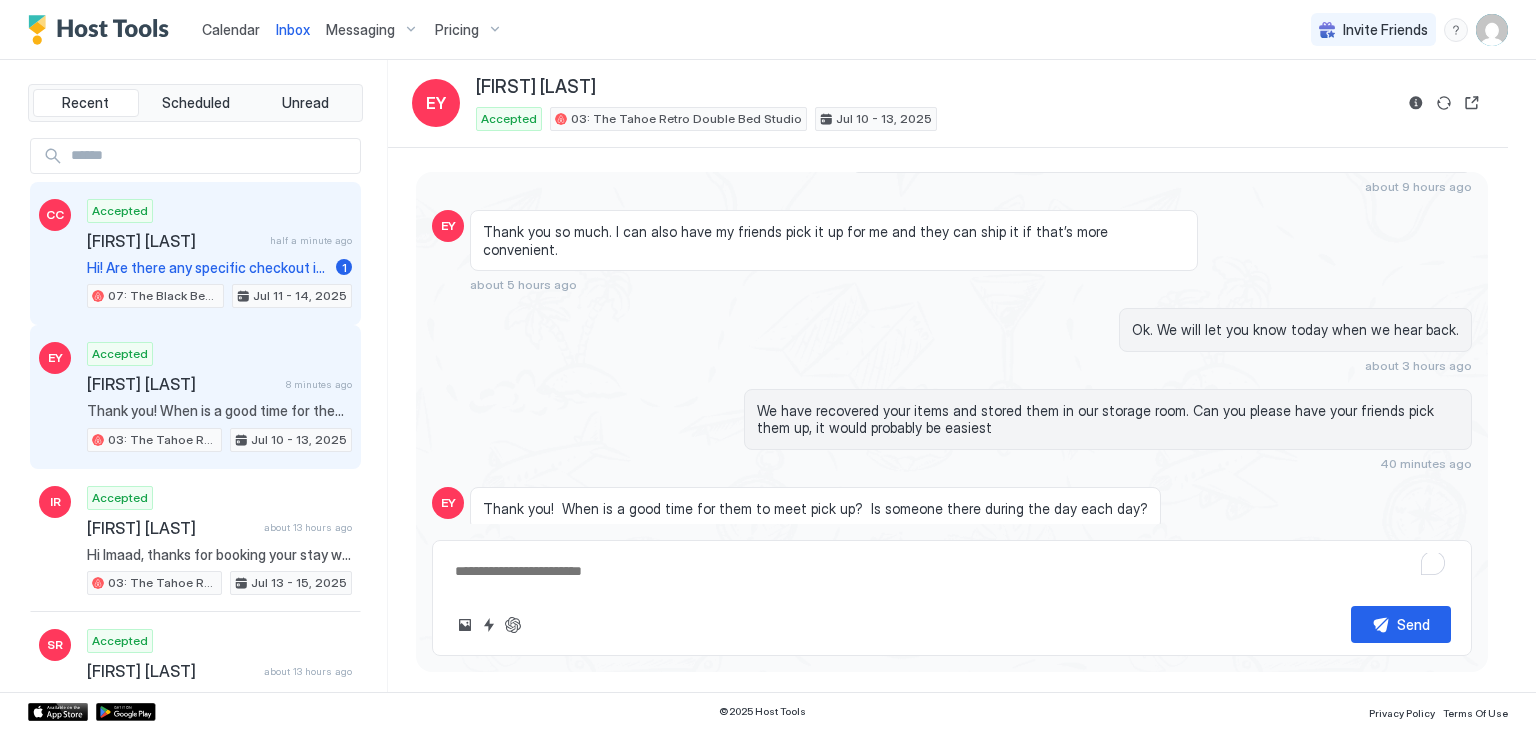 click on "half a minute ago" at bounding box center (311, 240) 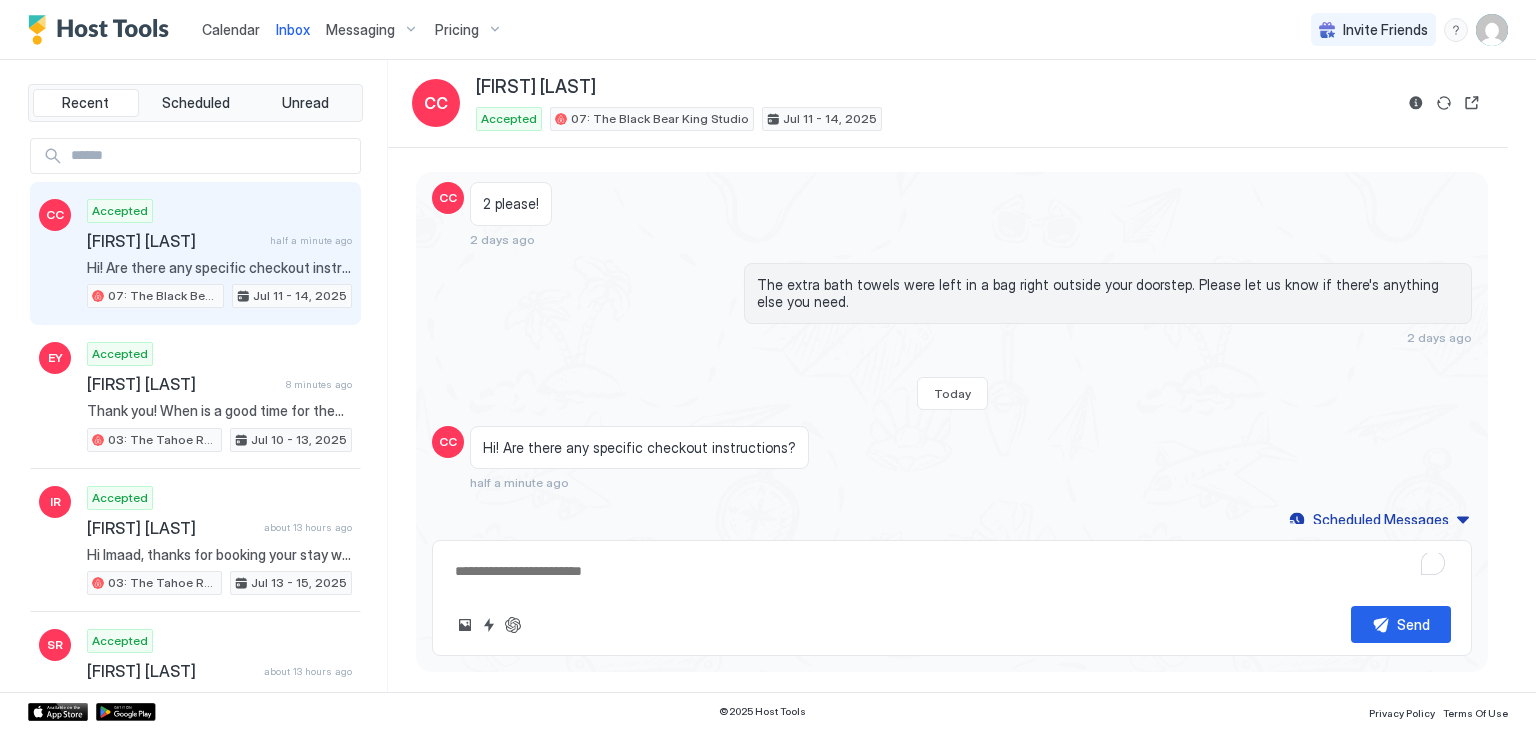 scroll, scrollTop: 1532, scrollLeft: 0, axis: vertical 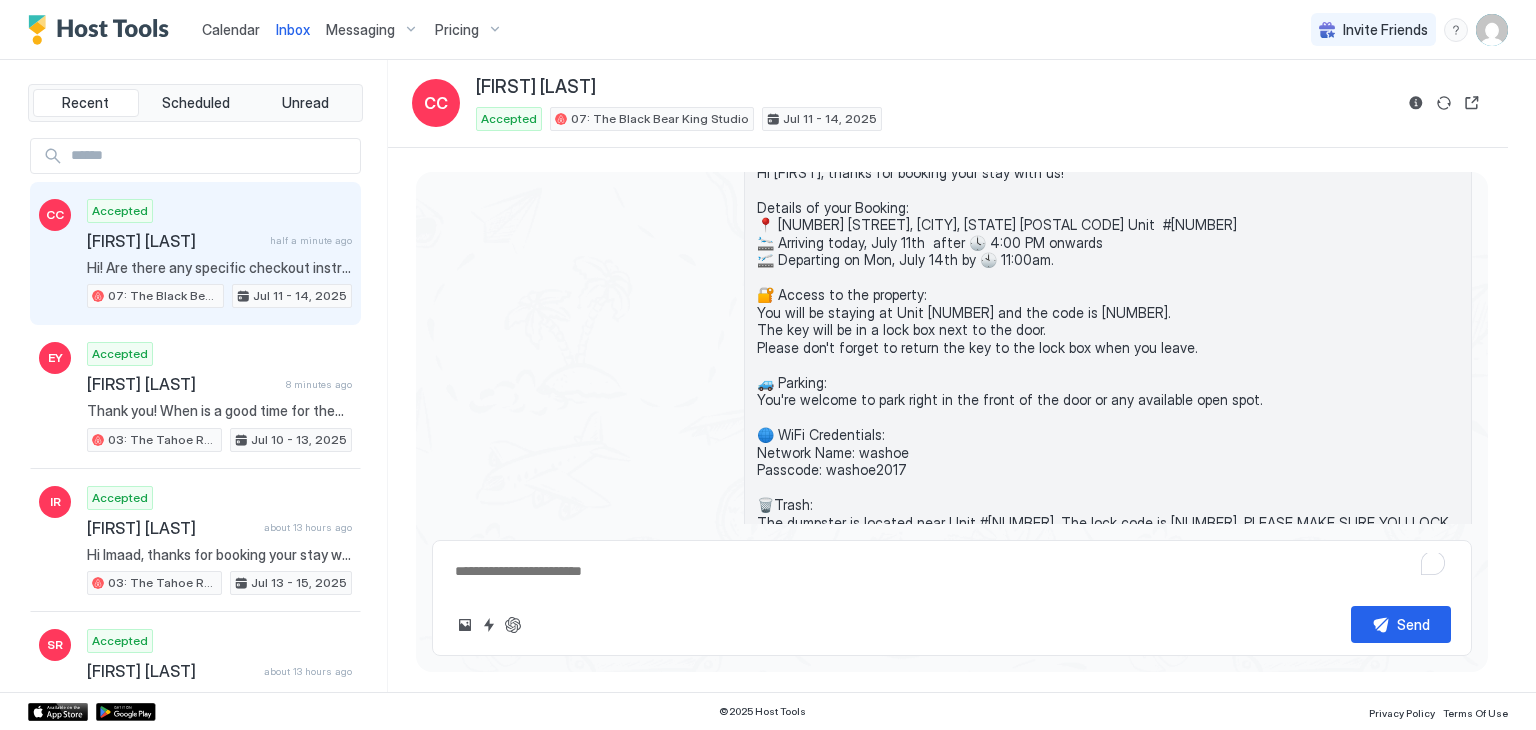 click on "Hi Cai, thanks for booking your stay with us!
Details of your Booking:
📍 751 Emerald Bay Rd, South Lake Tahoe, CA 96150 Unit  #7
🛬 Arriving today, July 11th  after 🕓 4:00 PM onwards
🛫 Departing on Mon, July 14th by 🕙 11:00am.
🔐 Access to the property:
You will be staying at Unit 07 and the code is 1107.
The key will be in a lock box next to the door.
Please don't forget to return the key to the lock box when you leave.
🚙 Parking:
You're welcome to park right in the front of the door or any available open spot.
🌐 WiFi Credentials:
Network Name: washoe
Passcode: washoe2017
🗑️Trash:
The dumpster is located near Unit #8. The lock code is 2017. PLEASE MAKE SURE YOU LOCK IT!!  Bears are active and will come to the trash, let’s keep them safe by locking it.
Once you're settled in, if there is anything you have concerns or questions about, please do not hesitate to contact us on this message thread or call us at (530) 539-1666.
Have a lovely stay!" at bounding box center [1108, 400] 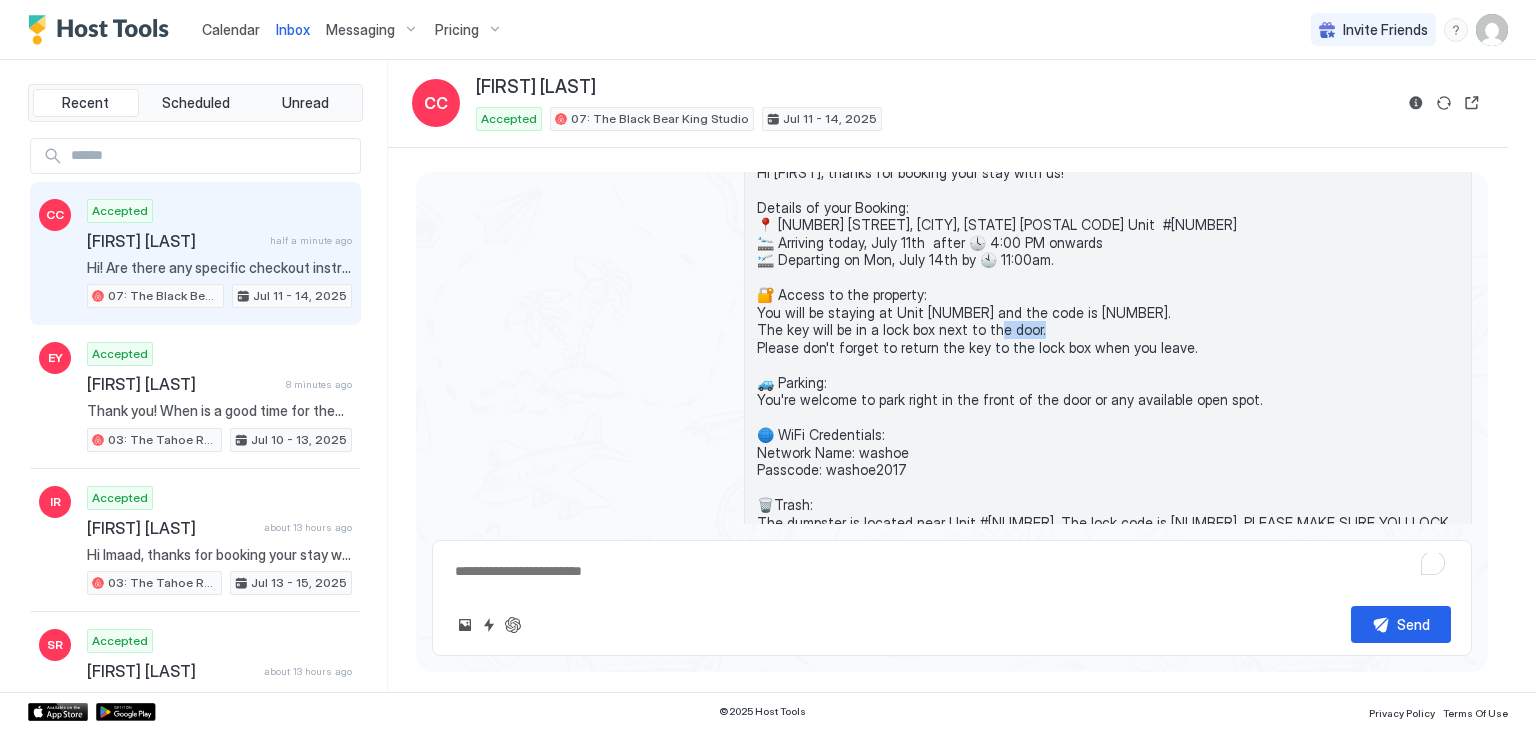 click on "Hi Cai, thanks for booking your stay with us!
Details of your Booking:
📍 751 Emerald Bay Rd, South Lake Tahoe, CA 96150 Unit  #7
🛬 Arriving today, July 11th  after 🕓 4:00 PM onwards
🛫 Departing on Mon, July 14th by 🕙 11:00am.
🔐 Access to the property:
You will be staying at Unit 07 and the code is 1107.
The key will be in a lock box next to the door.
Please don't forget to return the key to the lock box when you leave.
🚙 Parking:
You're welcome to park right in the front of the door or any available open spot.
🌐 WiFi Credentials:
Network Name: washoe
Passcode: washoe2017
🗑️Trash:
The dumpster is located near Unit #8. The lock code is 2017. PLEASE MAKE SURE YOU LOCK IT!!  Bears are active and will come to the trash, let’s keep them safe by locking it.
Once you're settled in, if there is anything you have concerns or questions about, please do not hesitate to contact us on this message thread or call us at (530) 539-1666.
Have a lovely stay!" at bounding box center (1108, 400) 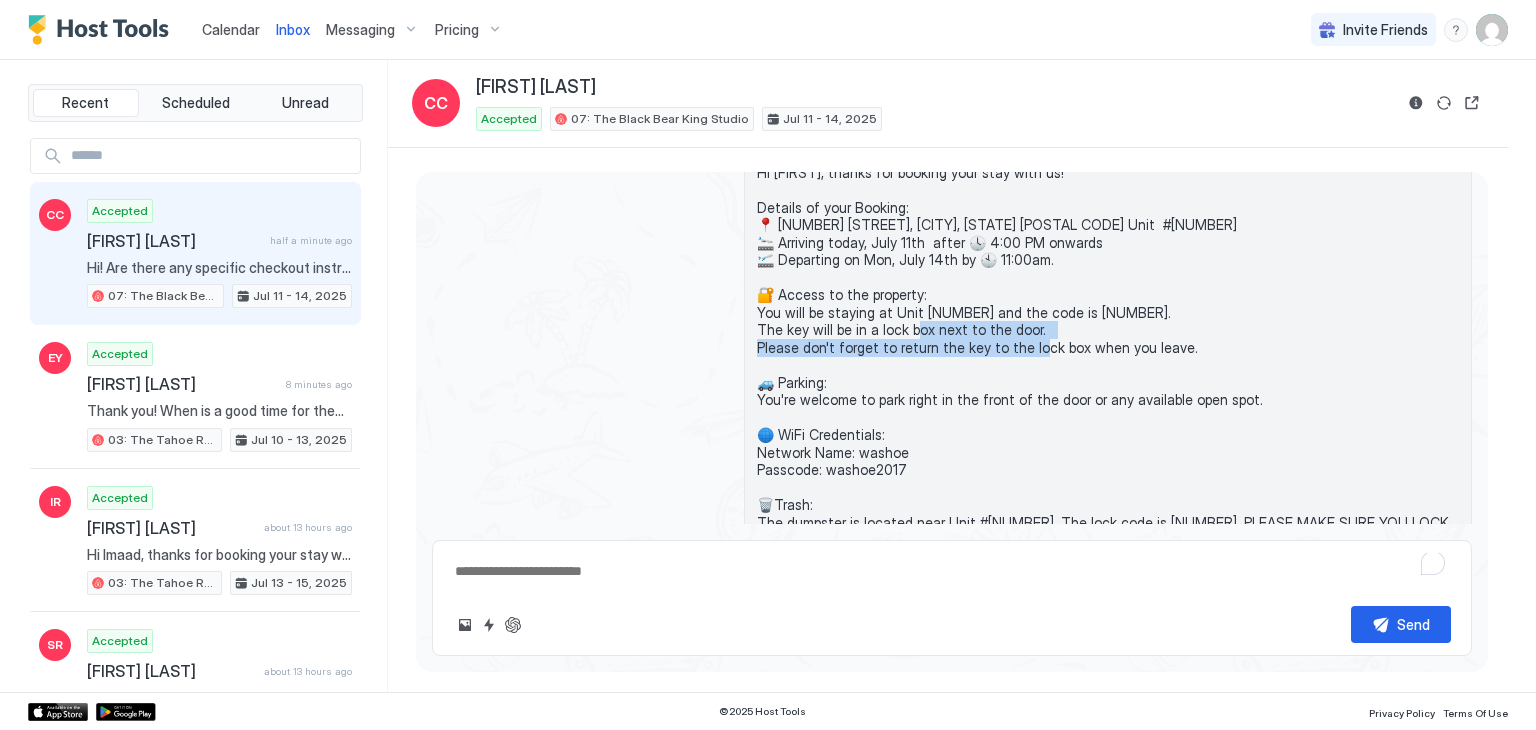 click on "Hi Cai, thanks for booking your stay with us!
Details of your Booking:
📍 751 Emerald Bay Rd, South Lake Tahoe, CA 96150 Unit  #7
🛬 Arriving today, July 11th  after 🕓 4:00 PM onwards
🛫 Departing on Mon, July 14th by 🕙 11:00am.
🔐 Access to the property:
You will be staying at Unit 07 and the code is 1107.
The key will be in a lock box next to the door.
Please don't forget to return the key to the lock box when you leave.
🚙 Parking:
You're welcome to park right in the front of the door or any available open spot.
🌐 WiFi Credentials:
Network Name: washoe
Passcode: washoe2017
🗑️Trash:
The dumpster is located near Unit #8. The lock code is 2017. PLEASE MAKE SURE YOU LOCK IT!!  Bears are active and will come to the trash, let’s keep them safe by locking it.
Once you're settled in, if there is anything you have concerns or questions about, please do not hesitate to contact us on this message thread or call us at (530) 539-1666.
Have a lovely stay!" at bounding box center [1108, 400] 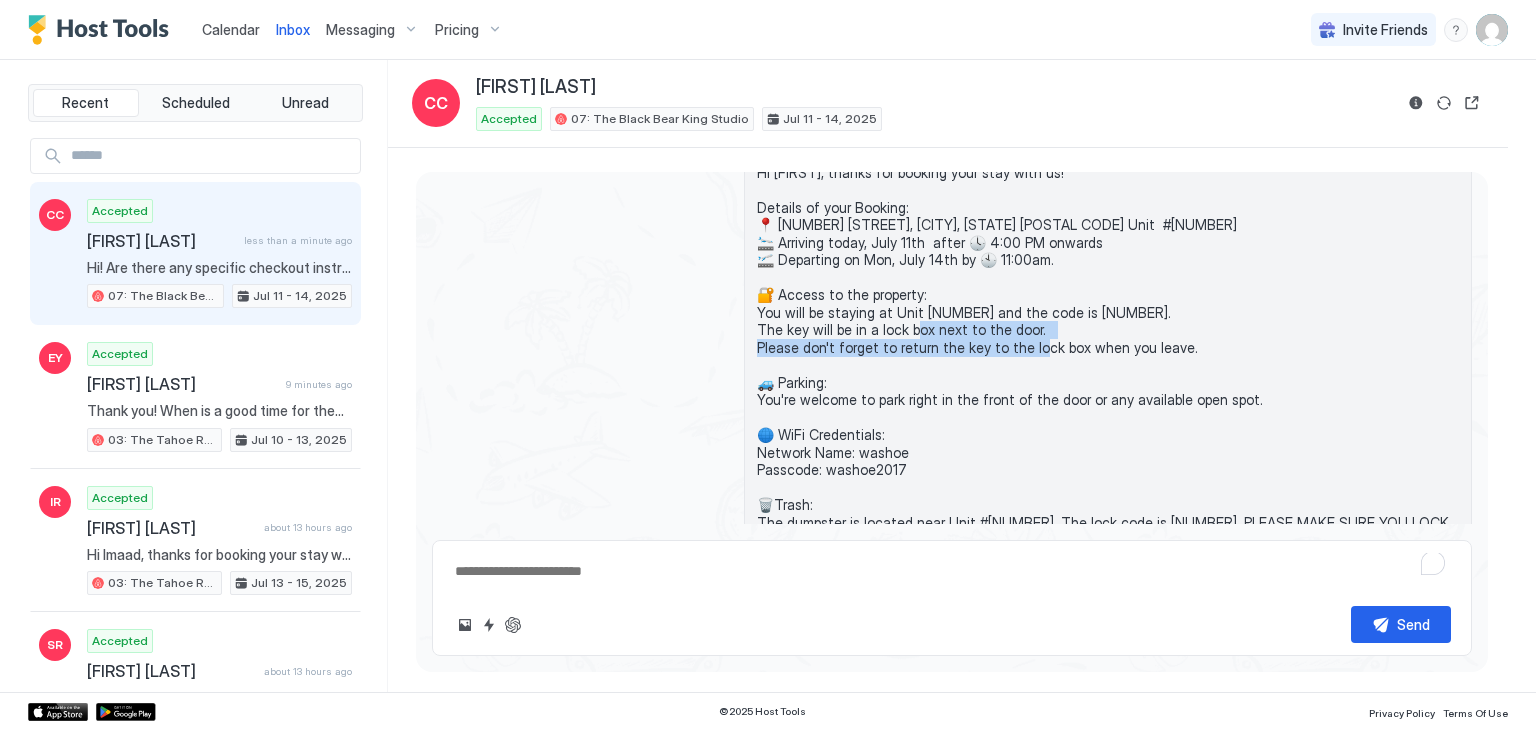 copy on "don't forget to return the key to the lock box when you leave.
🚙 Par" 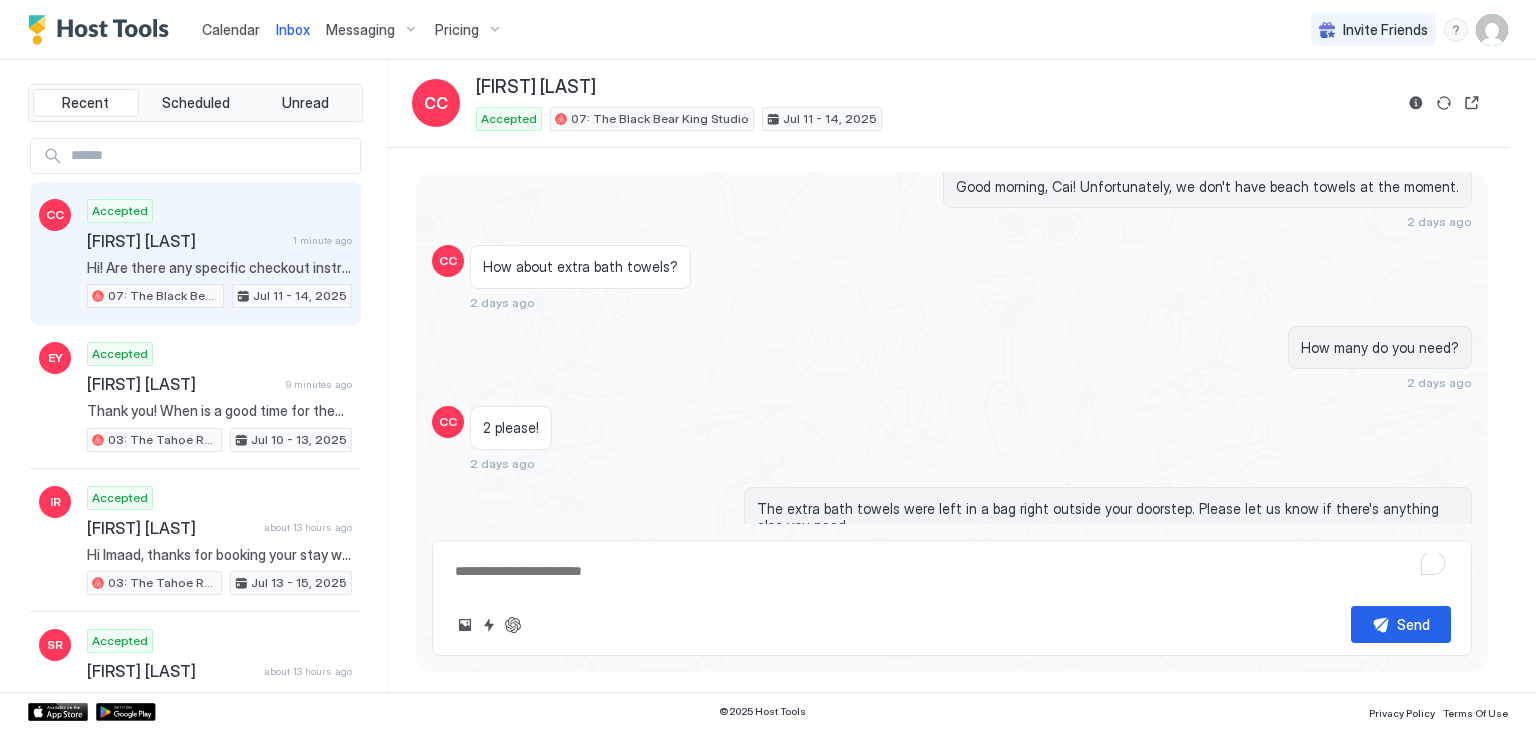 scroll, scrollTop: 1532, scrollLeft: 0, axis: vertical 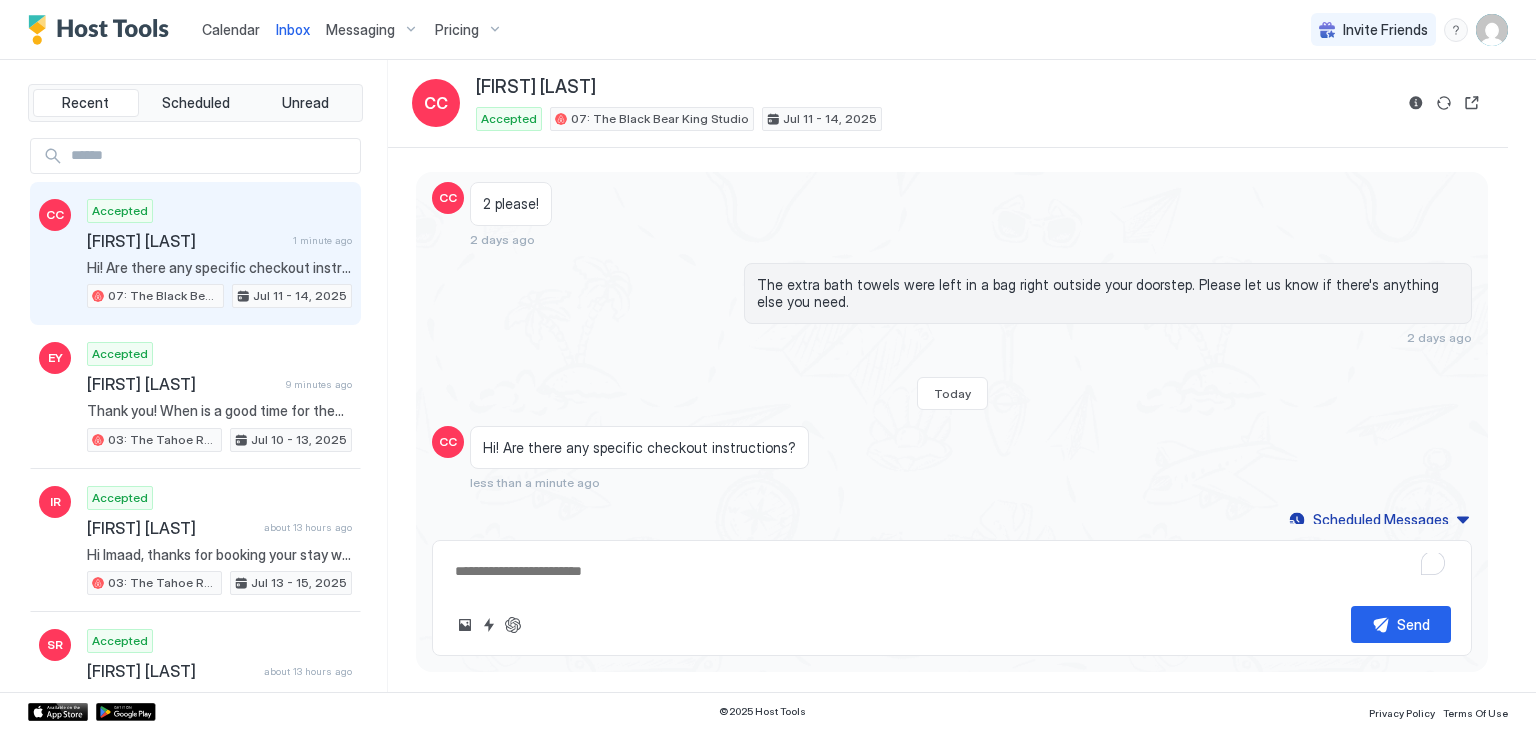 click on "Hi! Are there any specific checkout instructions?" at bounding box center [639, 448] 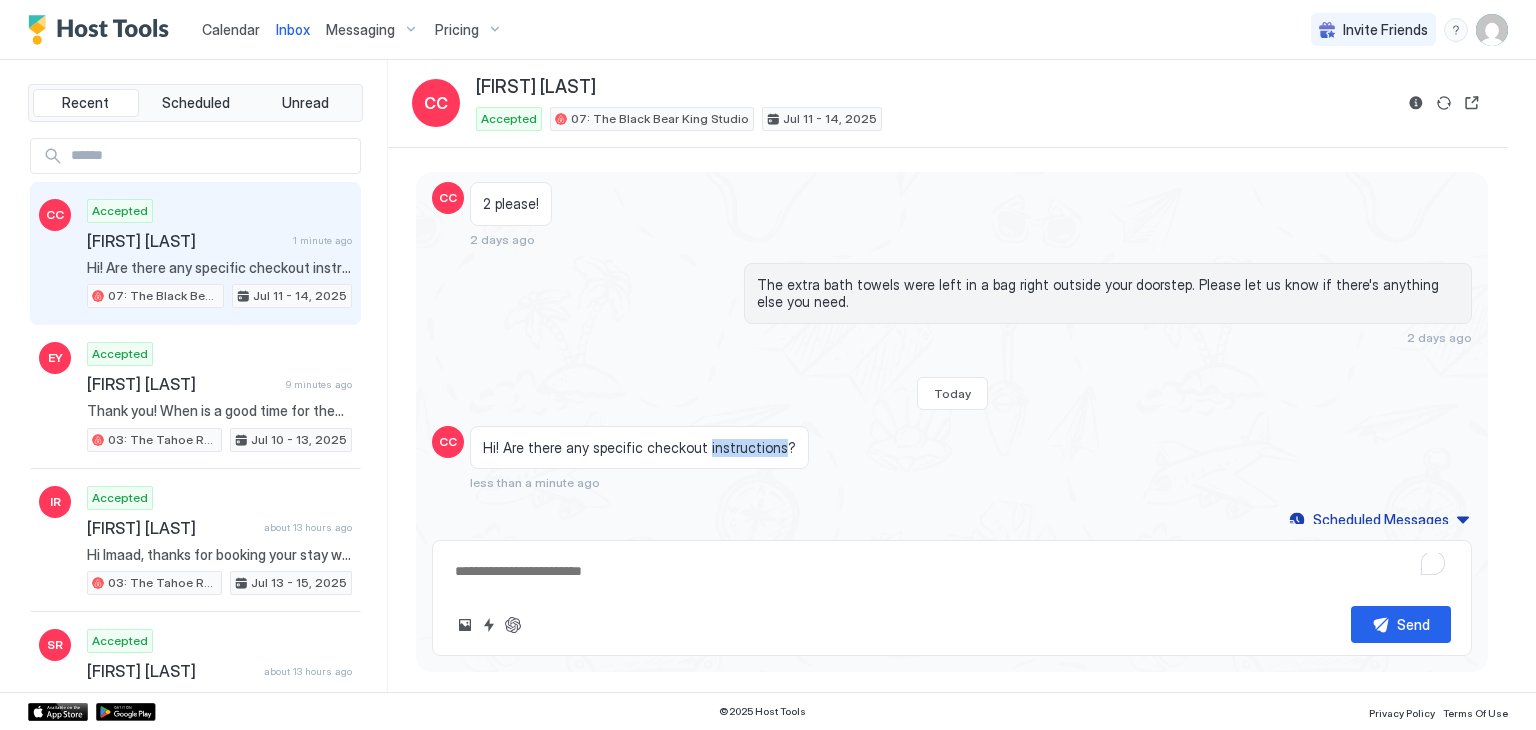 click on "Hi! Are there any specific checkout instructions?" at bounding box center (639, 448) 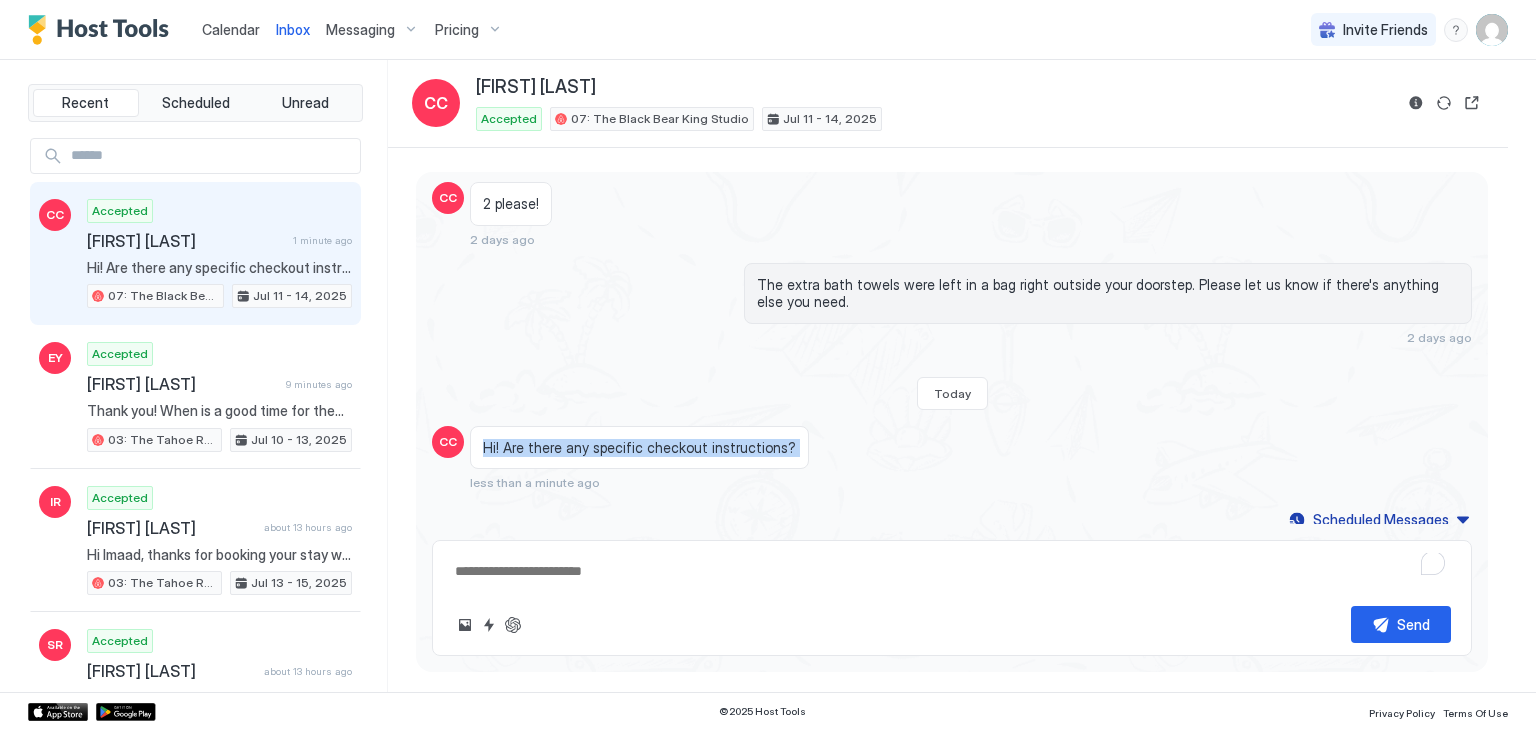 click on "Hi! Are there any specific checkout instructions?" at bounding box center [639, 448] 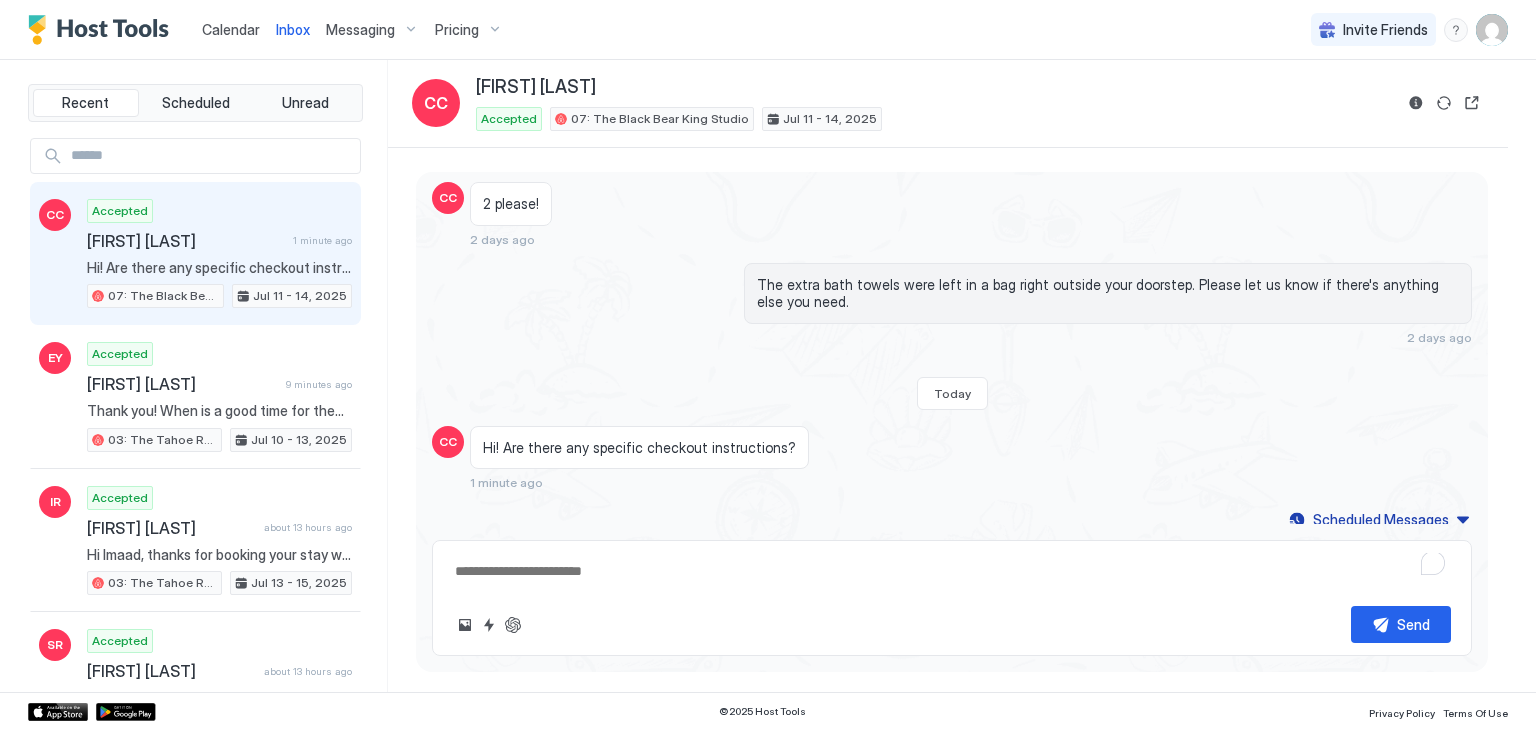 click on "Last Monday Hello Cai,
Thank you so much for your booking! We'll send the check-in instructions on Fri, July 11th before 4PM. Should you have any questions or concerns, feel free to reach out to us.
We look forward to hosting your stay at The Washoe Lodge! 🐻 7 days ago CC Hello, looking forward to the stay! 7 days ago Hello Cai, thank you so much, see you soon! 7 days ago Last Friday 3 days ago CC Thank you 😊 3 days ago You're welcome! We're here if you have further questions. Enjoy your stay 😊 3 days ago Last Saturday CC Good morning! Do you have extra towels or beach towels? 2 days ago Good morning, Cai! Unfortunately, we don't have beach towels at the moment. 2 days ago CC How about extra bath towels? 2 days ago How many do you need? 2 days ago CC 2 please!  2 days ago The extra bath towels were left in a bag right outside your doorstep. Please let us know if there's anything else you need. 2 days ago Today CC Hi! Are there any specific checkout instructions? 1 minute ago Scheduled Messages" at bounding box center [952, -413] 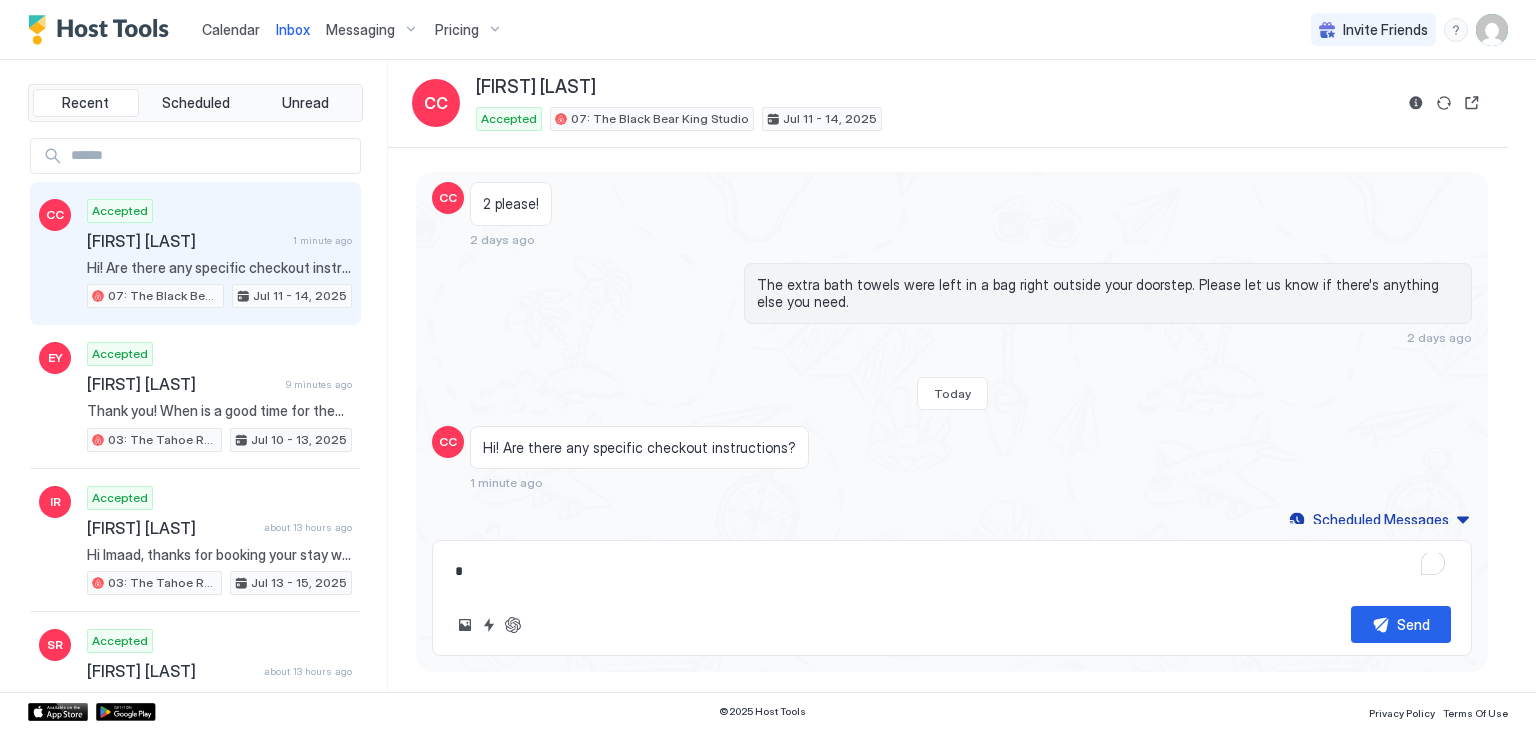 type on "*" 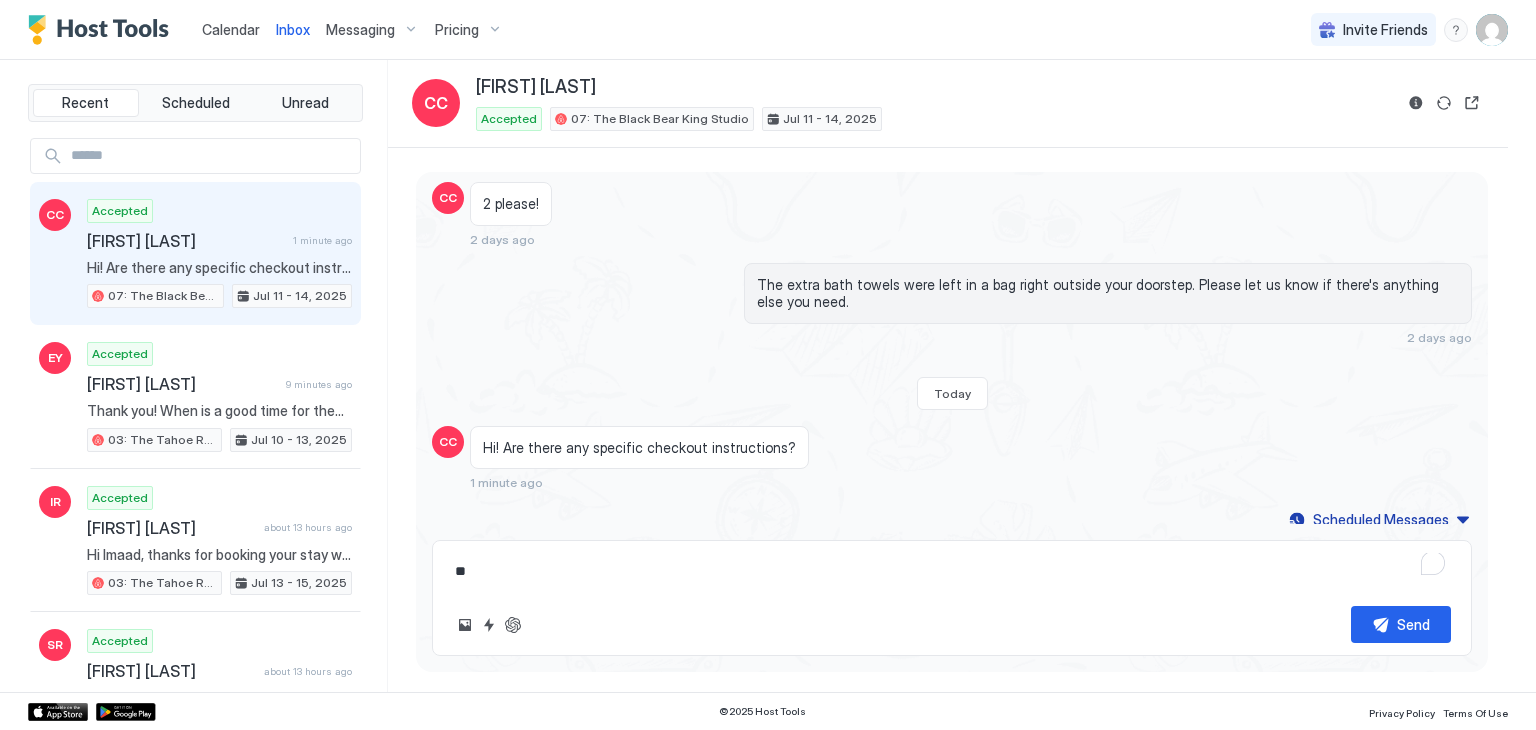 type on "*" 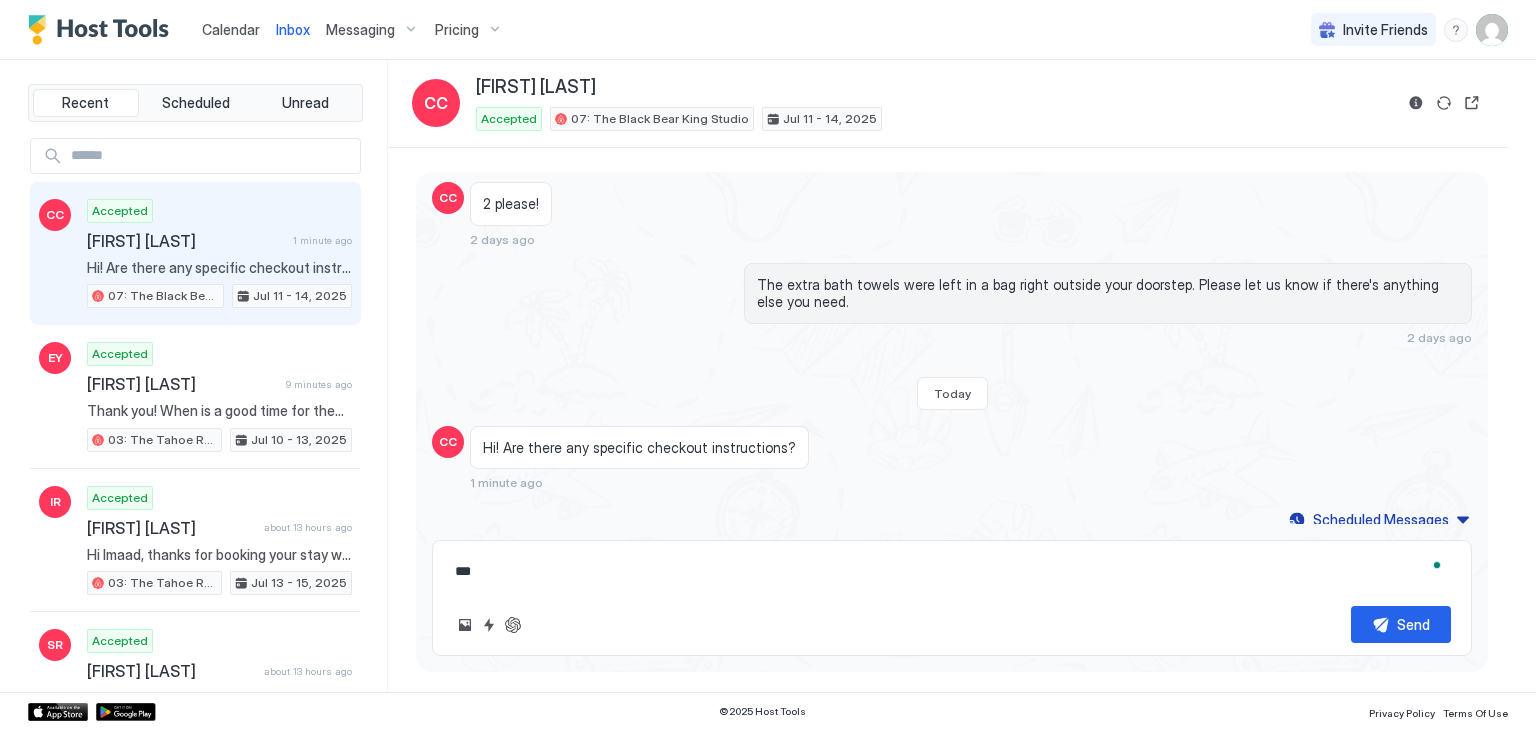 type on "*" 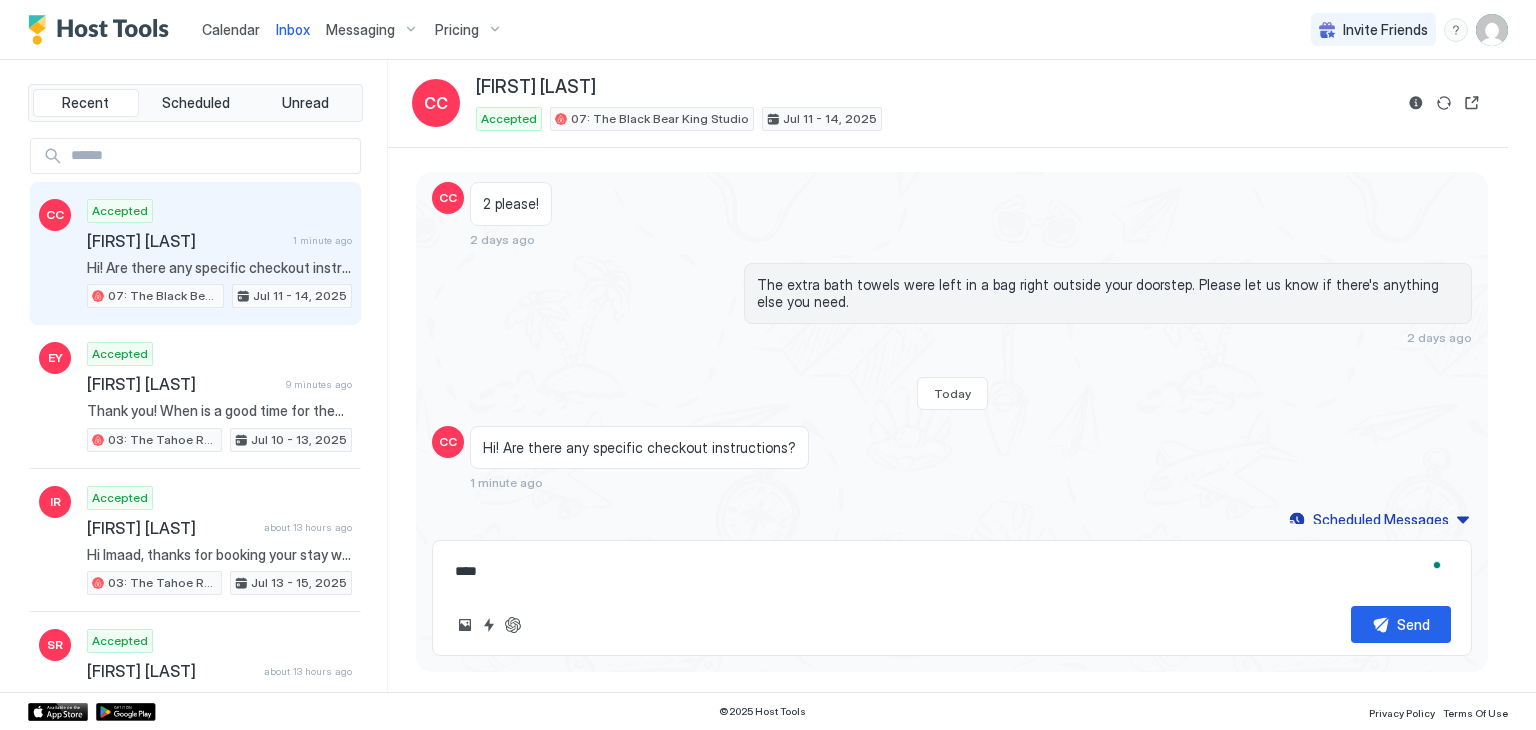 type on "*" 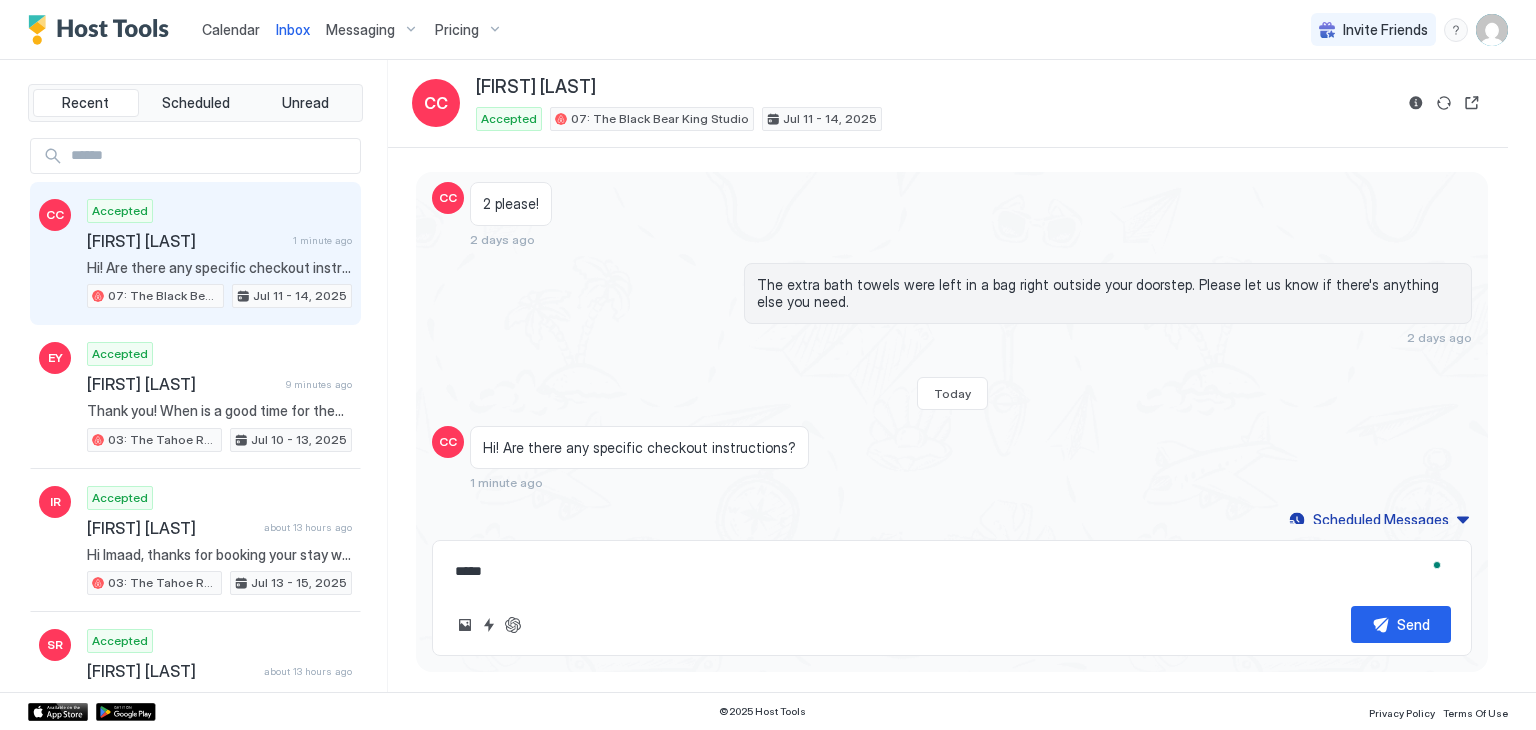 type on "*" 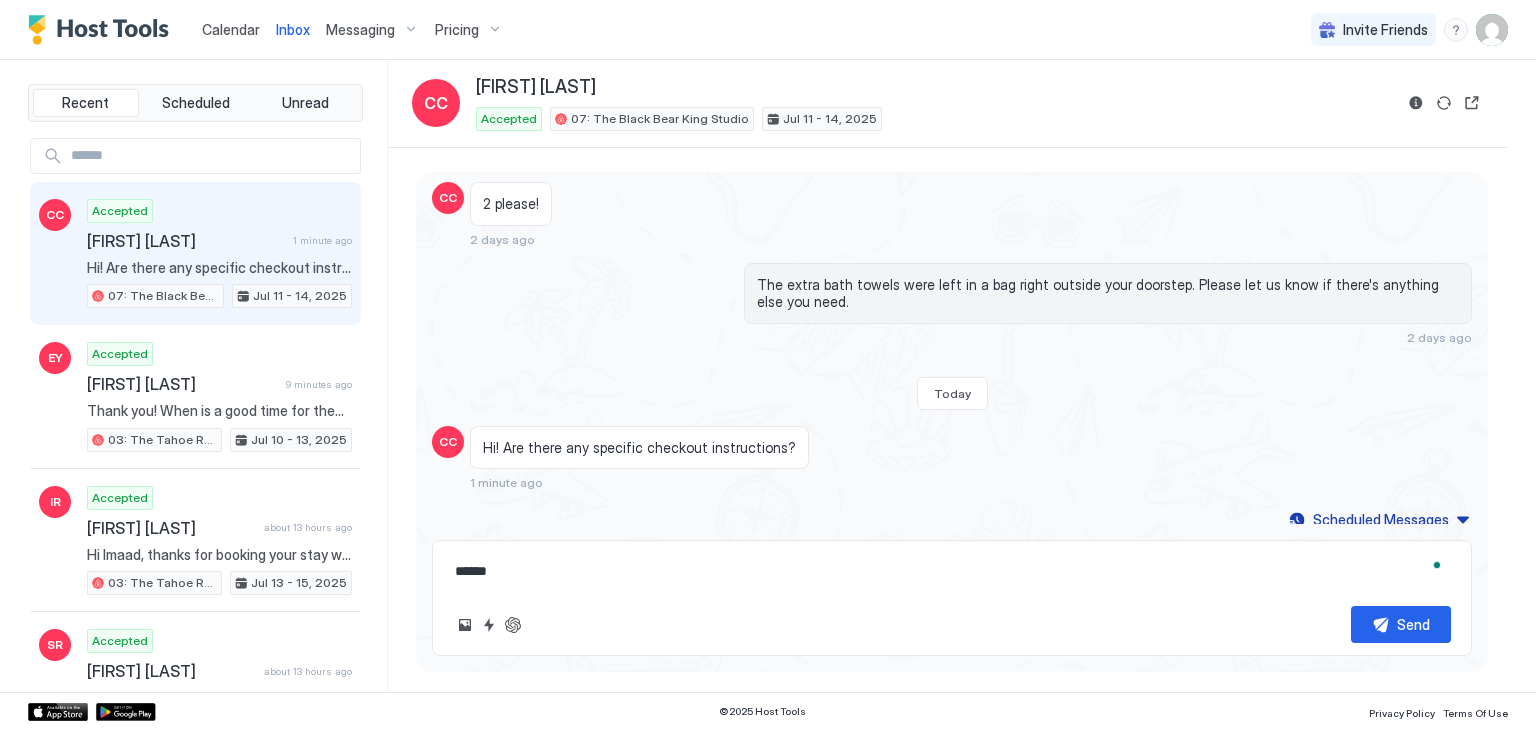 type on "*" 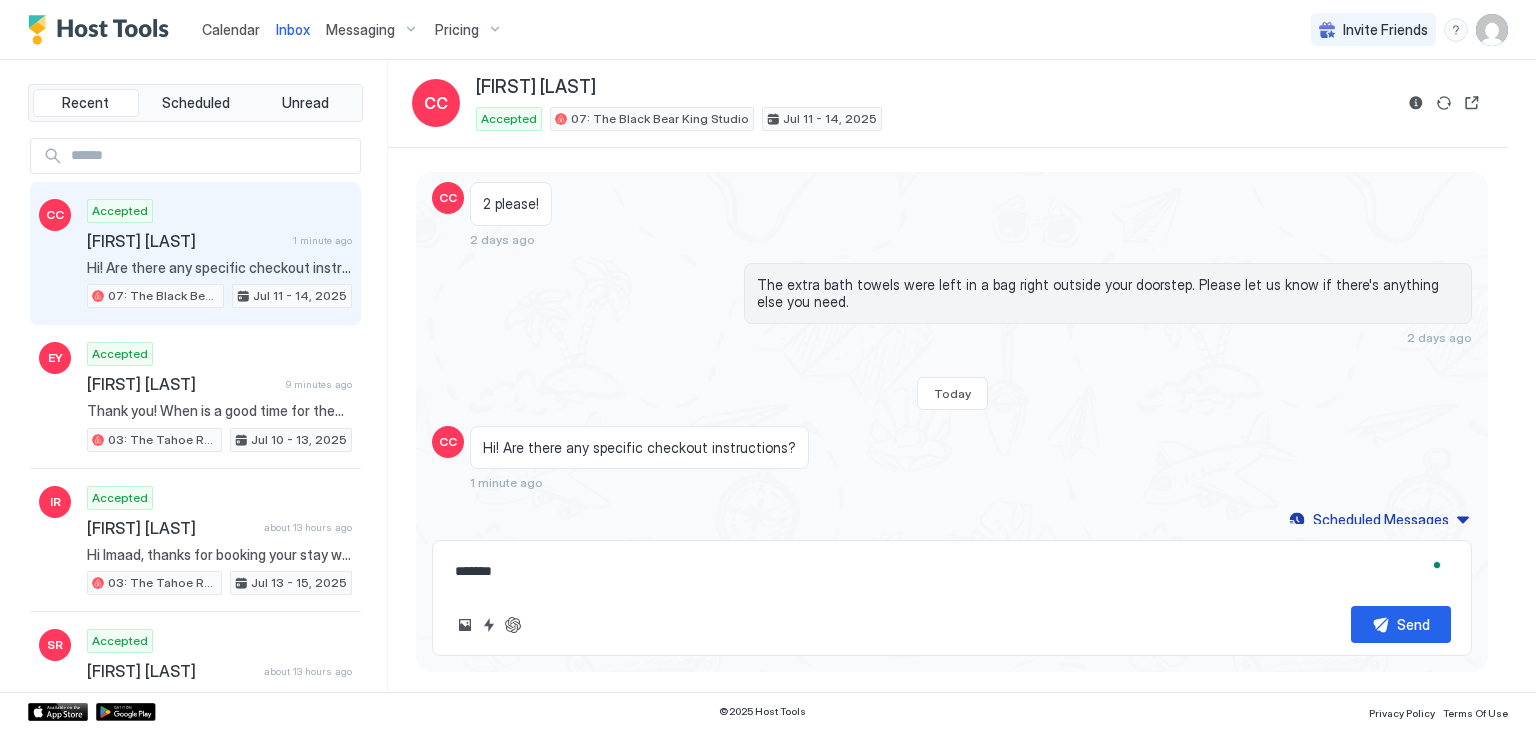 type on "*" 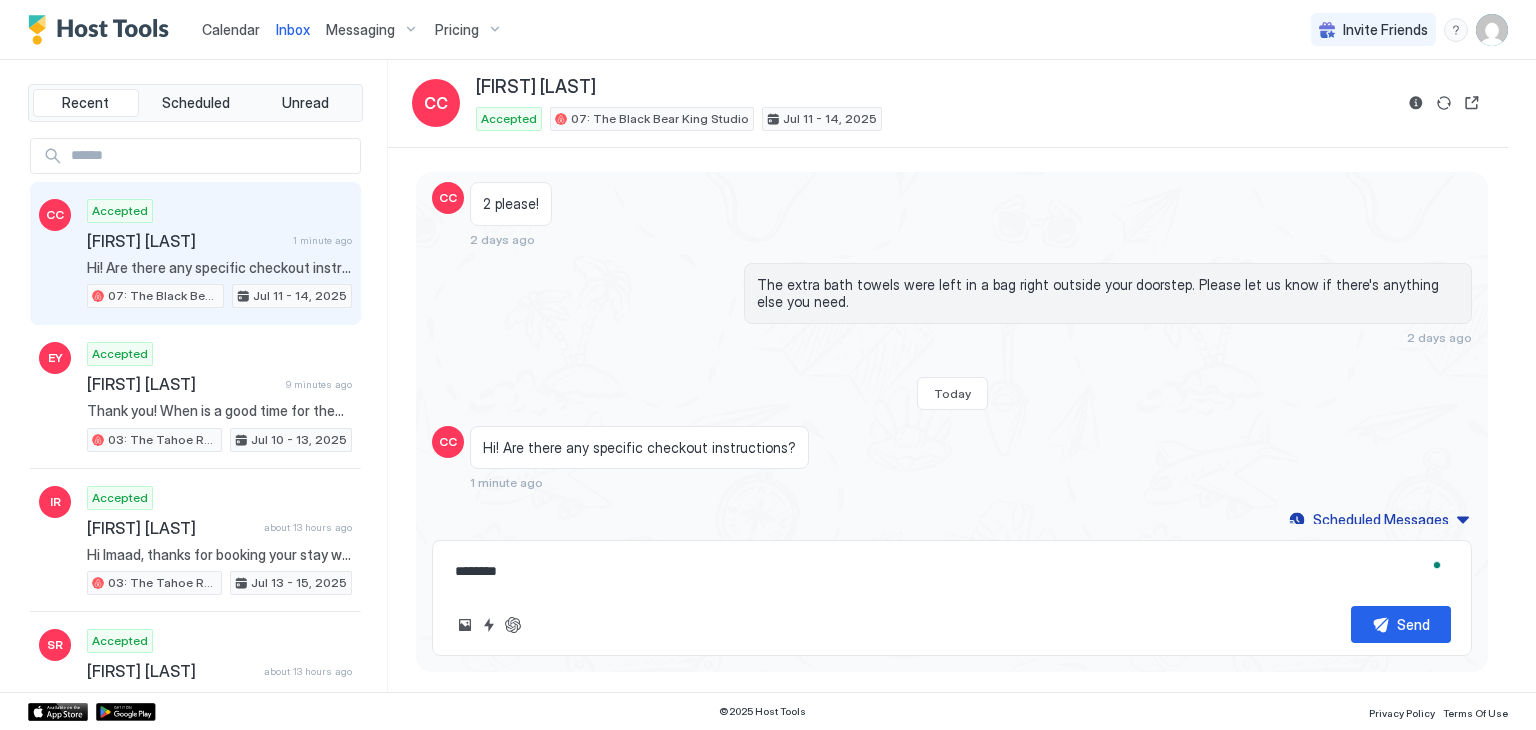 type on "*" 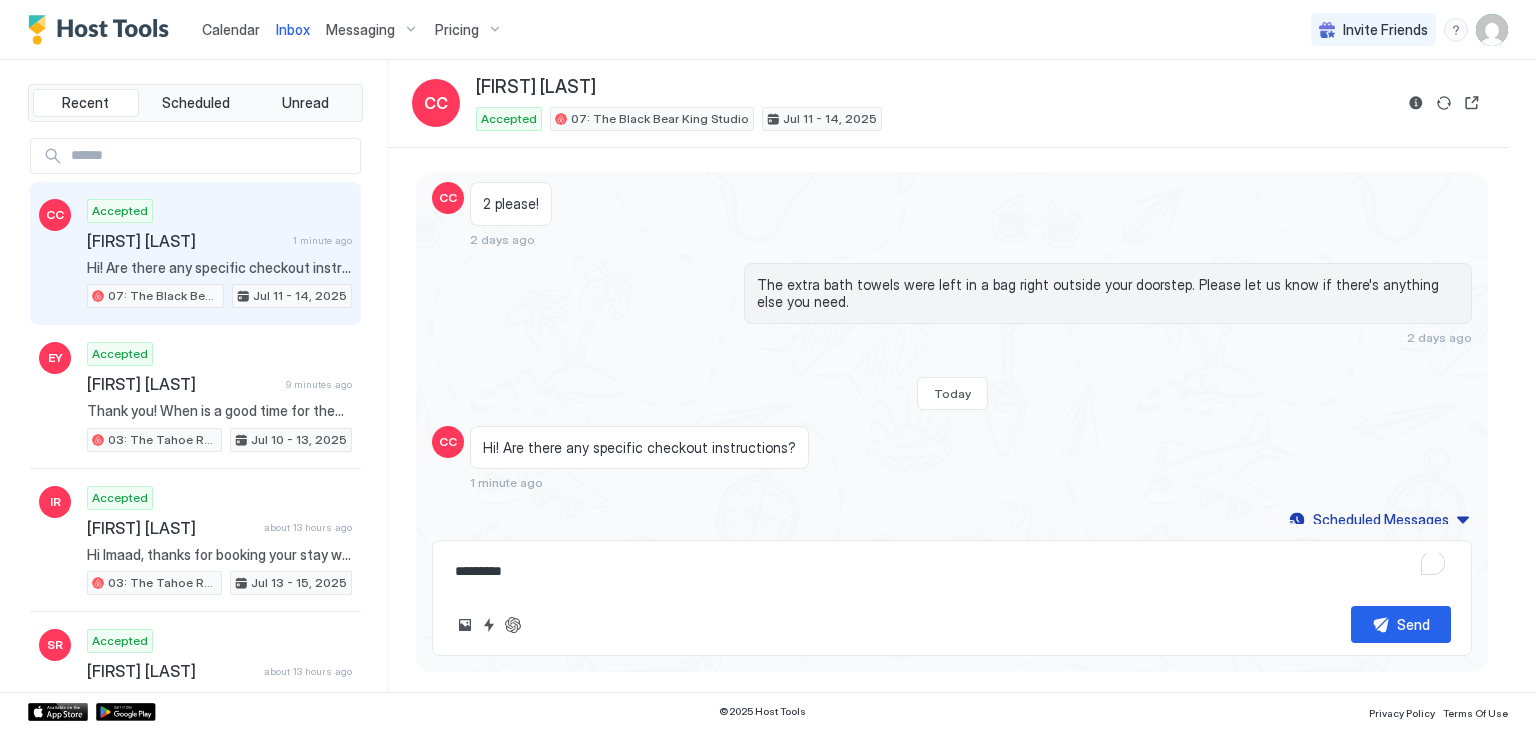 type on "********" 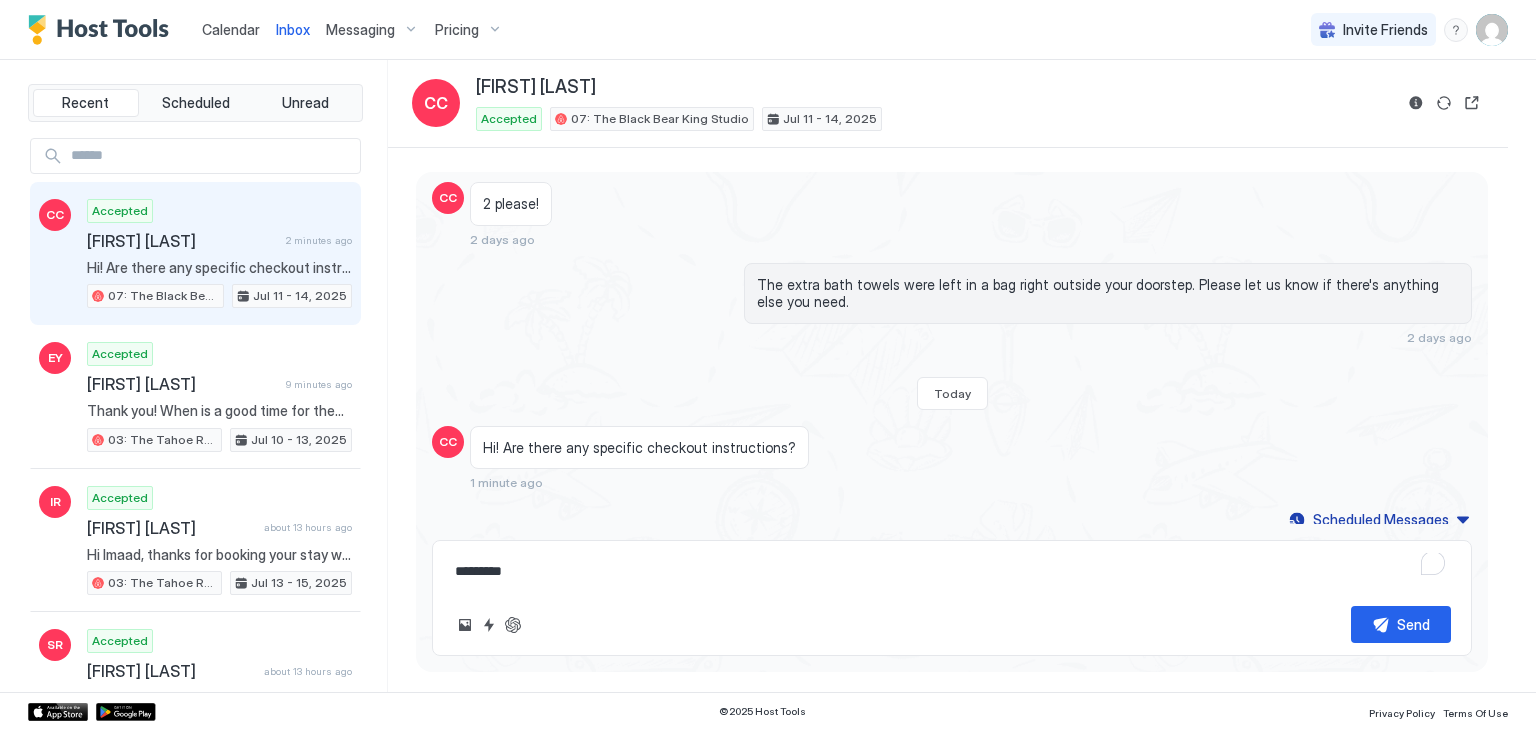 click on "********" at bounding box center [952, 571] 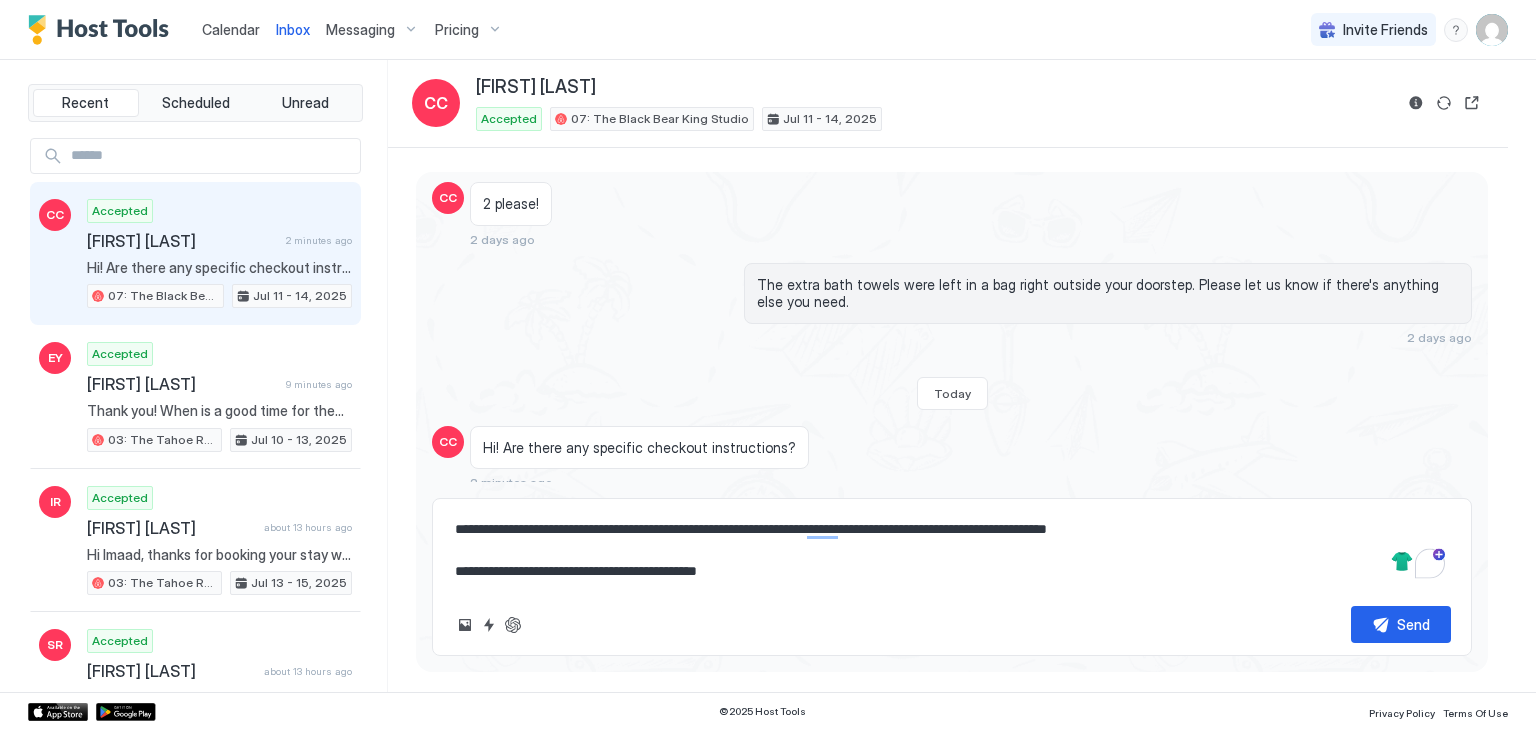 click on "**********" at bounding box center (952, 550) 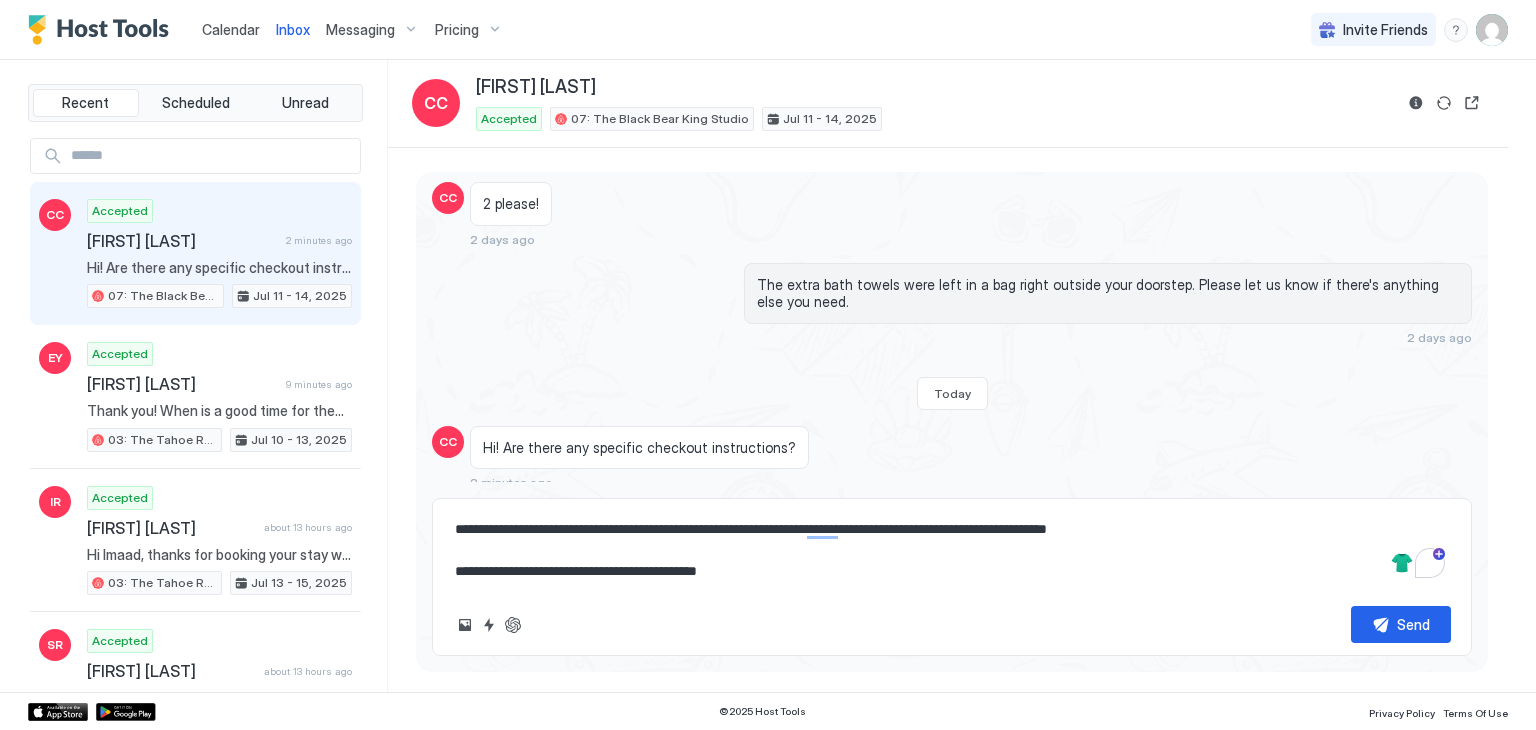 click on "**********" at bounding box center (952, 550) 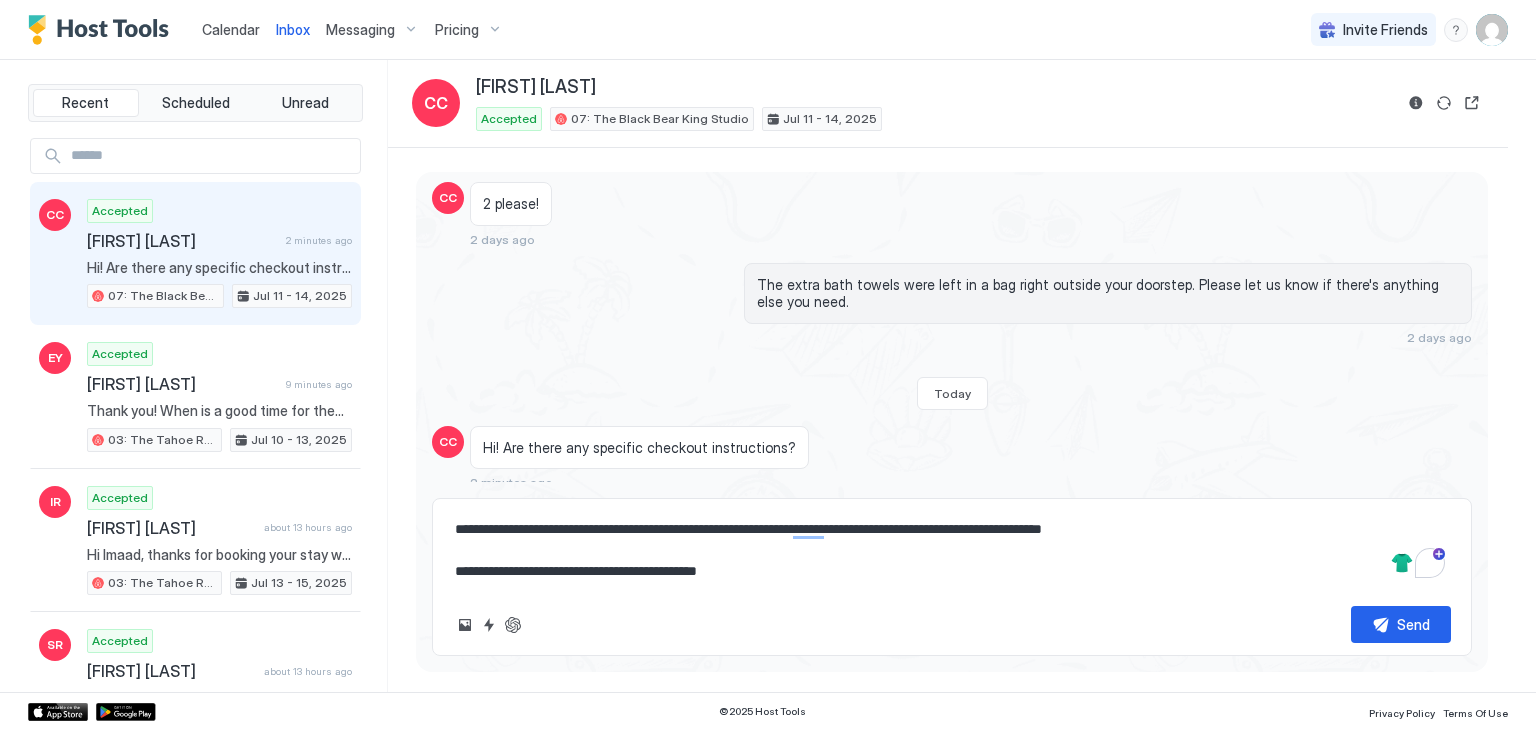 type on "*" 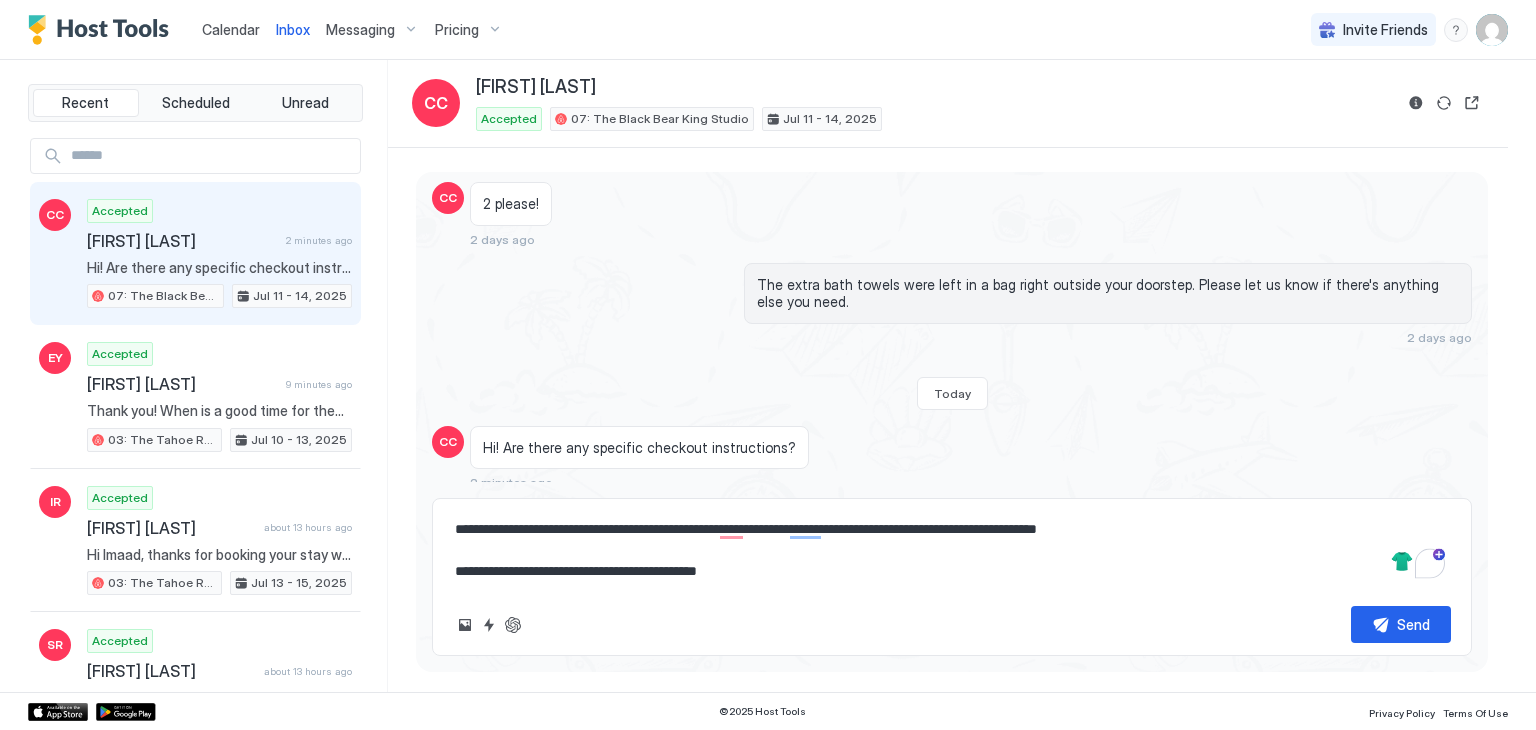 type on "*" 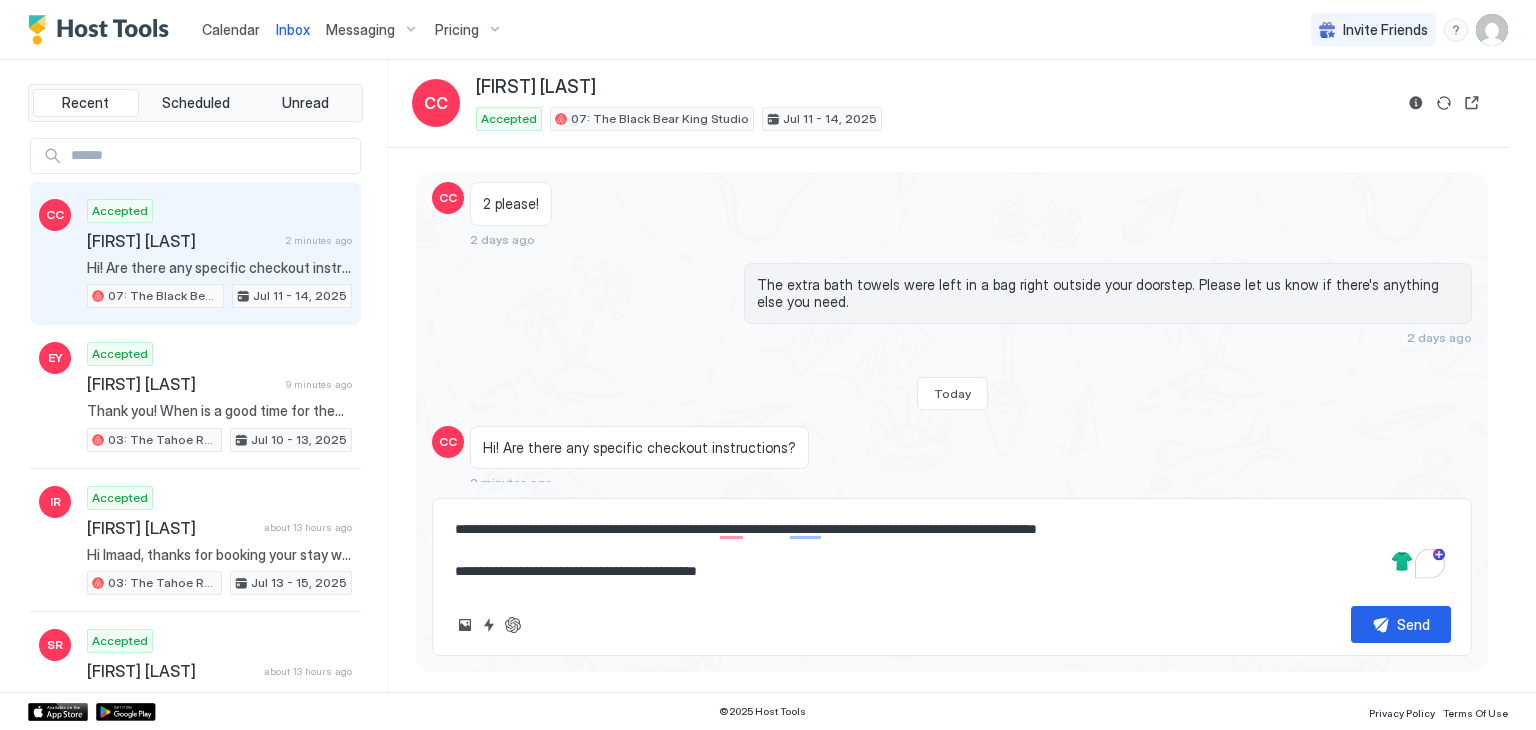 type on "**********" 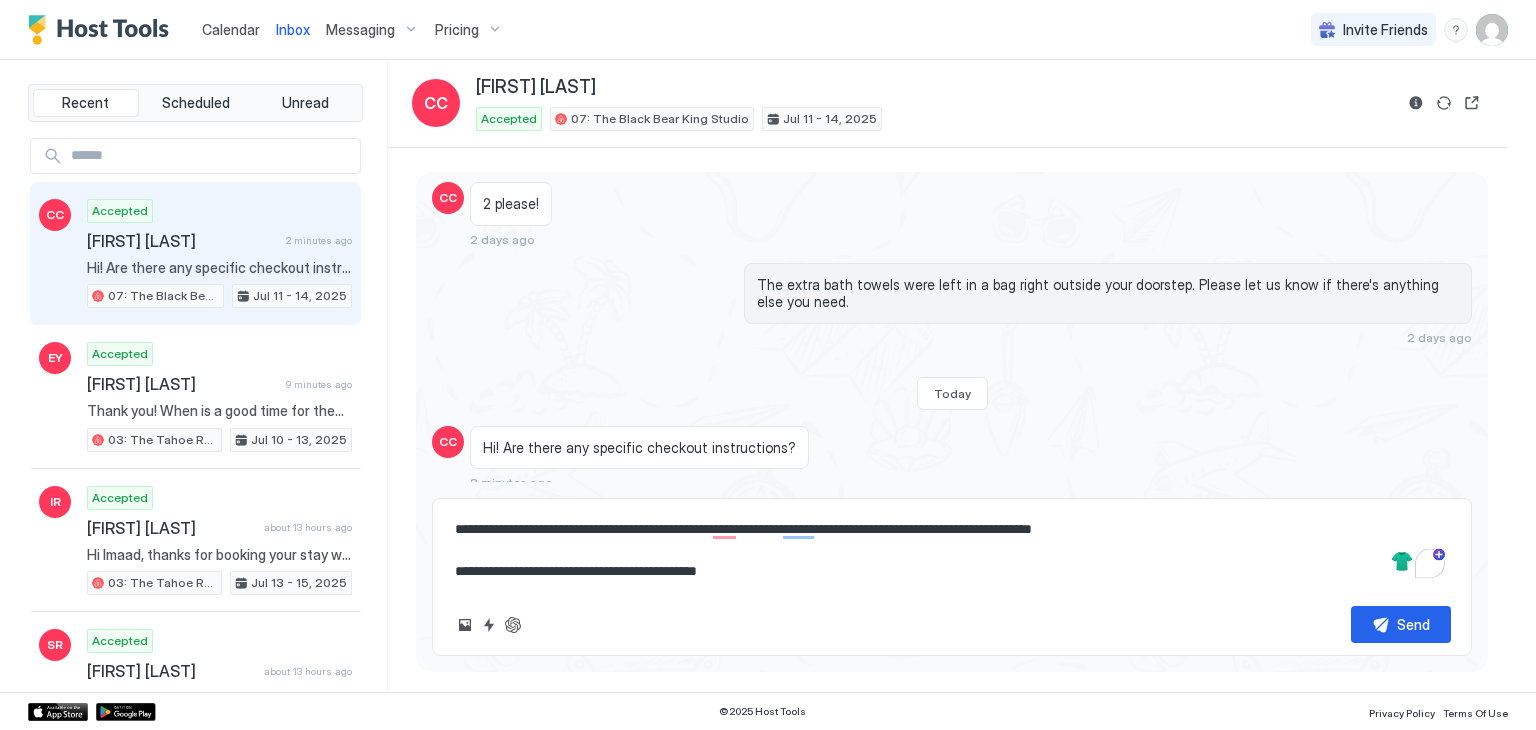 type on "*" 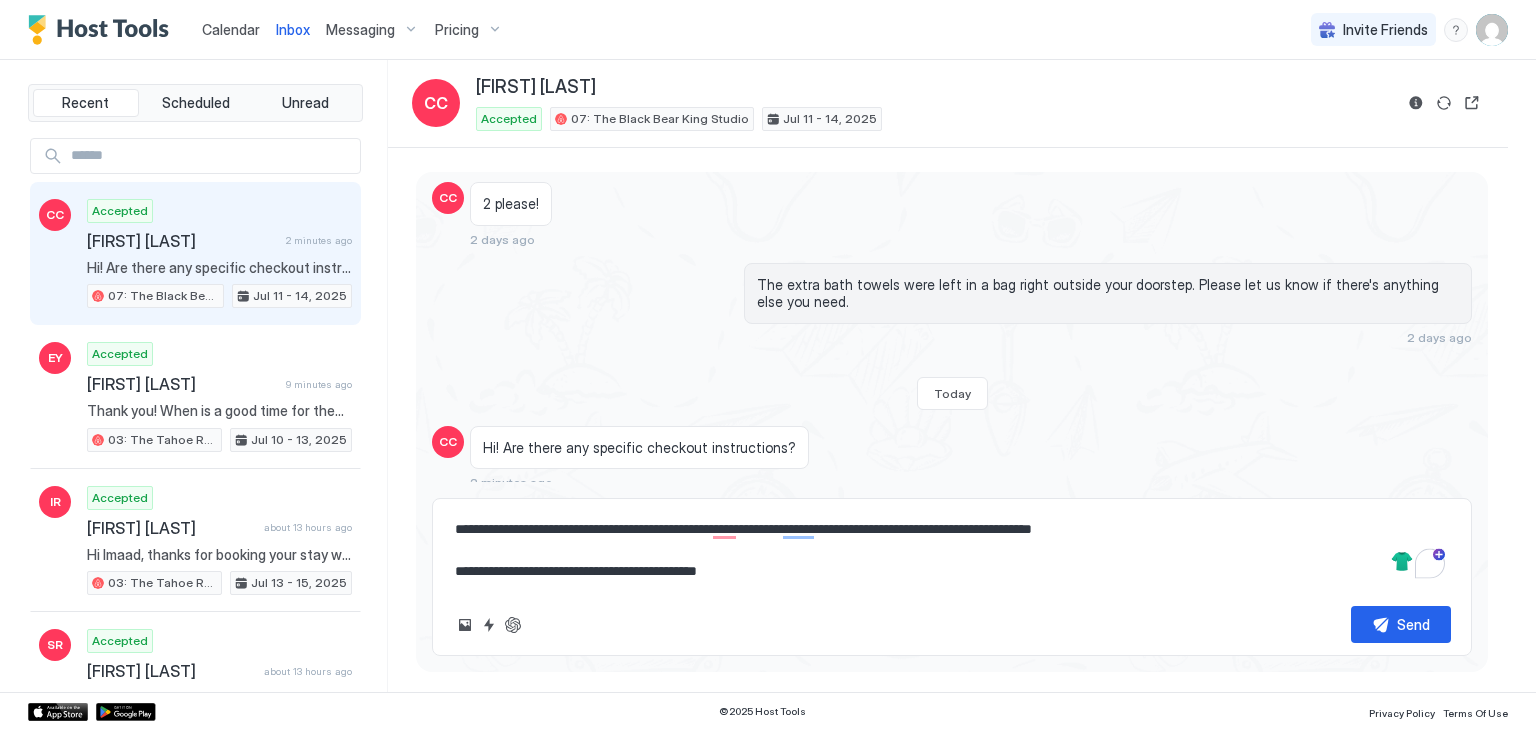 type on "**********" 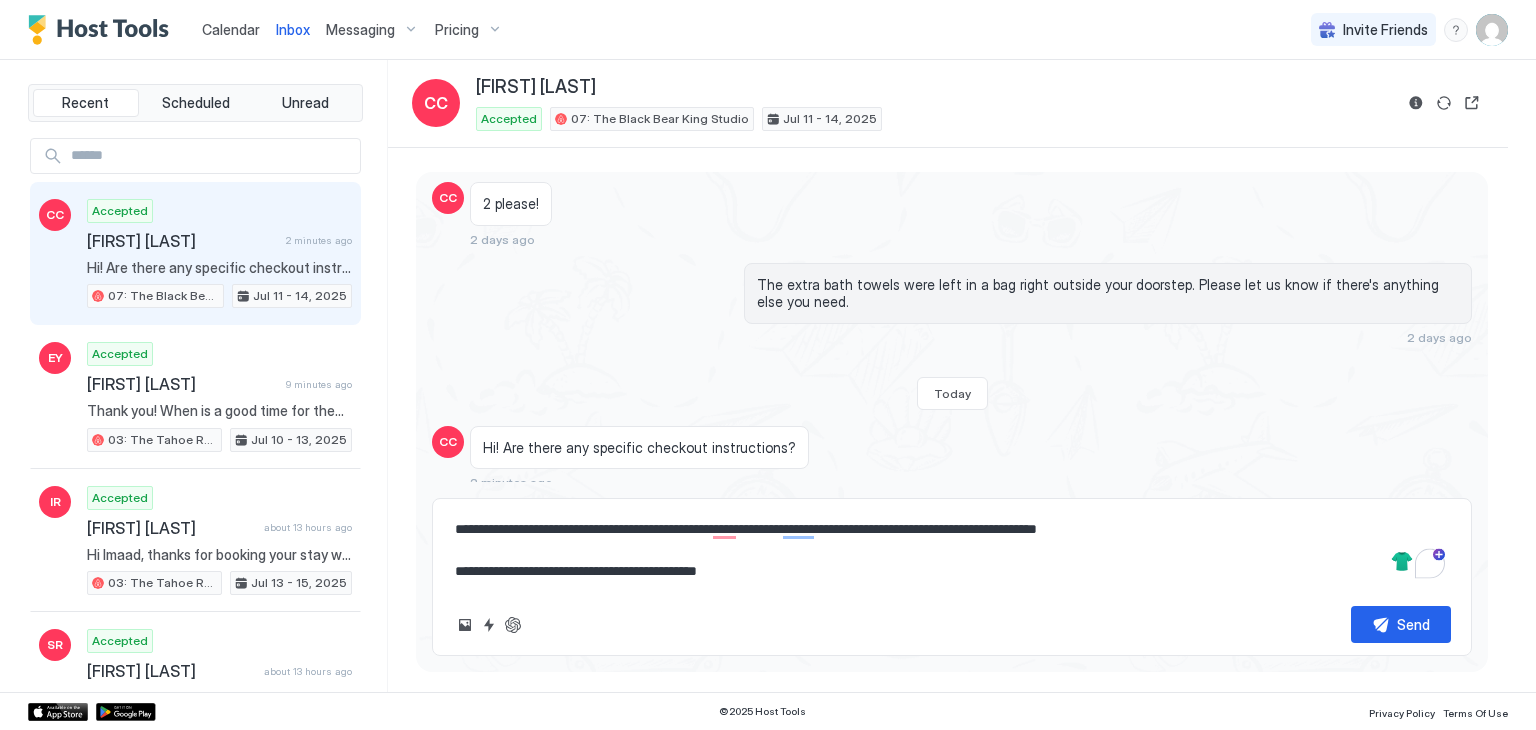 type on "*" 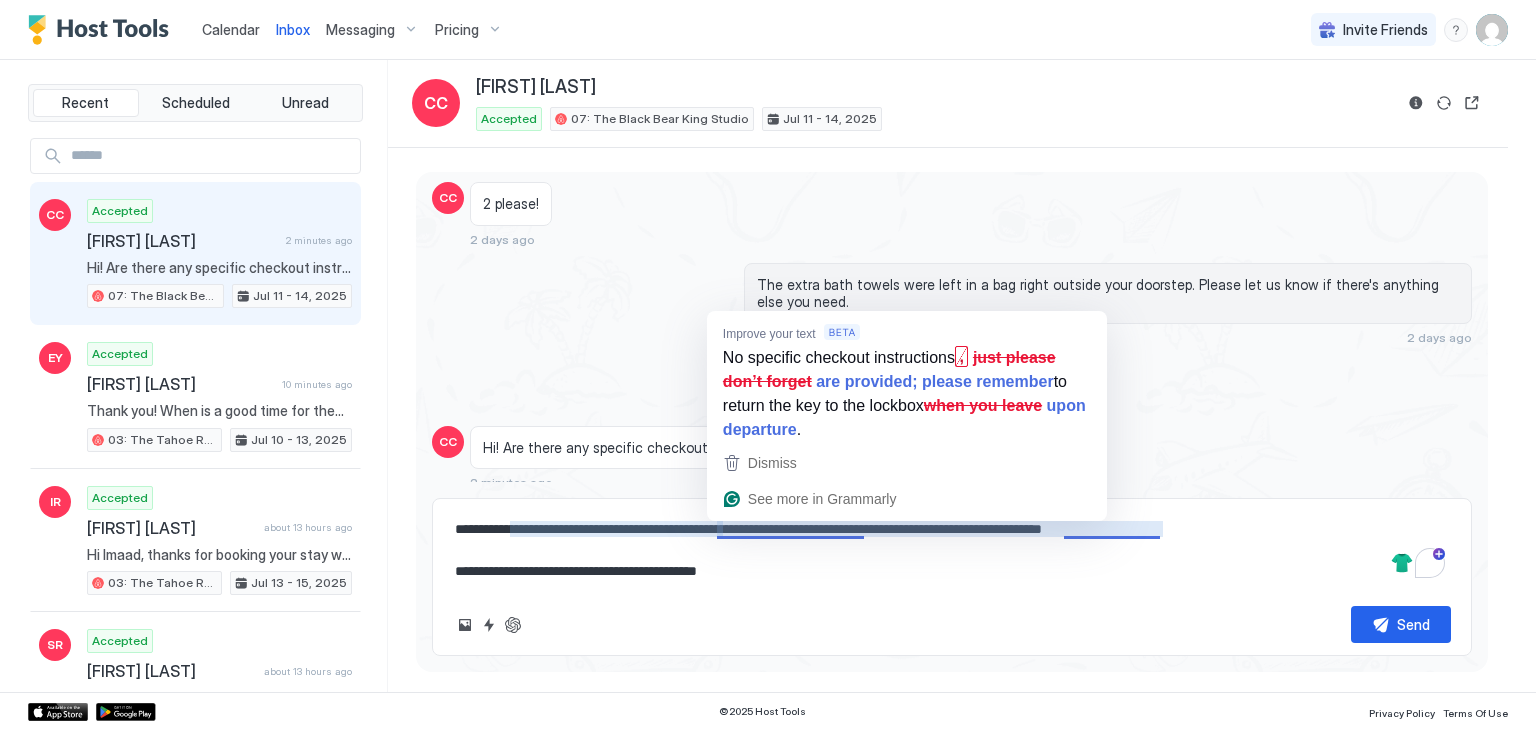 click on "**********" at bounding box center (952, 550) 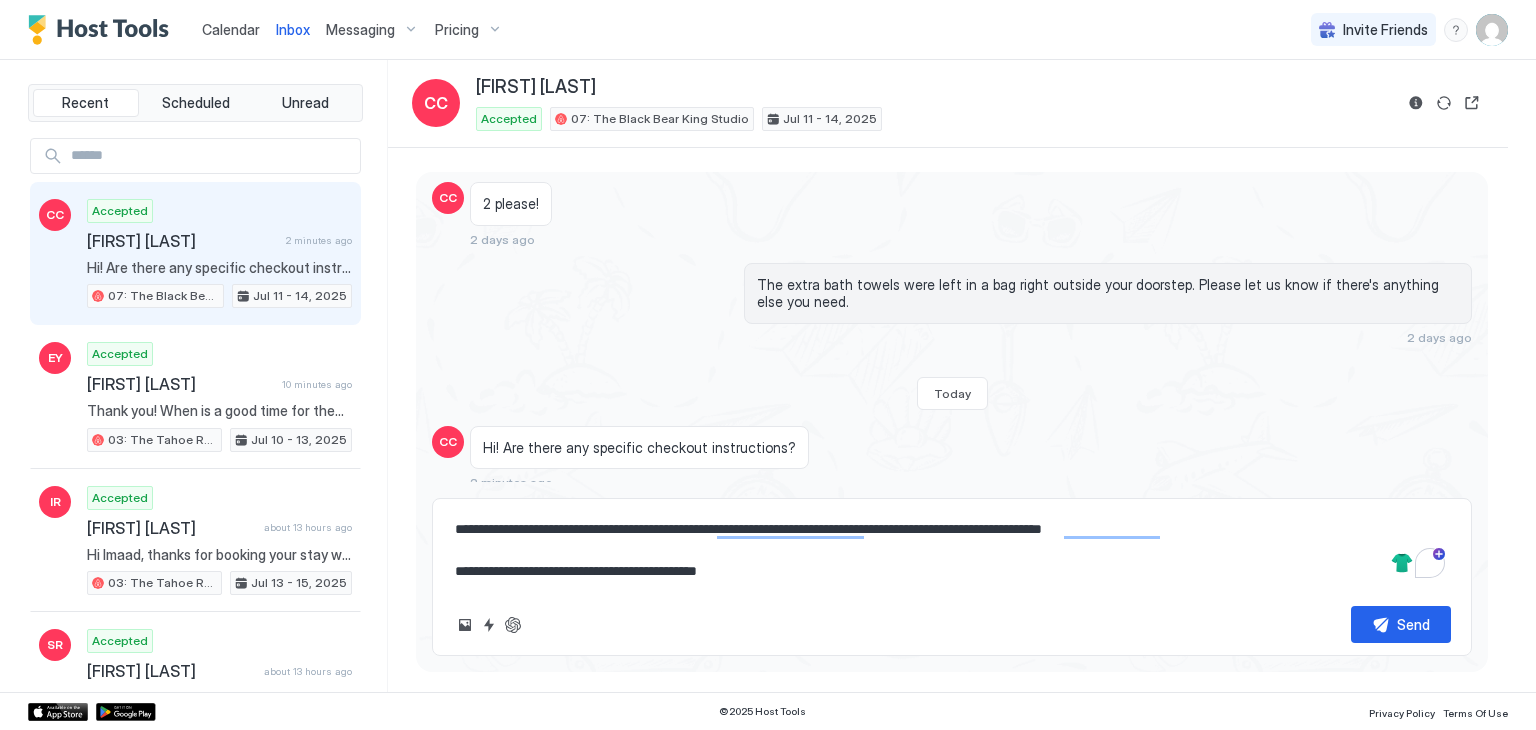 click on "**********" at bounding box center [952, 550] 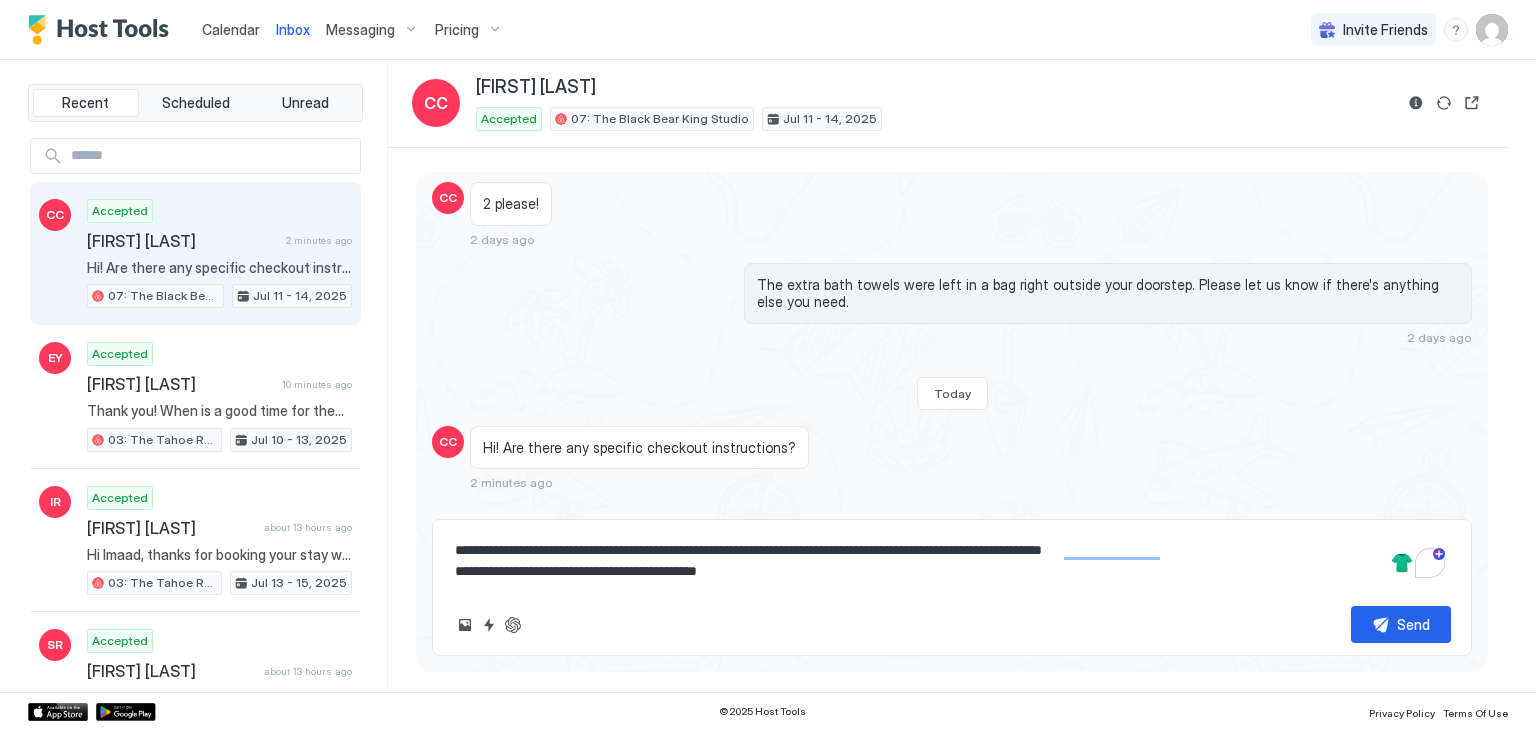 type on "*" 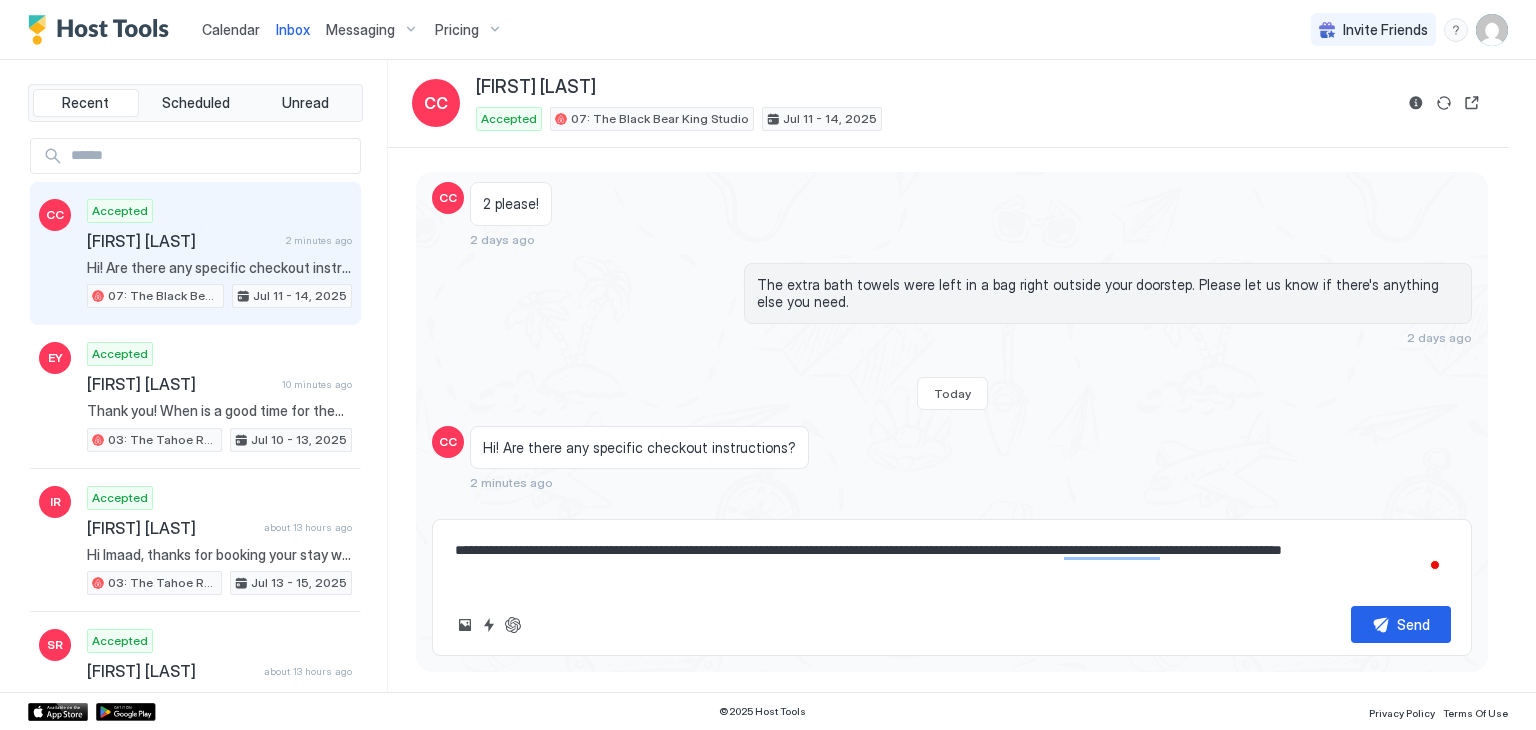 type on "*" 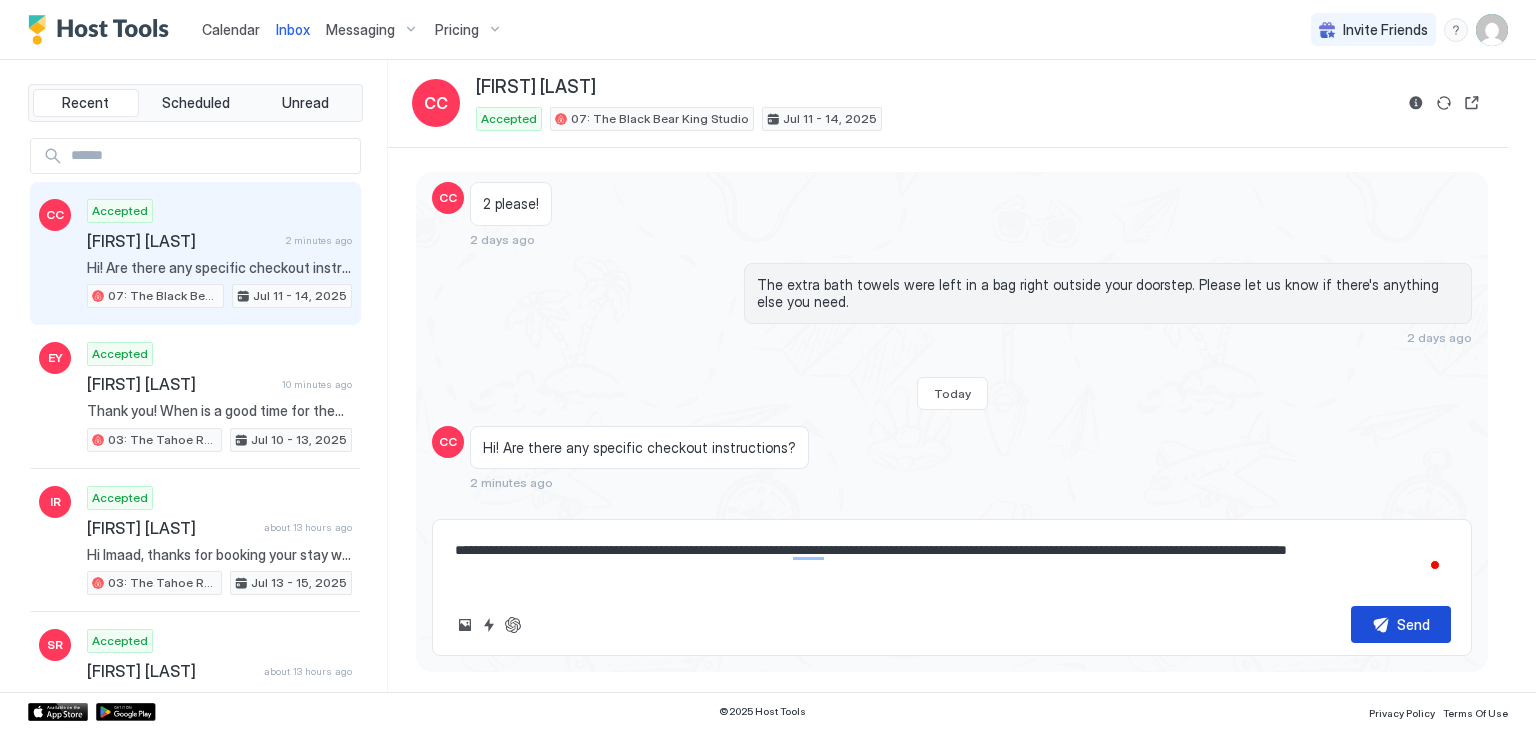 type on "**********" 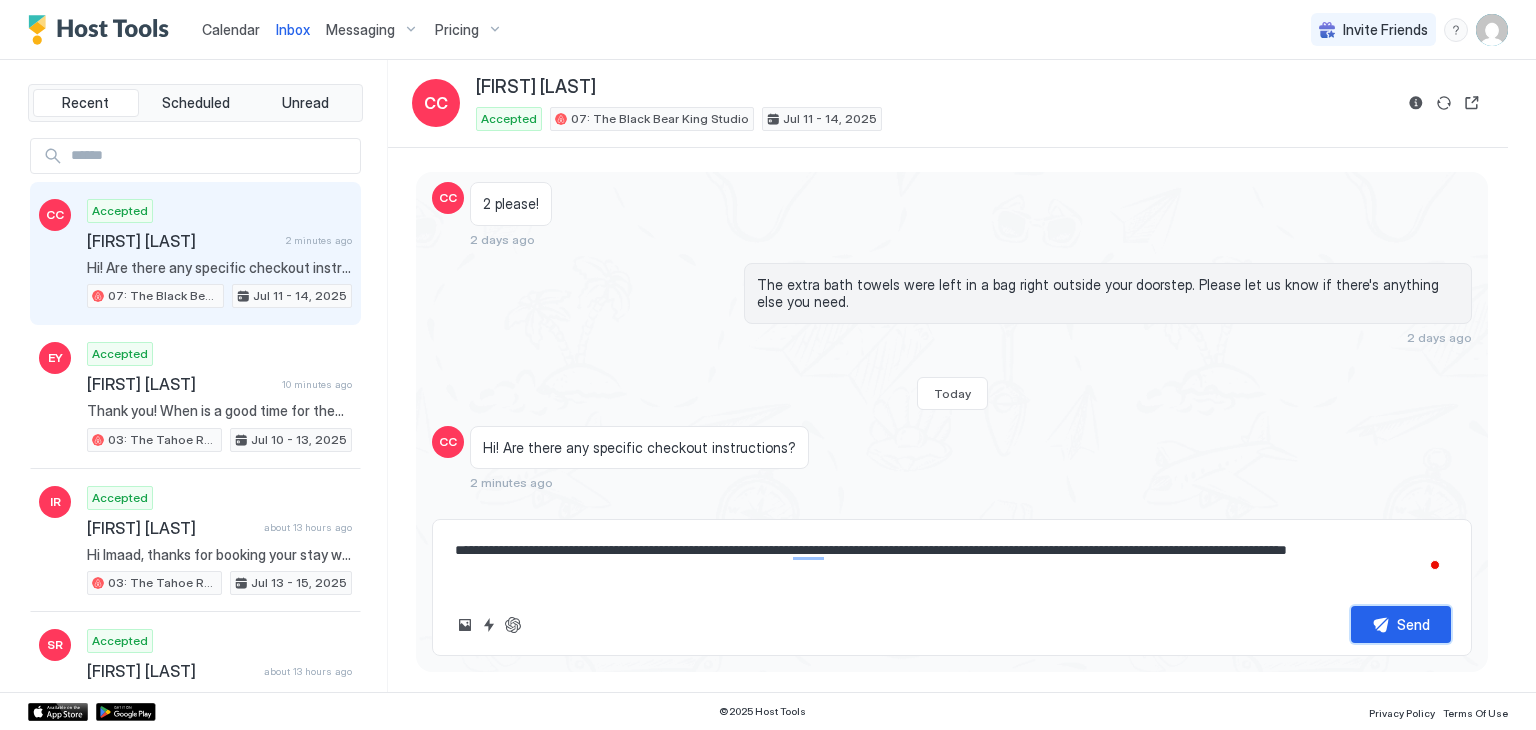 click on "Send" at bounding box center [1413, 624] 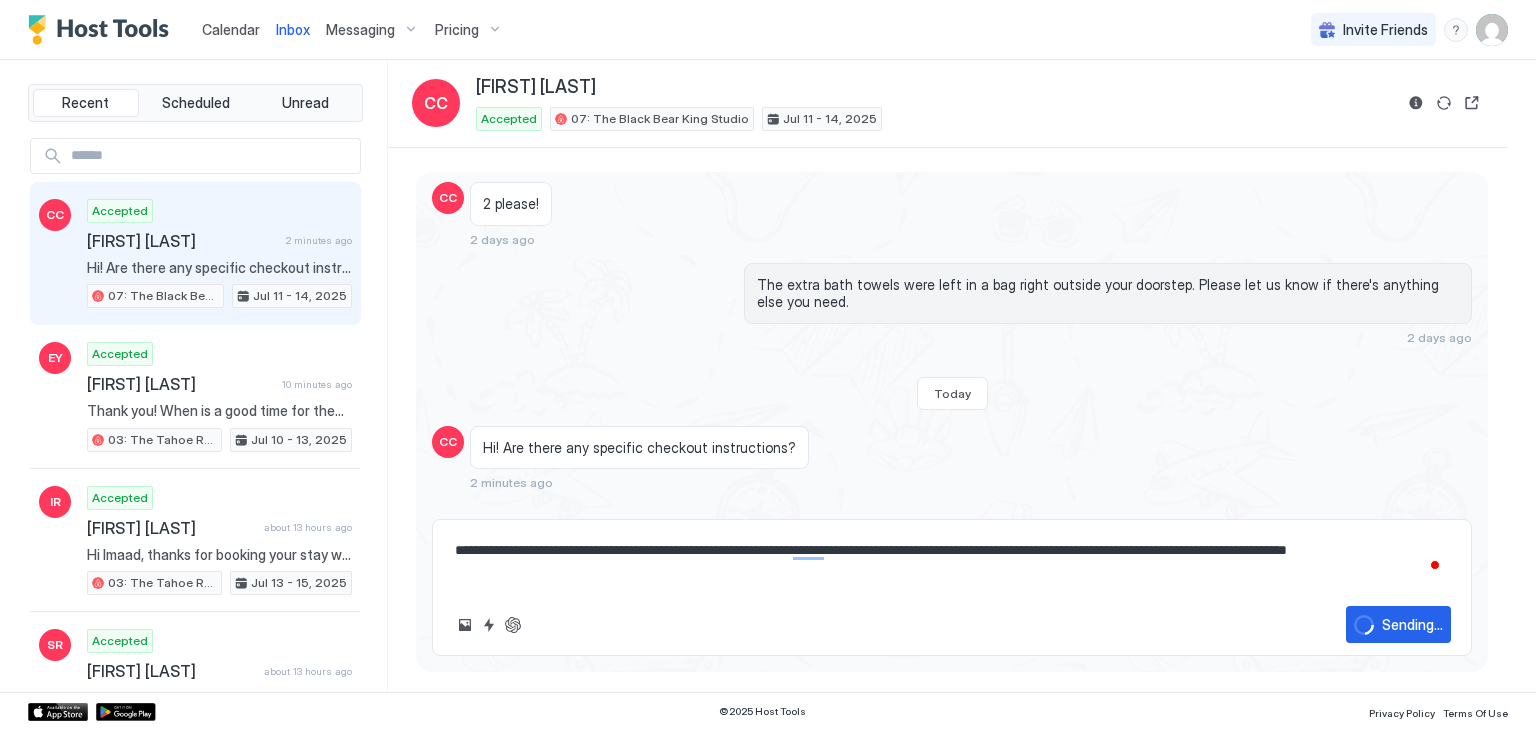 type on "*" 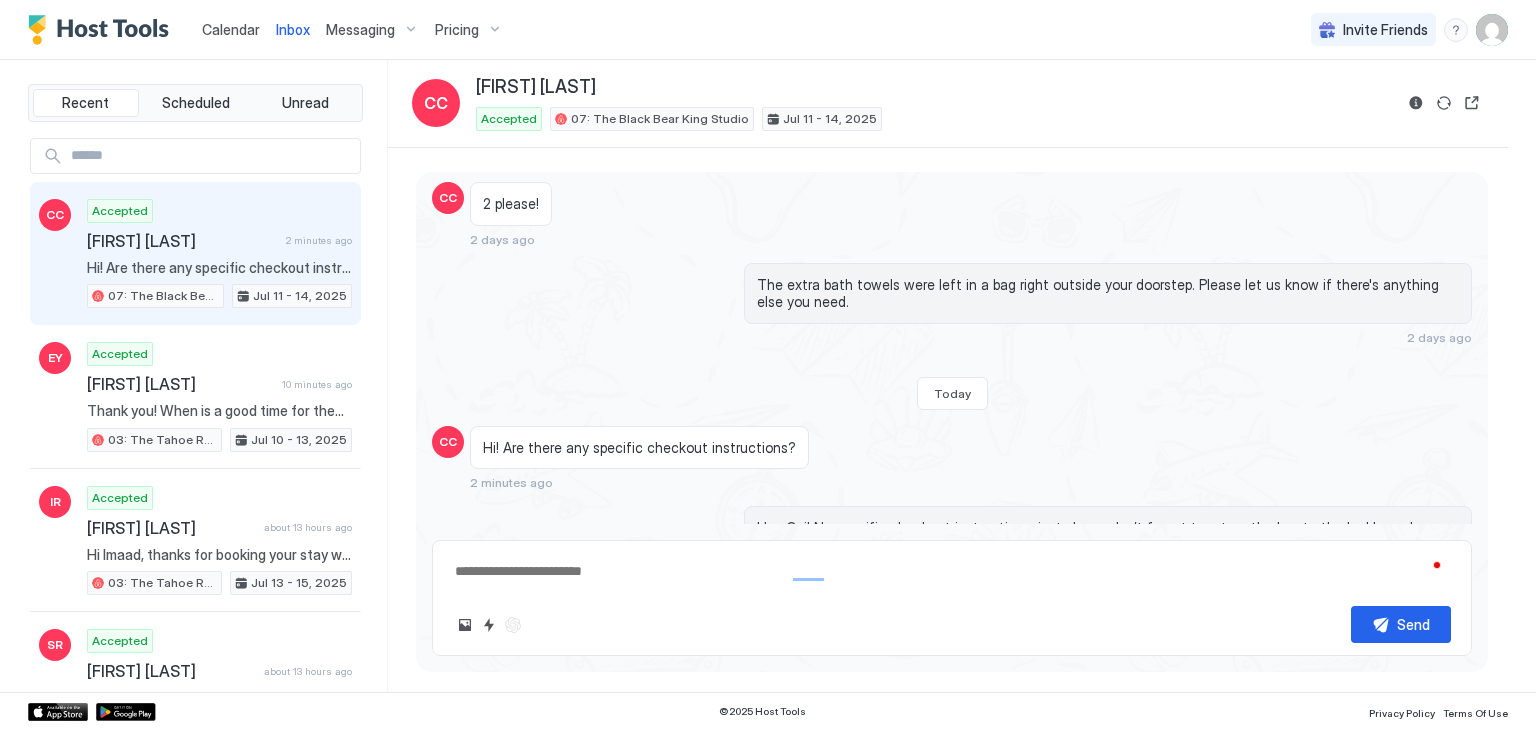 scroll, scrollTop: 1630, scrollLeft: 0, axis: vertical 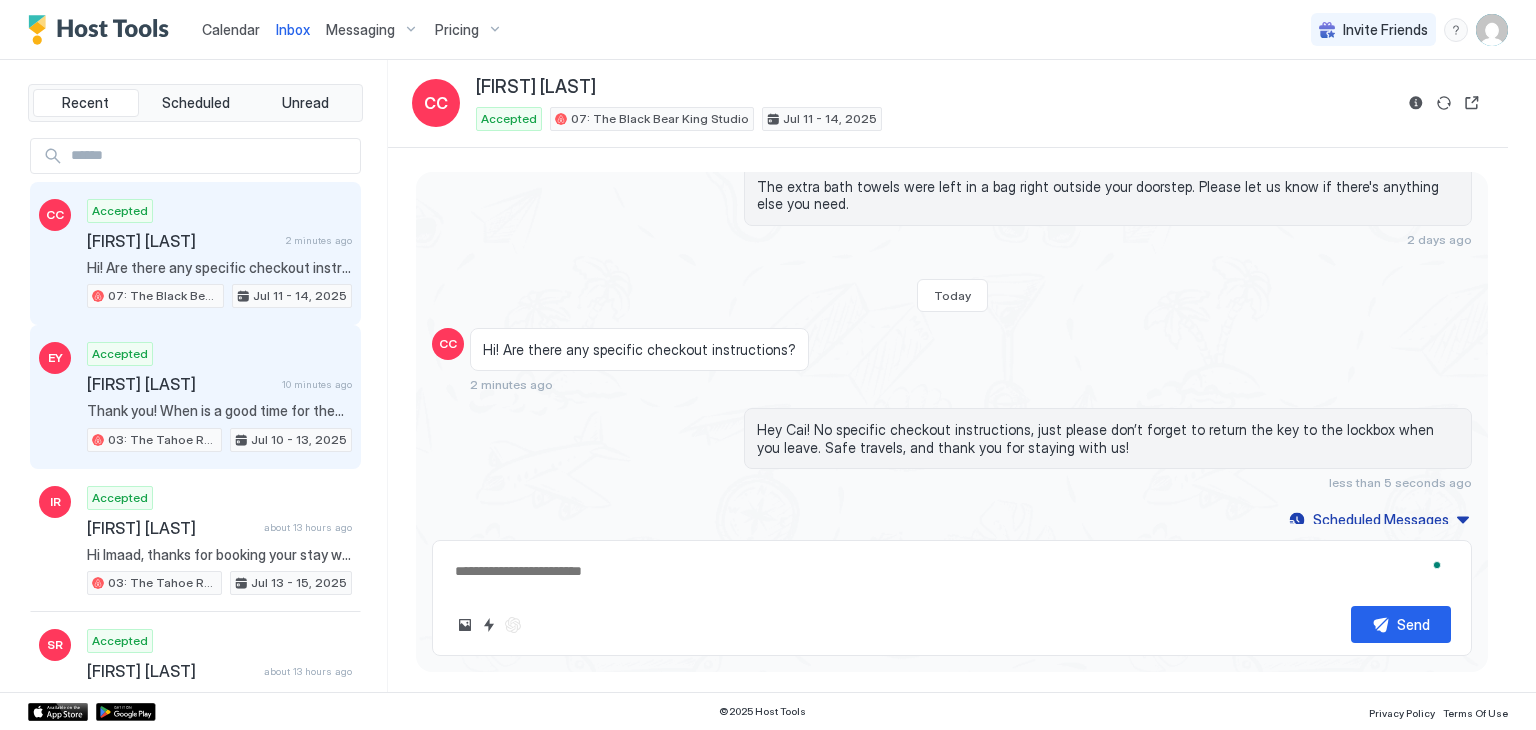 click on "Accepted Erin Youngblood 10 minutes ago Thank you!  When is a good time for them to meet pick up?  Is someone there during the day each day? 03: The Tahoe Retro Double Bed Studio Jul 10 - 13, 2025" at bounding box center (219, 397) 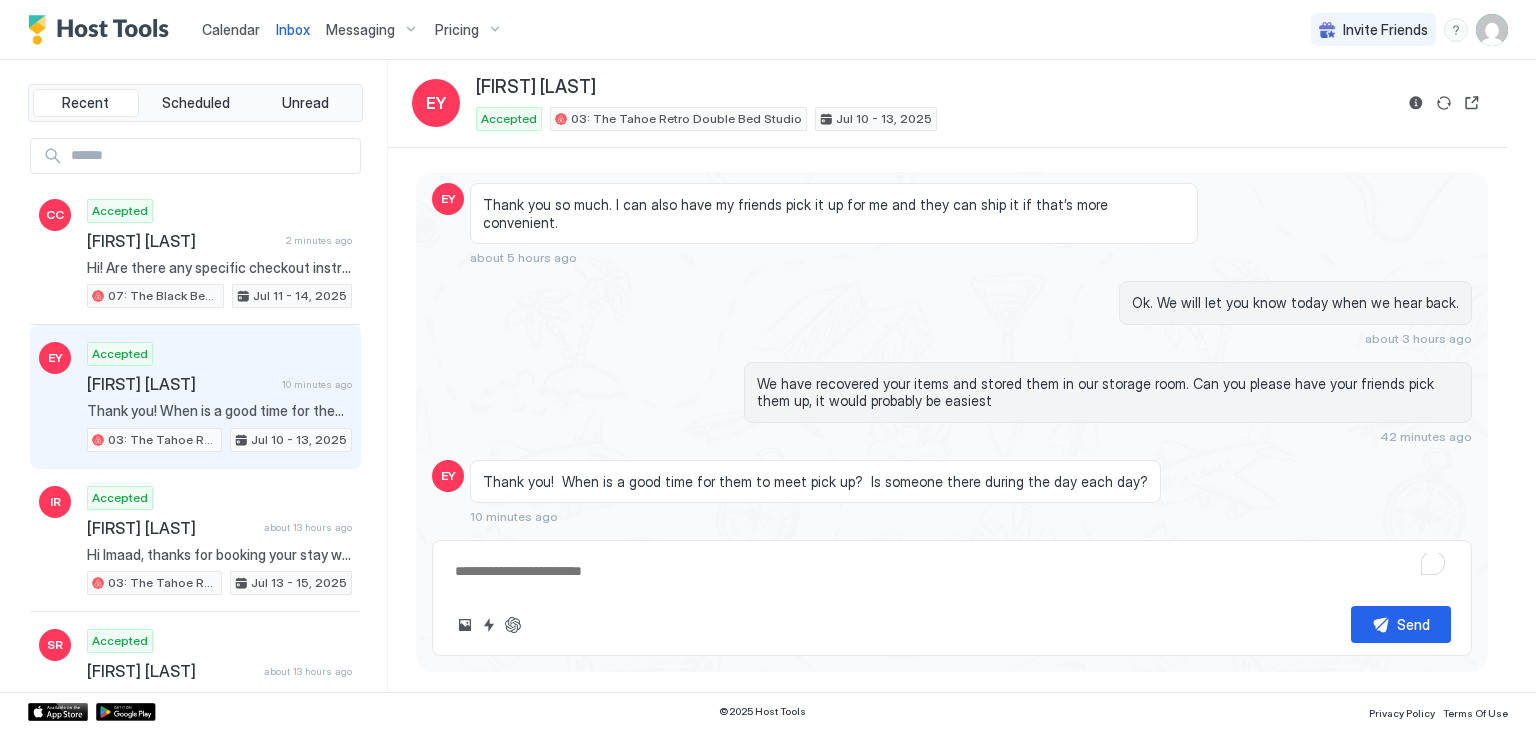 scroll, scrollTop: 1723, scrollLeft: 0, axis: vertical 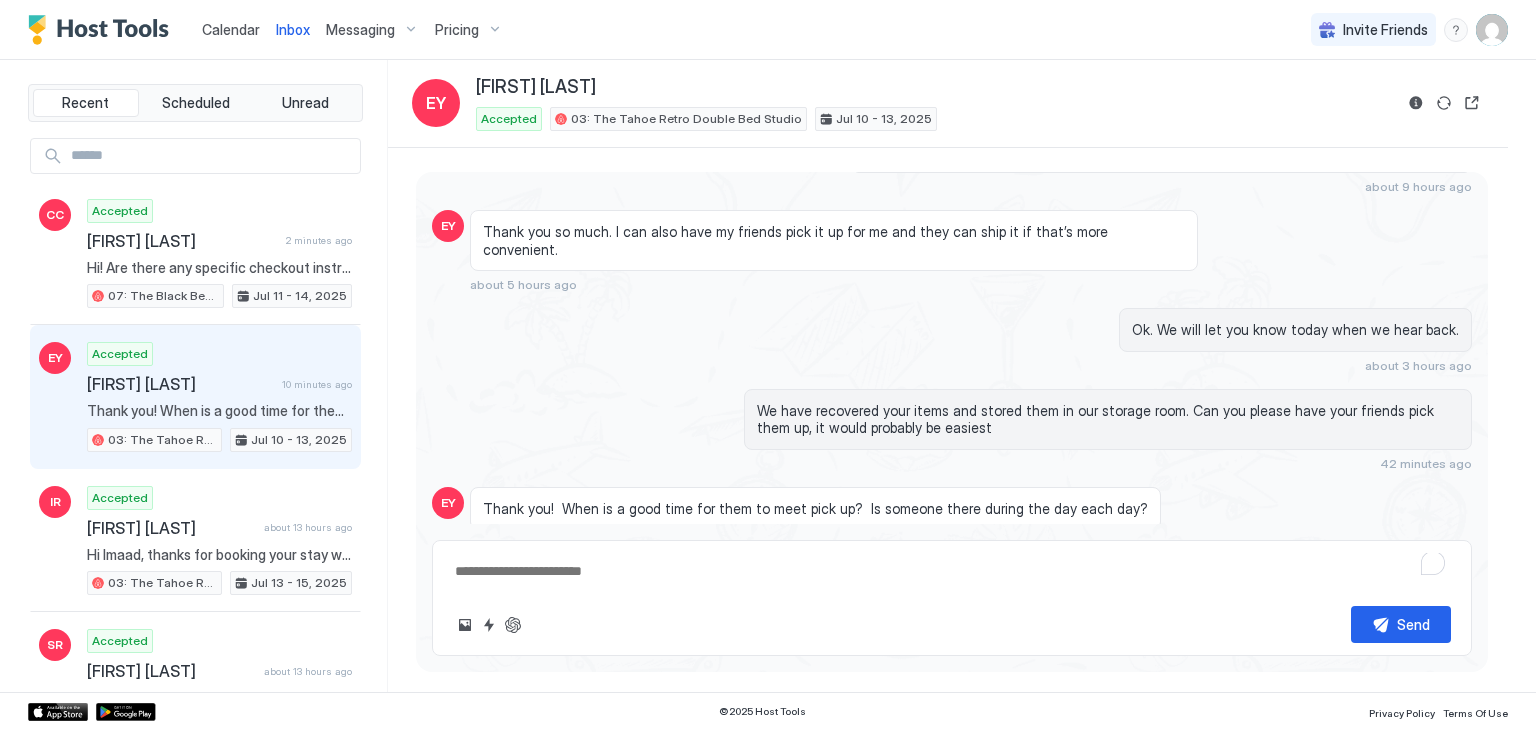 click on "Thank you!  When is a good time for them to meet pick up?  Is someone there during the day each day?" at bounding box center [815, 509] 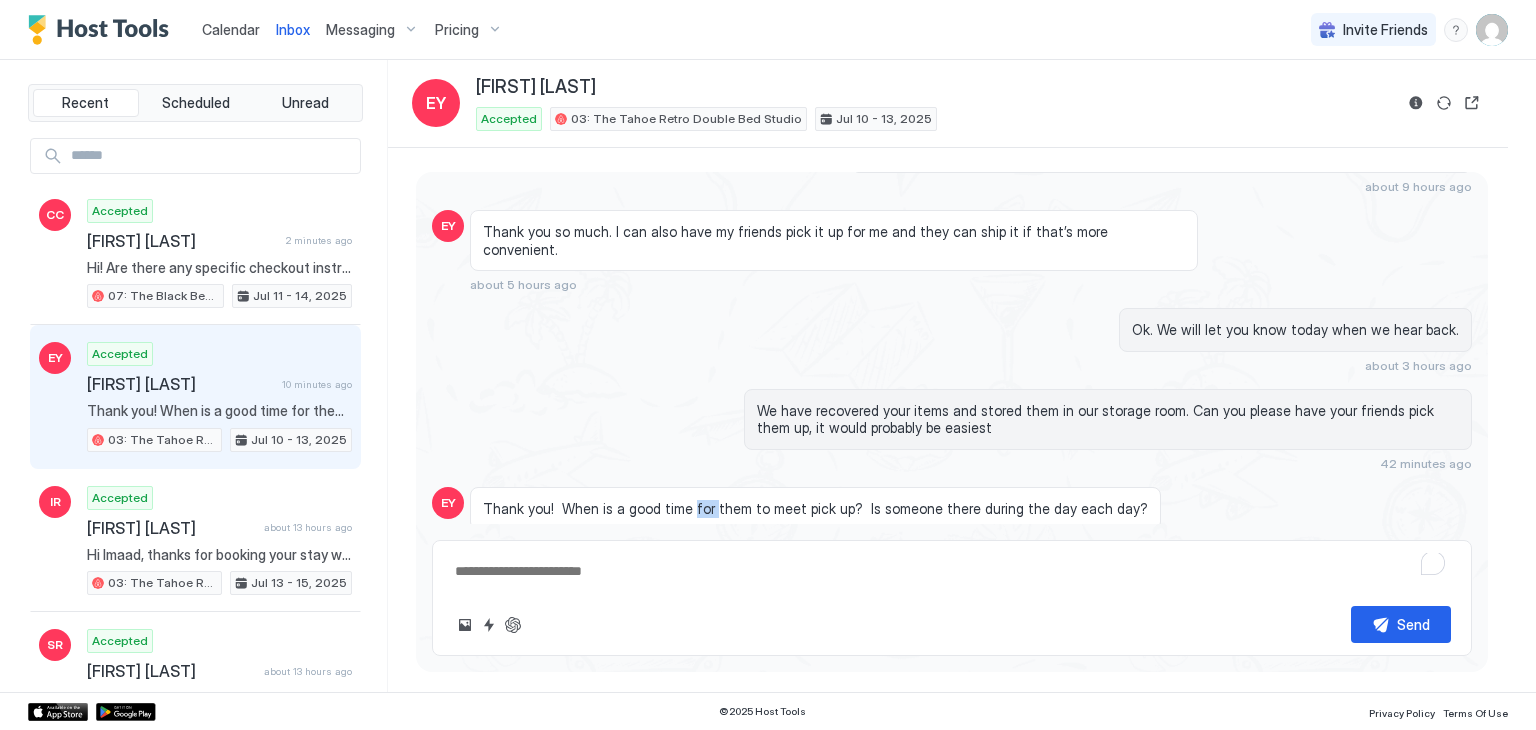 click on "Thank you!  When is a good time for them to meet pick up?  Is someone there during the day each day?" at bounding box center (815, 509) 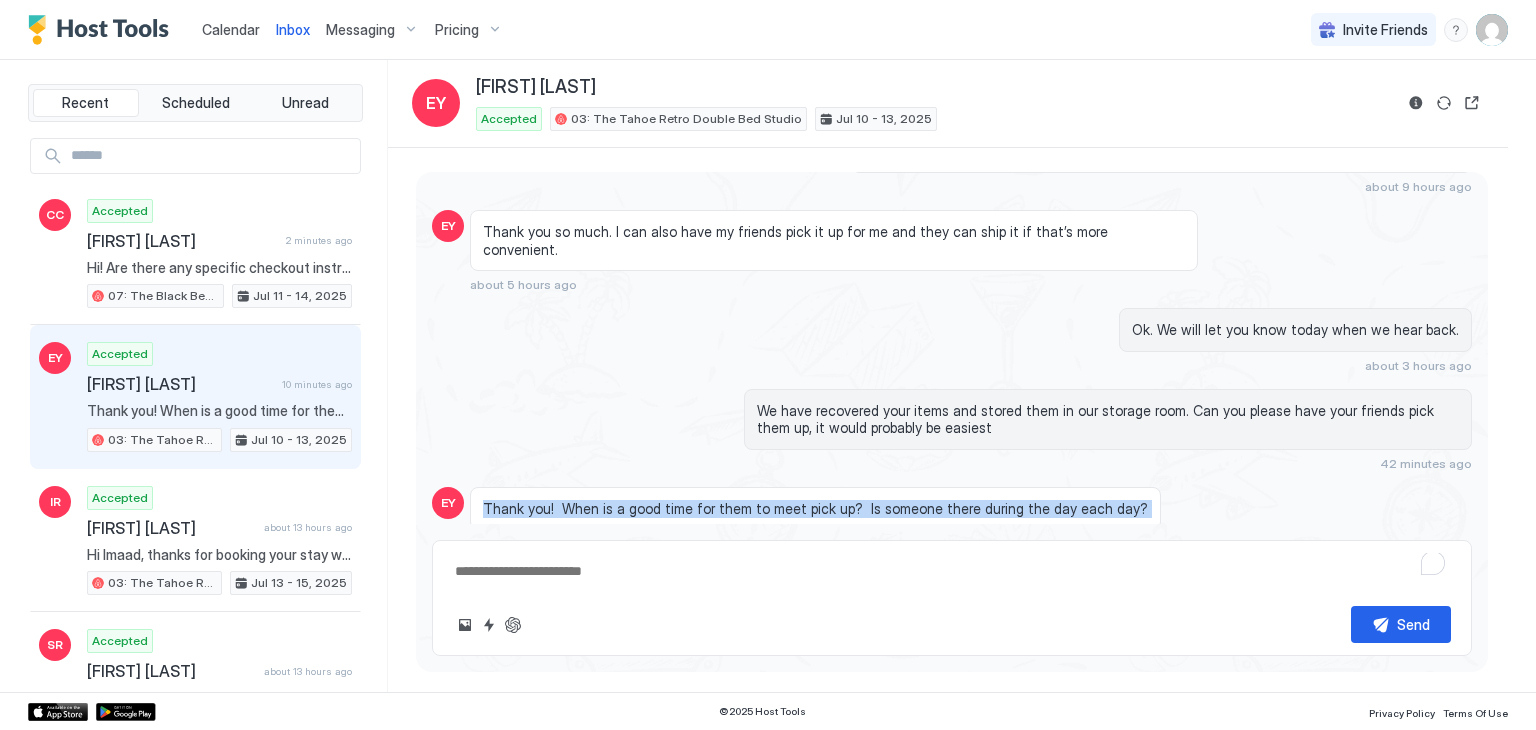 click on "Thank you!  When is a good time for them to meet pick up?  Is someone there during the day each day?" at bounding box center (815, 509) 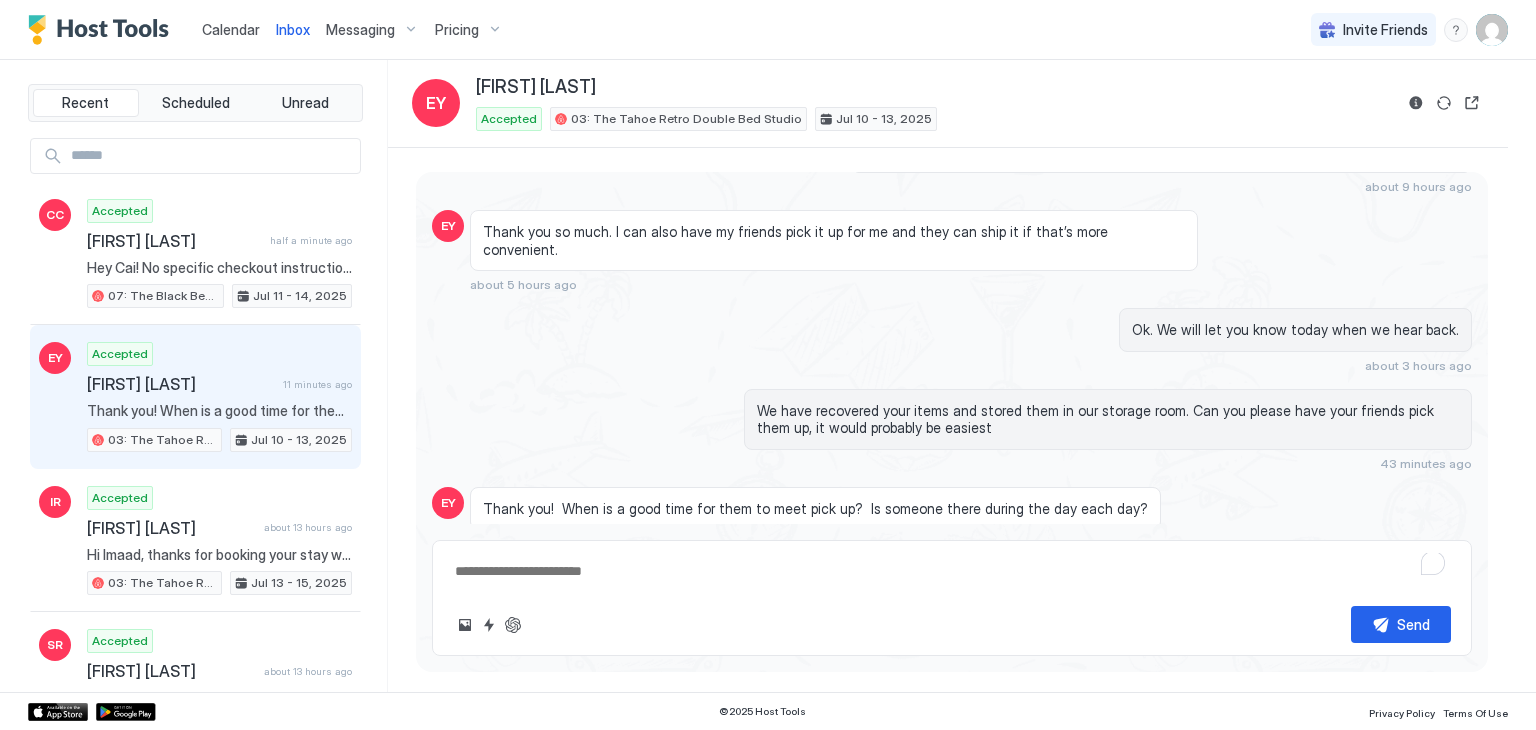 click at bounding box center [952, 571] 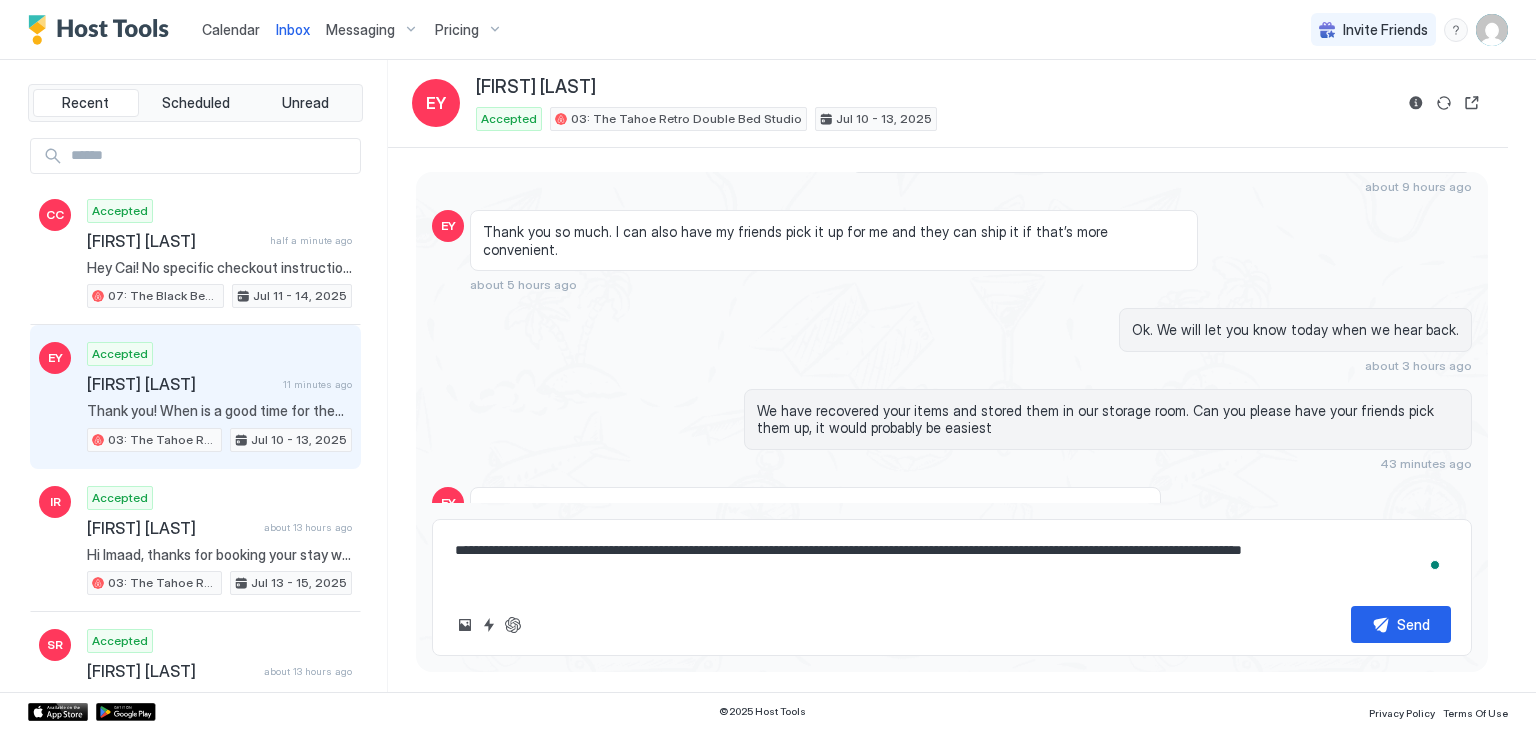 click on "**********" at bounding box center (952, 561) 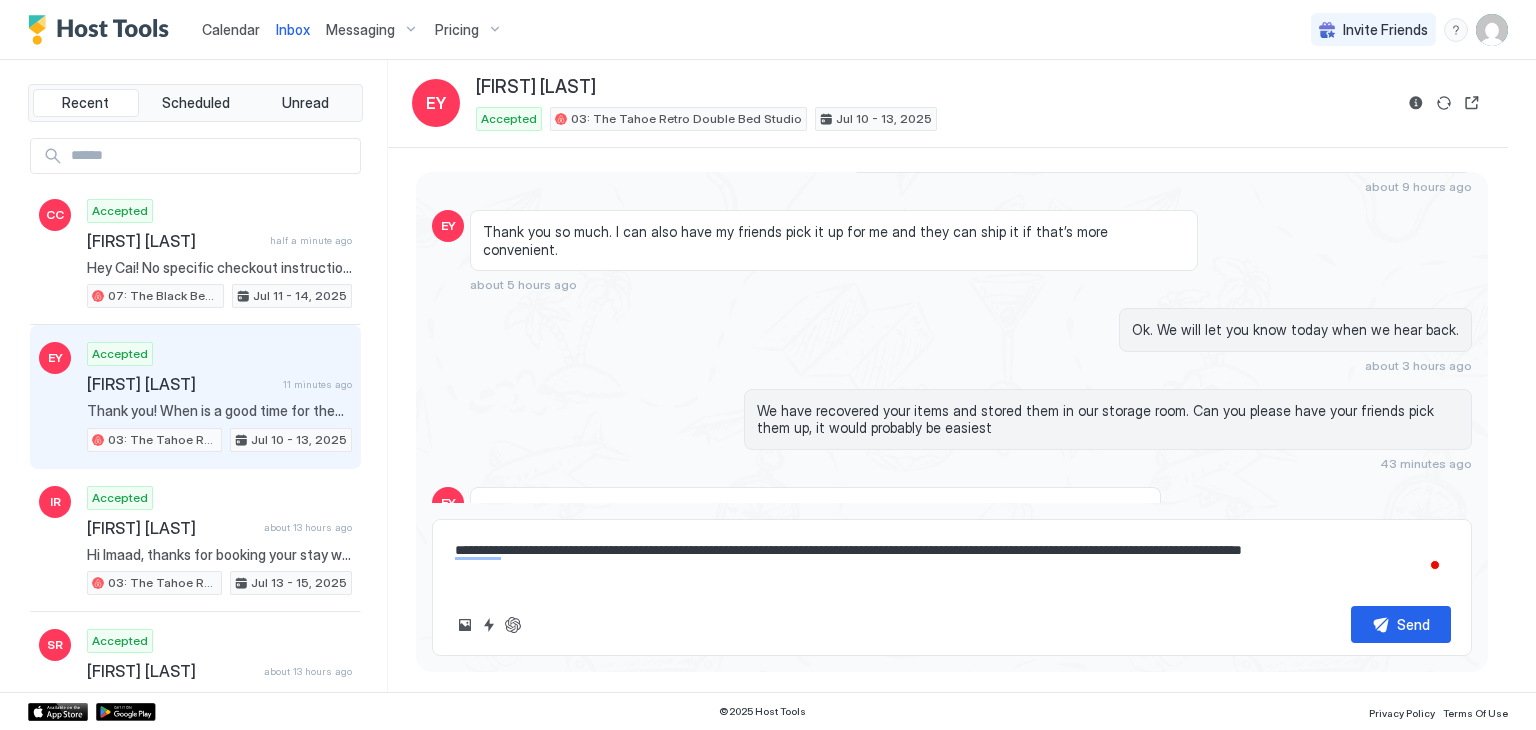 type on "*" 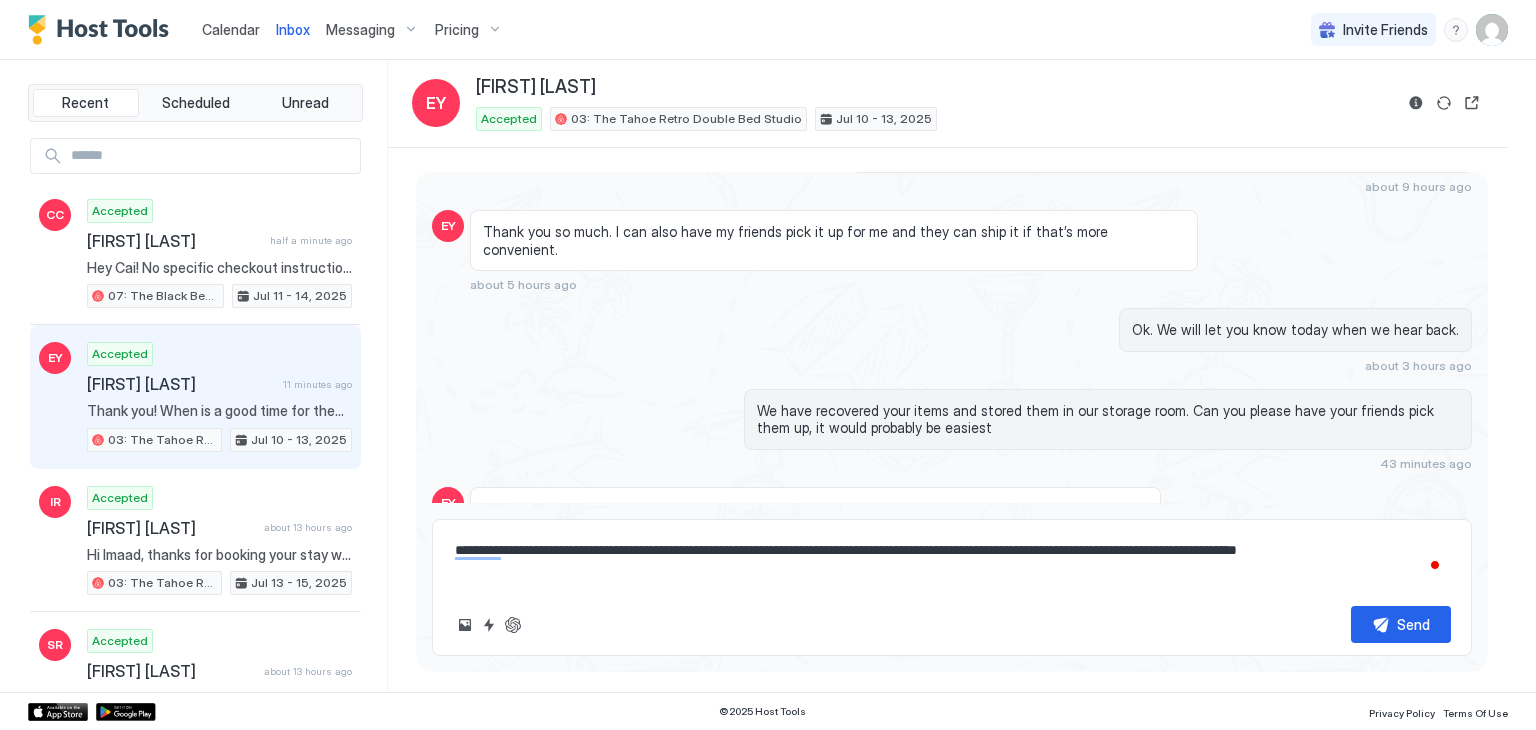 type on "*" 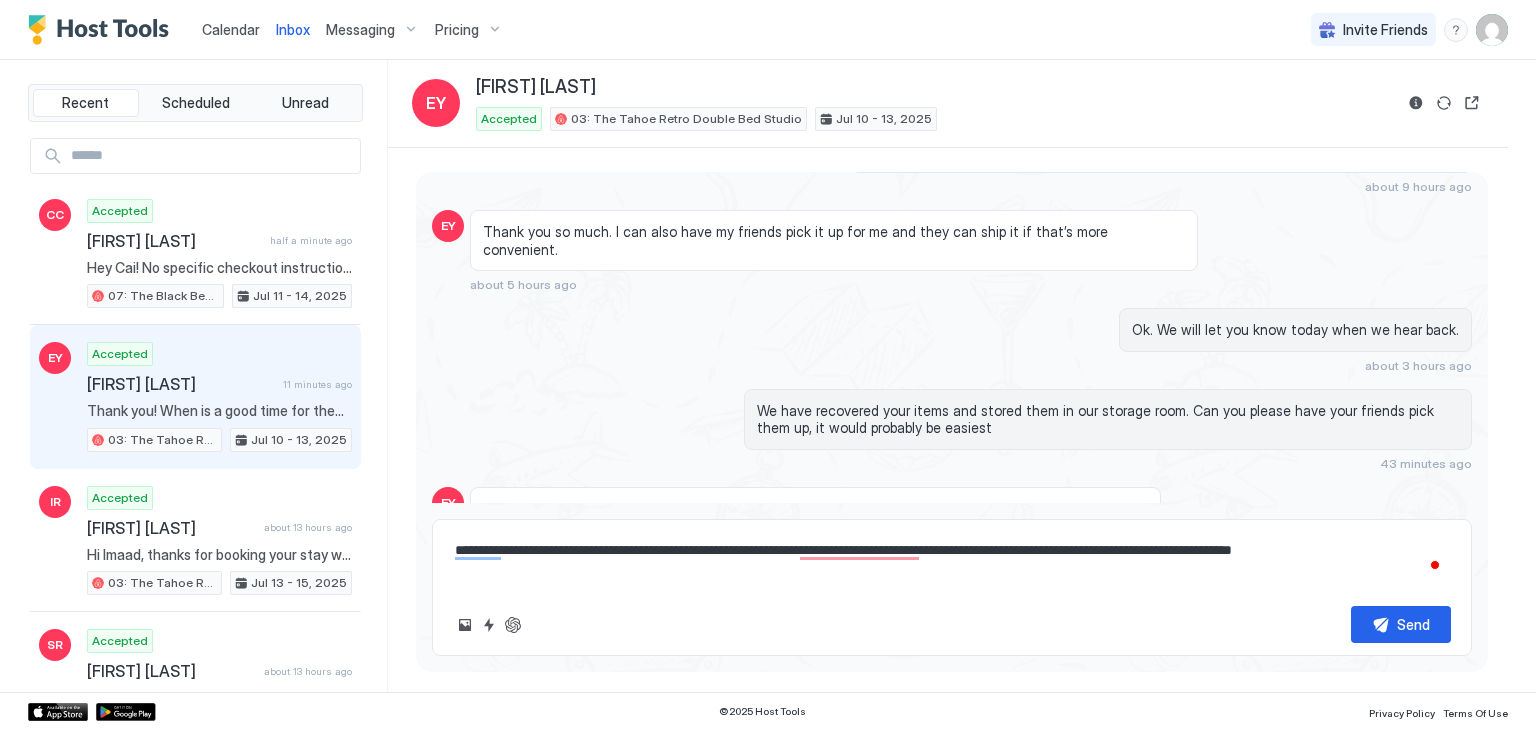 type on "*" 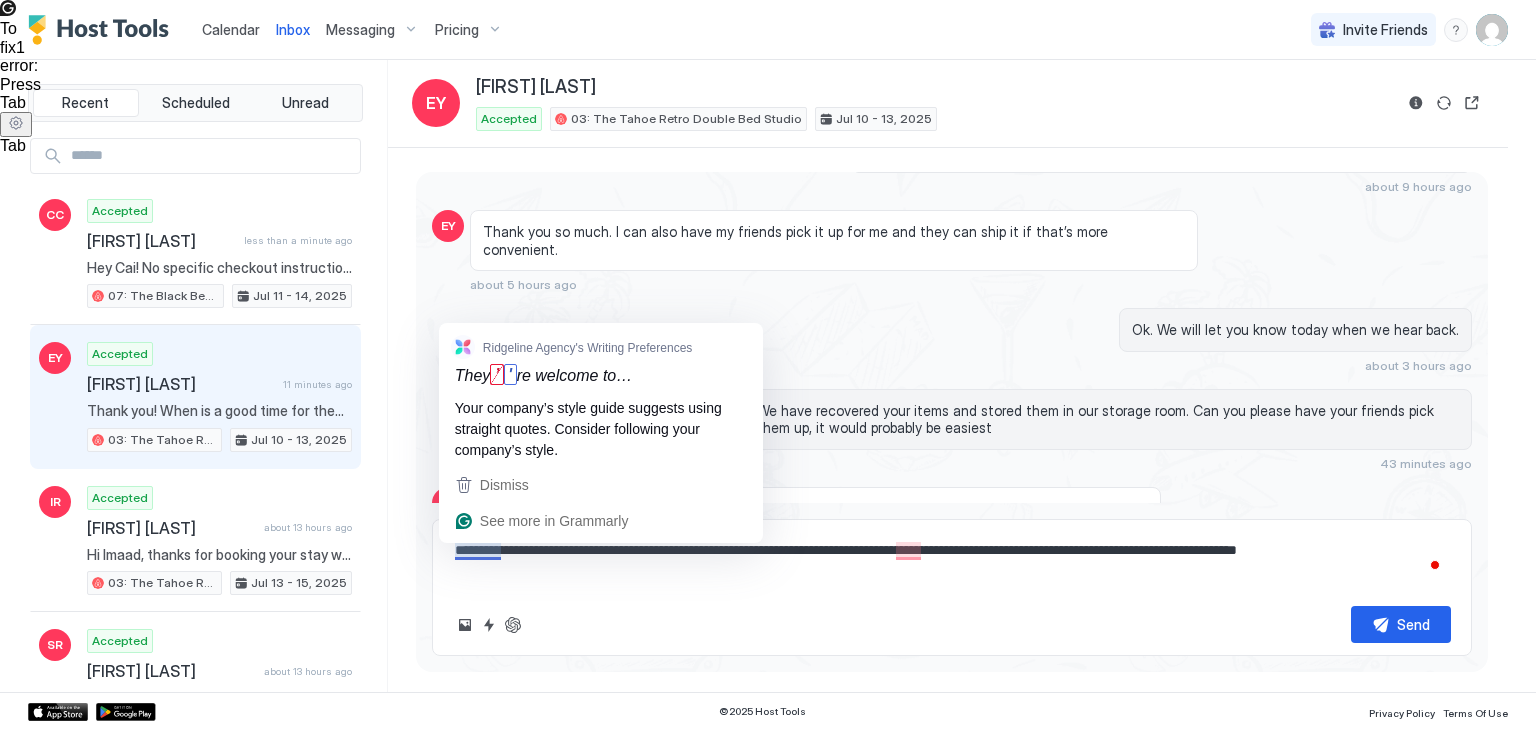 type on "*" 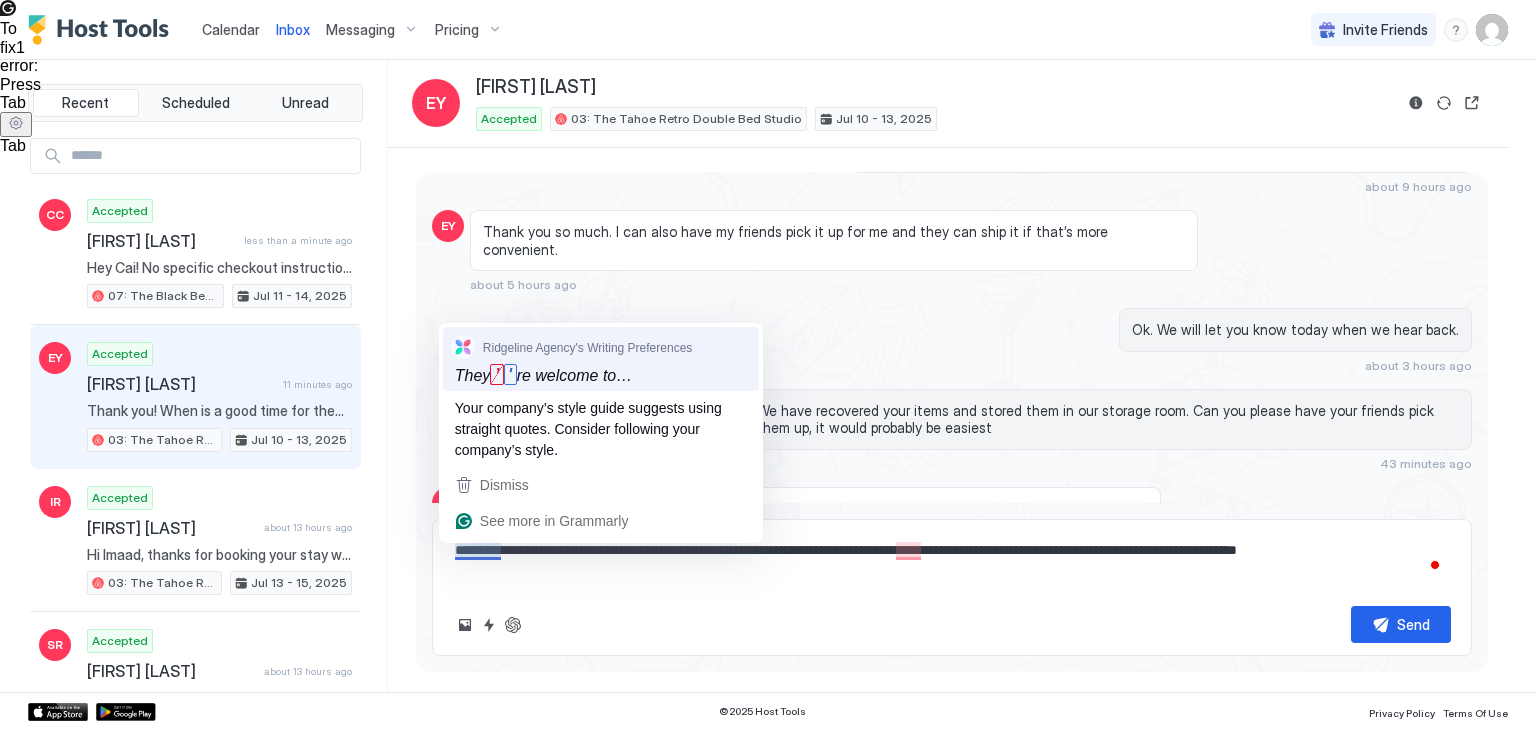 type on "**********" 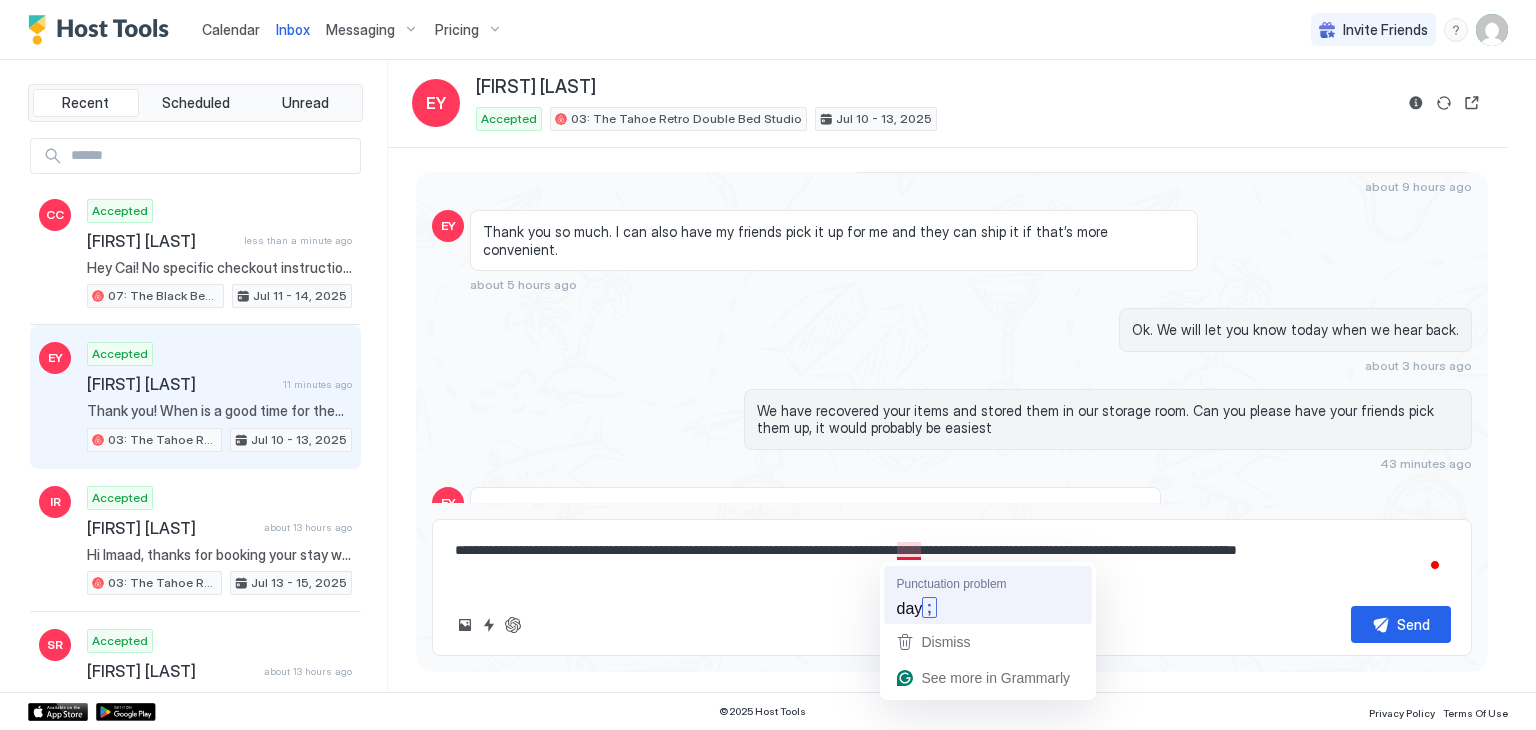 type on "**********" 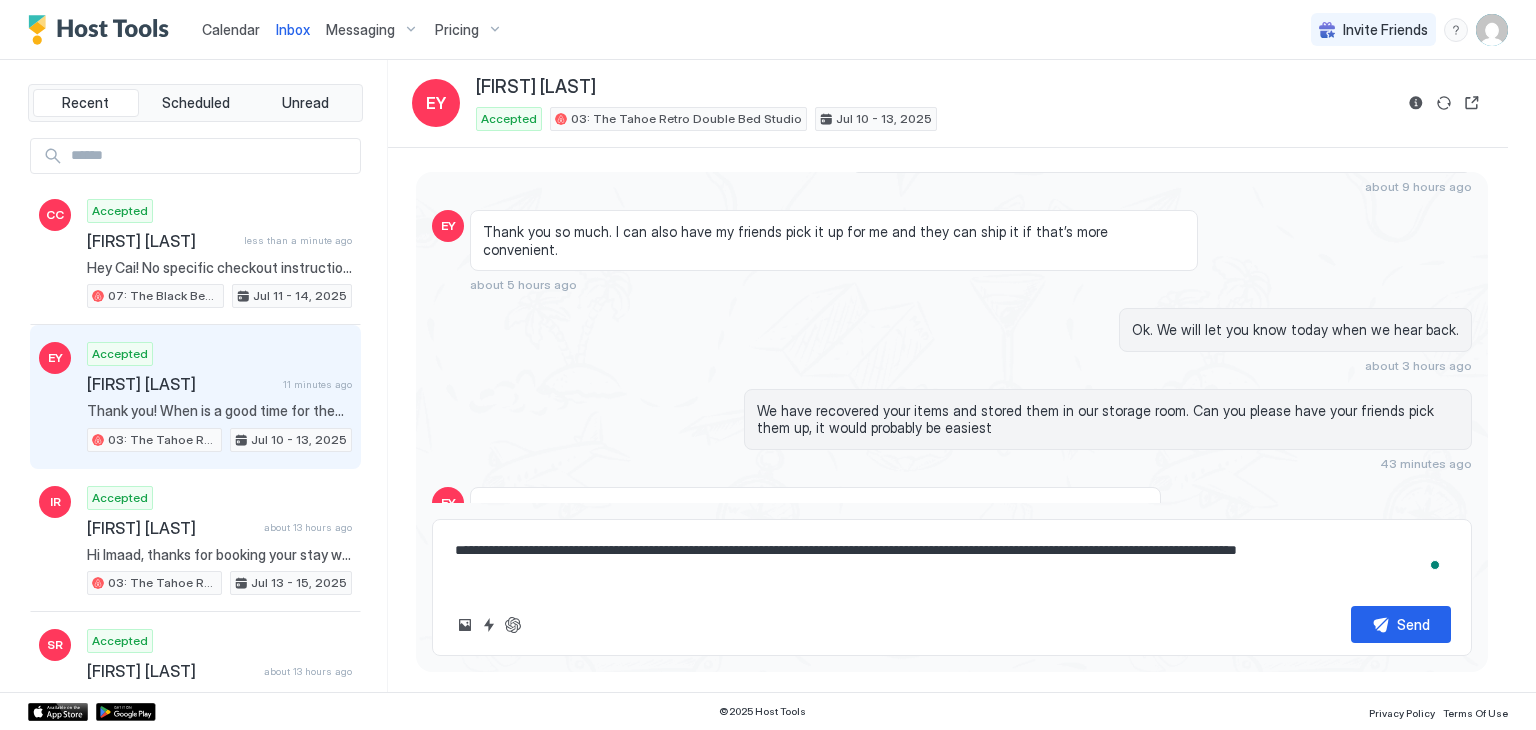 scroll, scrollTop: 1744, scrollLeft: 0, axis: vertical 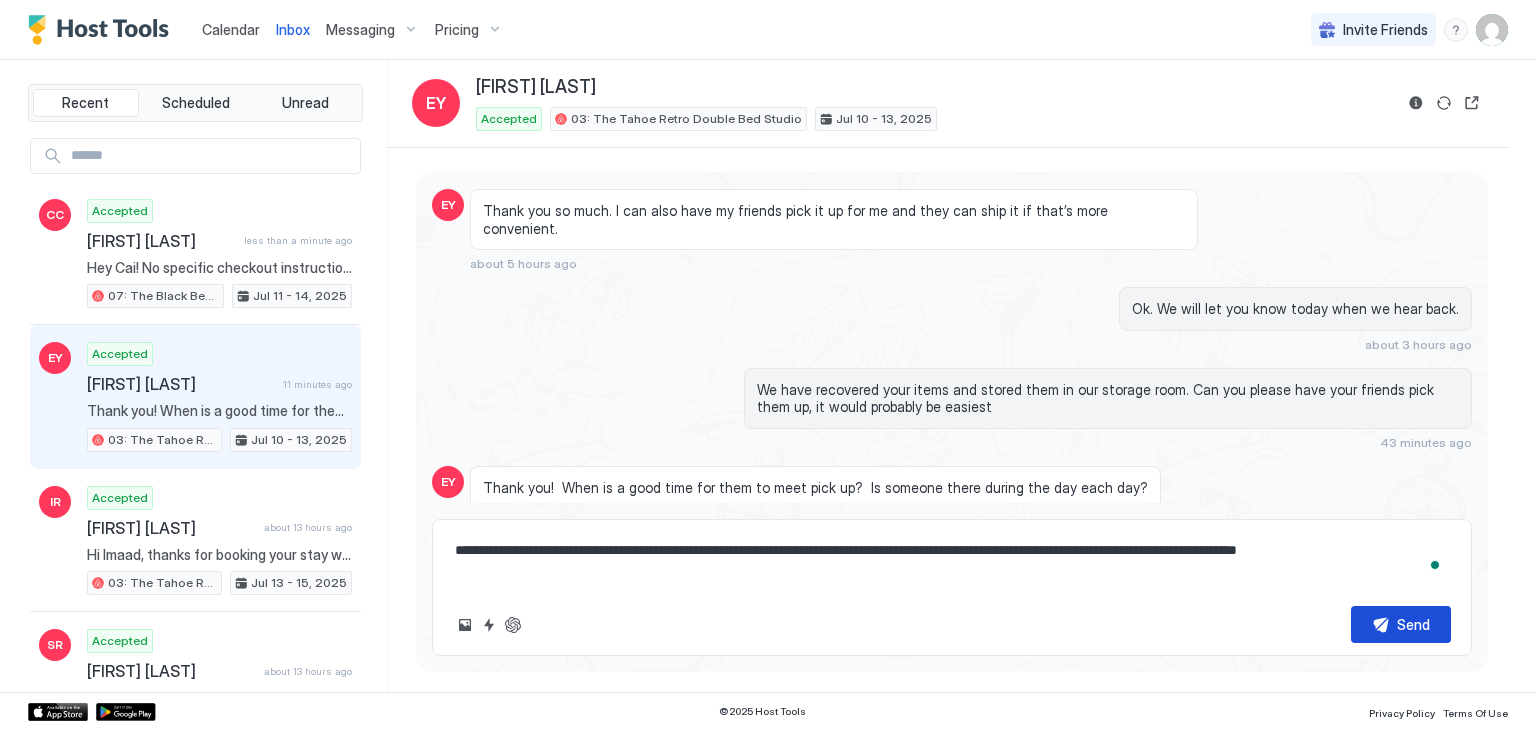 type on "**********" 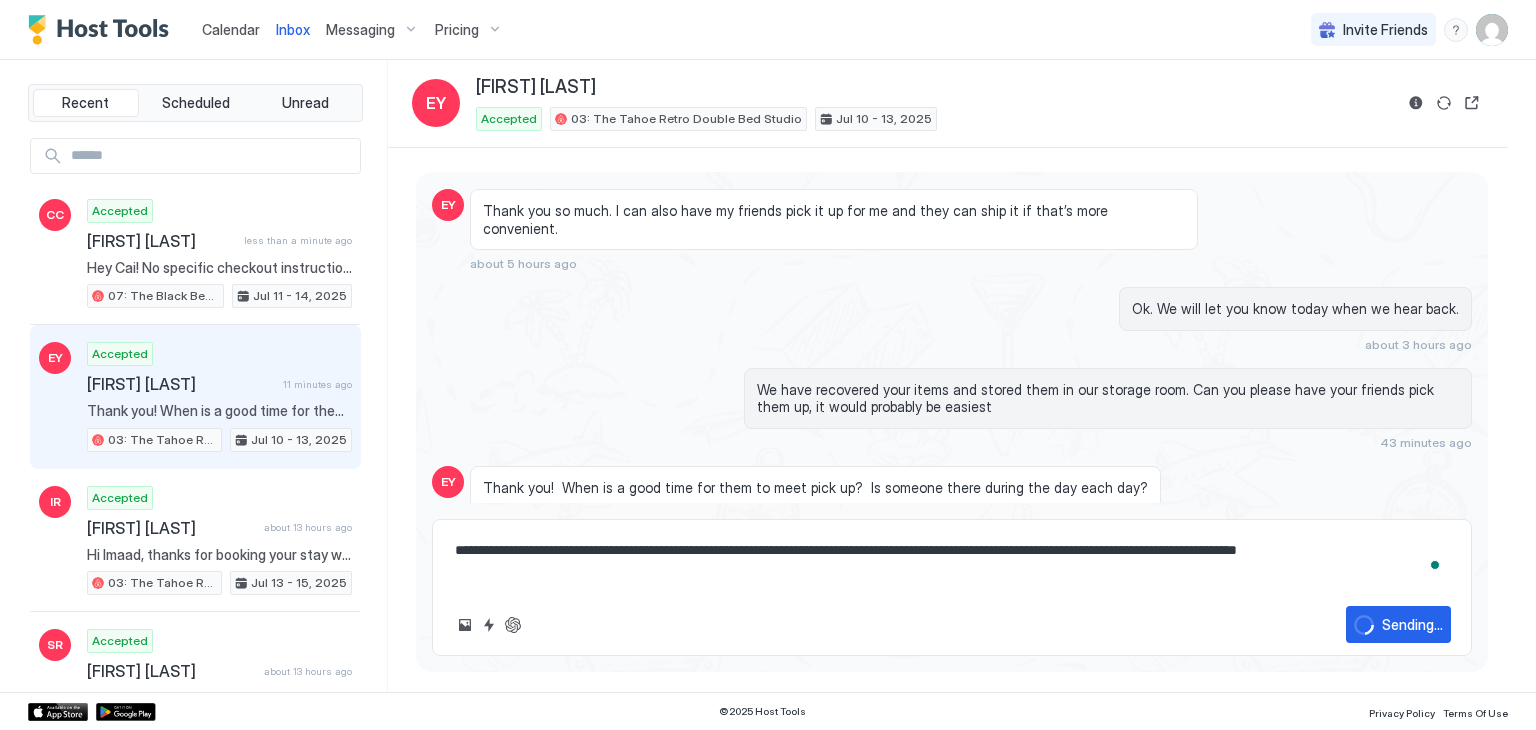 type on "*" 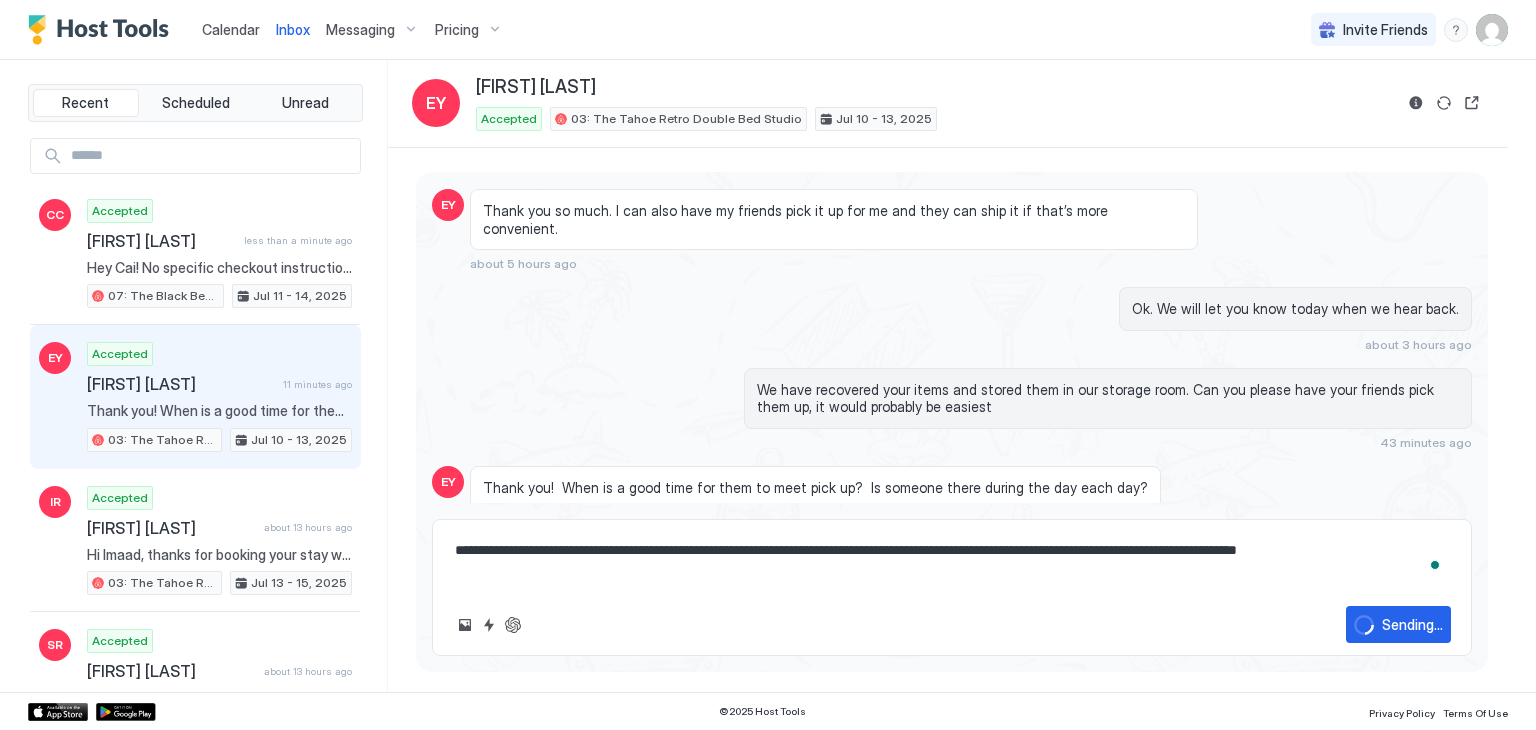 type 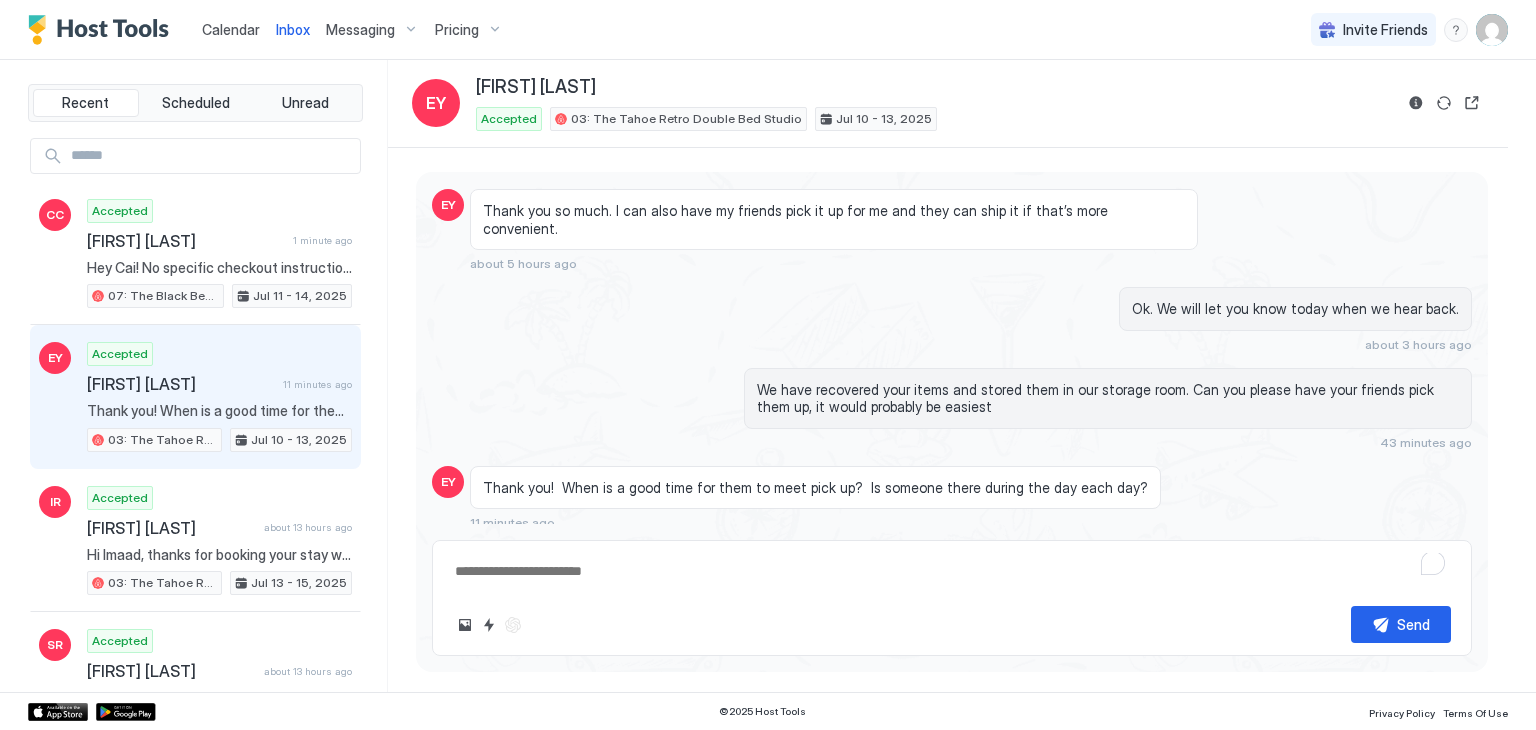 scroll, scrollTop: 1820, scrollLeft: 0, axis: vertical 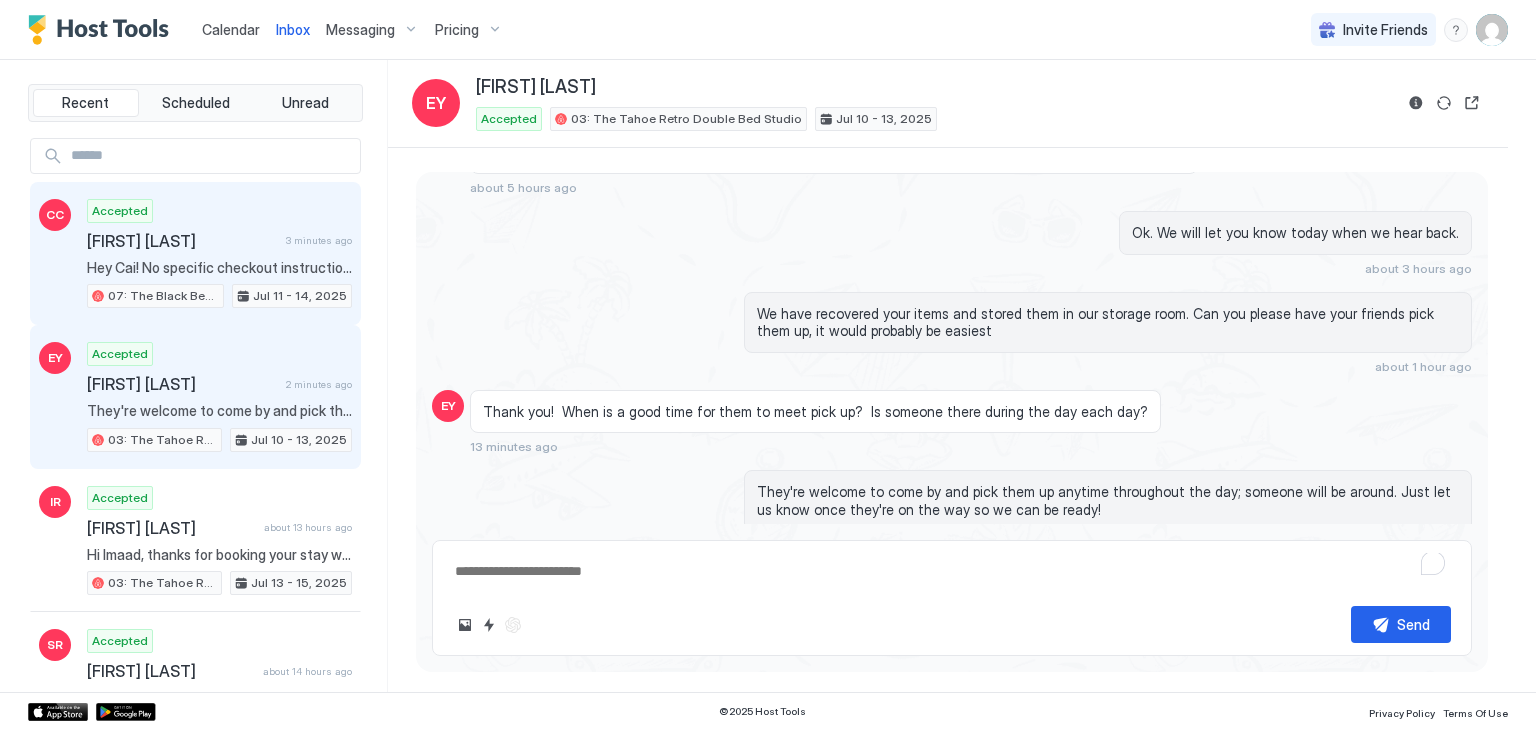click on "3 minutes ago" at bounding box center [319, 240] 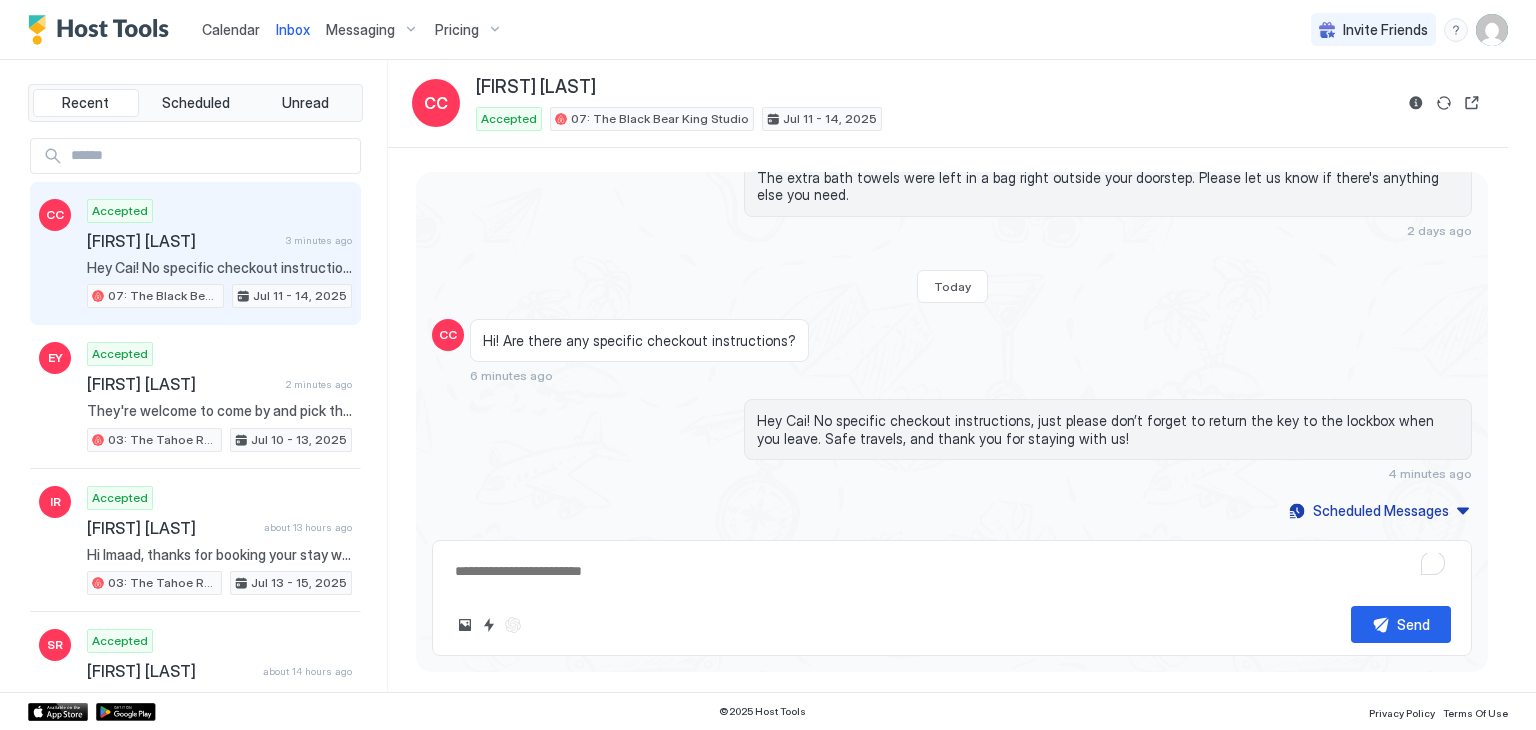 scroll, scrollTop: 1630, scrollLeft: 0, axis: vertical 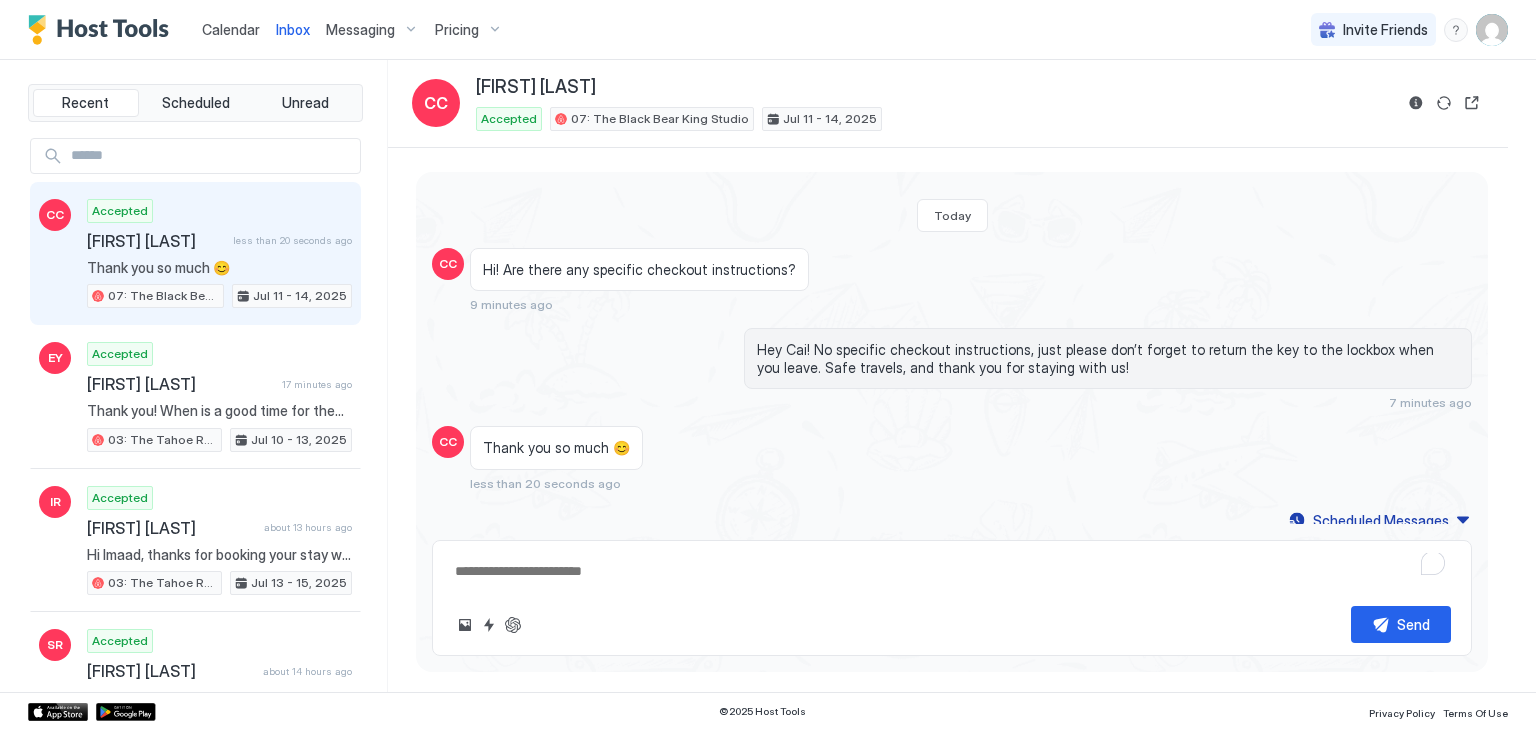 click on "Cai Chen less than 20 seconds ago" at bounding box center (219, 241) 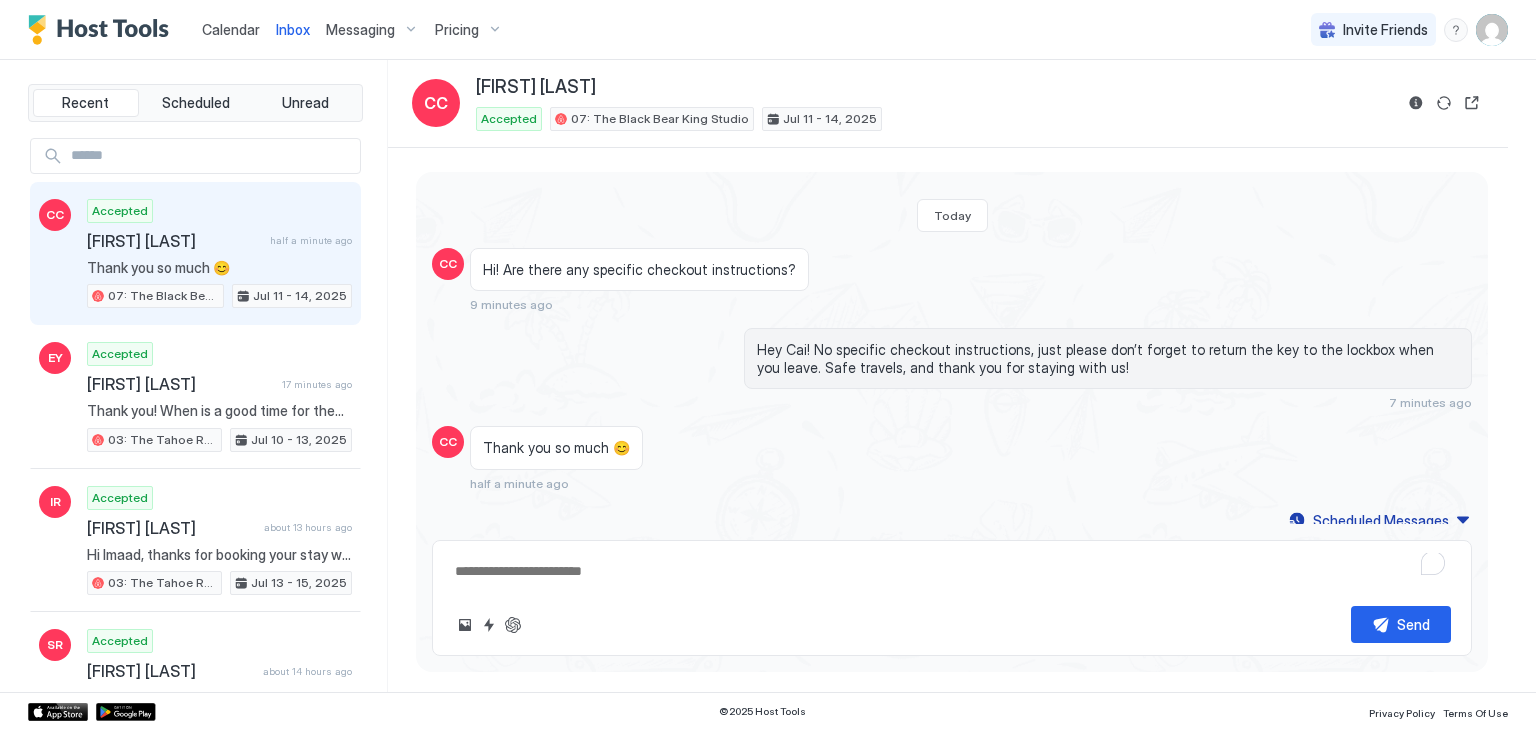click at bounding box center (952, 571) 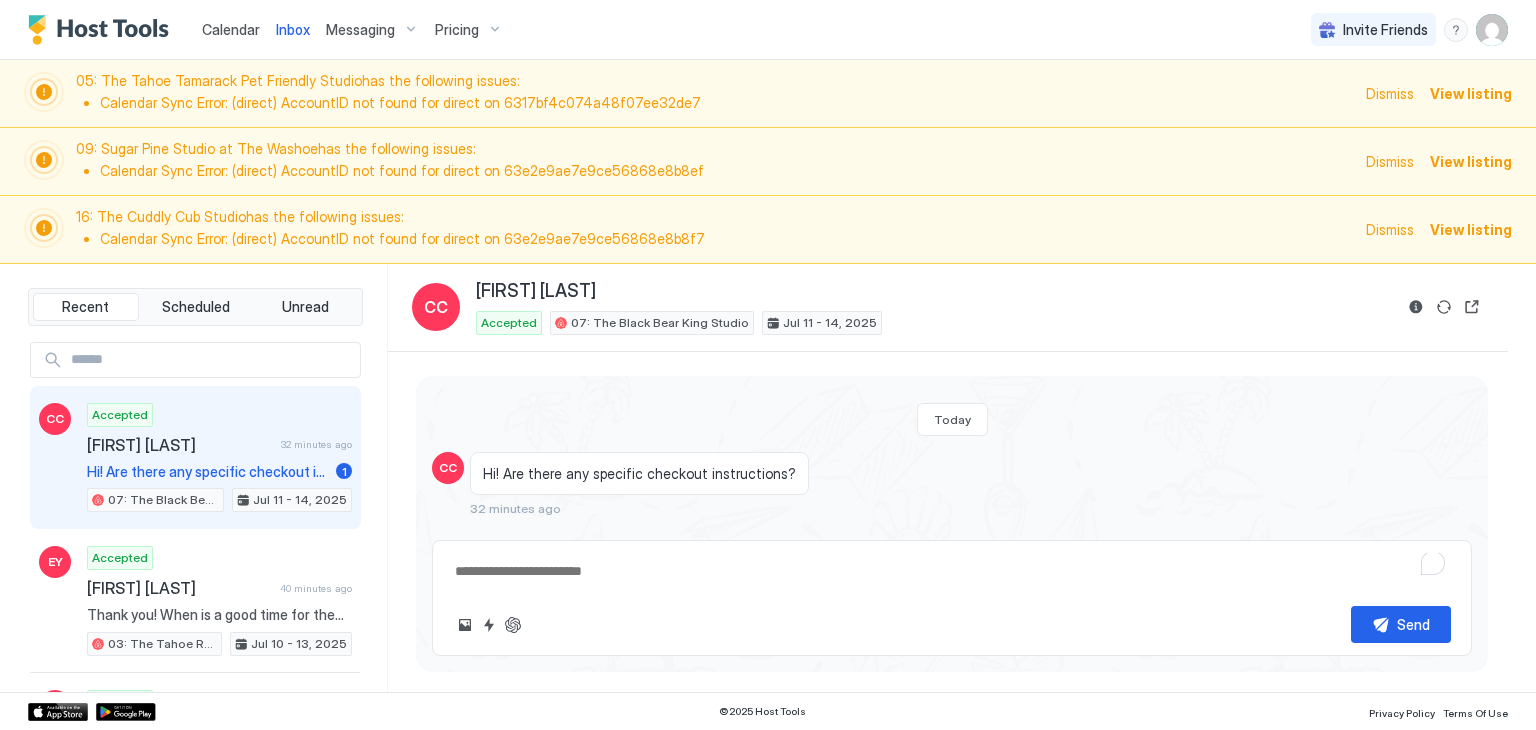 type on "*" 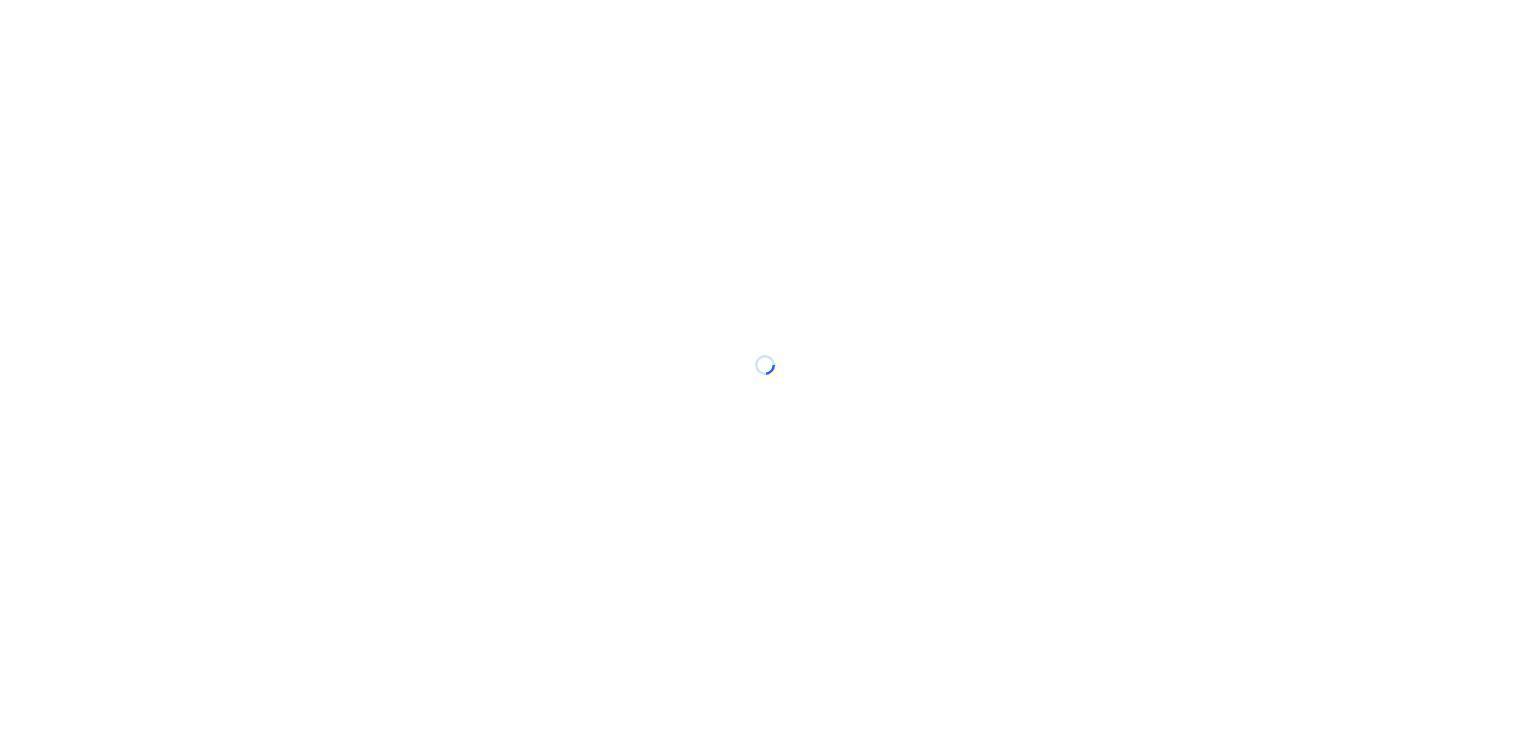 scroll, scrollTop: 0, scrollLeft: 0, axis: both 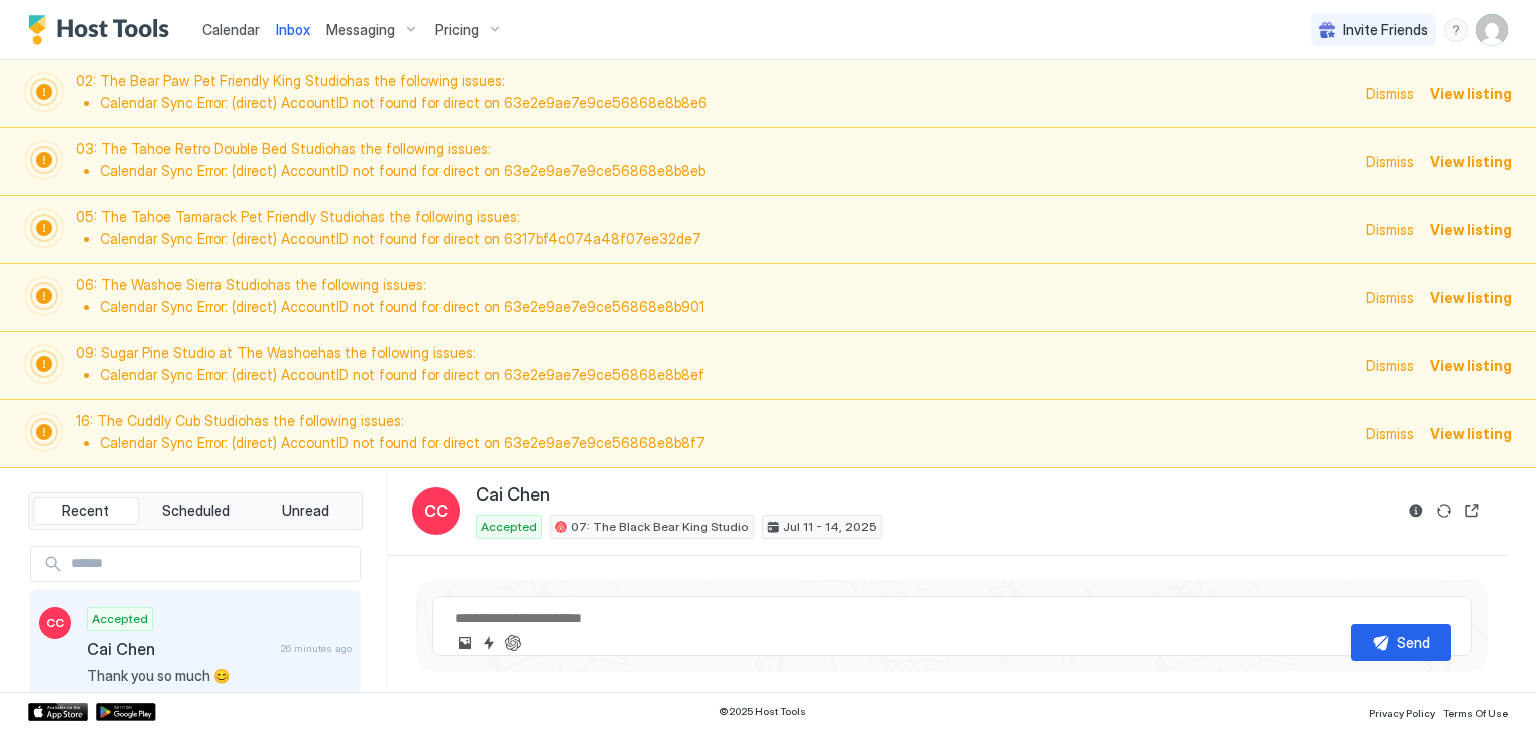 type on "*" 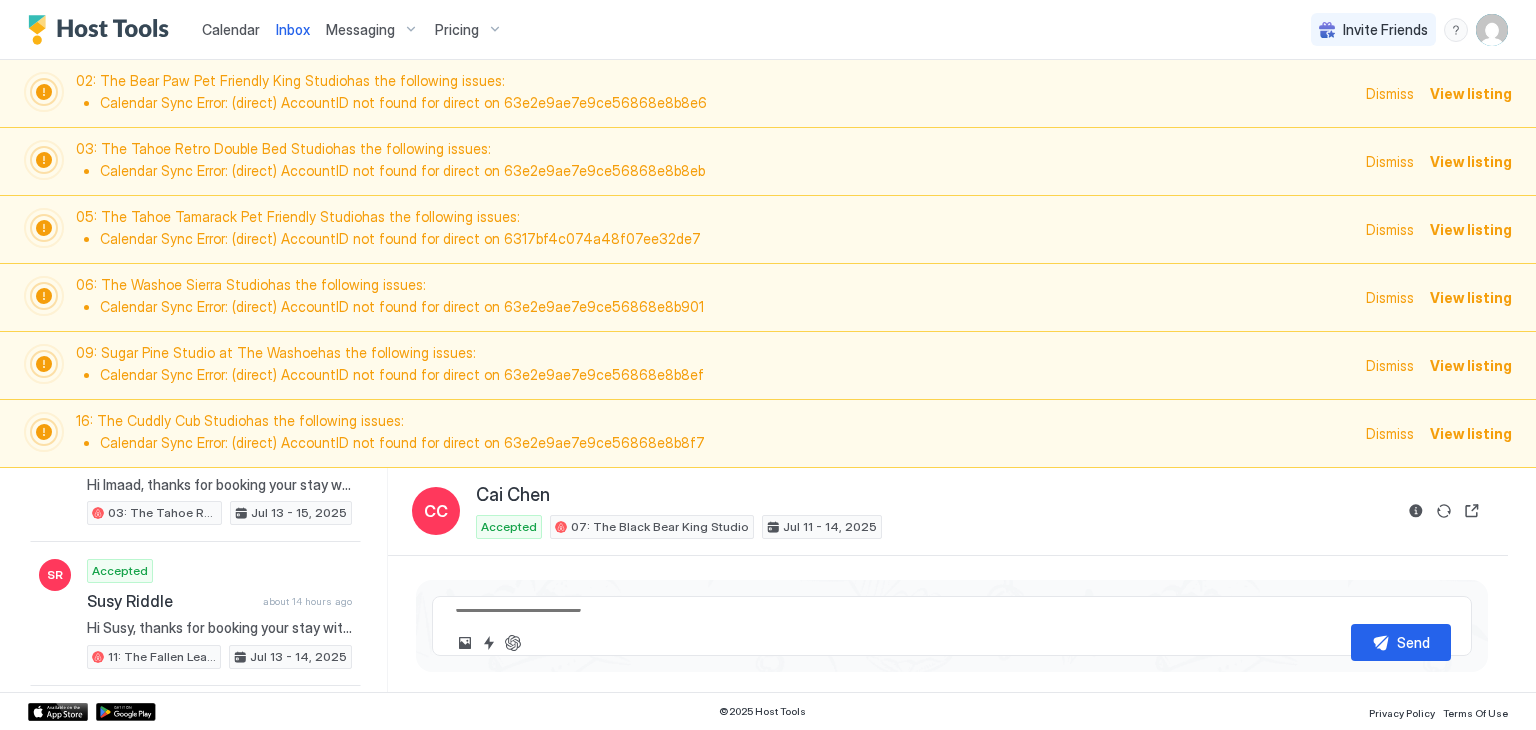scroll, scrollTop: 479, scrollLeft: 0, axis: vertical 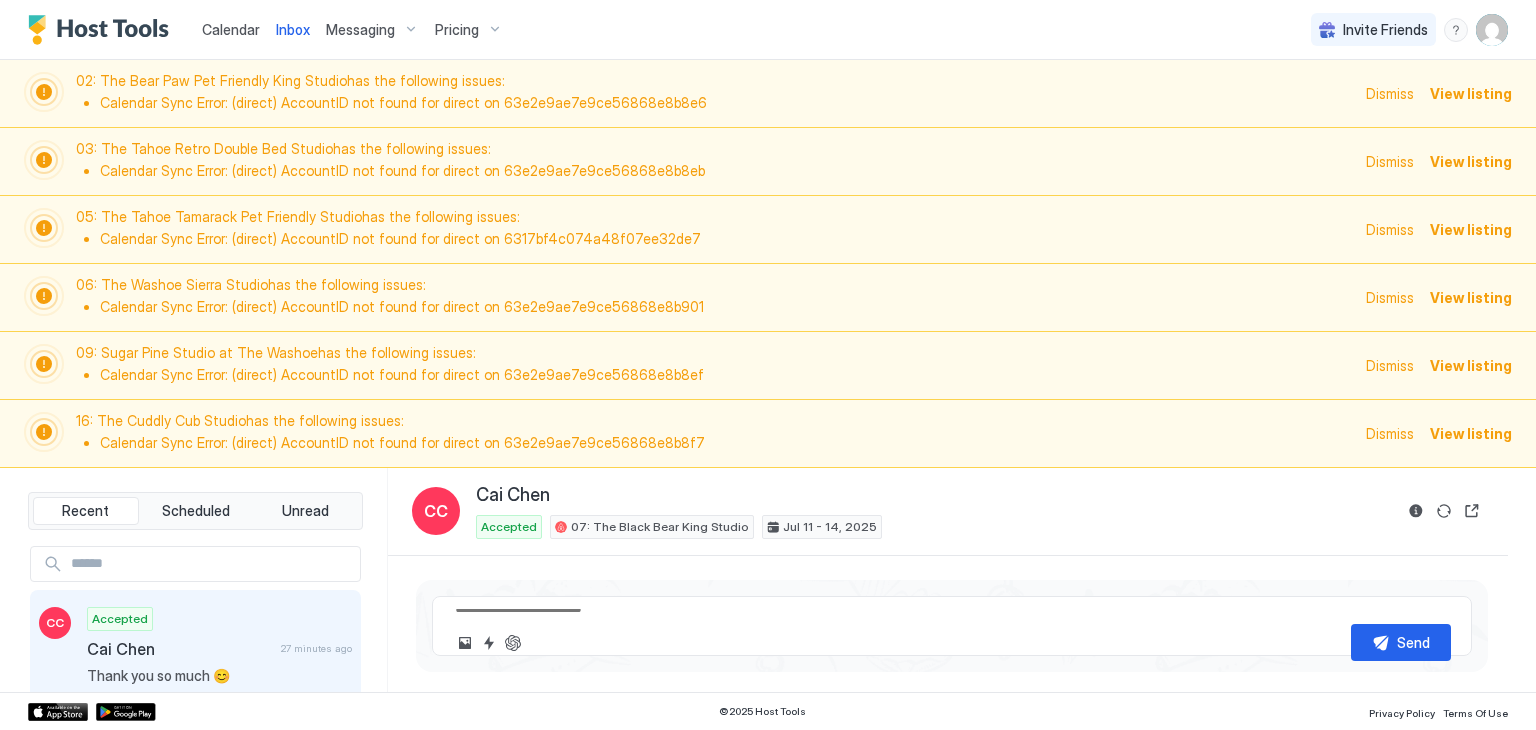 click on "Dismiss" at bounding box center [1390, 93] 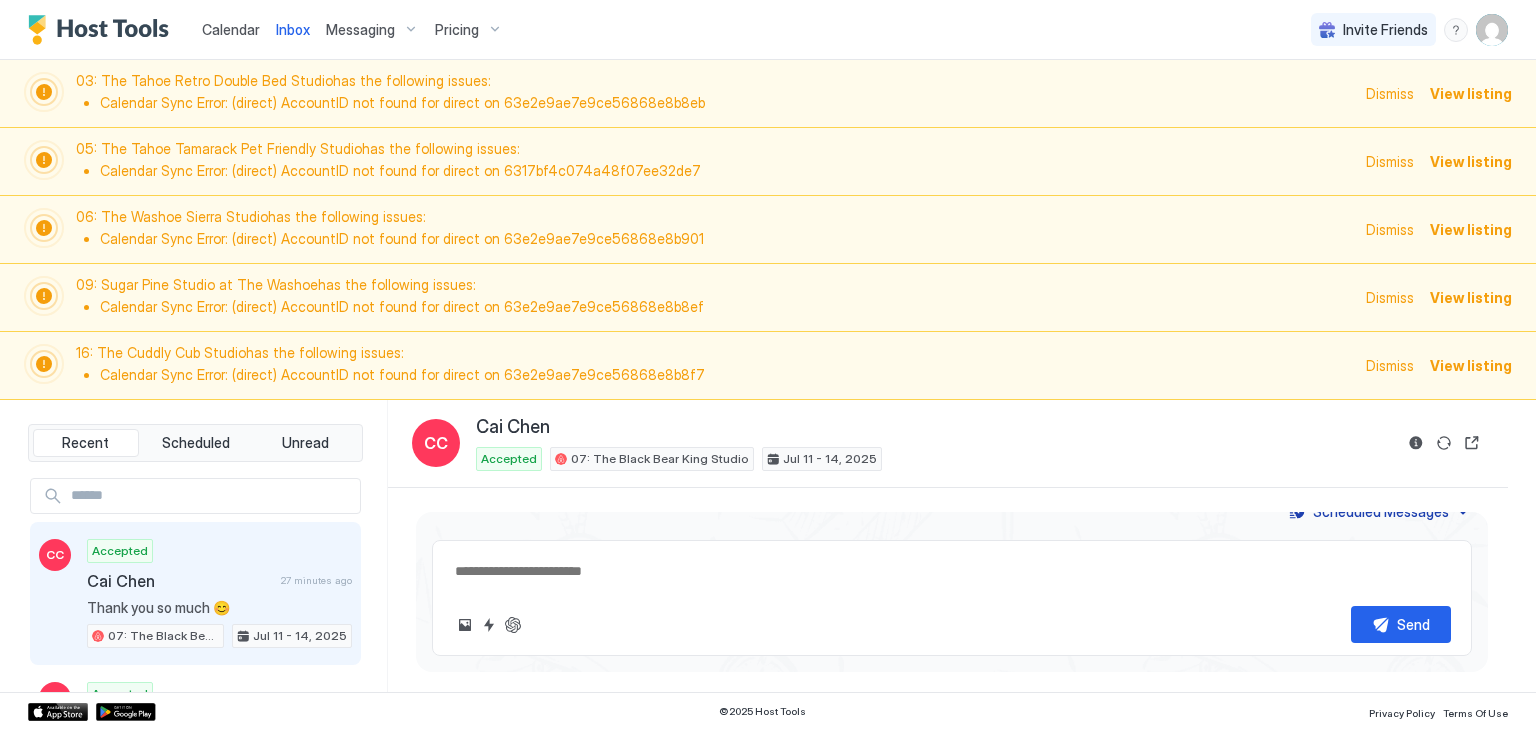 scroll, scrollTop: 2049, scrollLeft: 0, axis: vertical 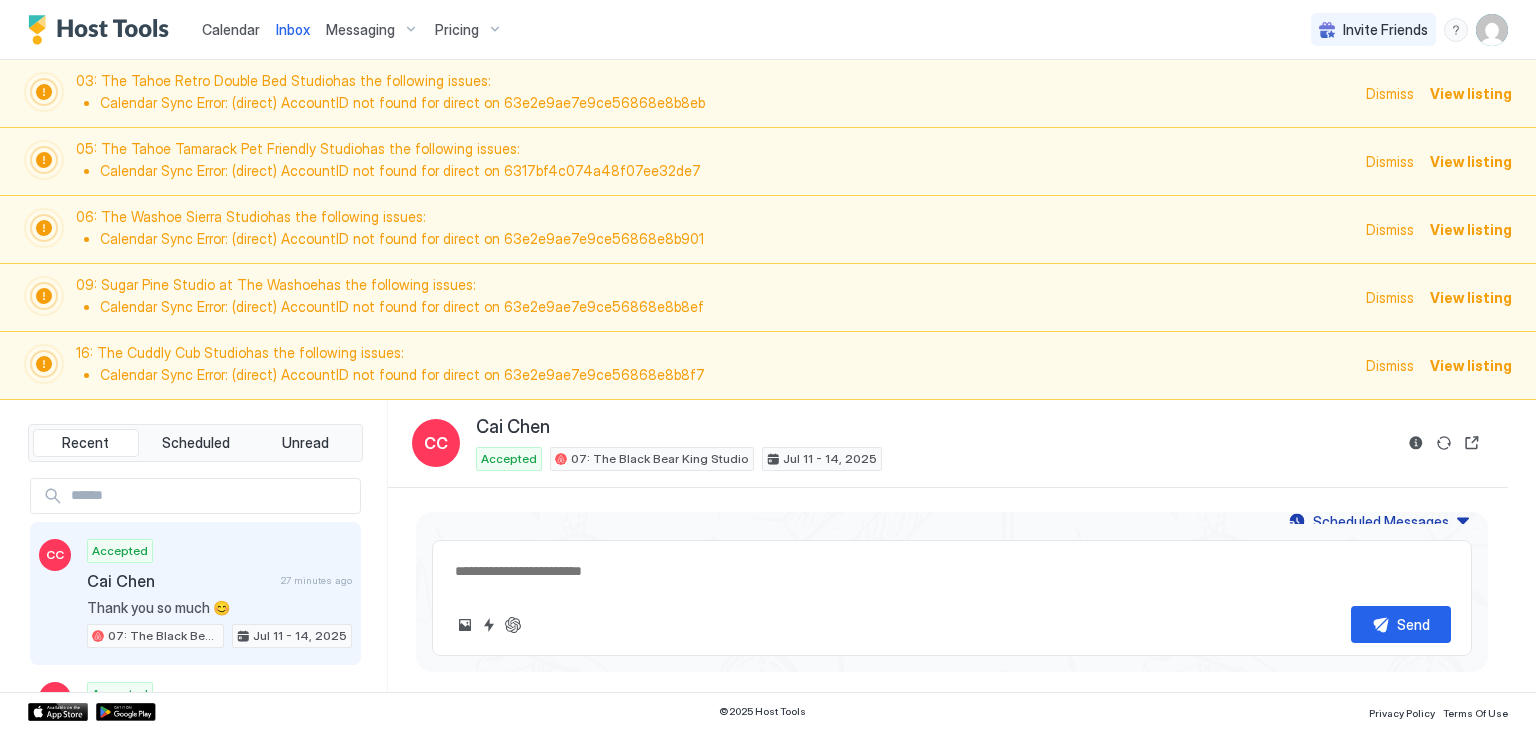 click on "Dismiss" at bounding box center [1390, 161] 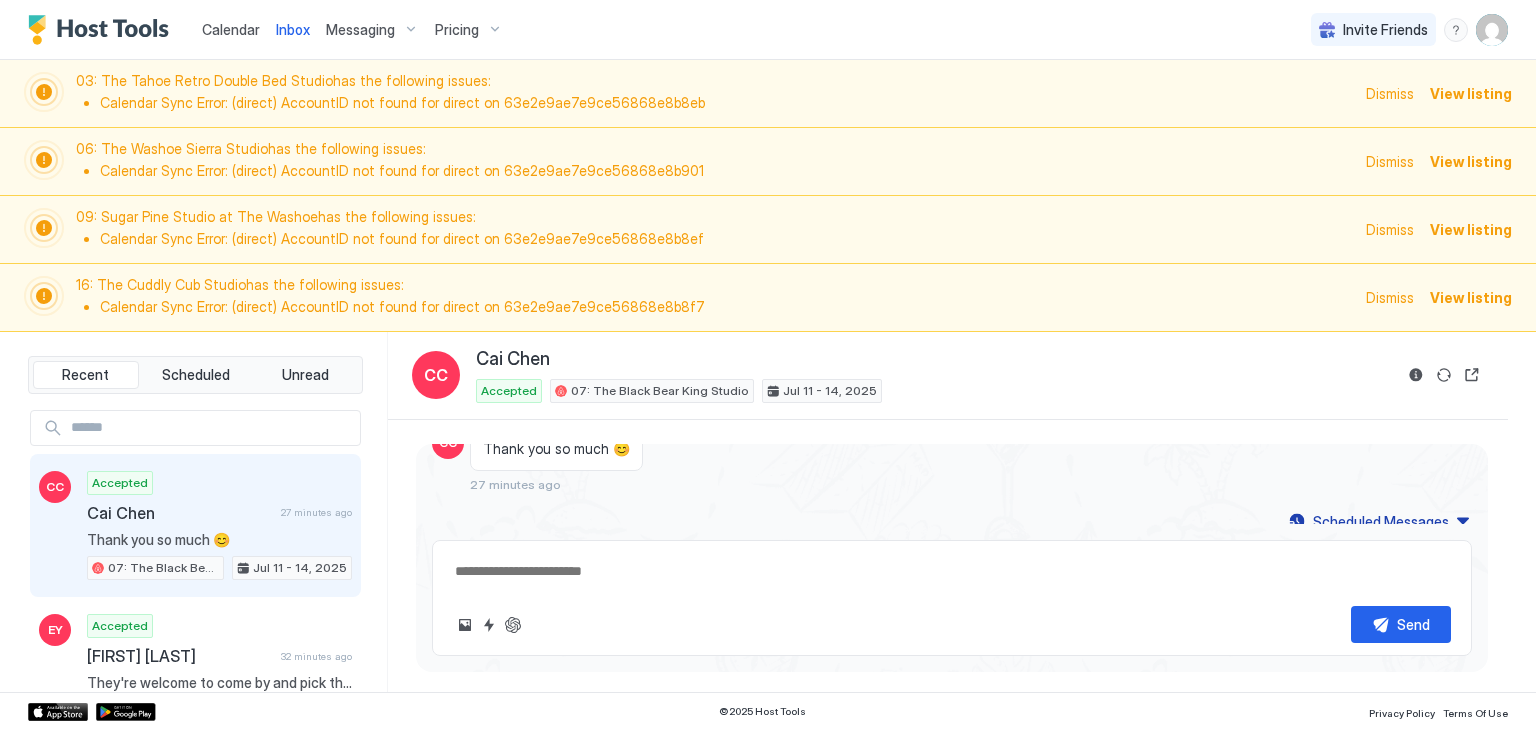 click on "Dismiss" at bounding box center [1390, 161] 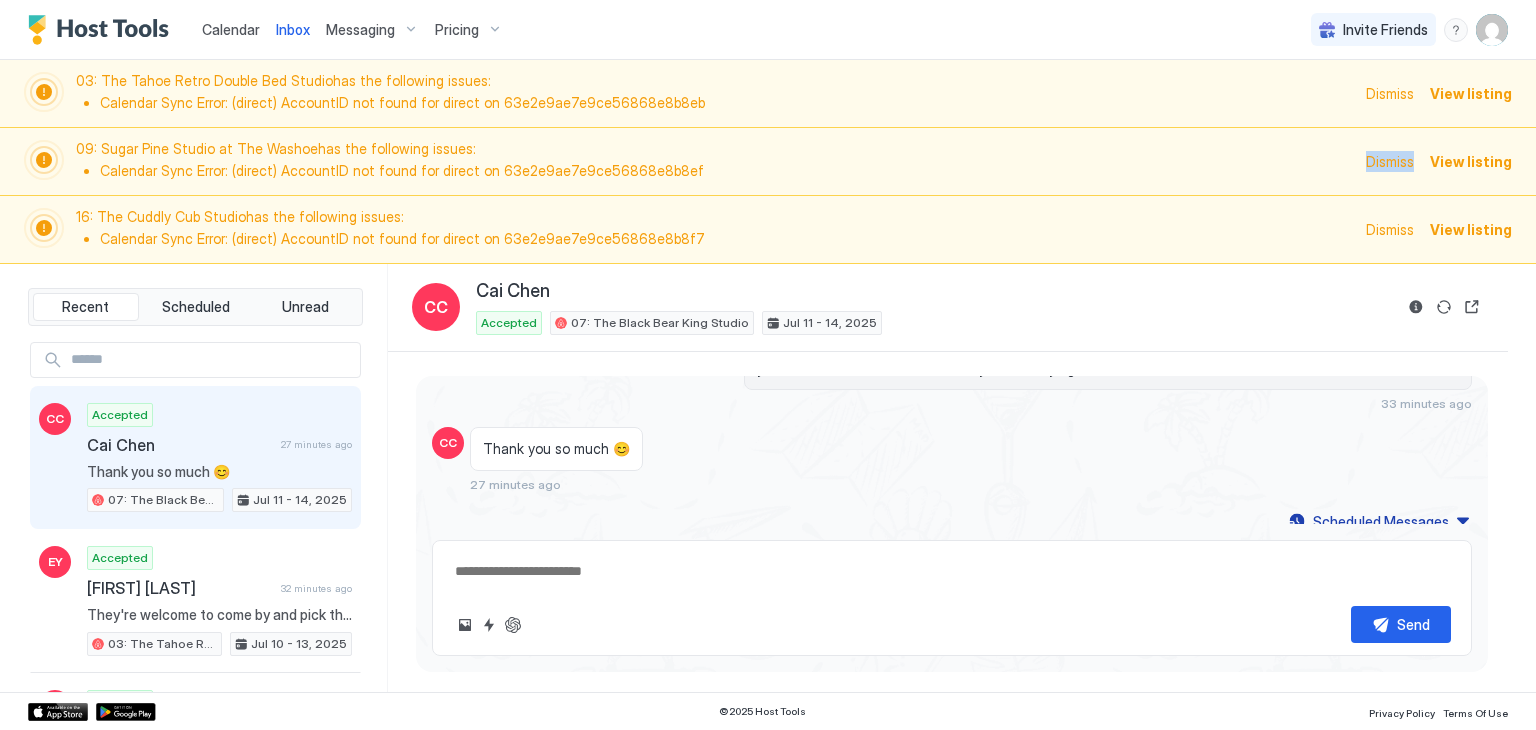 click on "Dismiss" at bounding box center [1390, 161] 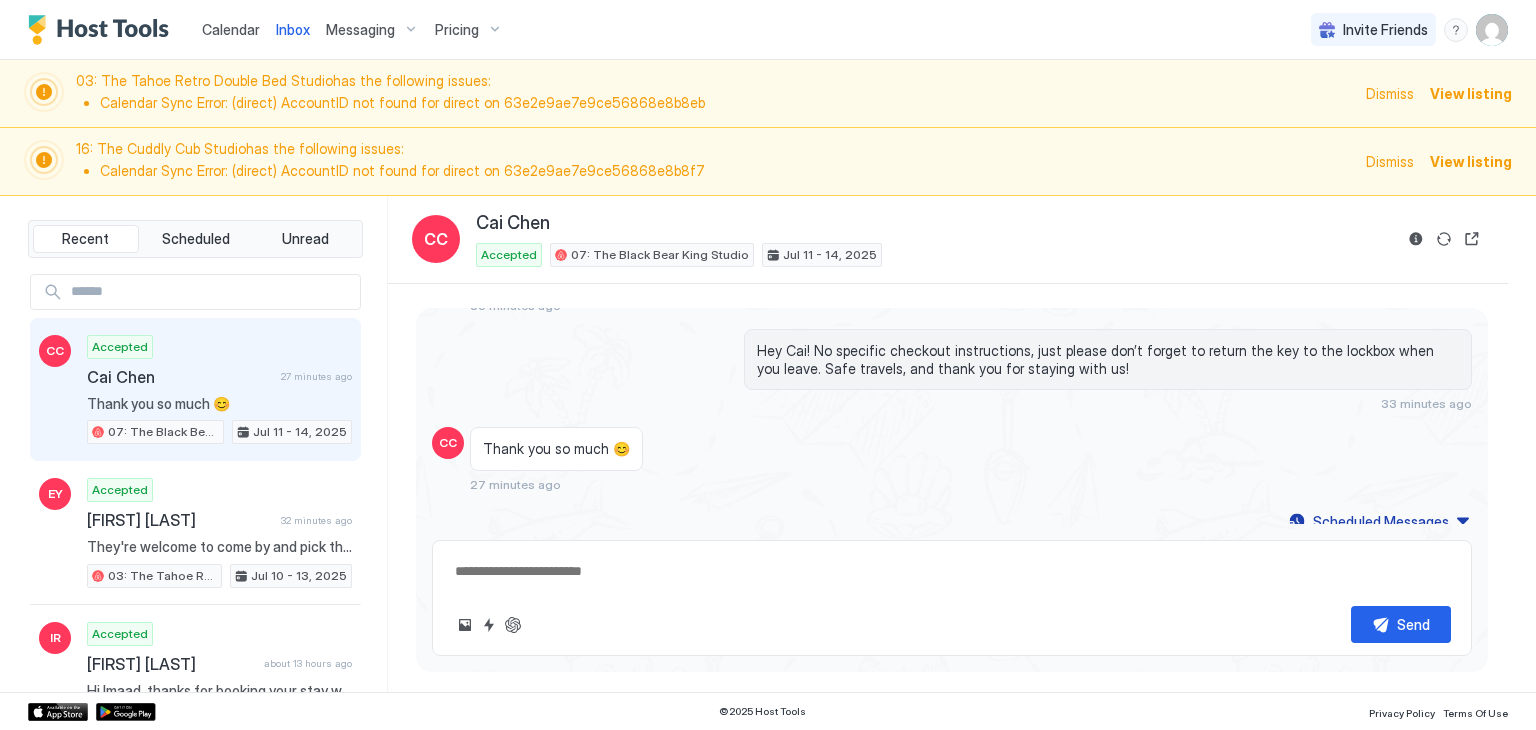 click on "Dismiss" at bounding box center [1390, 161] 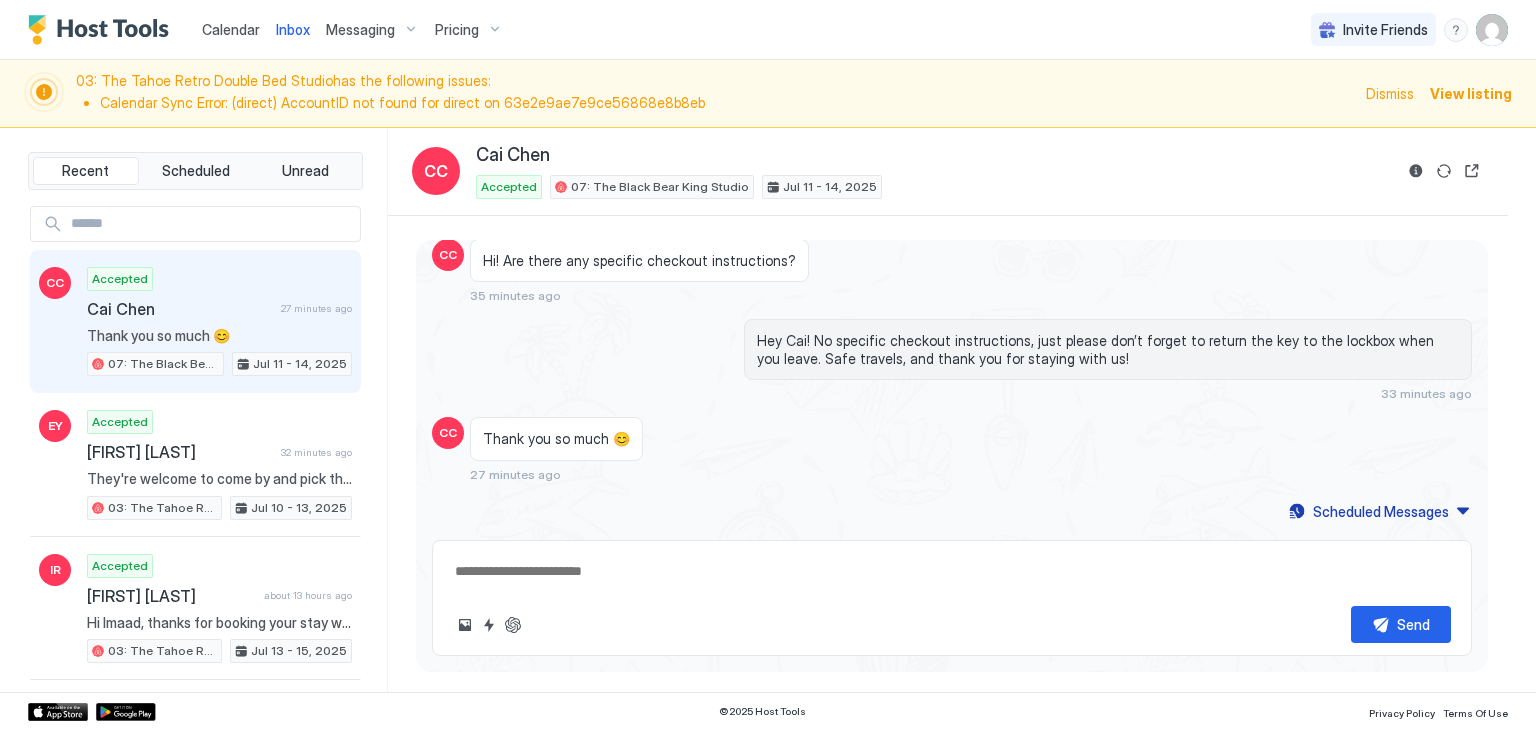 scroll, scrollTop: 1778, scrollLeft: 0, axis: vertical 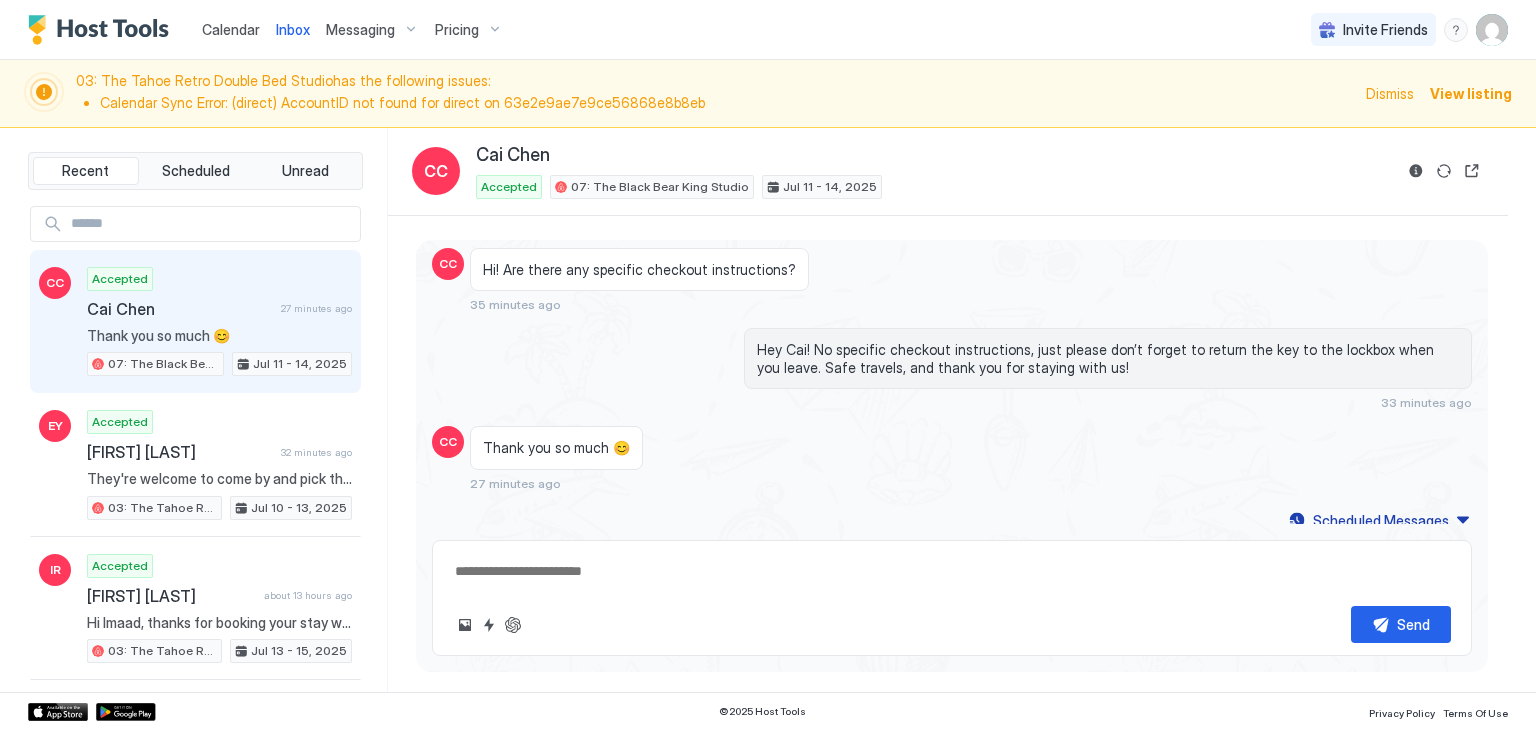 click on "Dismiss" at bounding box center (1390, 93) 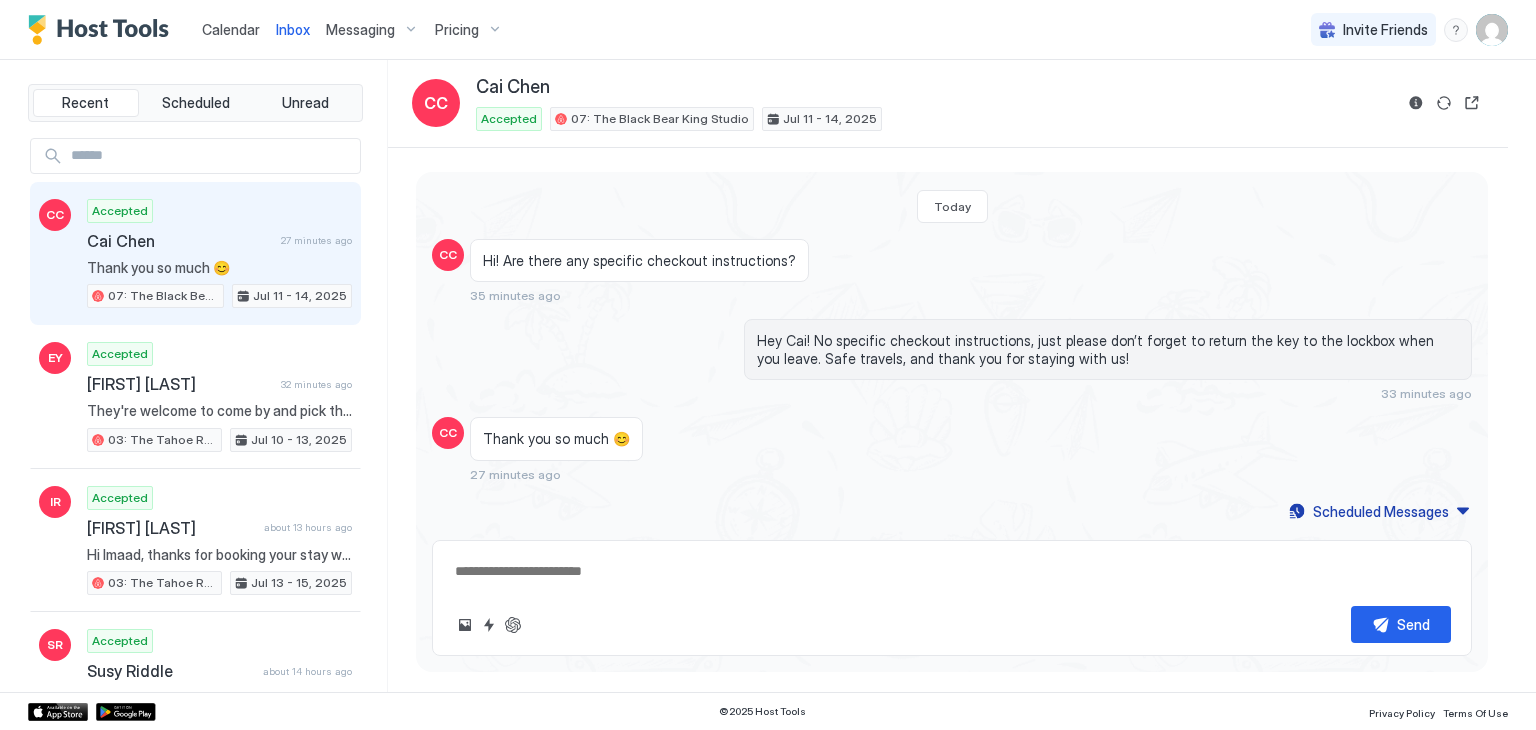 scroll, scrollTop: 1710, scrollLeft: 0, axis: vertical 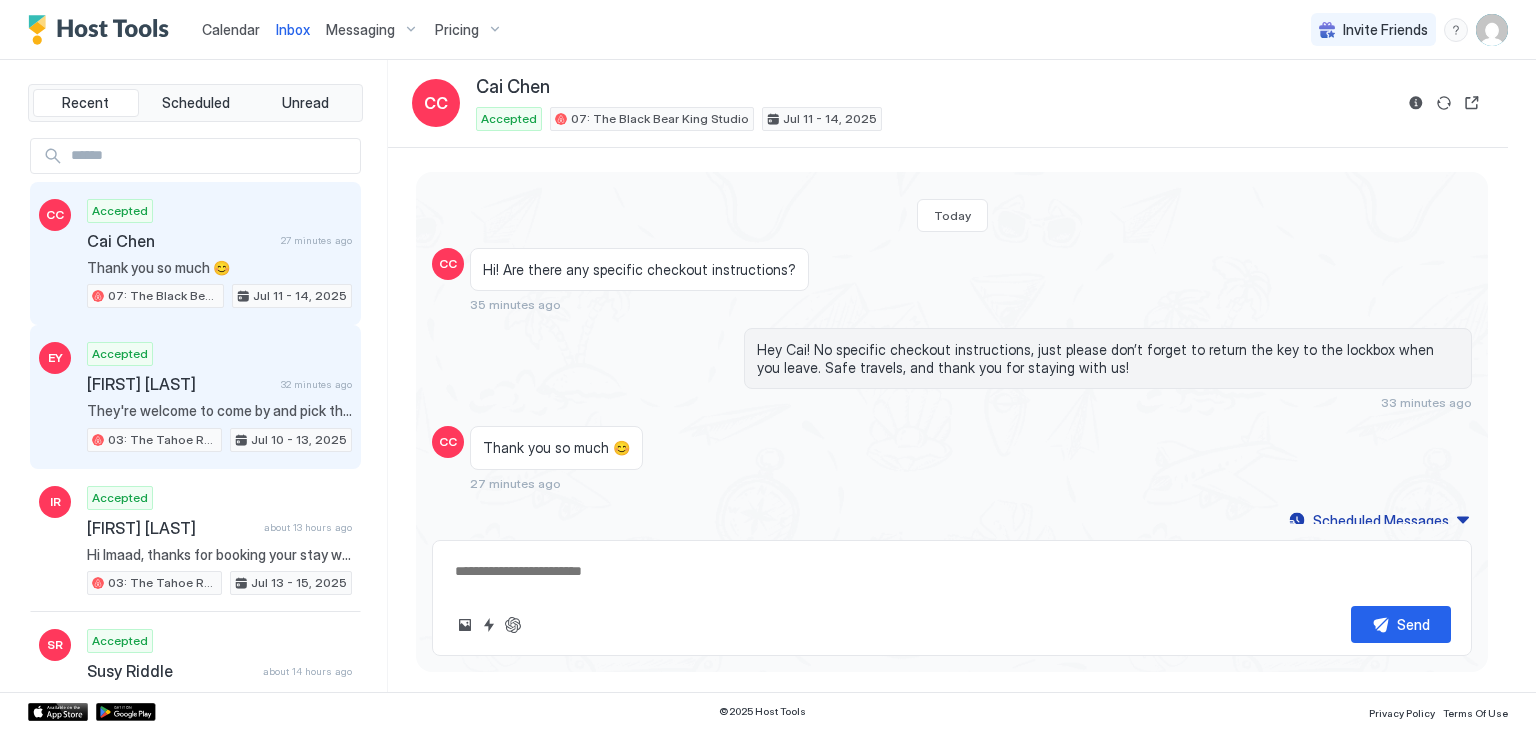 click on "[FIRST] [LAST]" at bounding box center [180, 384] 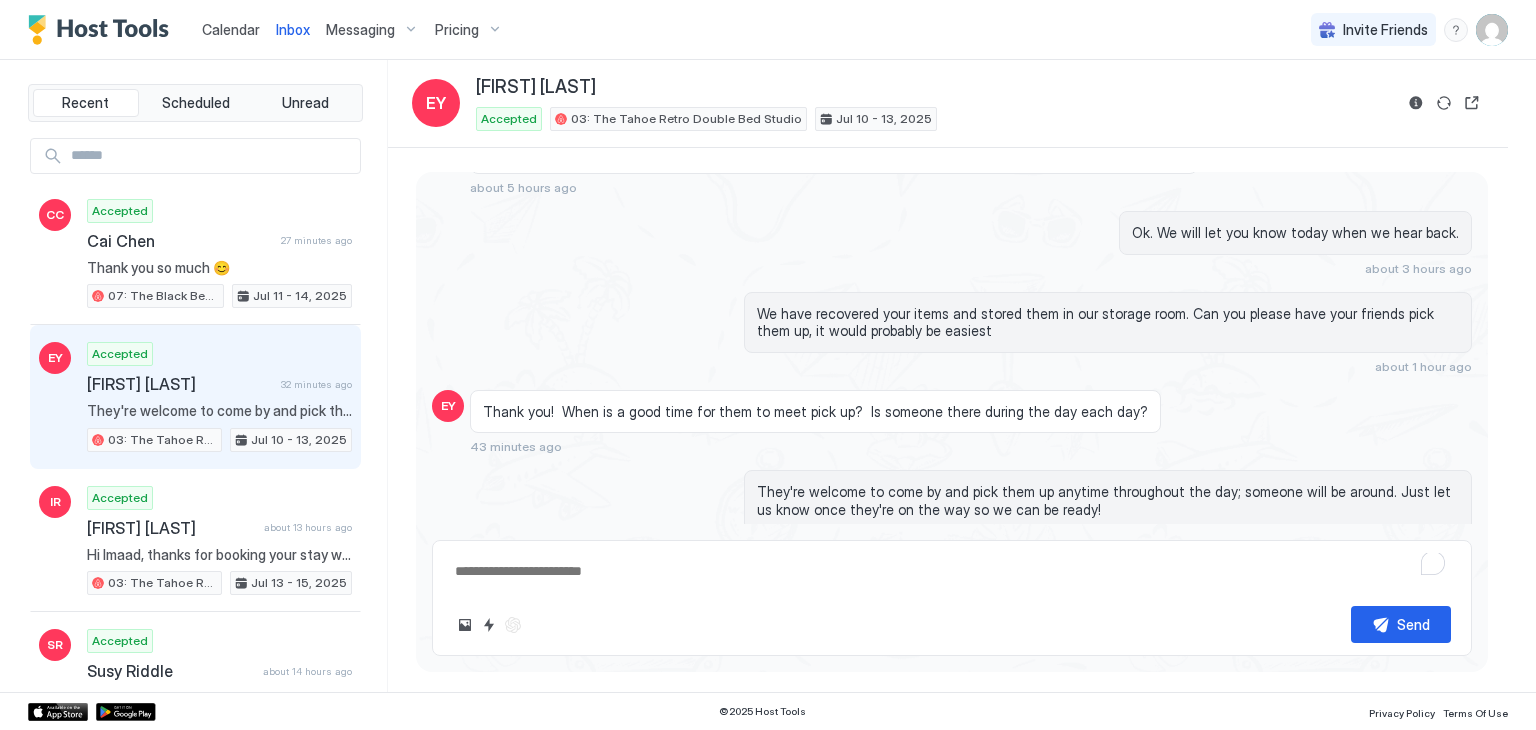 scroll, scrollTop: 1820, scrollLeft: 0, axis: vertical 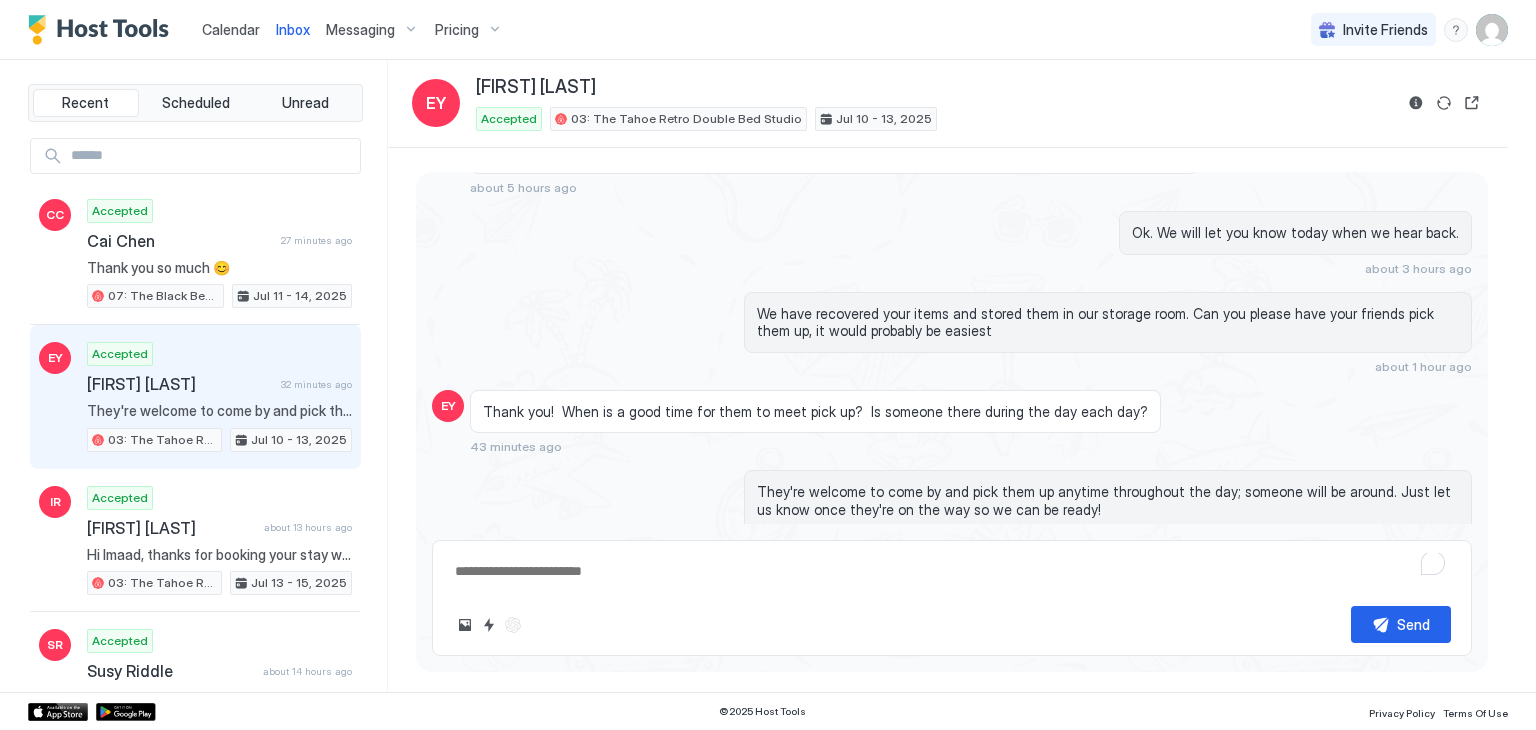 click on "They're welcome to come by and pick them up anytime throughout the day; someone will be around. Just let us know once they're on the way so we can be ready!" at bounding box center [1108, 500] 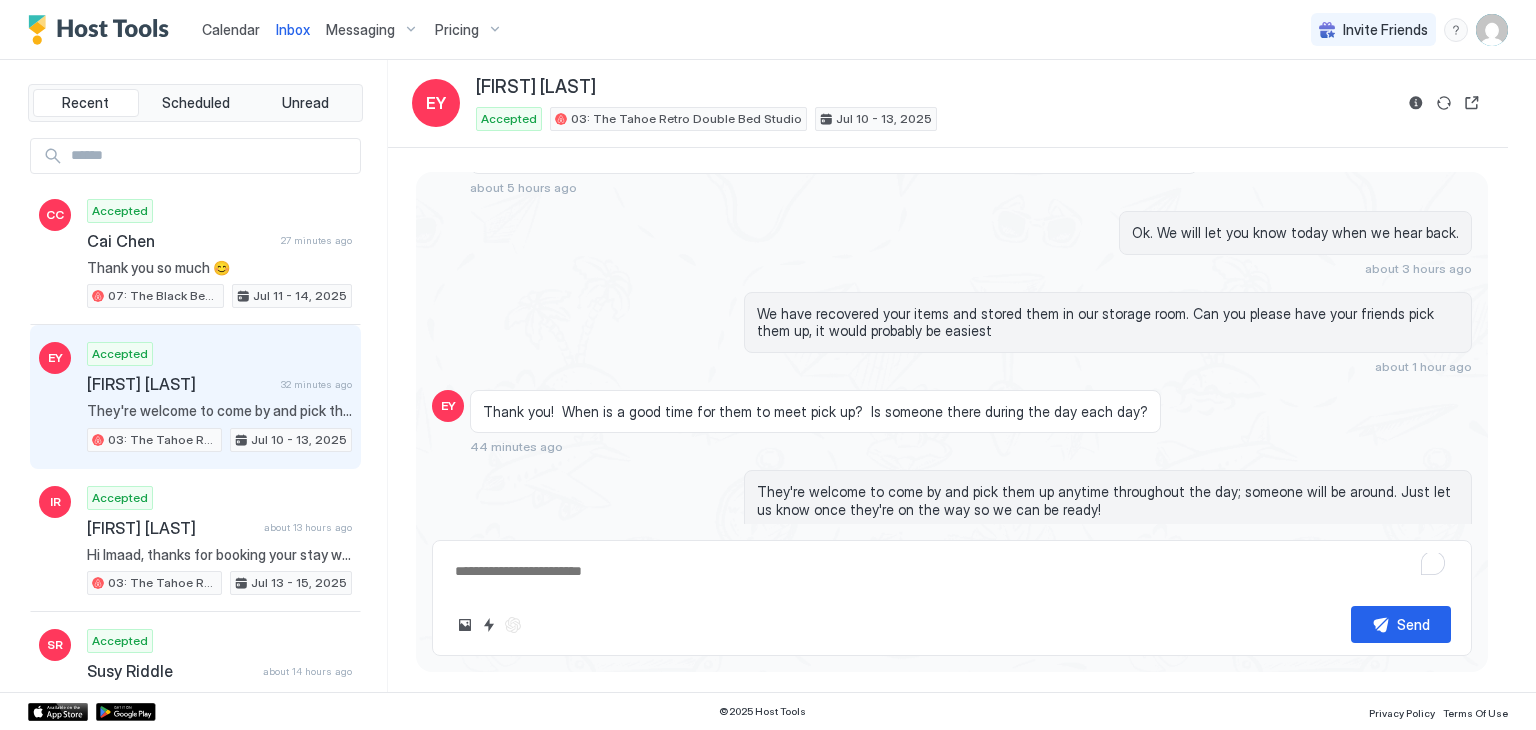click on "They're welcome to come by and pick them up anytime throughout the day; someone will be around. Just let us know once they're on the way so we can be ready!" at bounding box center [1108, 500] 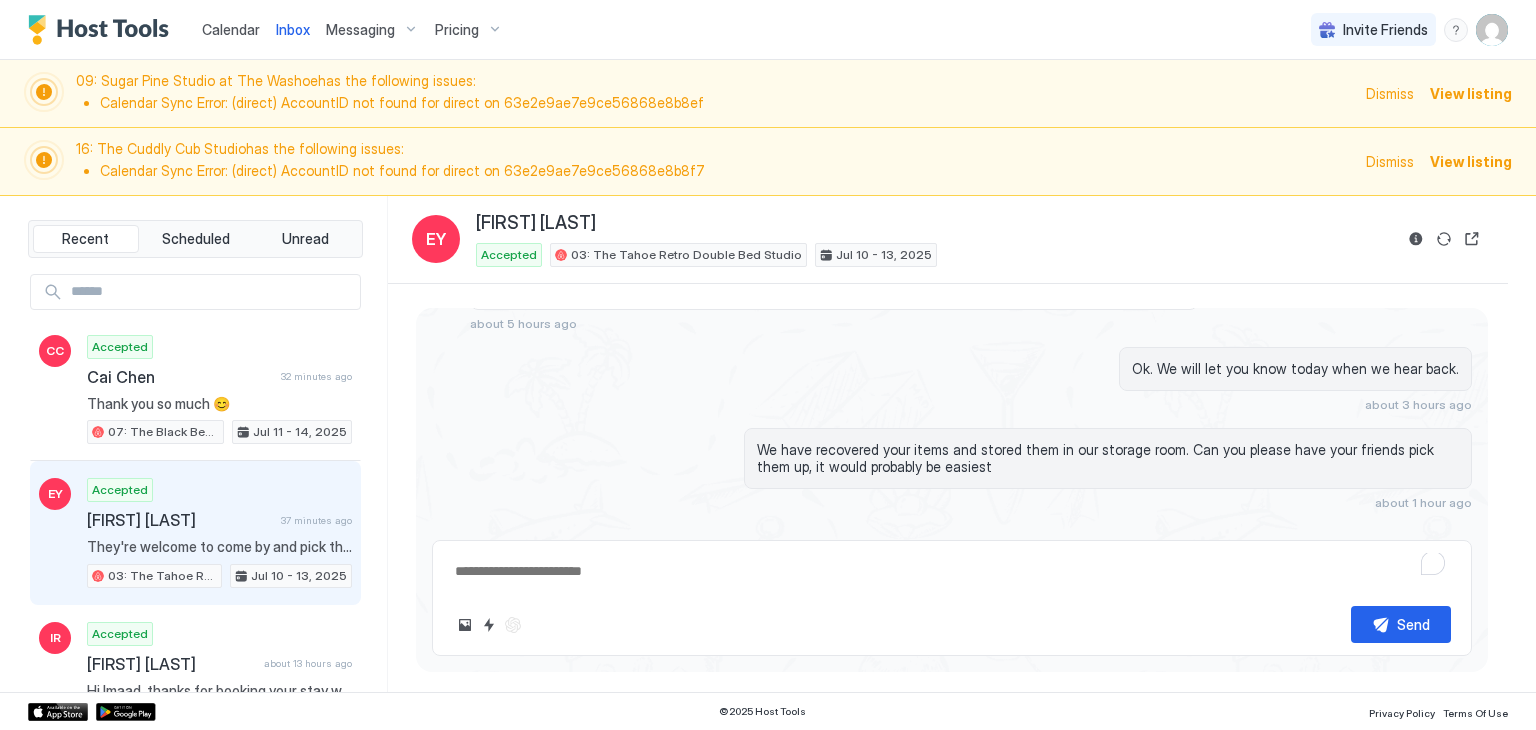 scroll, scrollTop: 1956, scrollLeft: 0, axis: vertical 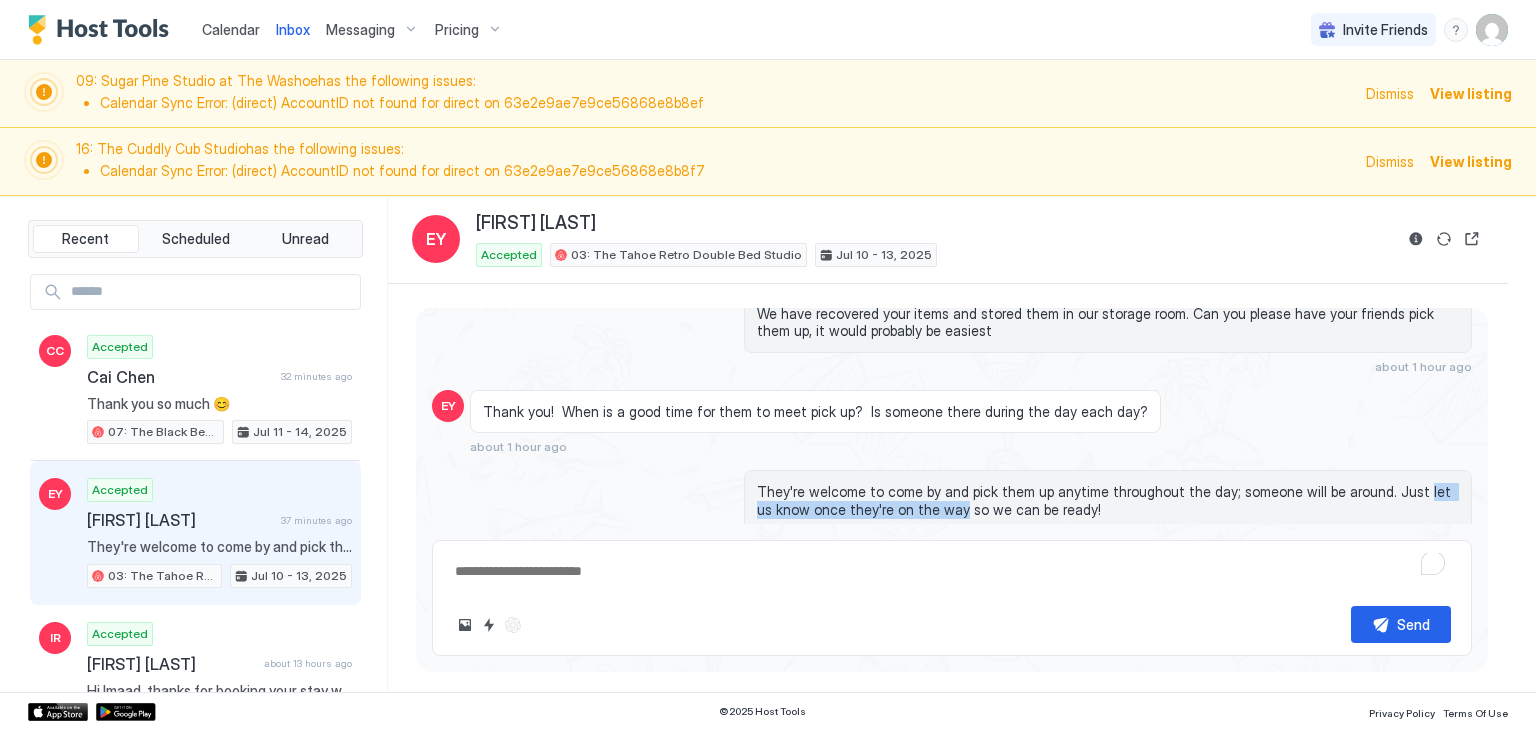 drag, startPoint x: 1396, startPoint y: 465, endPoint x: 934, endPoint y: 494, distance: 462.90927 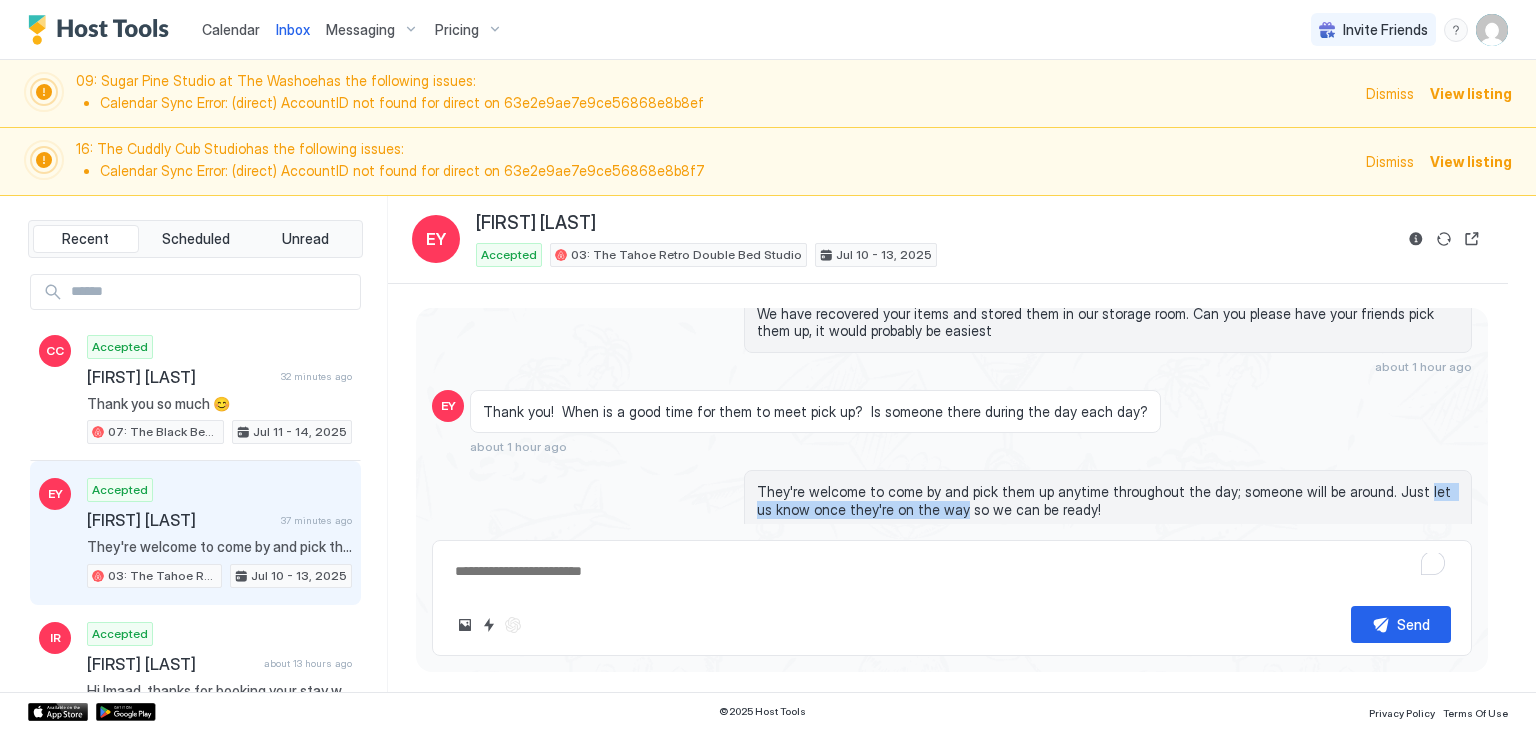 click on "They're welcome to come by and pick them up anytime throughout the day; someone will be around. Just let us know once they're on the way so we can be ready!" at bounding box center (1108, 500) 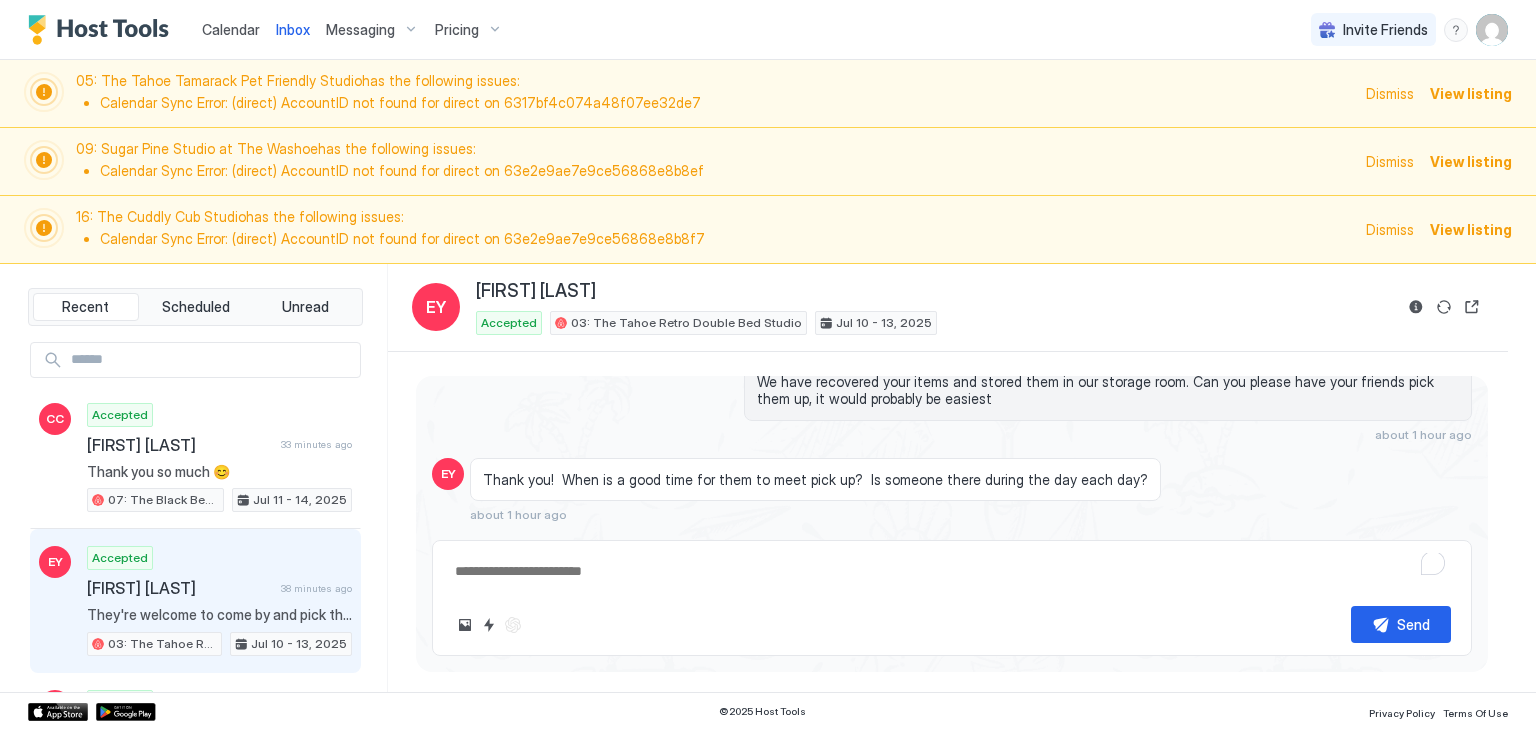 click at bounding box center (952, 571) 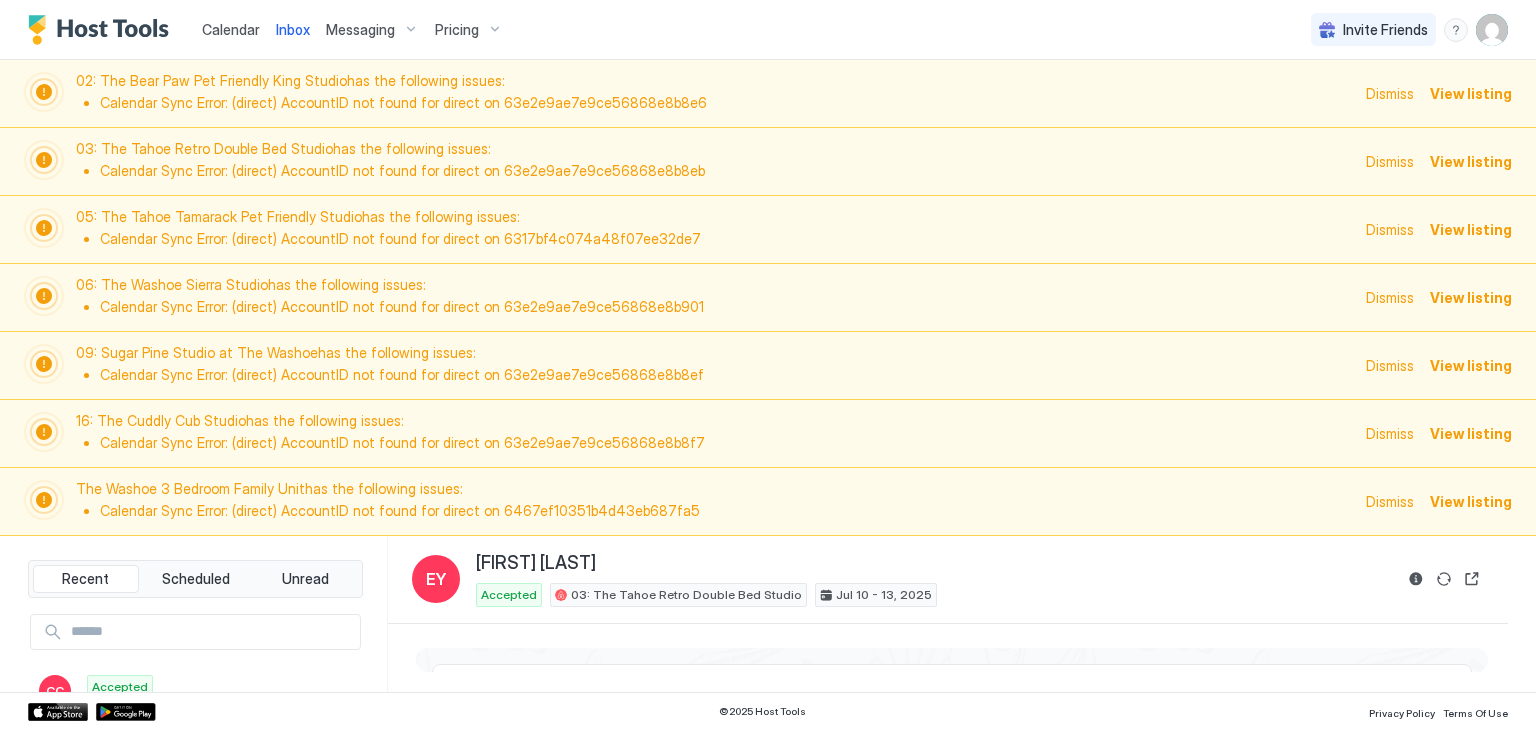 click on "View listing" at bounding box center [1471, 93] 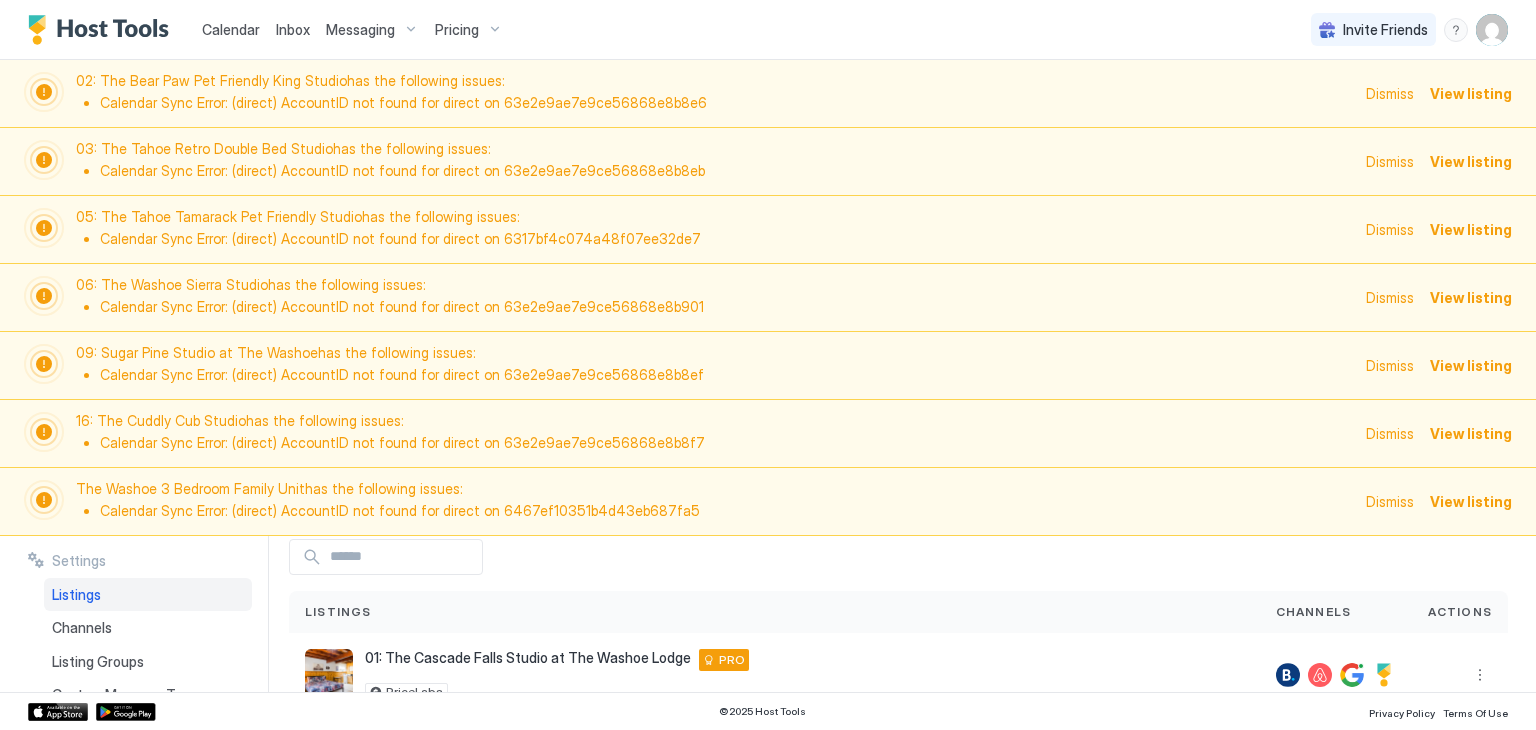 scroll, scrollTop: 0, scrollLeft: 0, axis: both 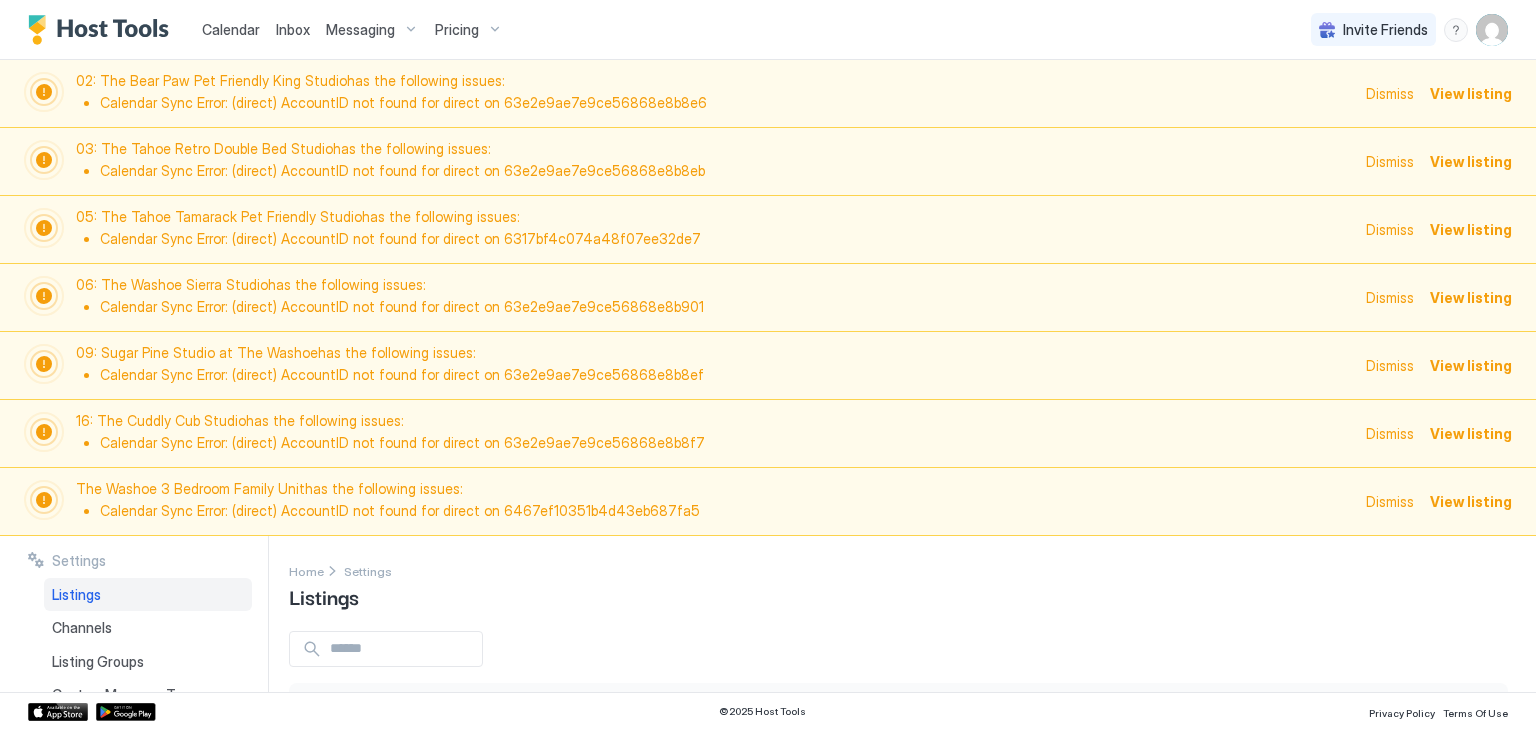 click on "Dismiss" at bounding box center [1390, 93] 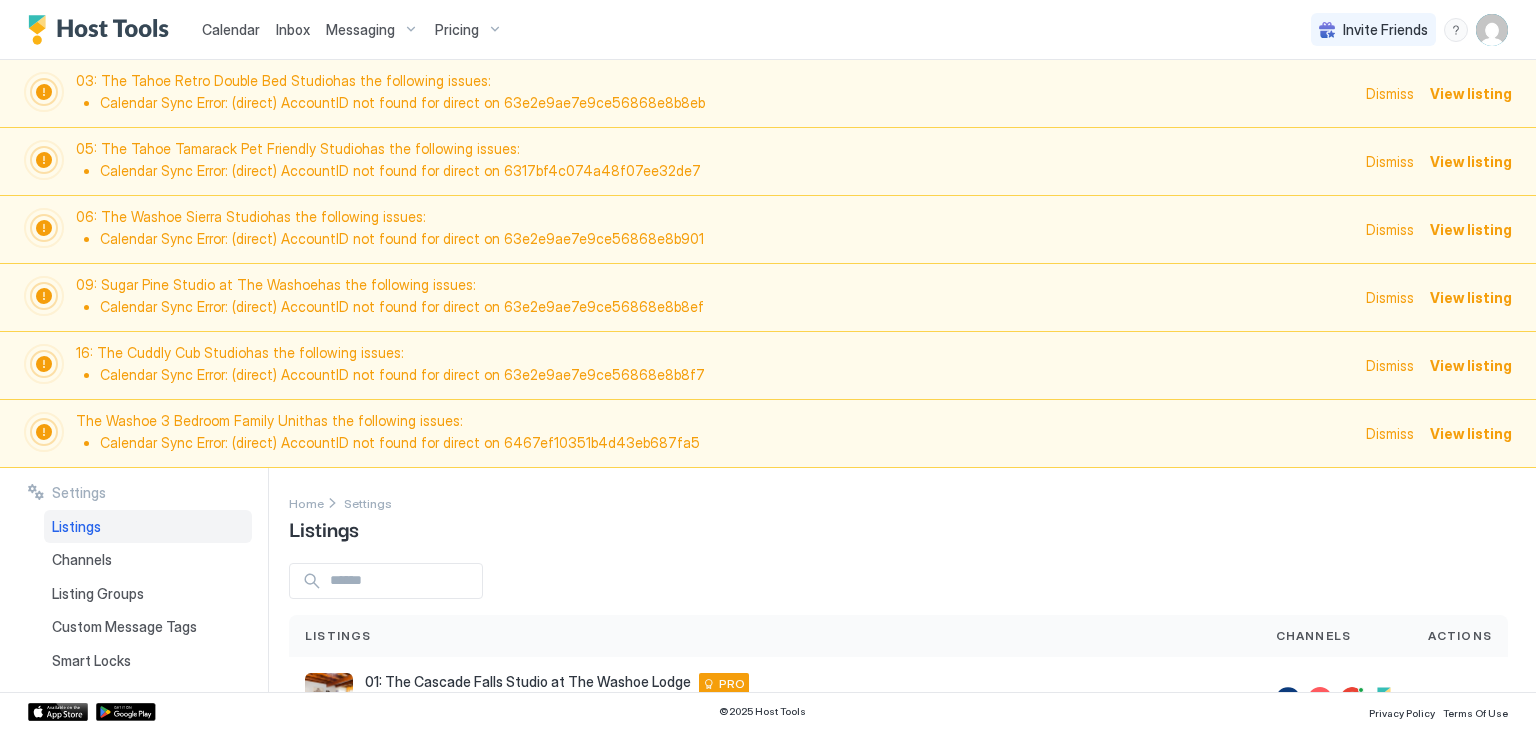 click on "Dismiss" at bounding box center [1390, 93] 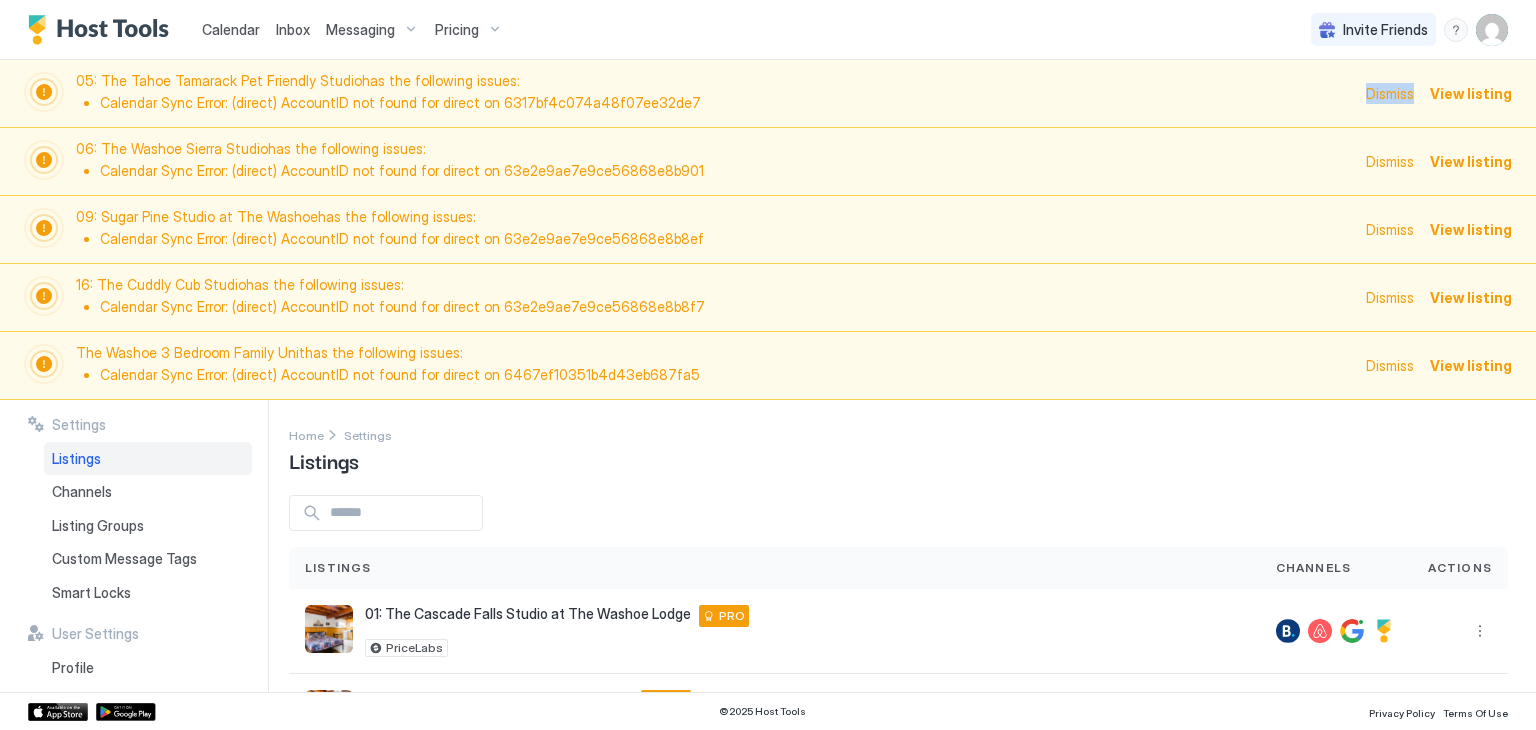 click on "Dismiss" at bounding box center (1390, 93) 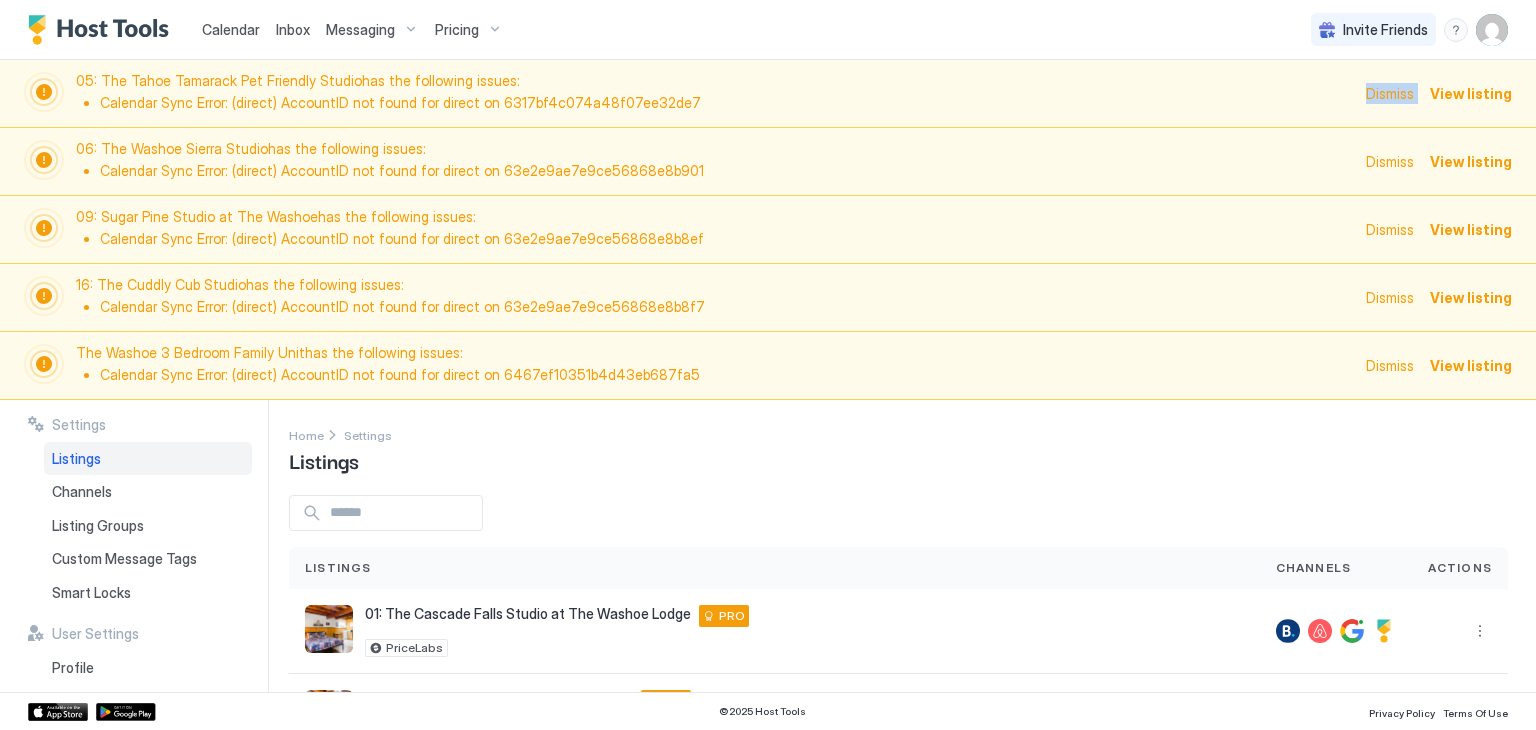 click on "Dismiss" at bounding box center [1390, 93] 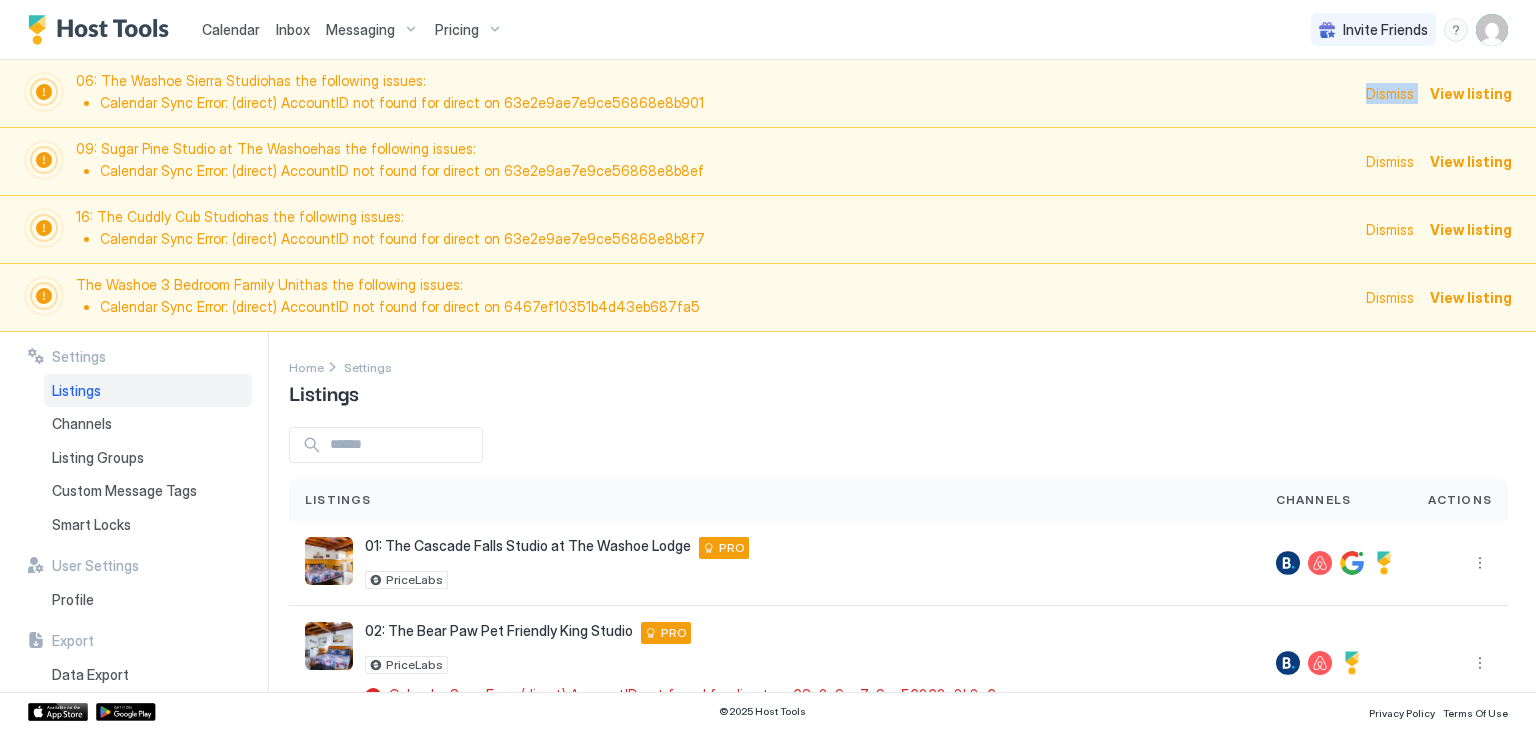 click on "Dismiss" at bounding box center [1390, 93] 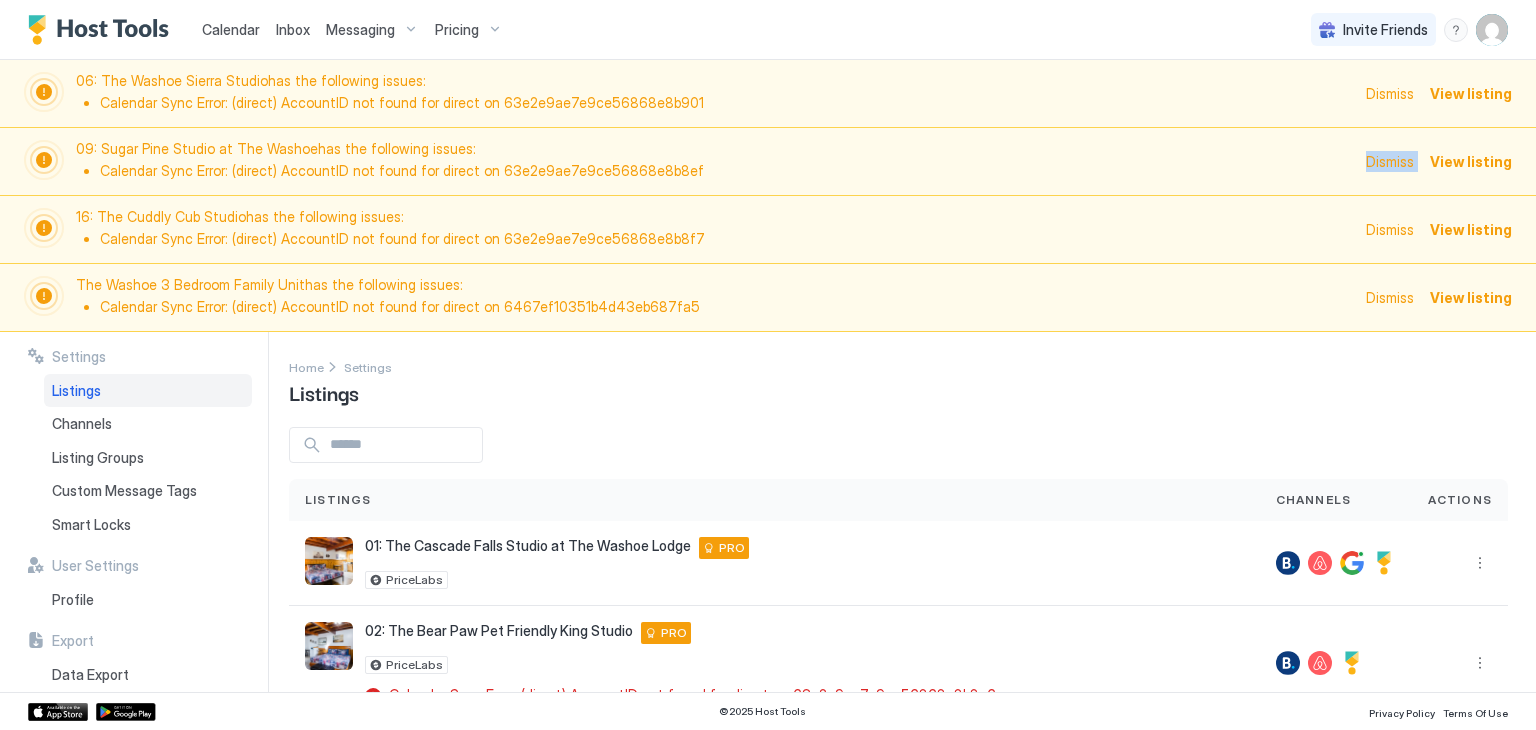 click on "Dismiss" at bounding box center [1390, 161] 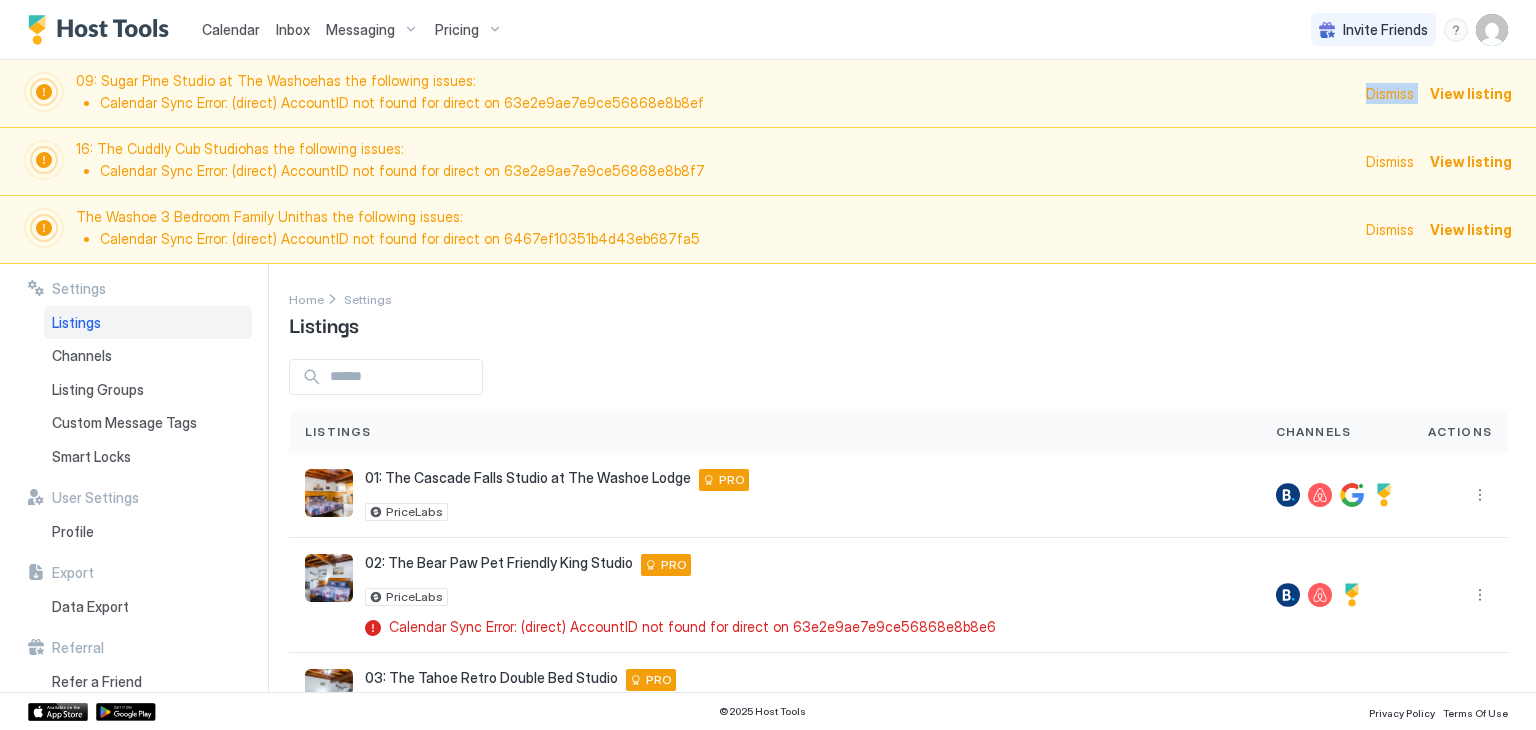 click on "Dismiss" at bounding box center [1390, 93] 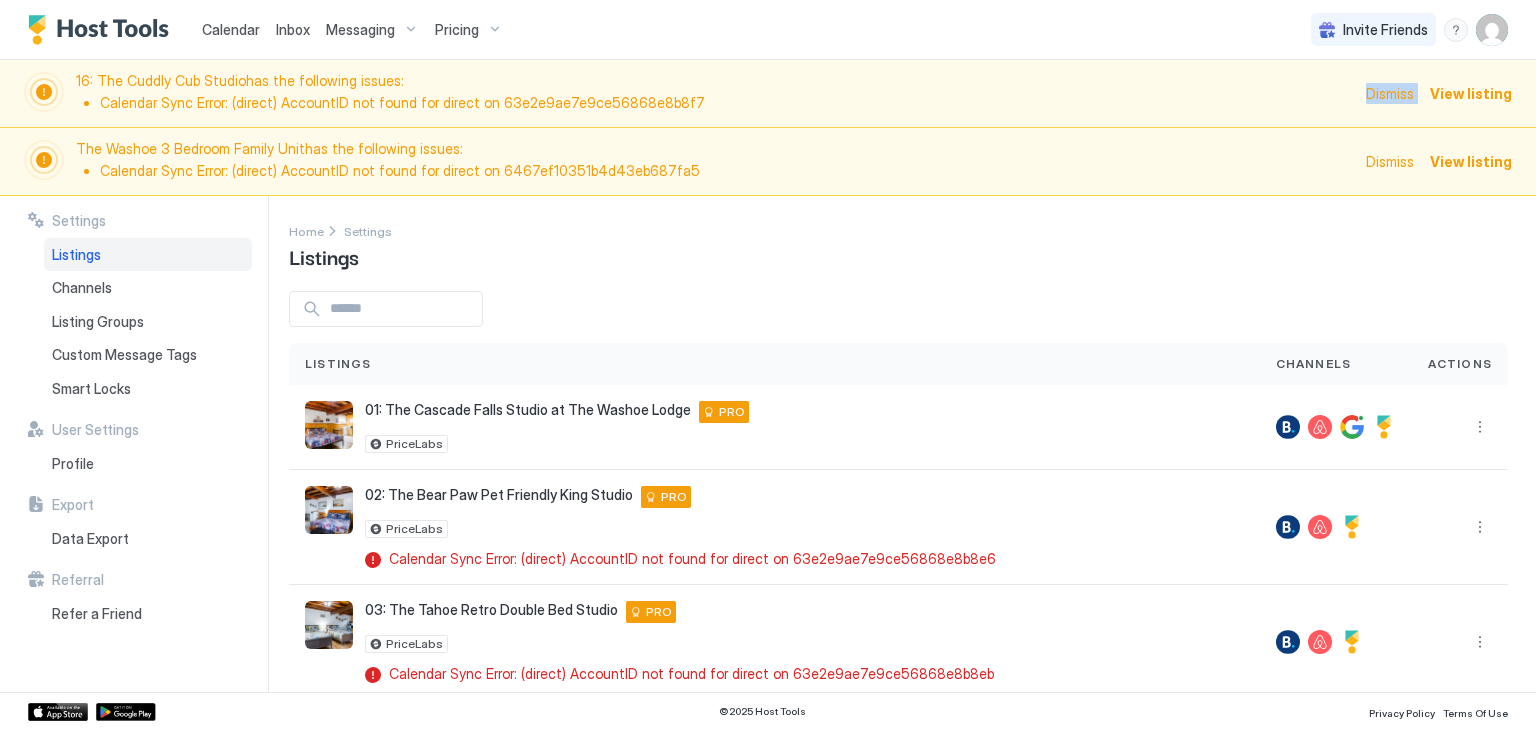 click on "Dismiss" at bounding box center (1390, 93) 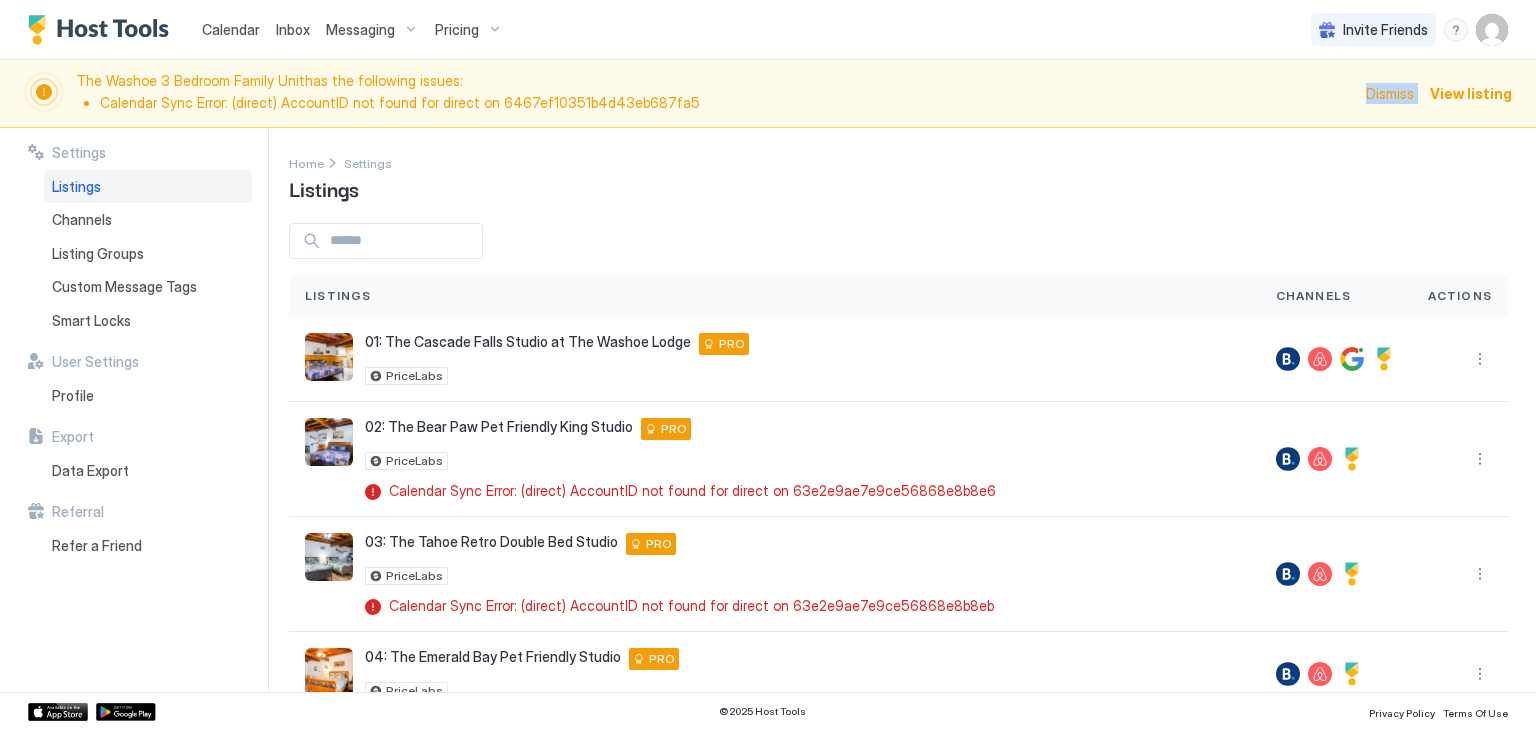 click on "Dismiss" at bounding box center (1390, 93) 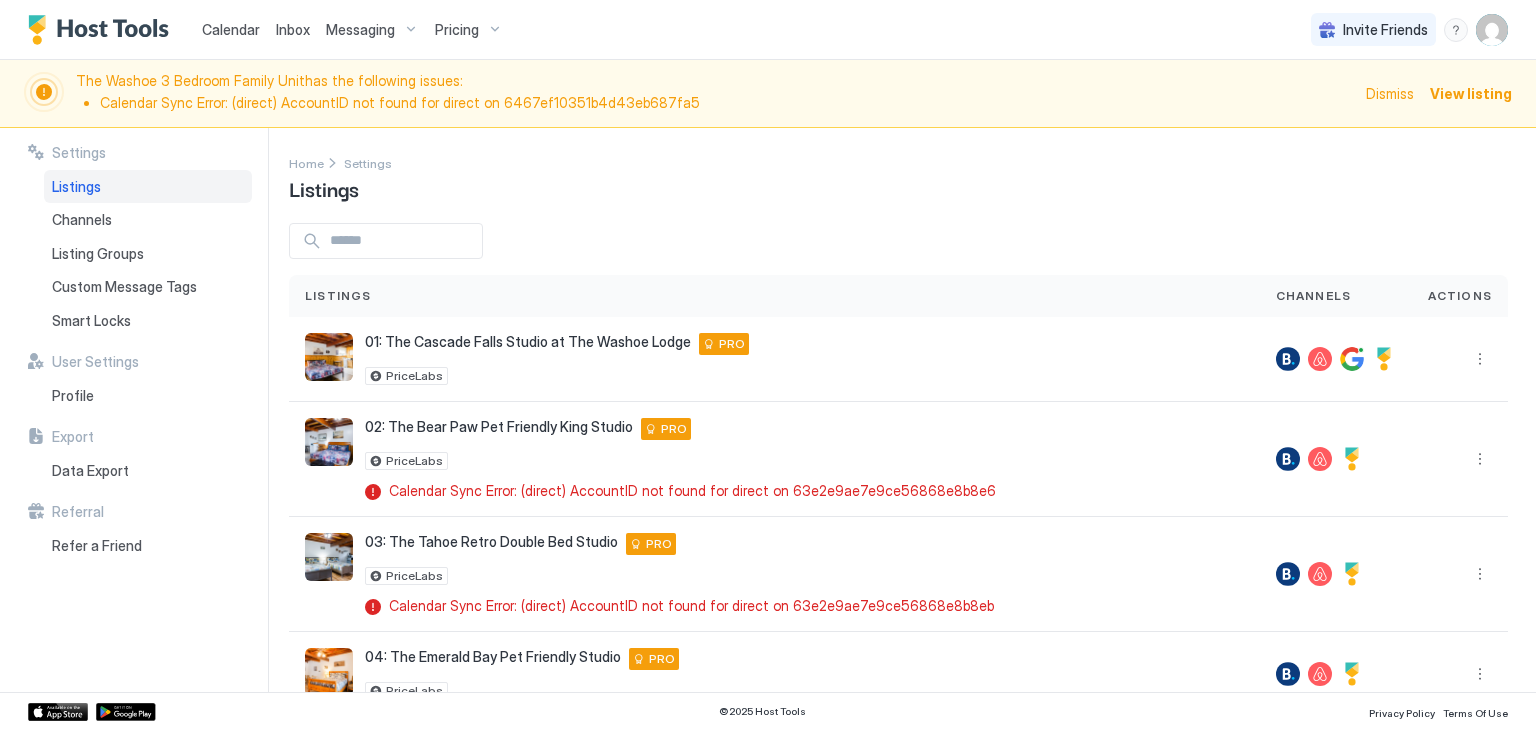 click on "Dismiss" at bounding box center [1390, 93] 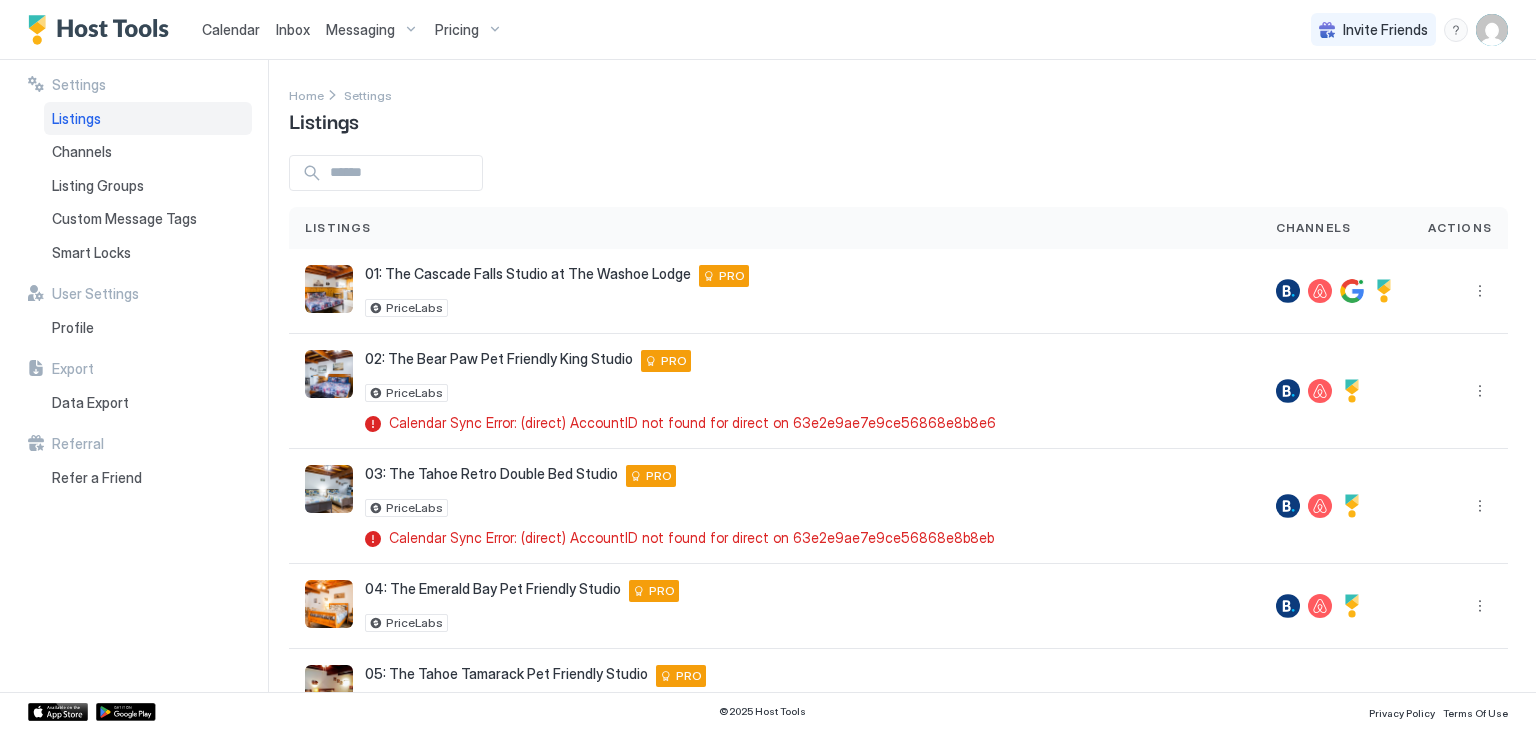 click on "Inbox" at bounding box center [293, 29] 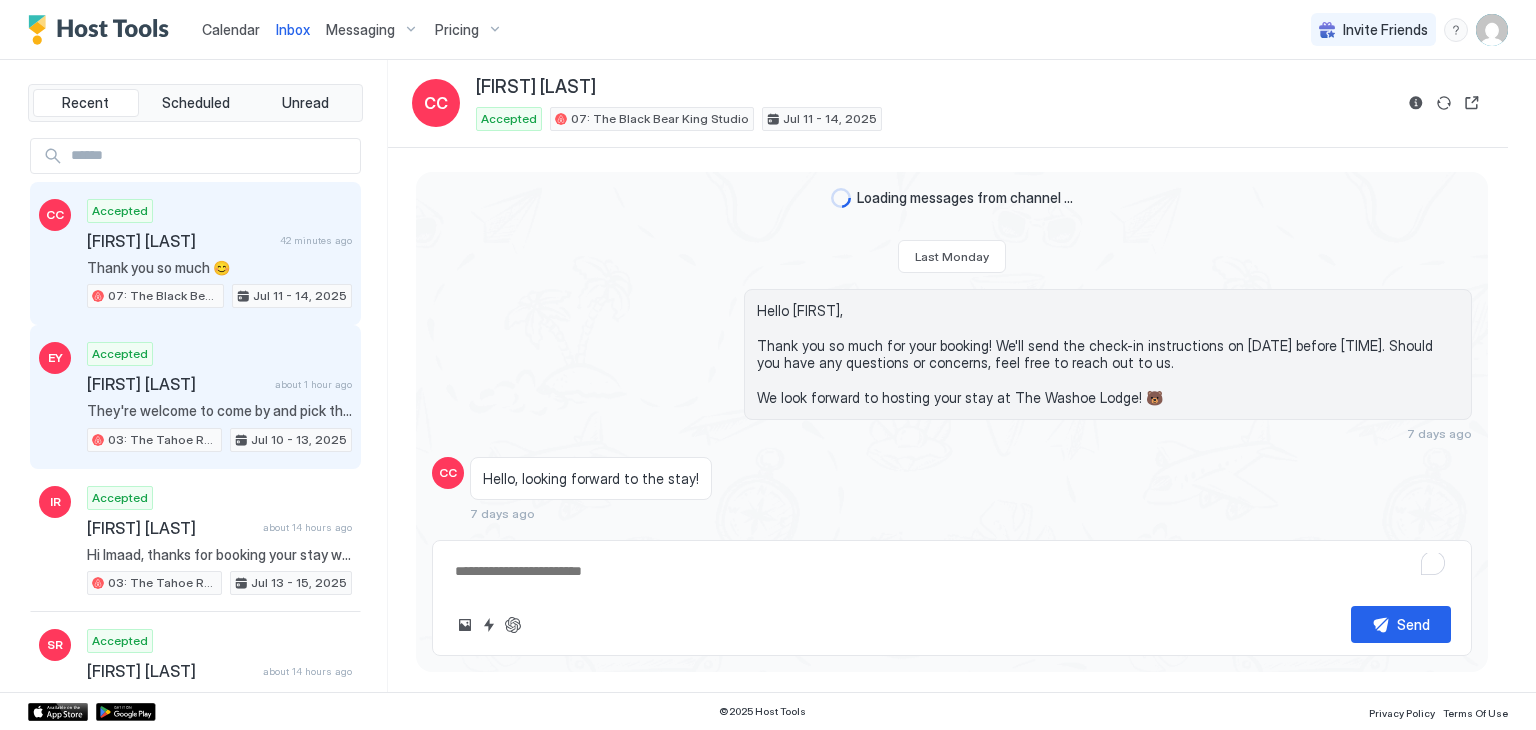 scroll, scrollTop: 1710, scrollLeft: 0, axis: vertical 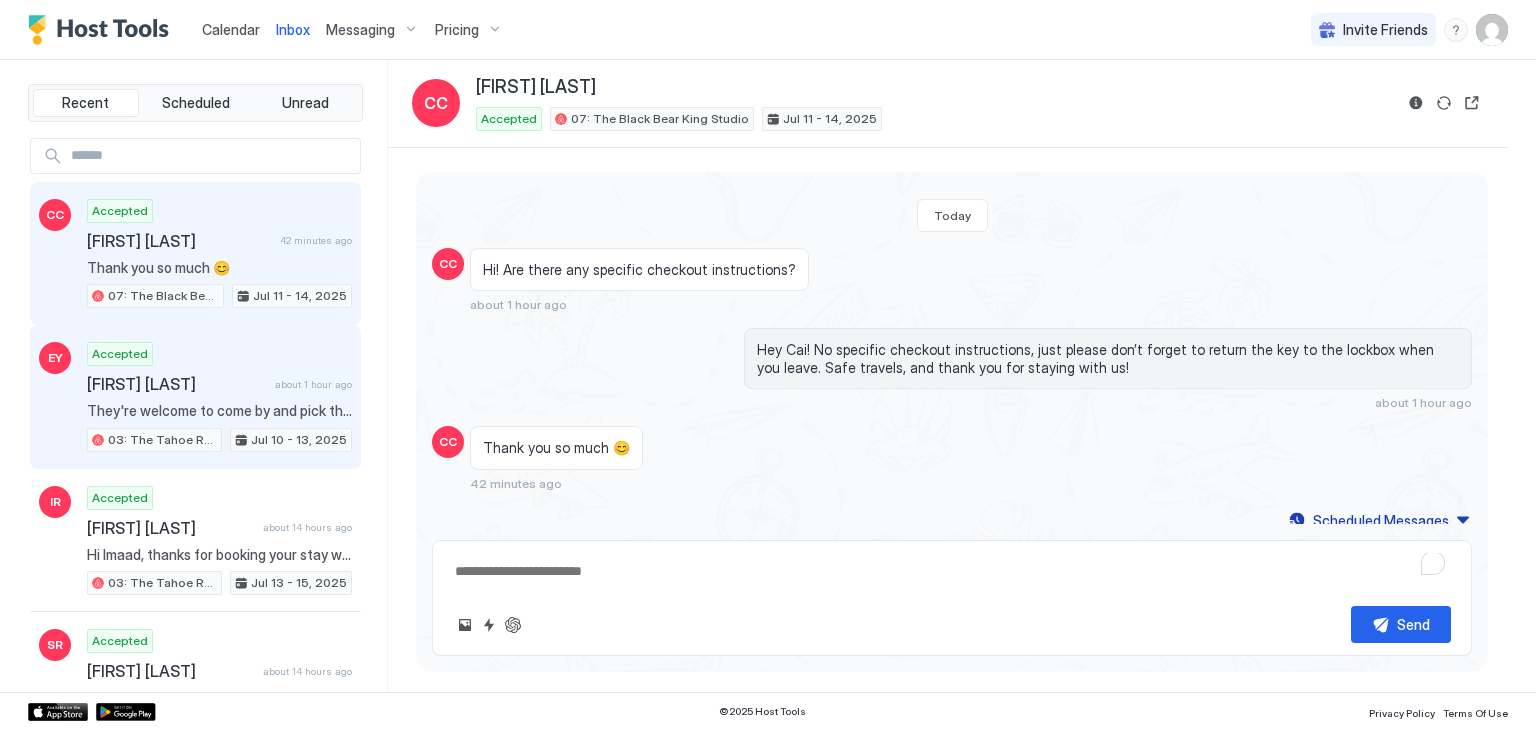 click on "[FIRST] [LAST]" at bounding box center [177, 384] 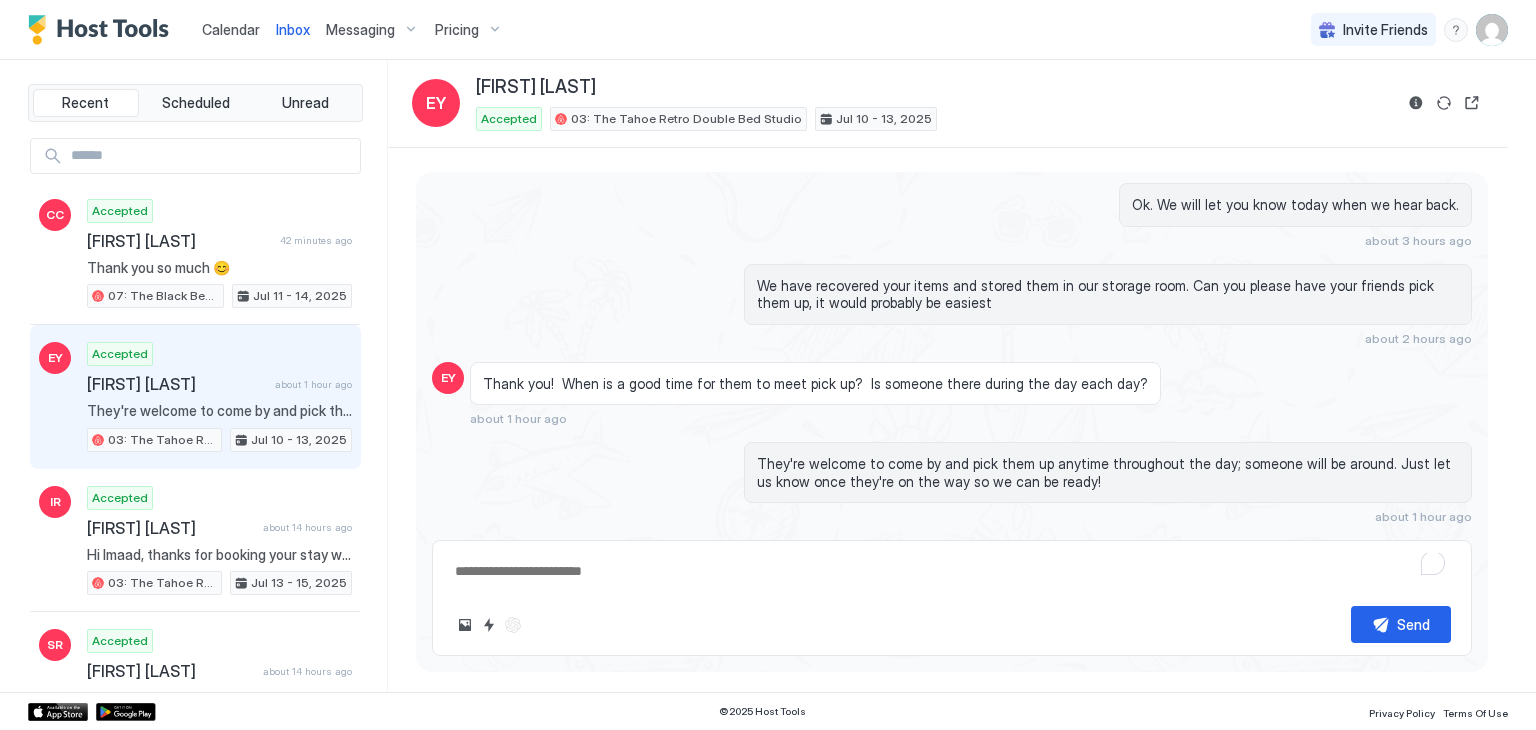 scroll, scrollTop: 1820, scrollLeft: 0, axis: vertical 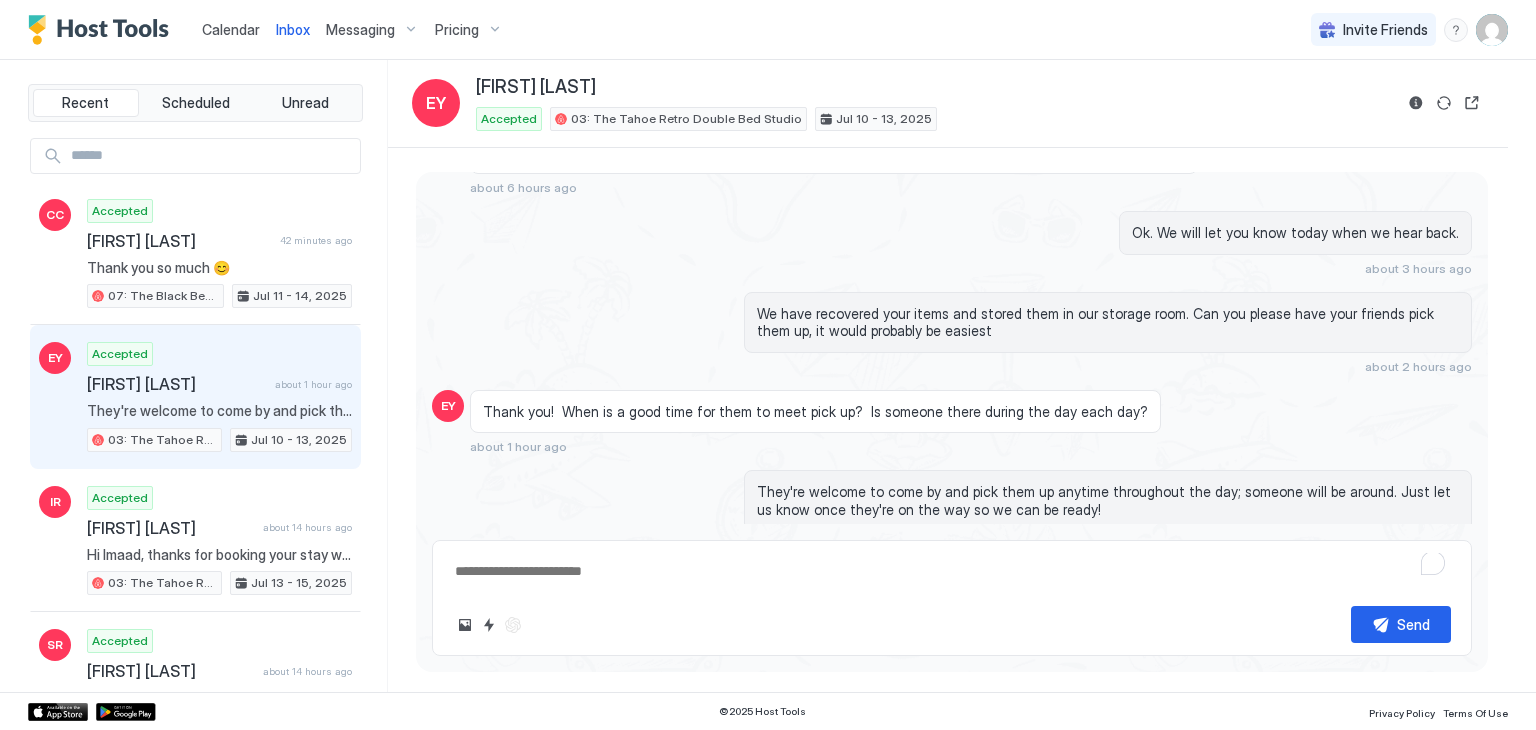 click on "Thank you!  When is a good time for them to meet pick up?  Is someone there during the day each day?" at bounding box center (815, 412) 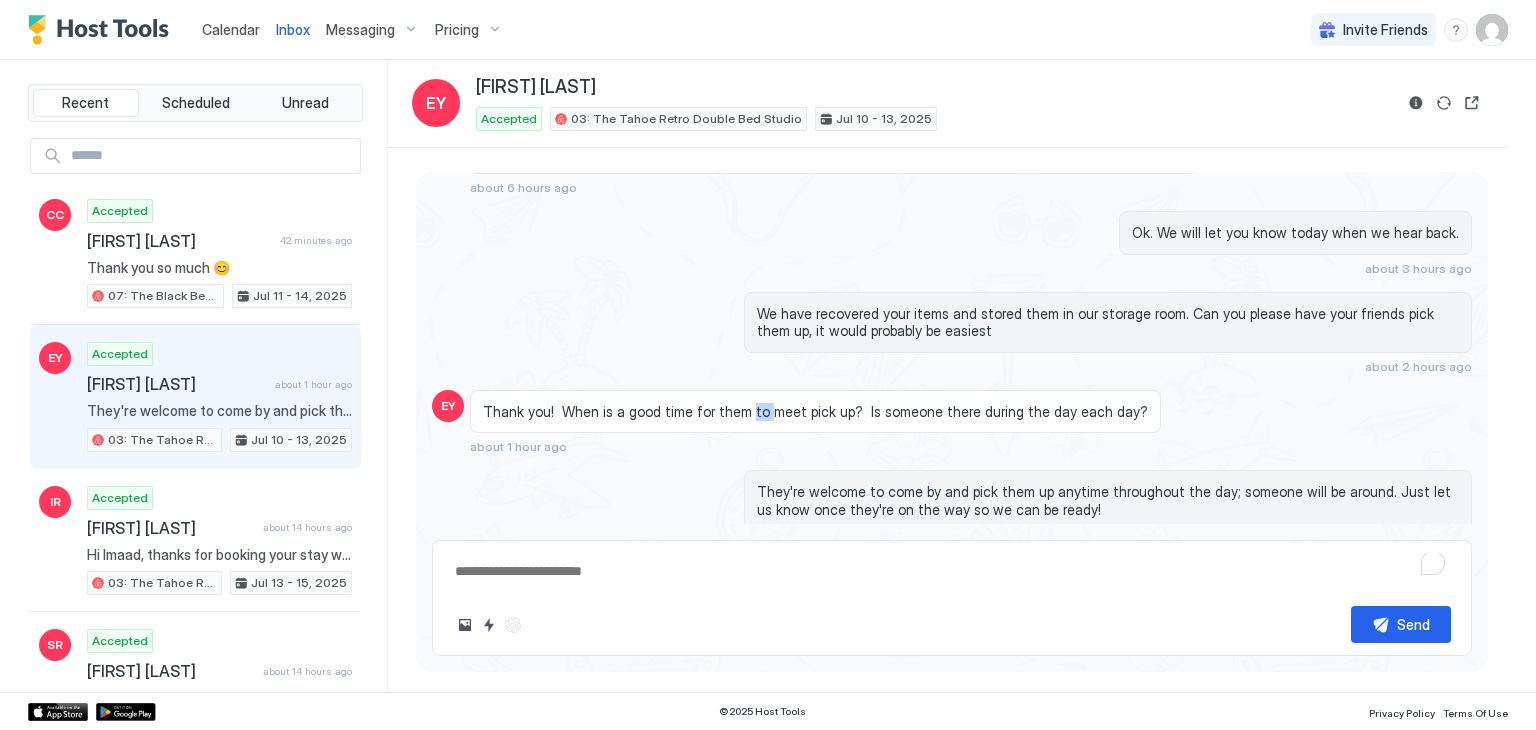 click on "Thank you!  When is a good time for them to meet pick up?  Is someone there during the day each day?" at bounding box center [815, 412] 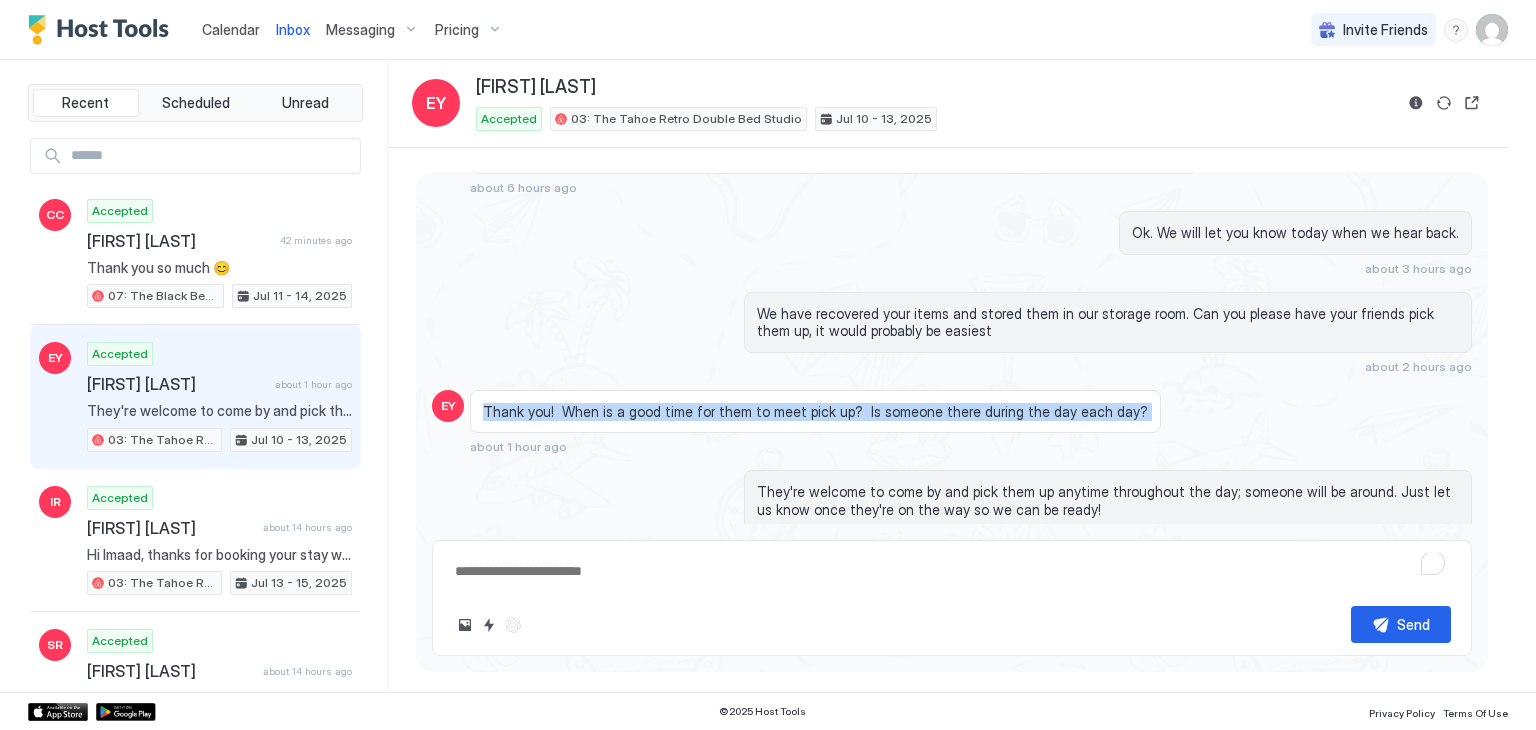 click on "Thank you!  When is a good time for them to meet pick up?  Is someone there during the day each day?" at bounding box center (815, 412) 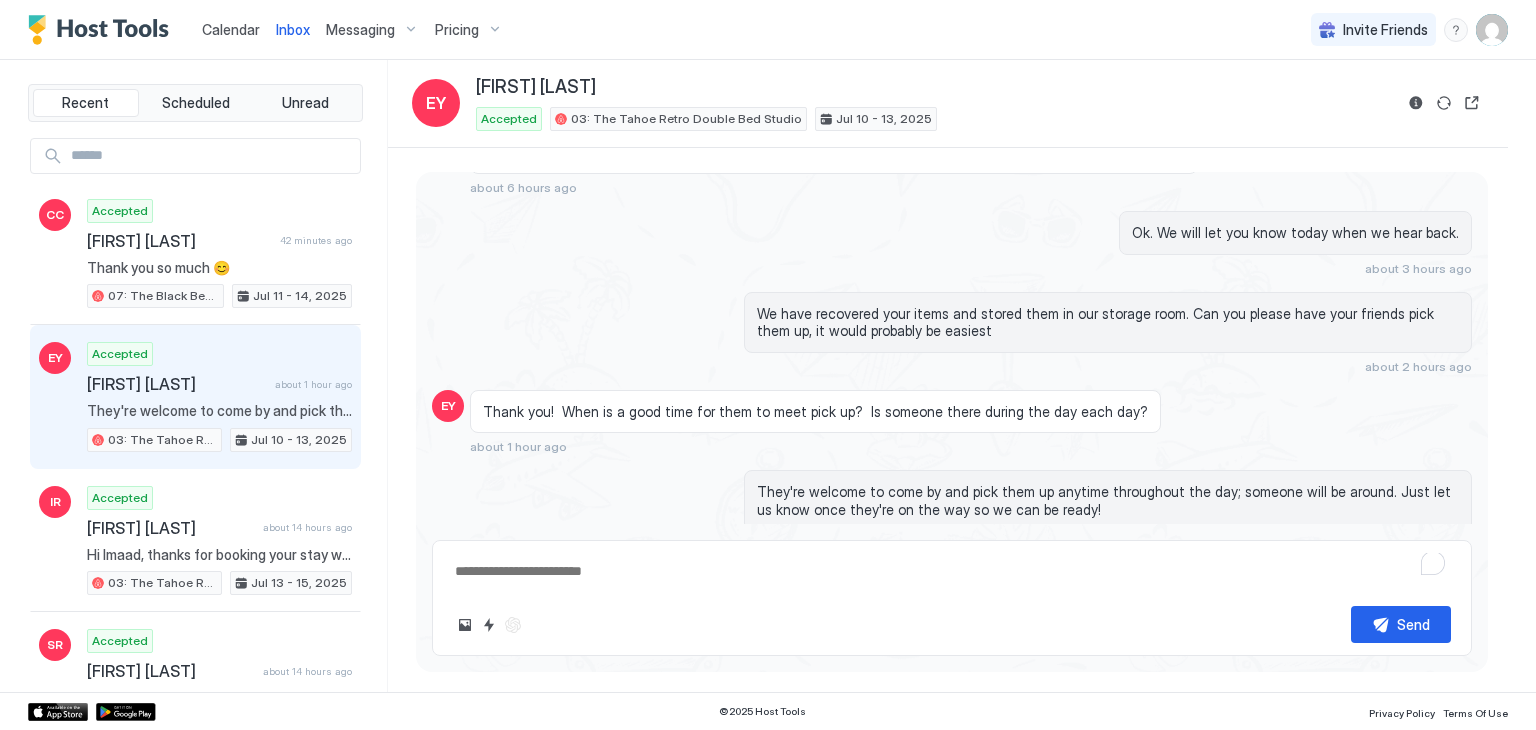 click on "Thank you!  When is a good time for them to meet pick up?  Is someone there during the day each day?" at bounding box center [815, 412] 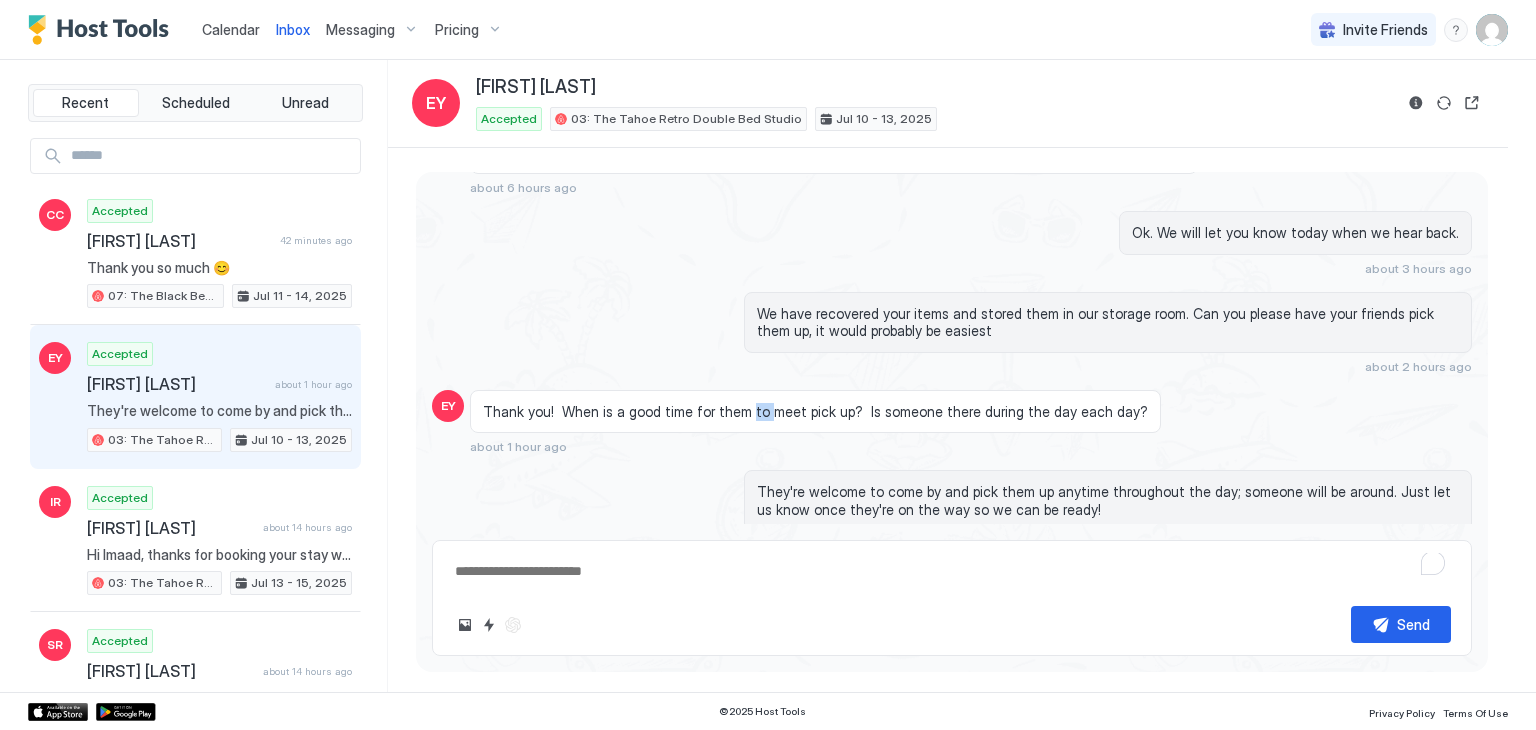 click on "Thank you!  When is a good time for them to meet pick up?  Is someone there during the day each day?" at bounding box center [815, 412] 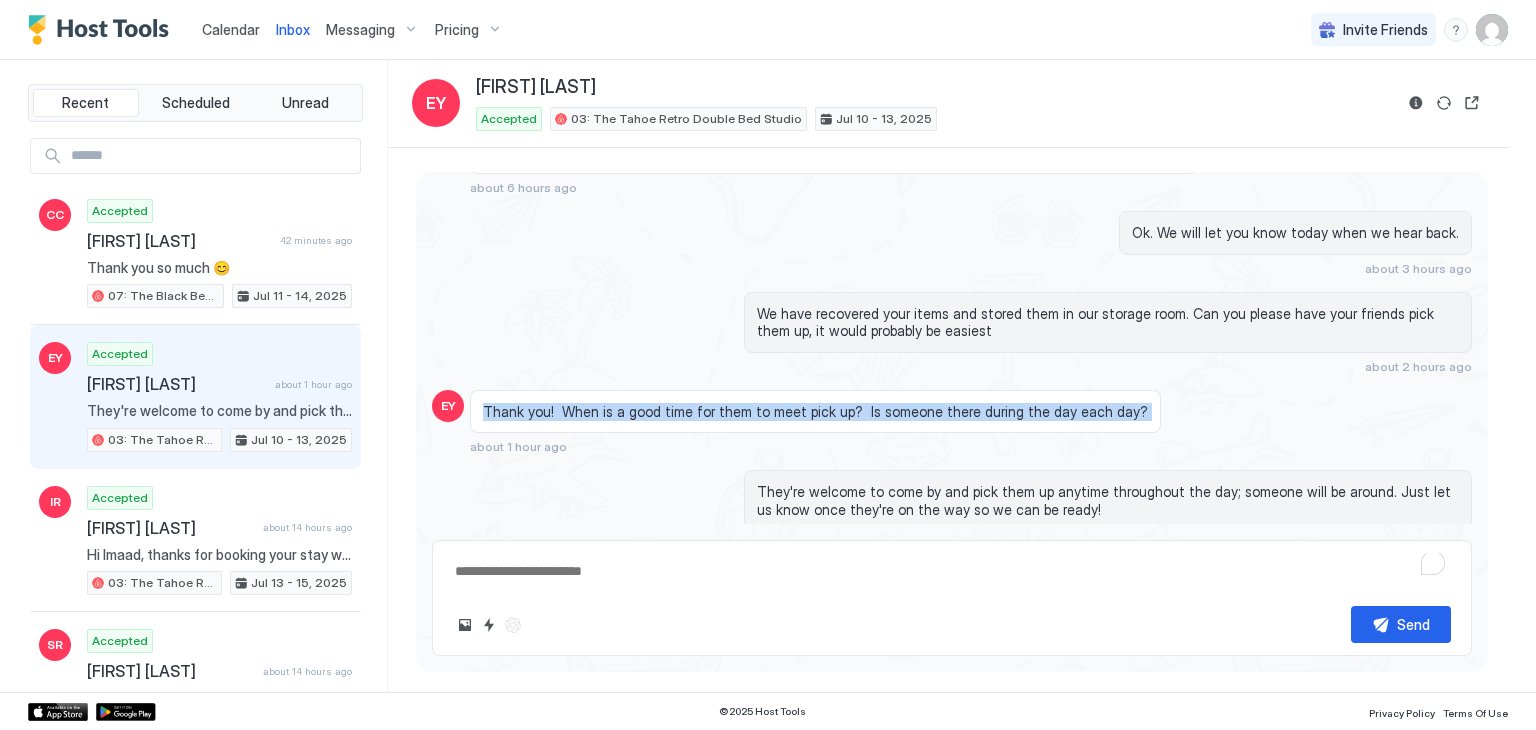 click on "Thank you!  When is a good time for them to meet pick up?  Is someone there during the day each day?" at bounding box center (815, 412) 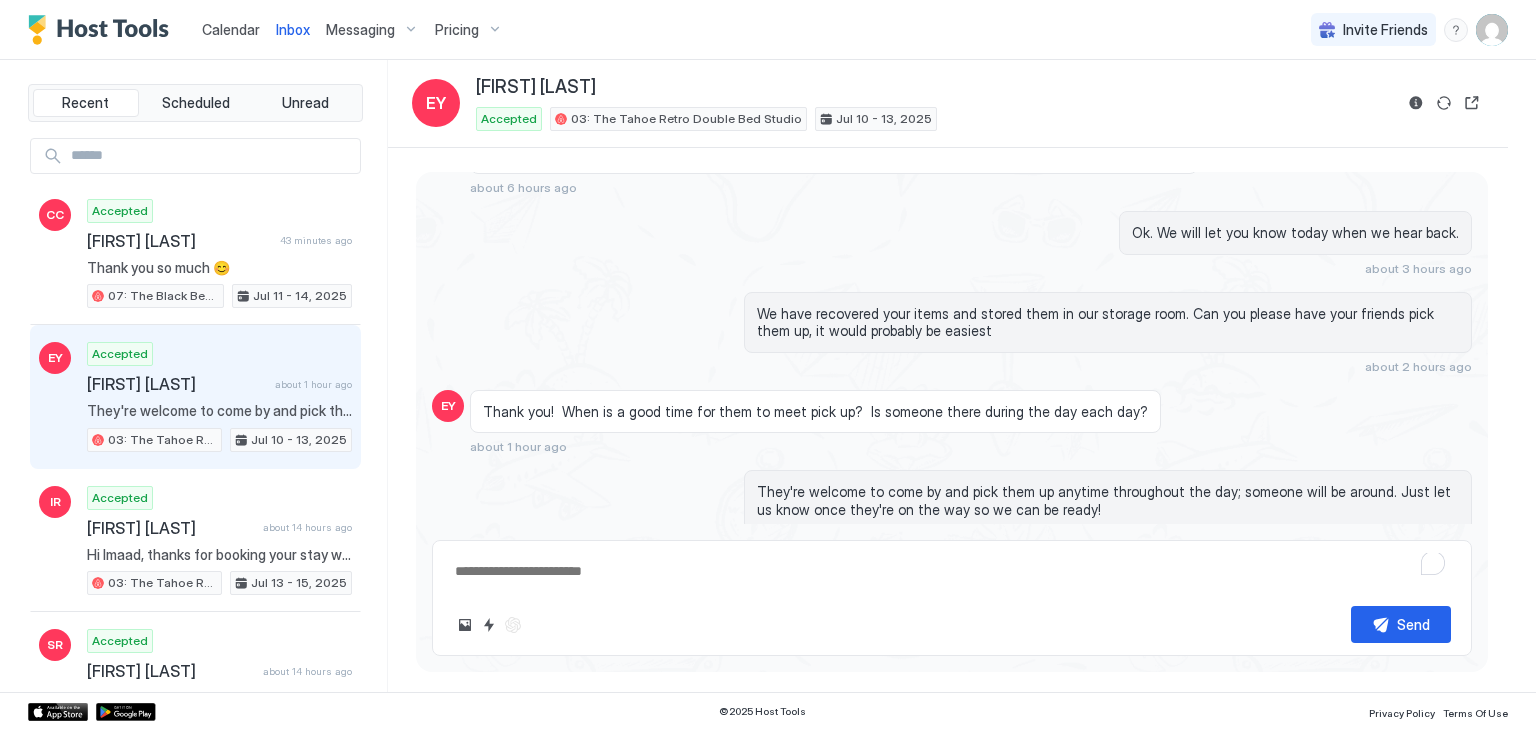 click at bounding box center (952, 571) 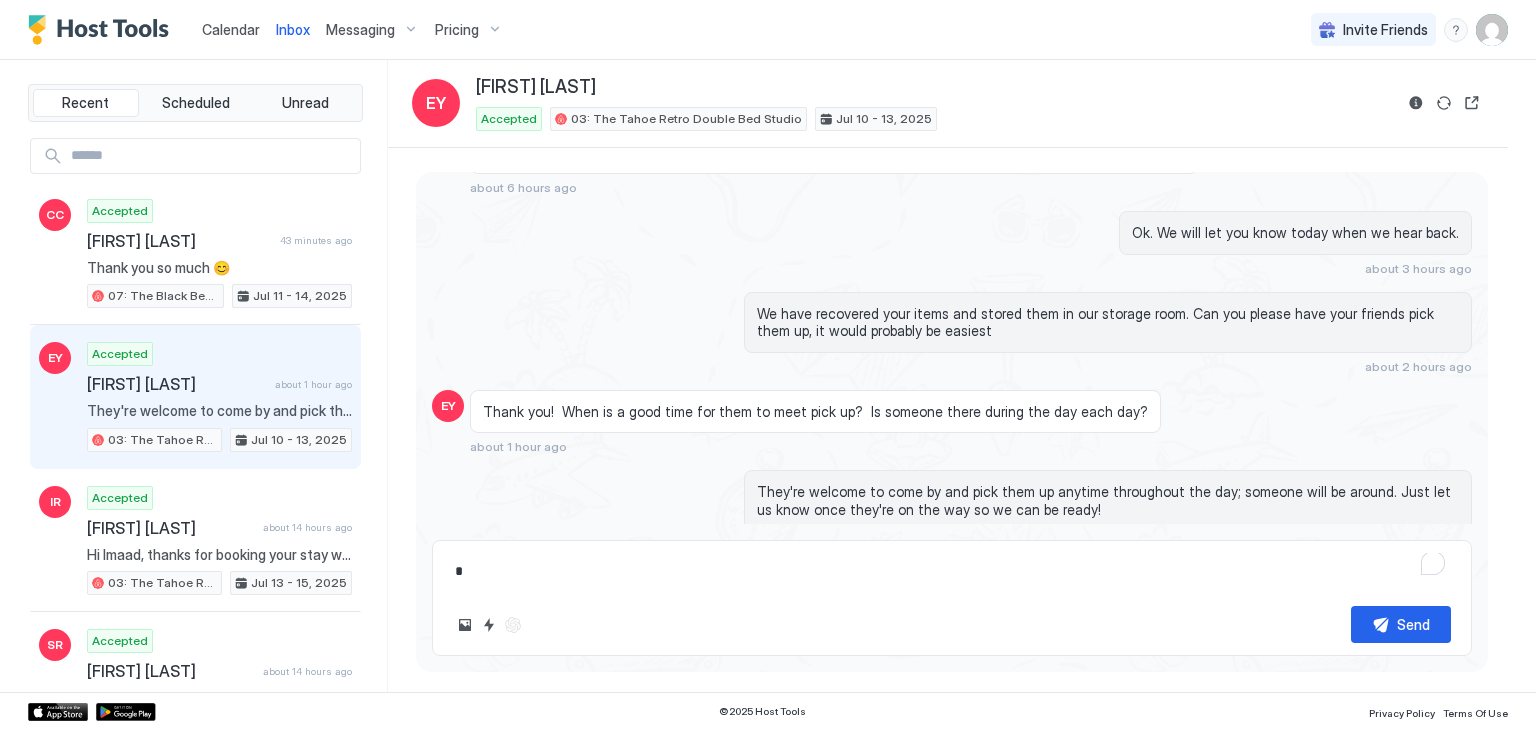 type on "*" 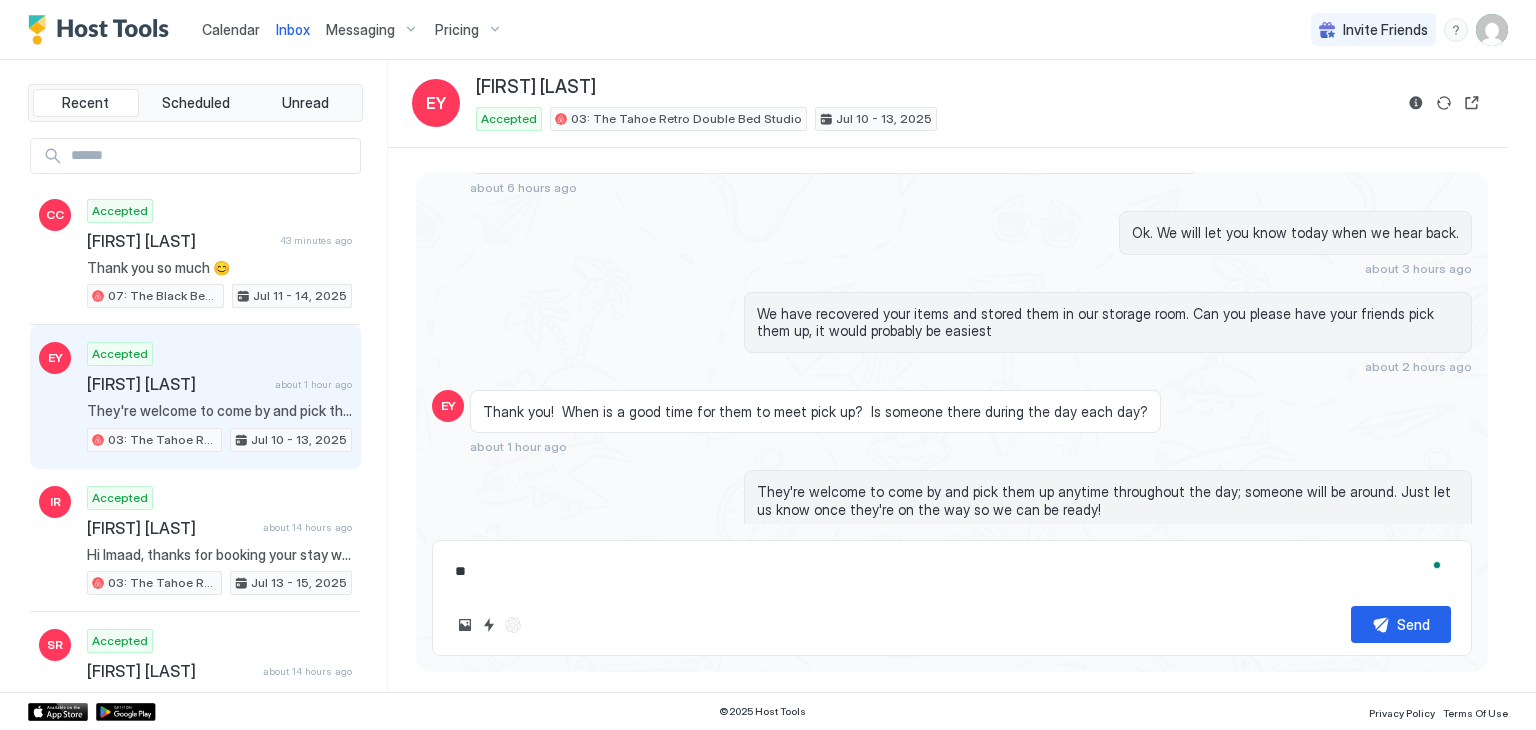 type on "*" 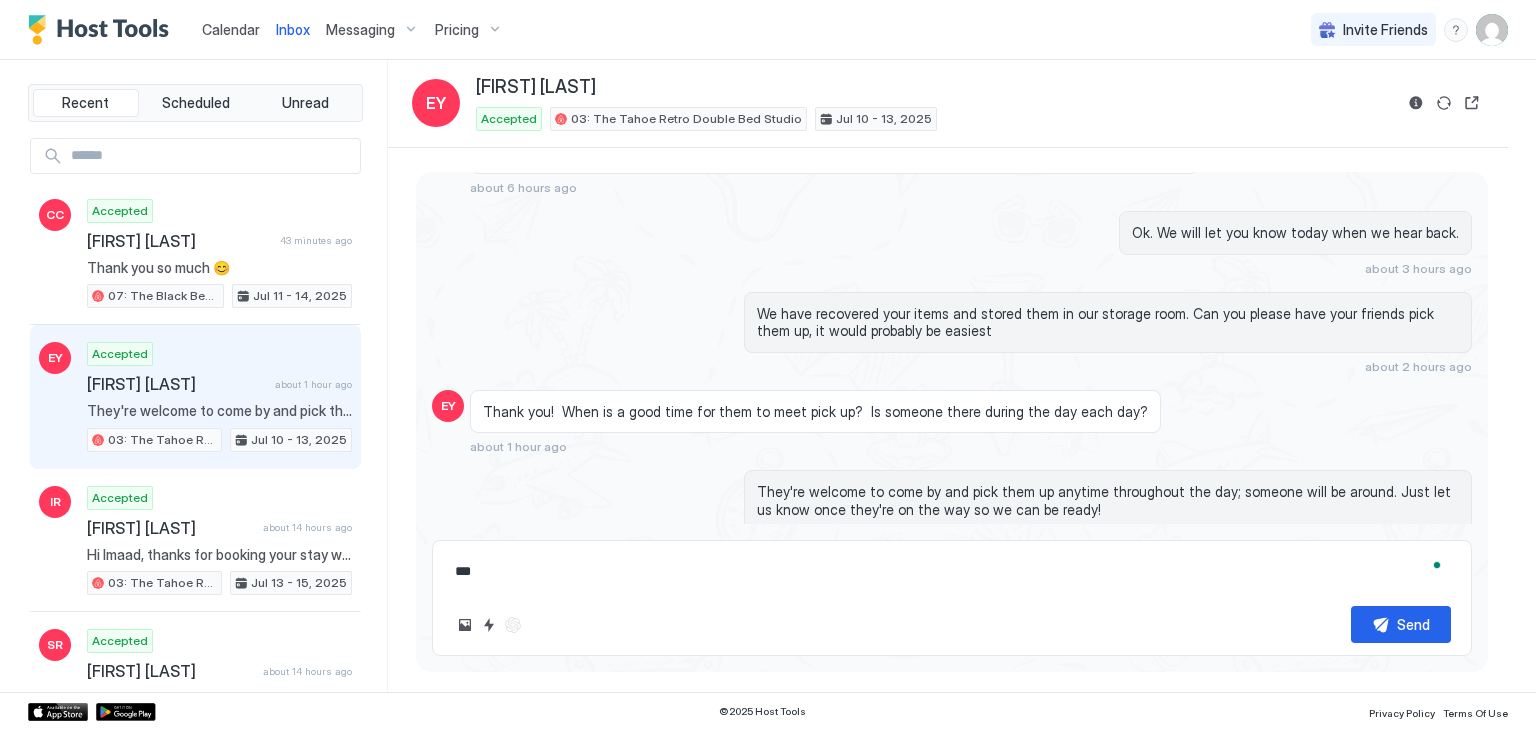 type on "*" 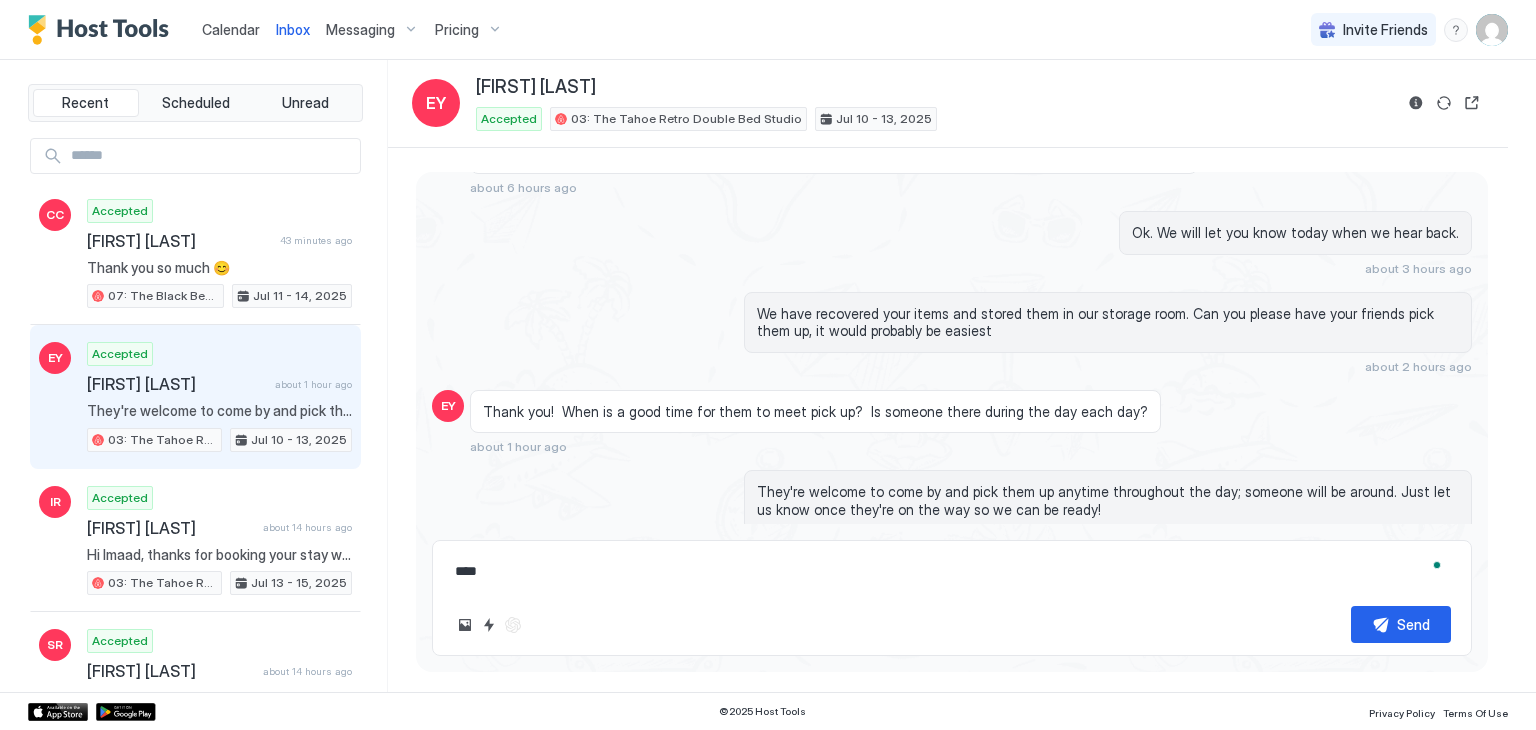 type on "*" 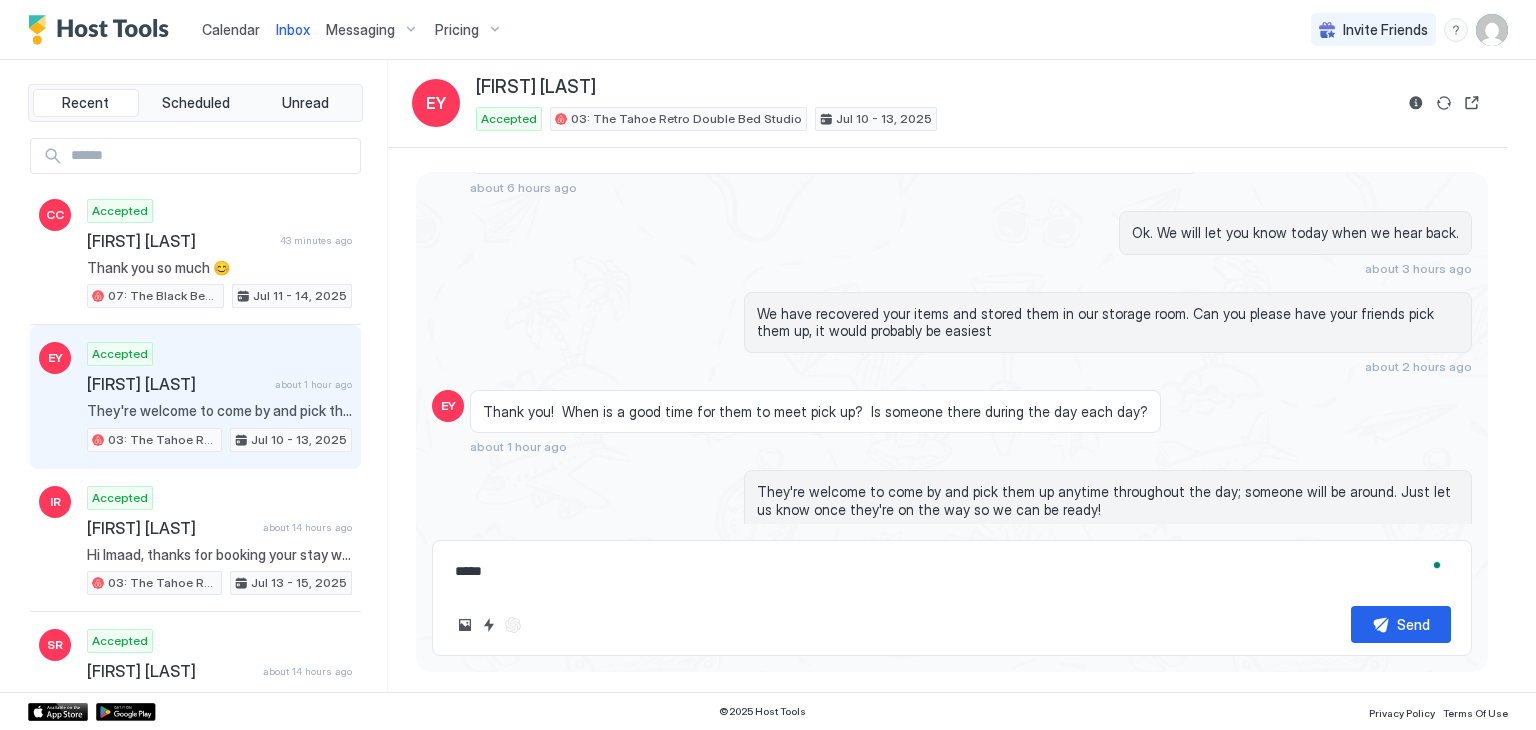 type on "*" 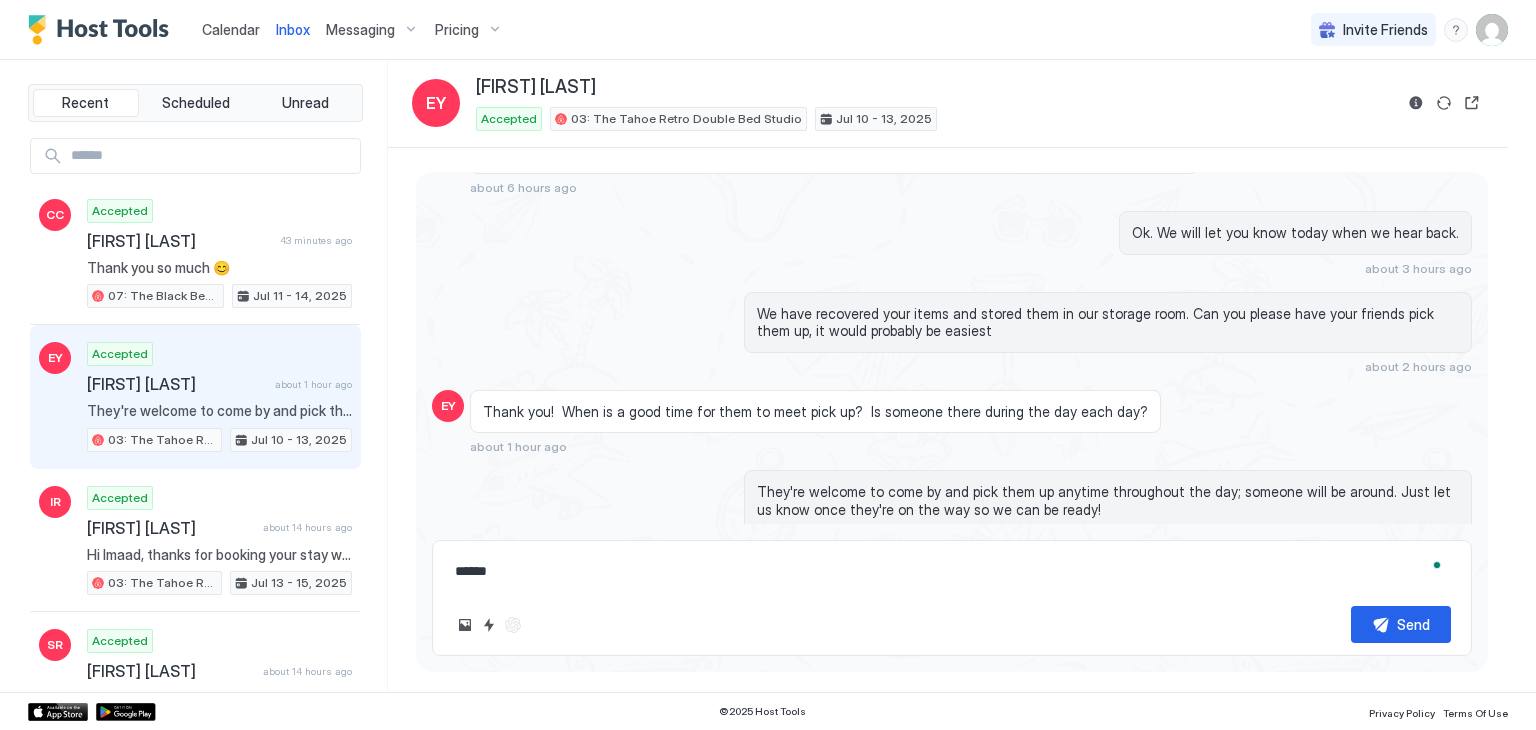 type on "*" 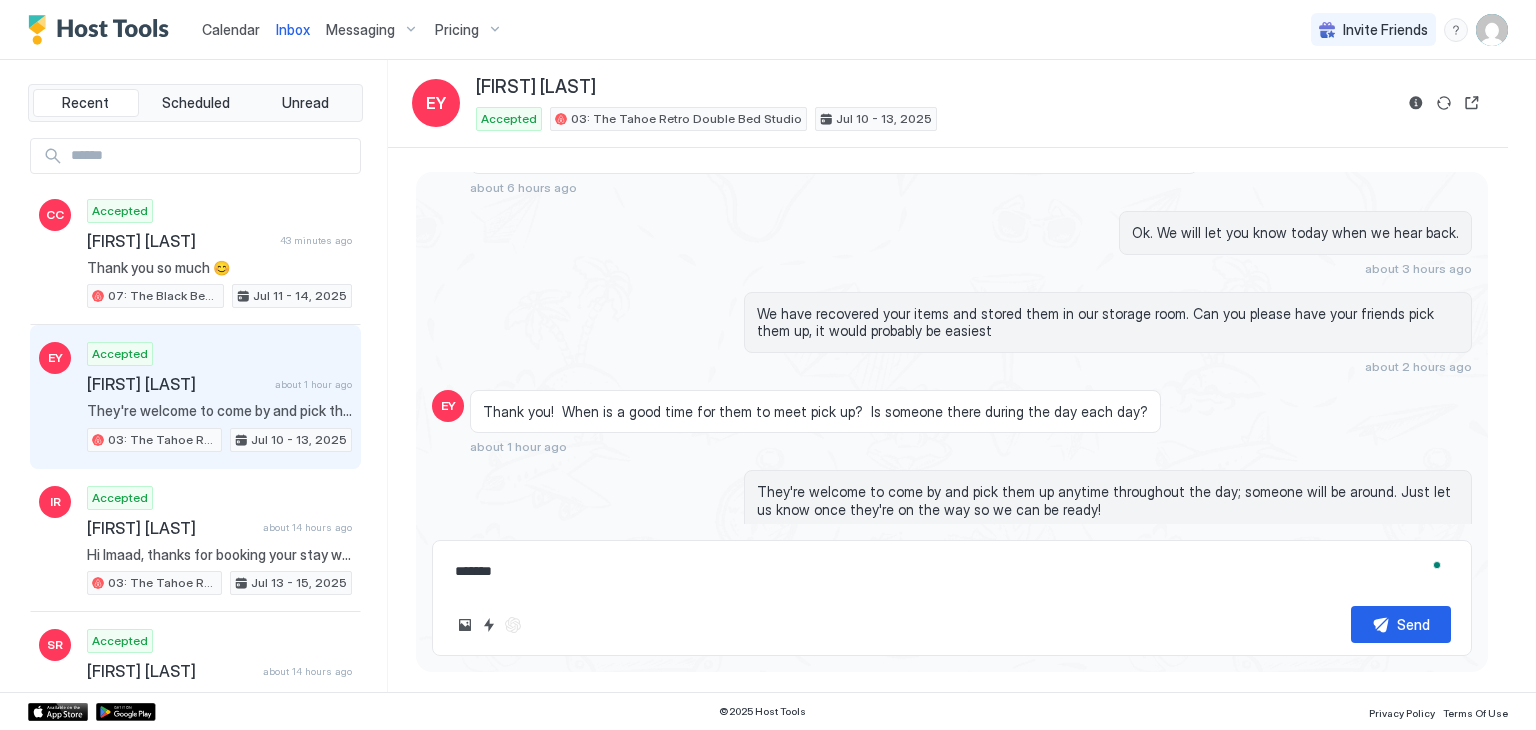 type on "*" 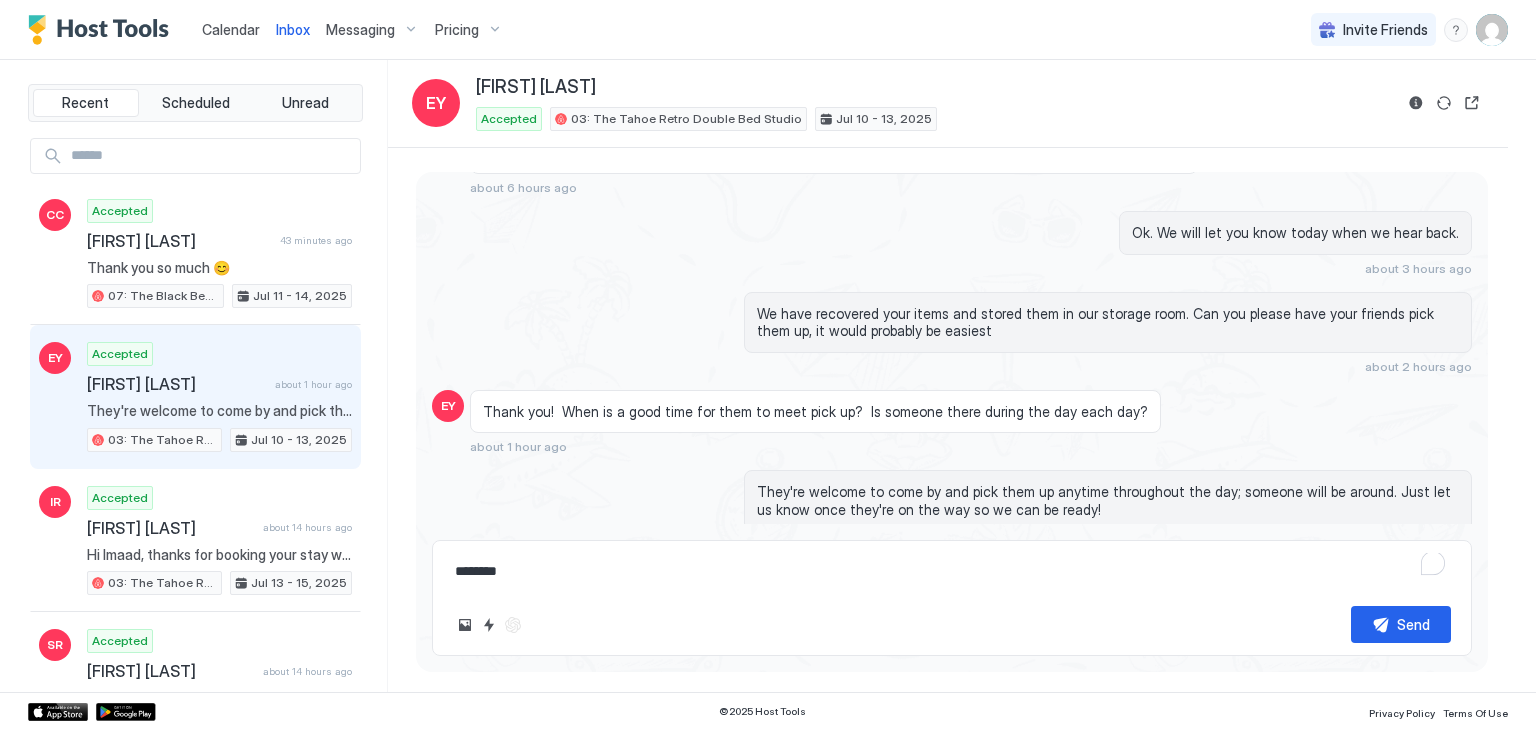 type on "*" 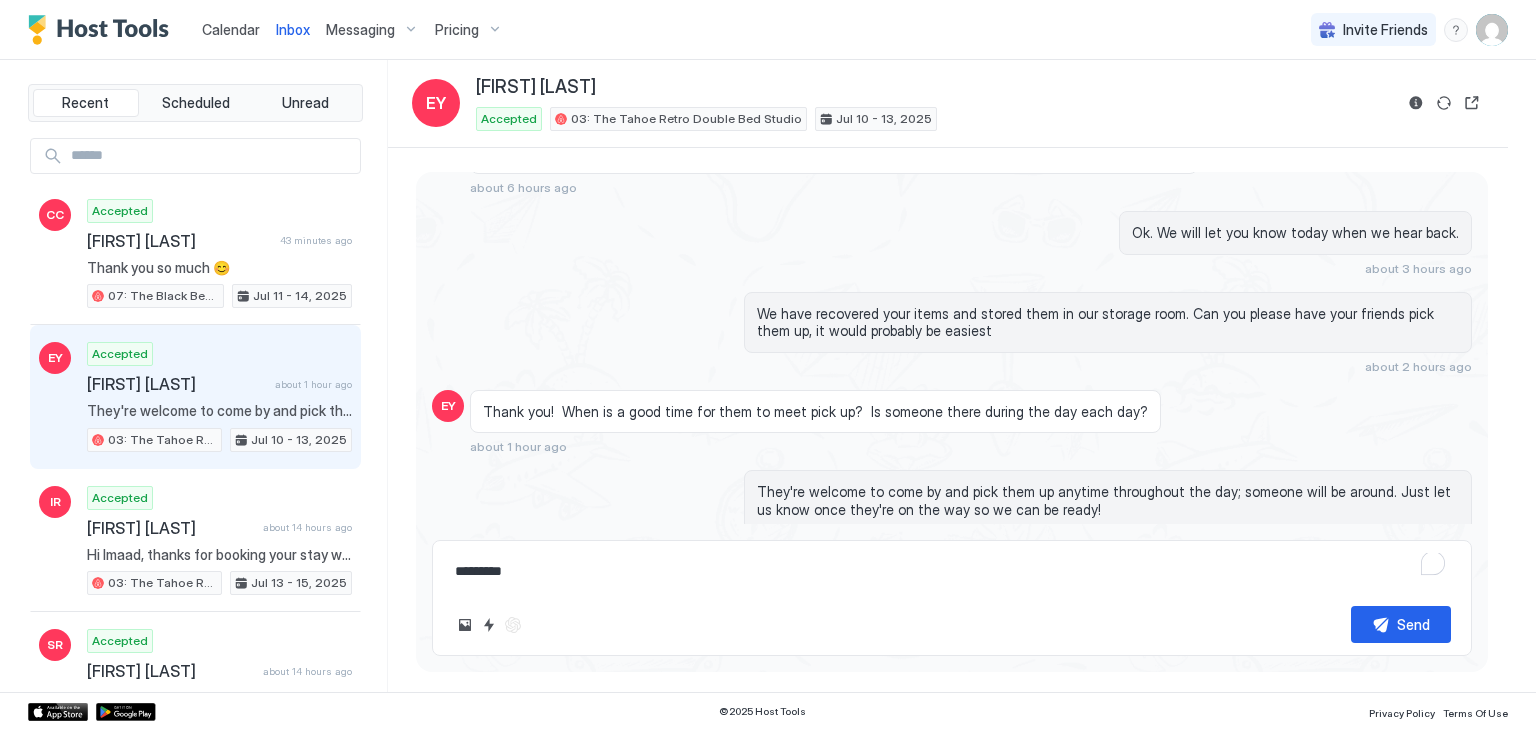 type on "*" 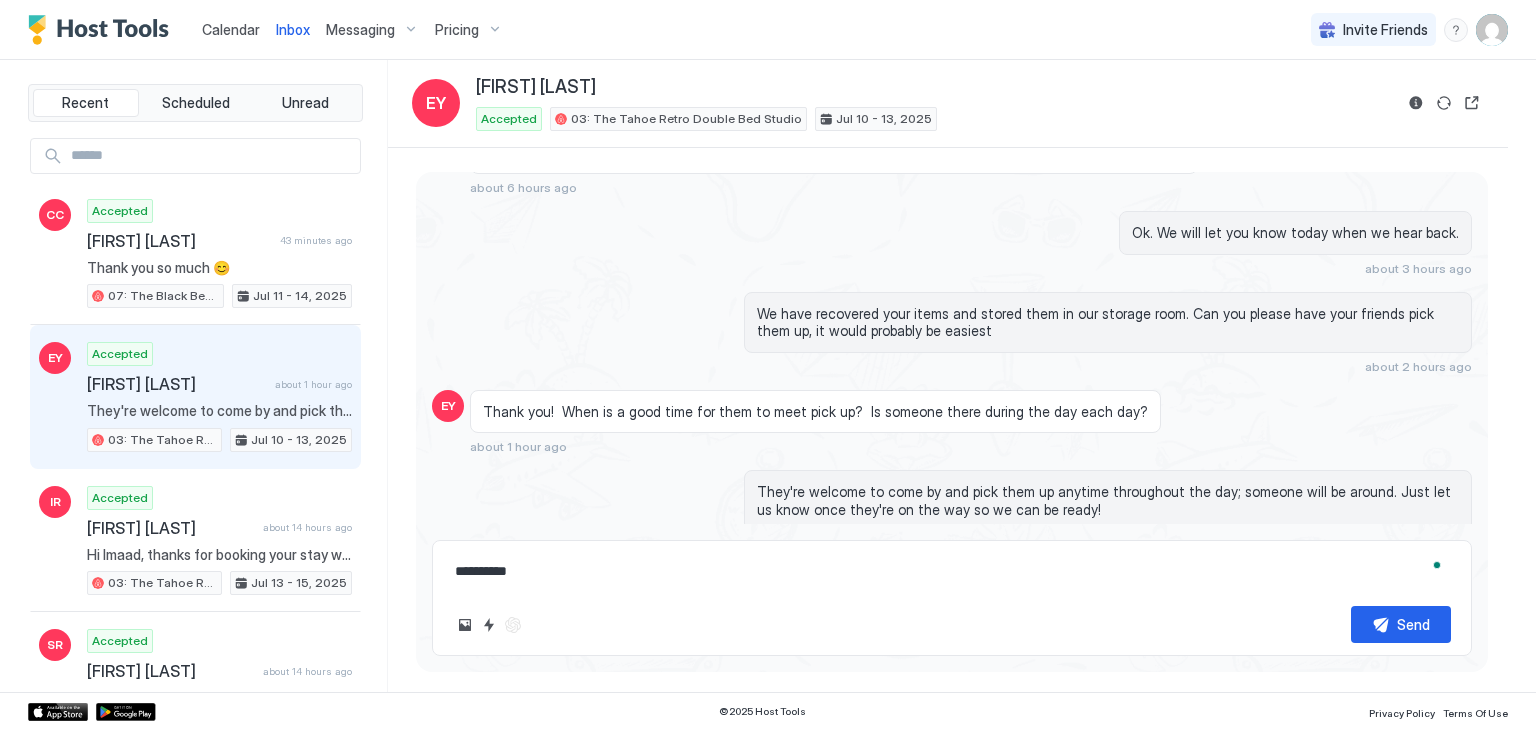 paste on "**********" 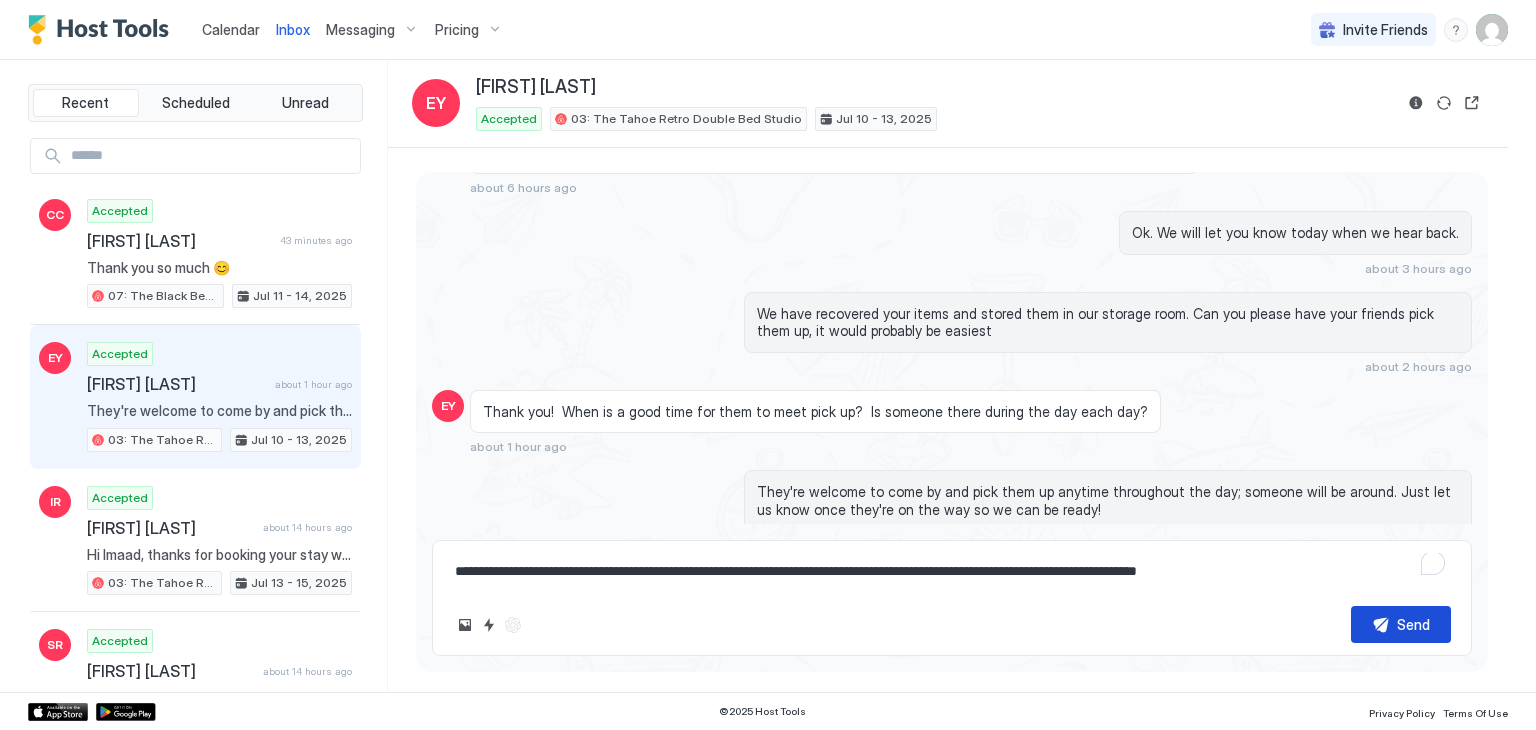 type on "**********" 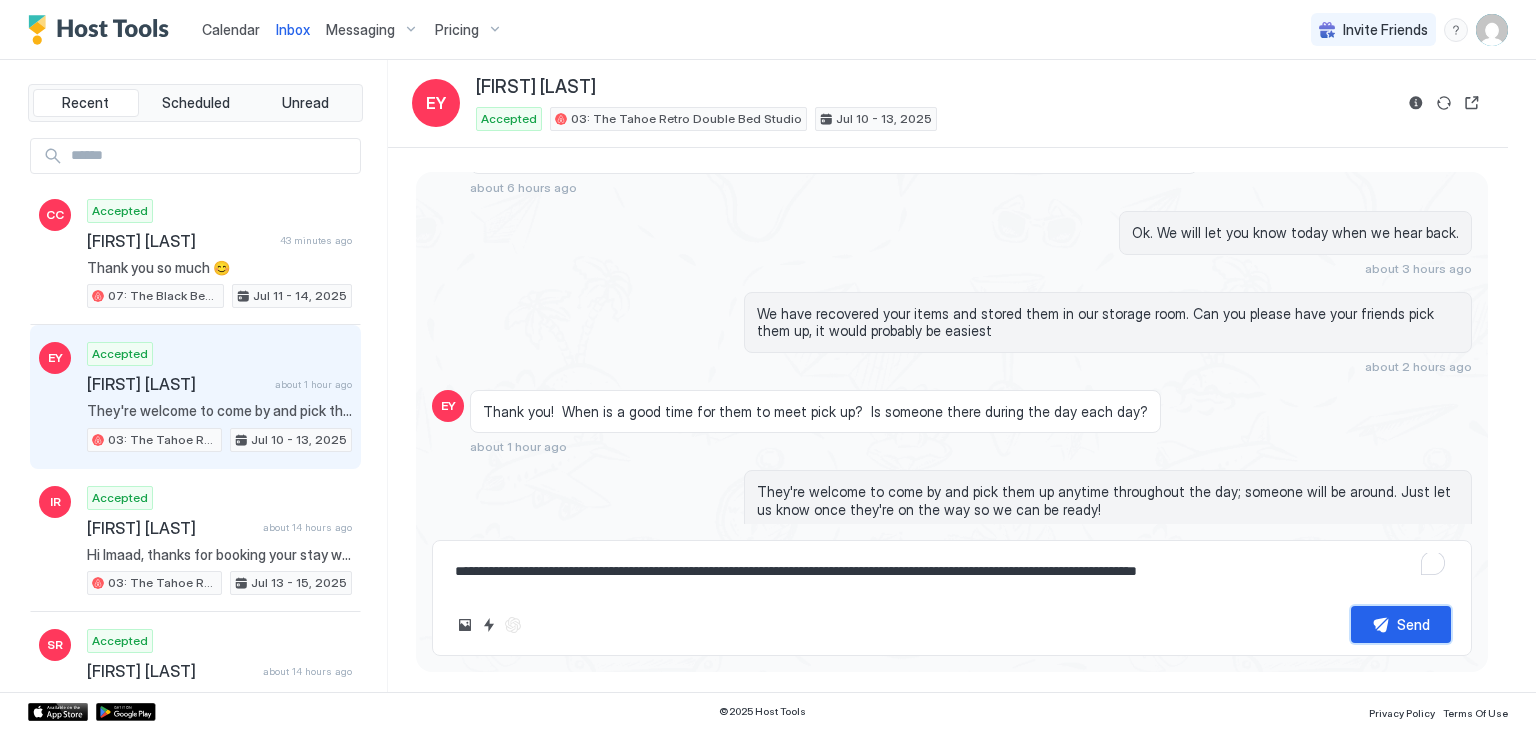 click on "Send" at bounding box center (1413, 624) 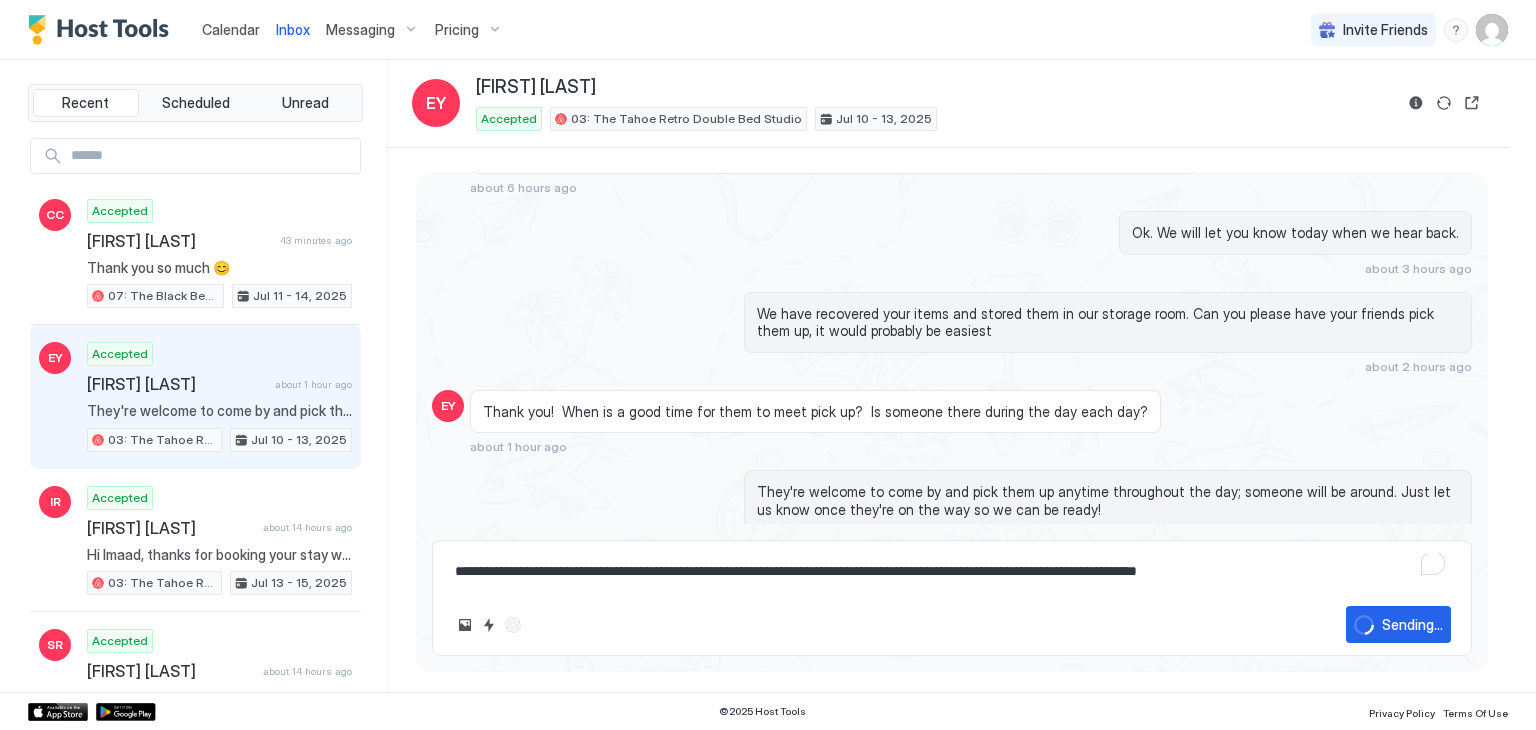 type on "*" 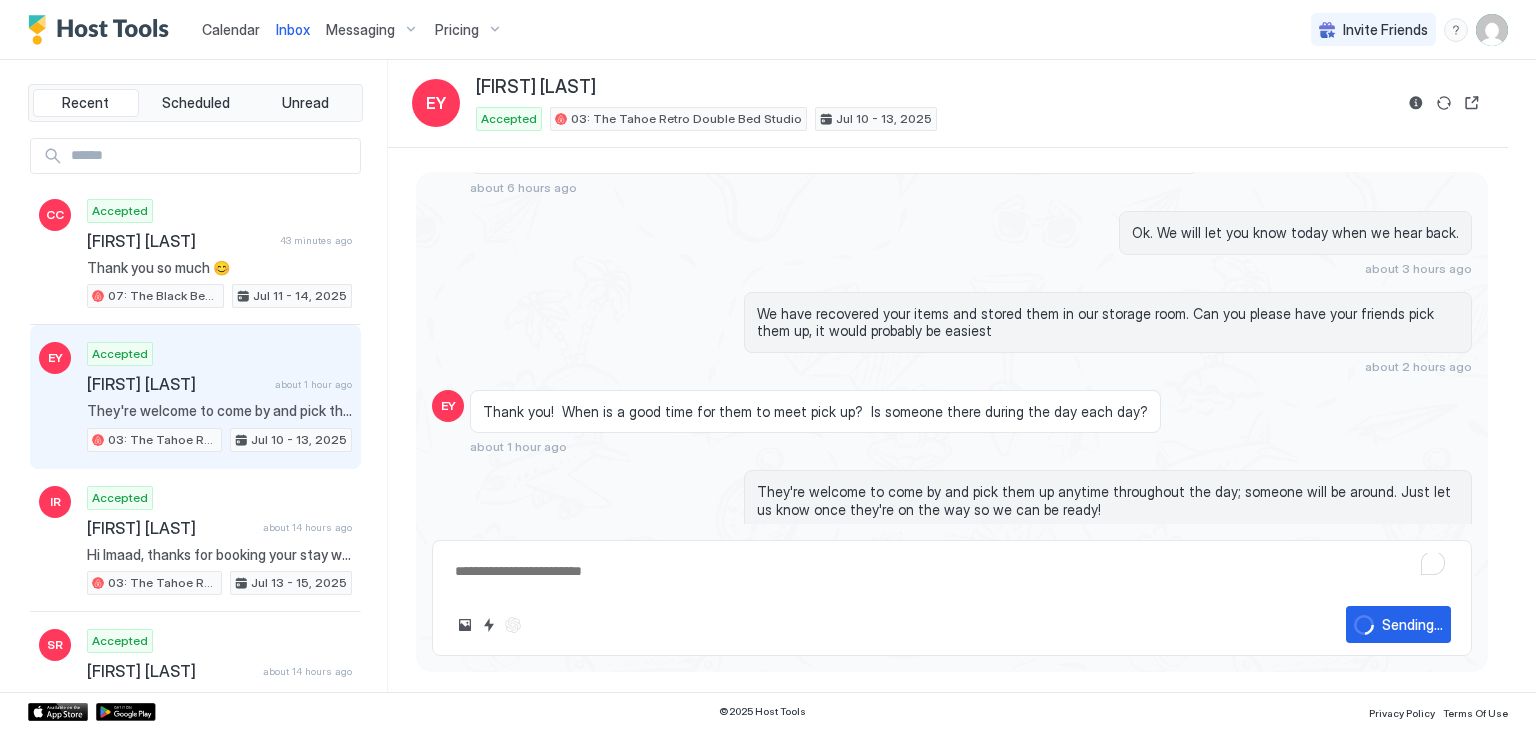 scroll, scrollTop: 1917, scrollLeft: 0, axis: vertical 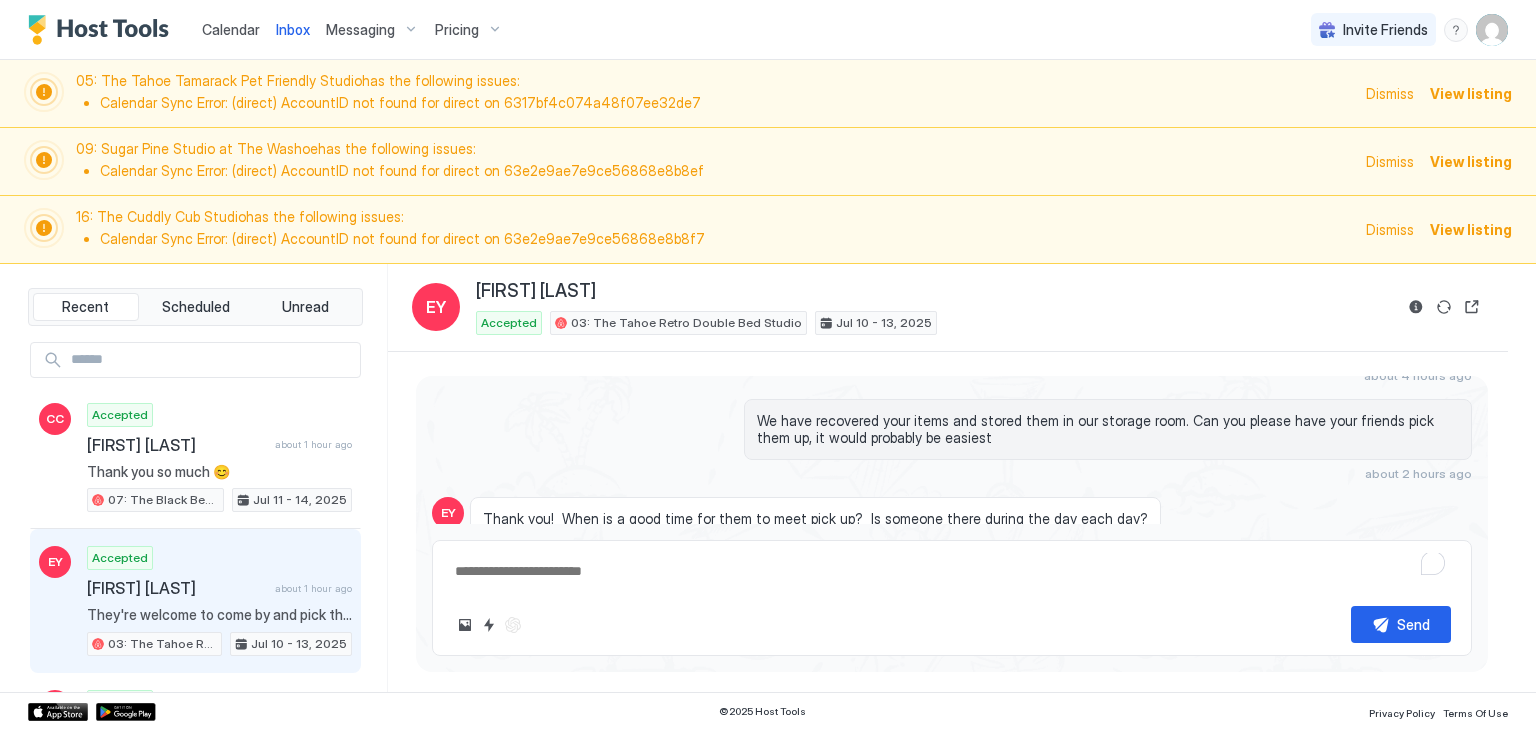 click on "View listing" at bounding box center (1471, 229) 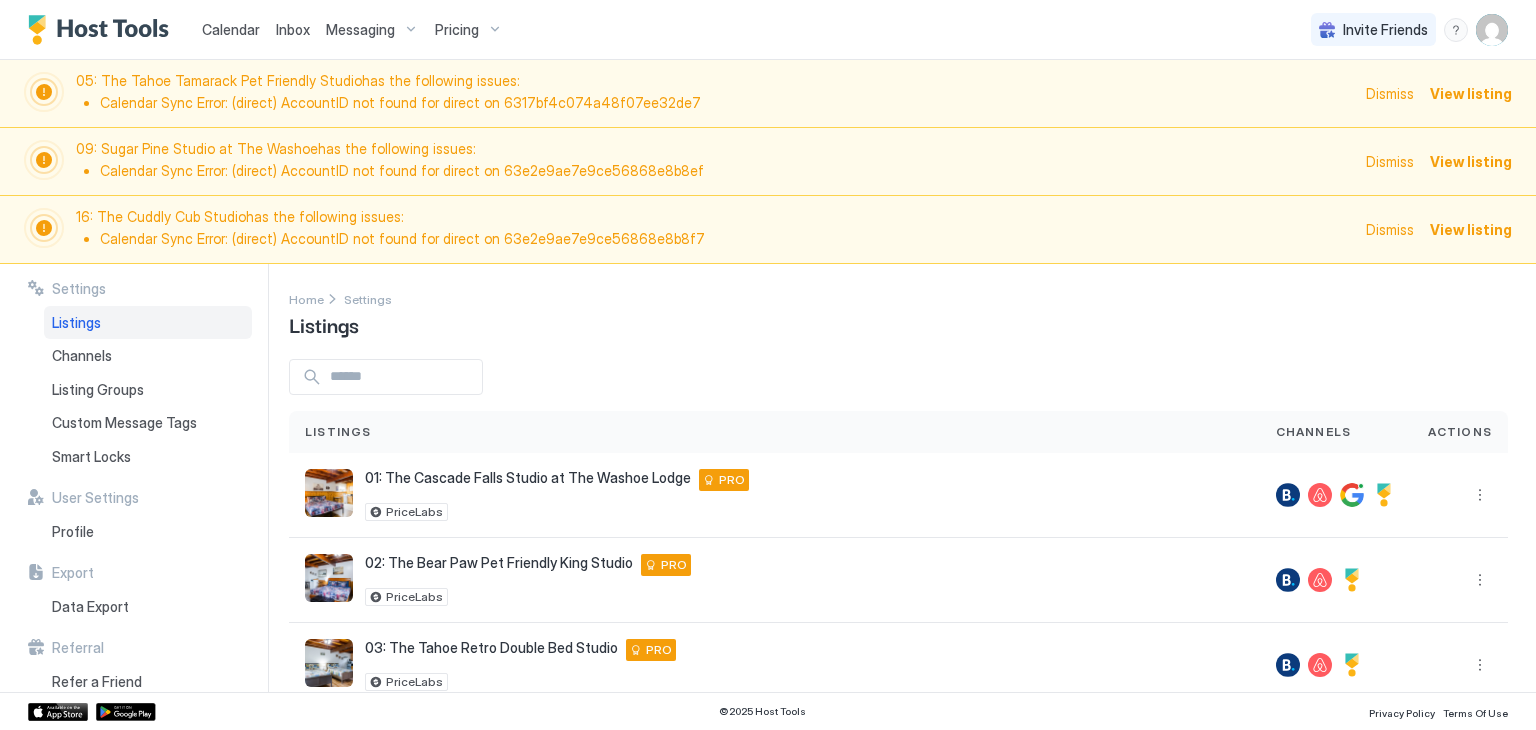 click on "View listing" at bounding box center [1471, 229] 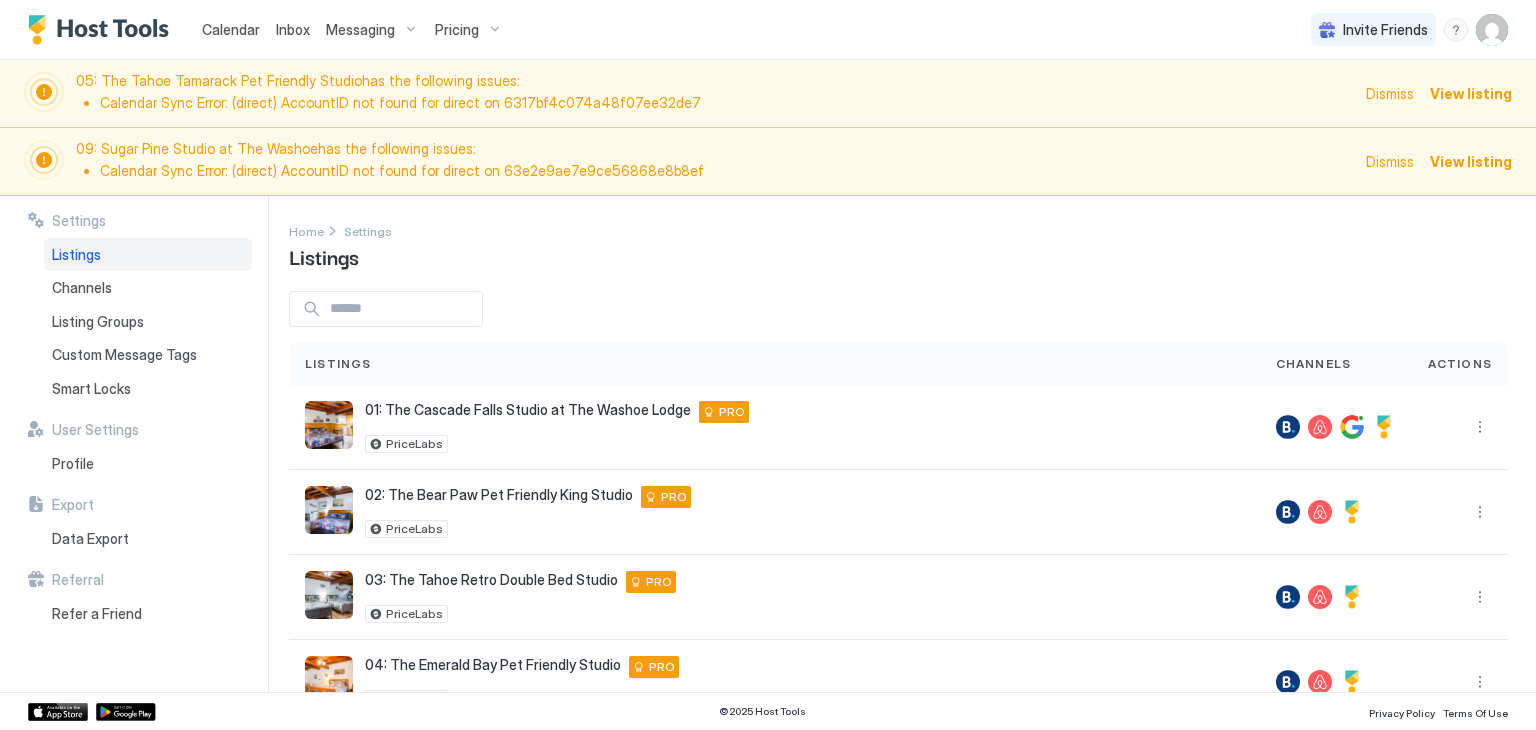 click on "Dismiss" at bounding box center (1390, 161) 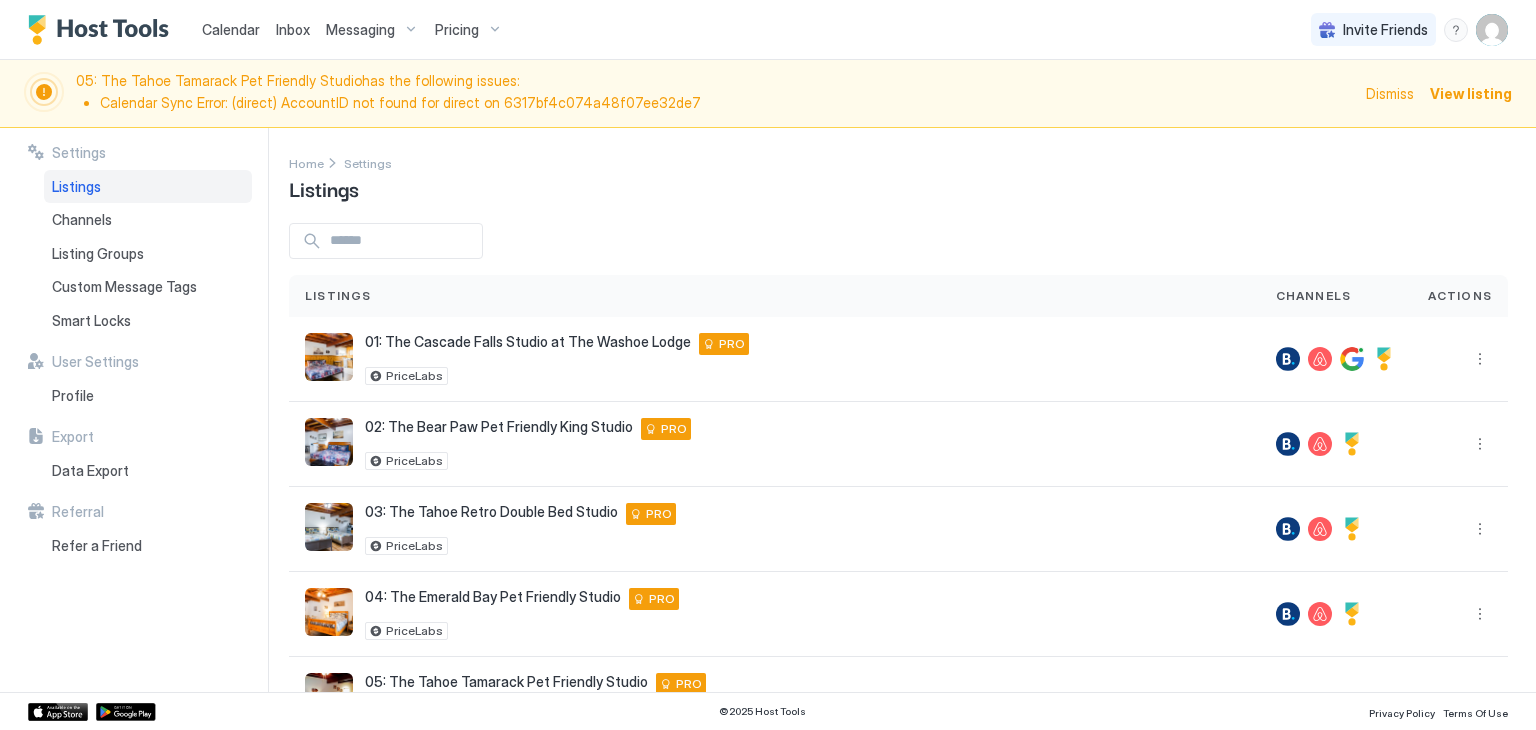 click on "Dismiss" at bounding box center [1390, 93] 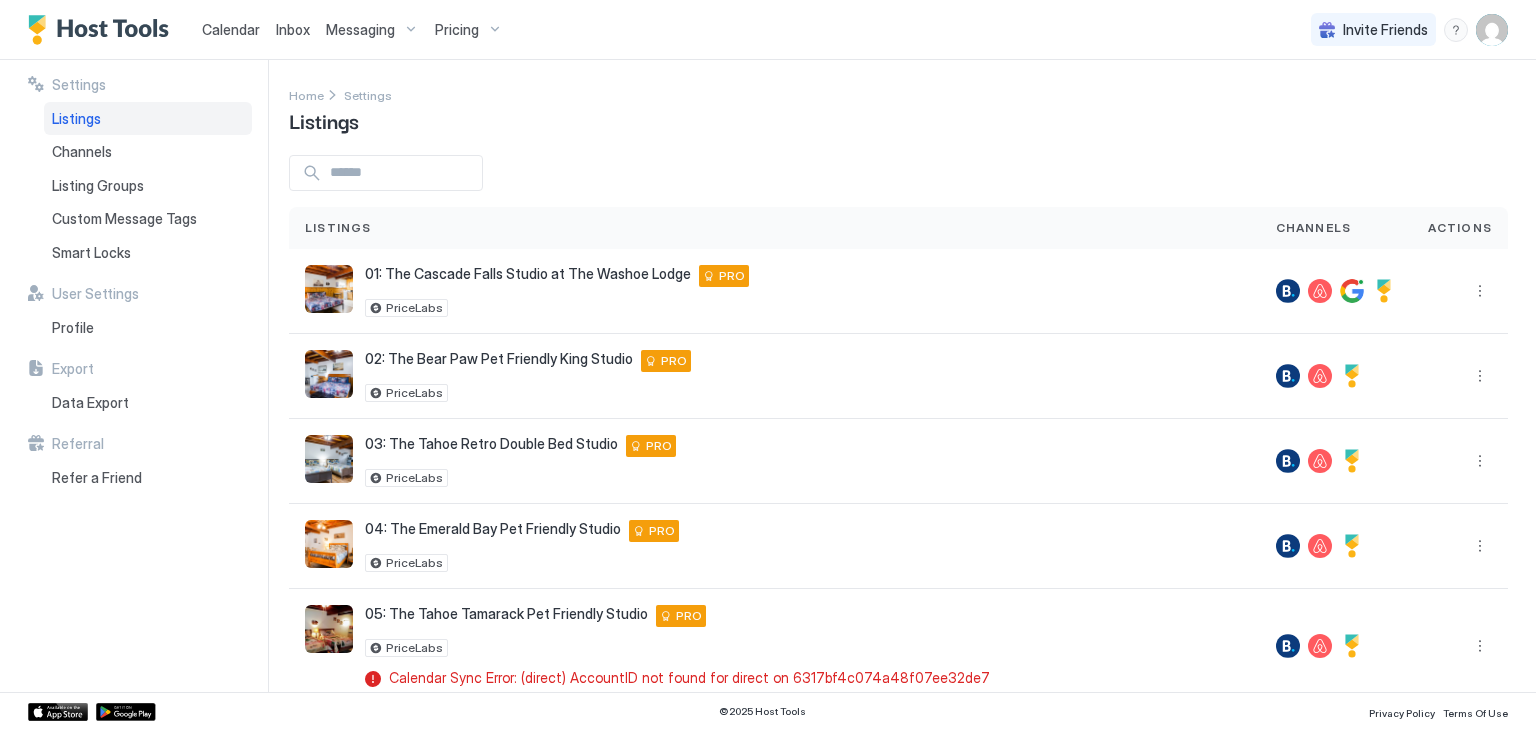 click on "Inbox" at bounding box center [293, 29] 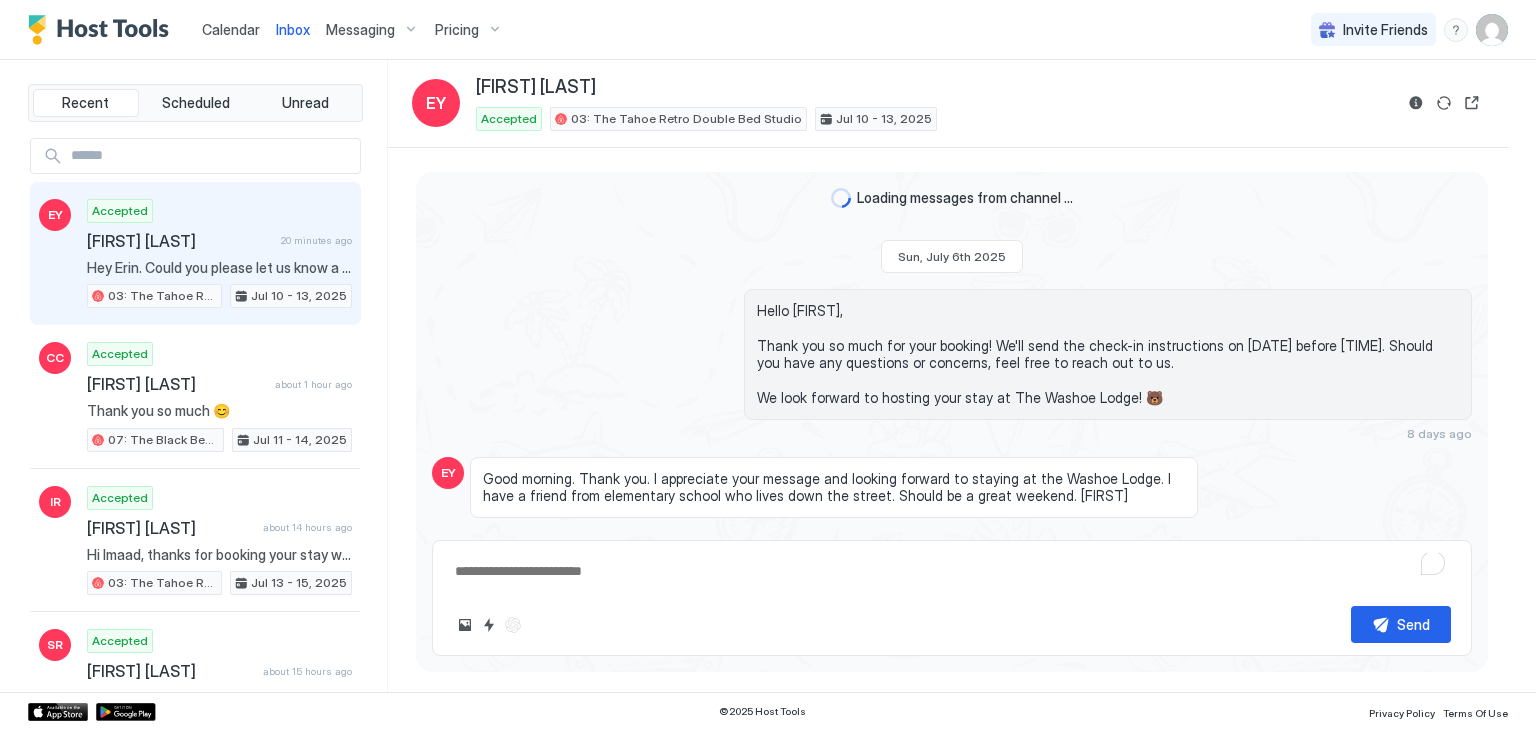 scroll, scrollTop: 1918, scrollLeft: 0, axis: vertical 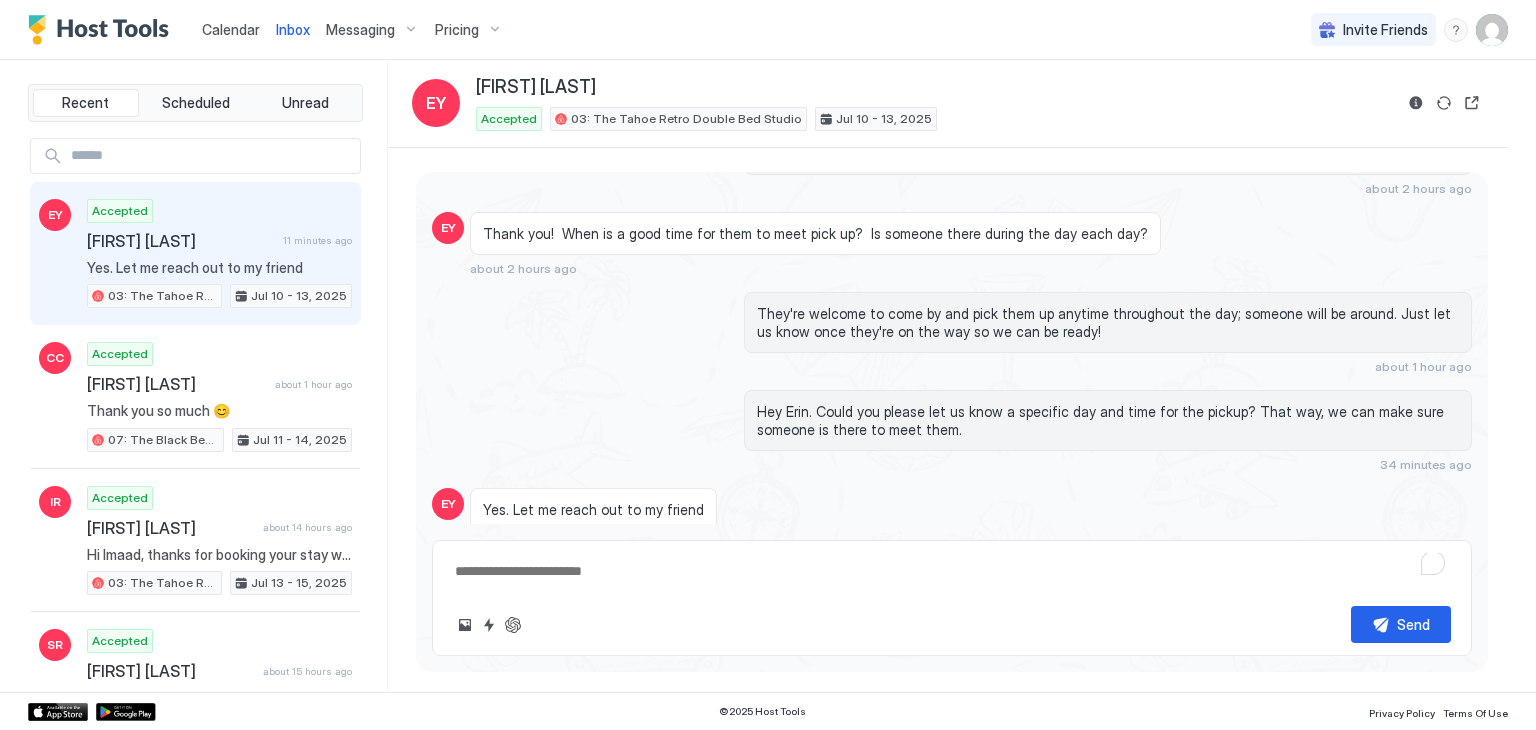 click on "11 minutes ago" at bounding box center [317, 240] 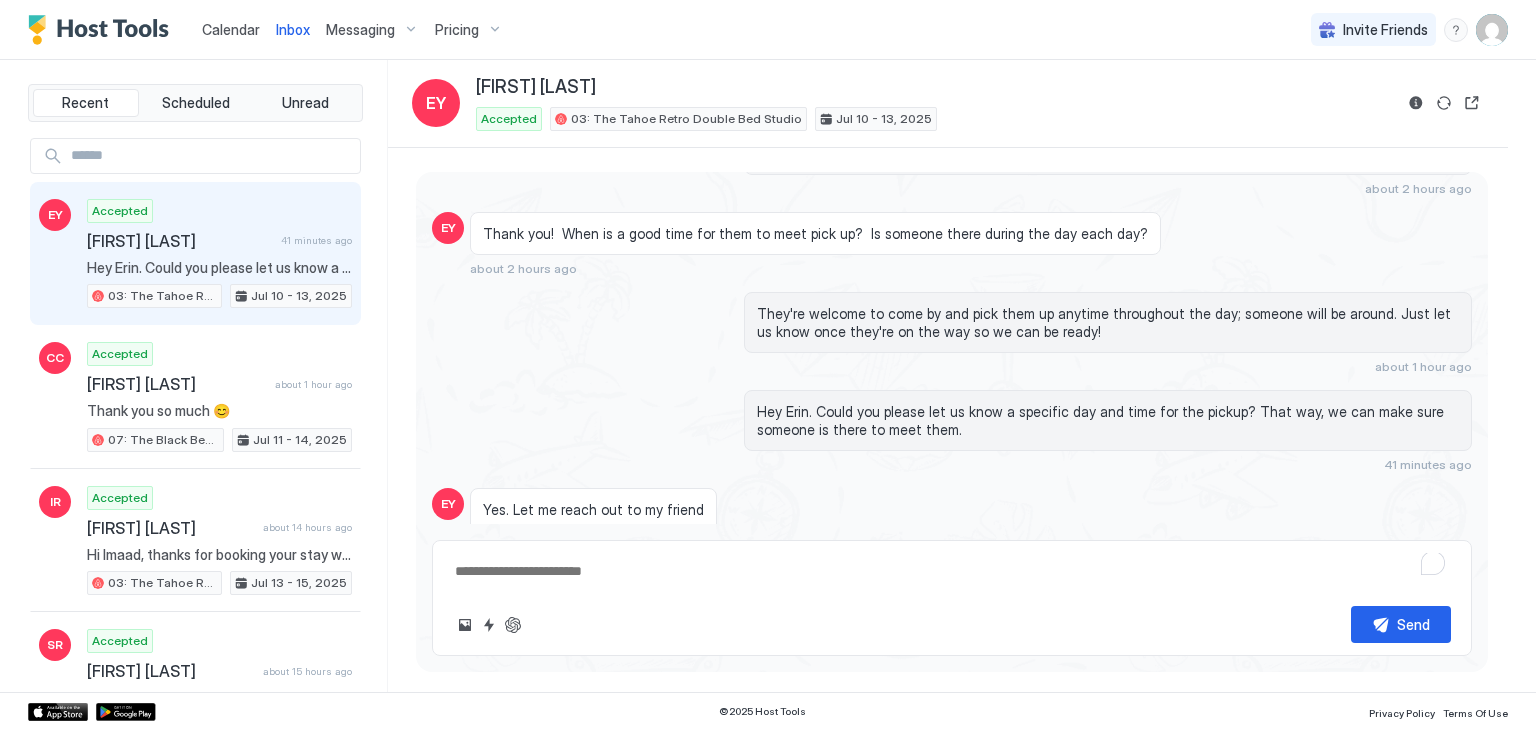 click on "Calendar" at bounding box center [231, 29] 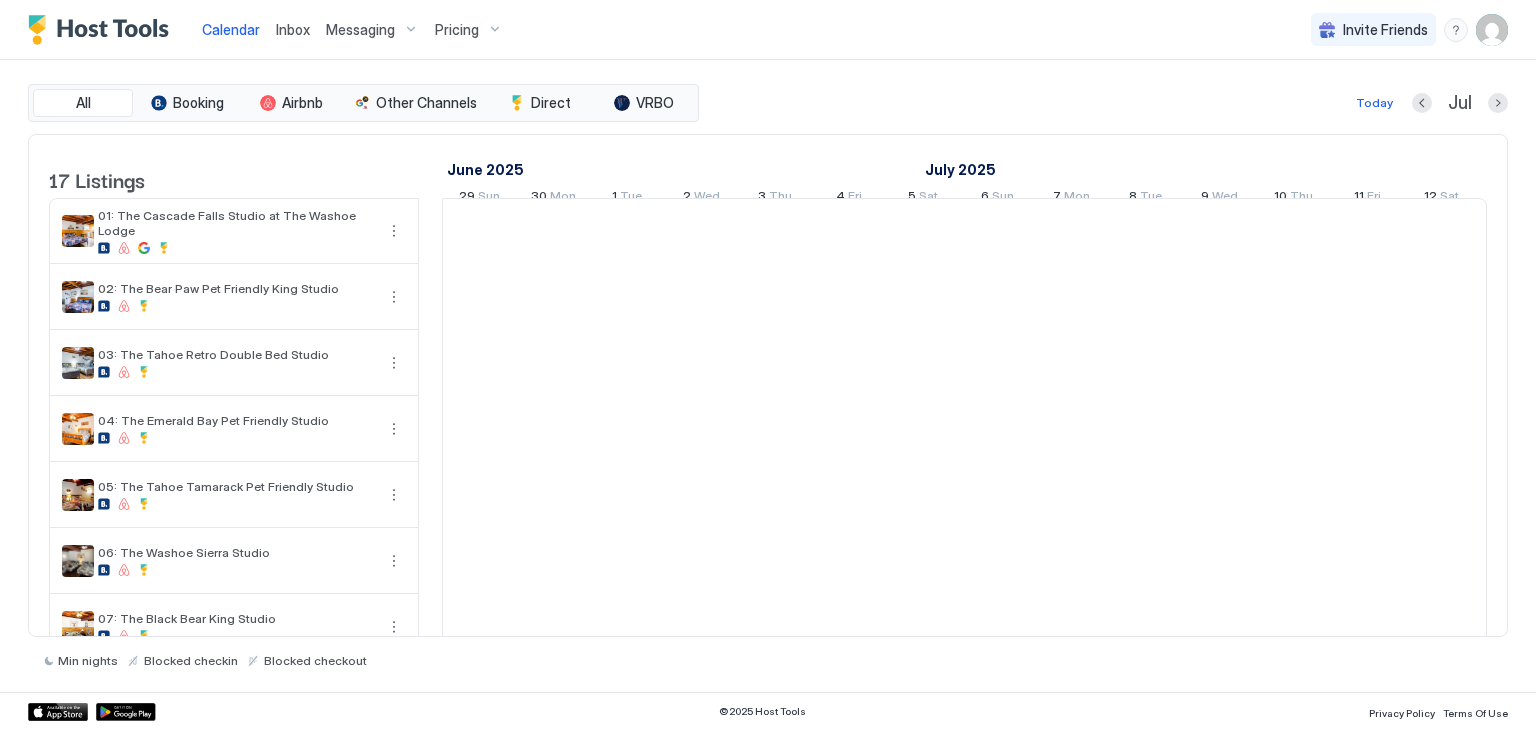 scroll, scrollTop: 0, scrollLeft: 1111, axis: horizontal 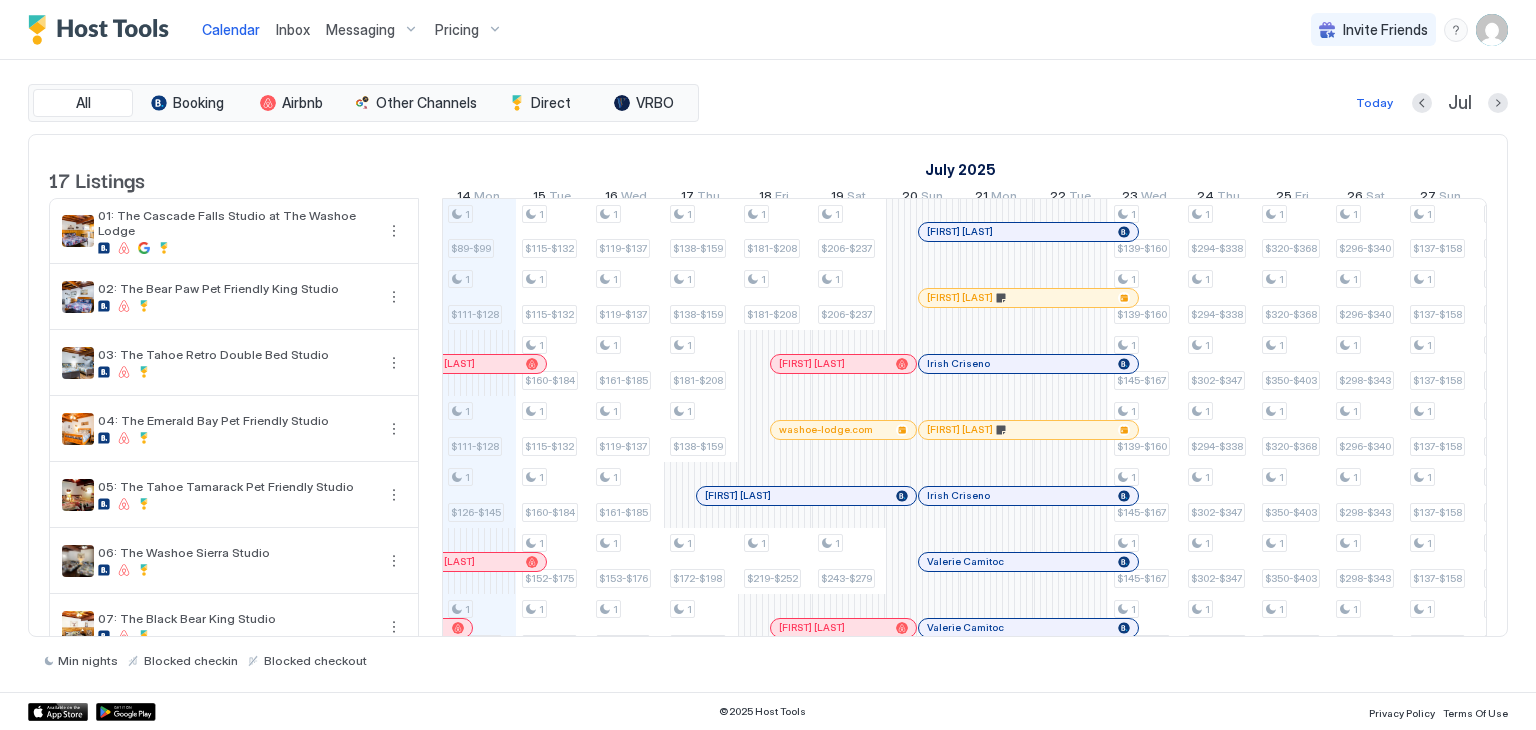 click on "Inbox" at bounding box center [293, 29] 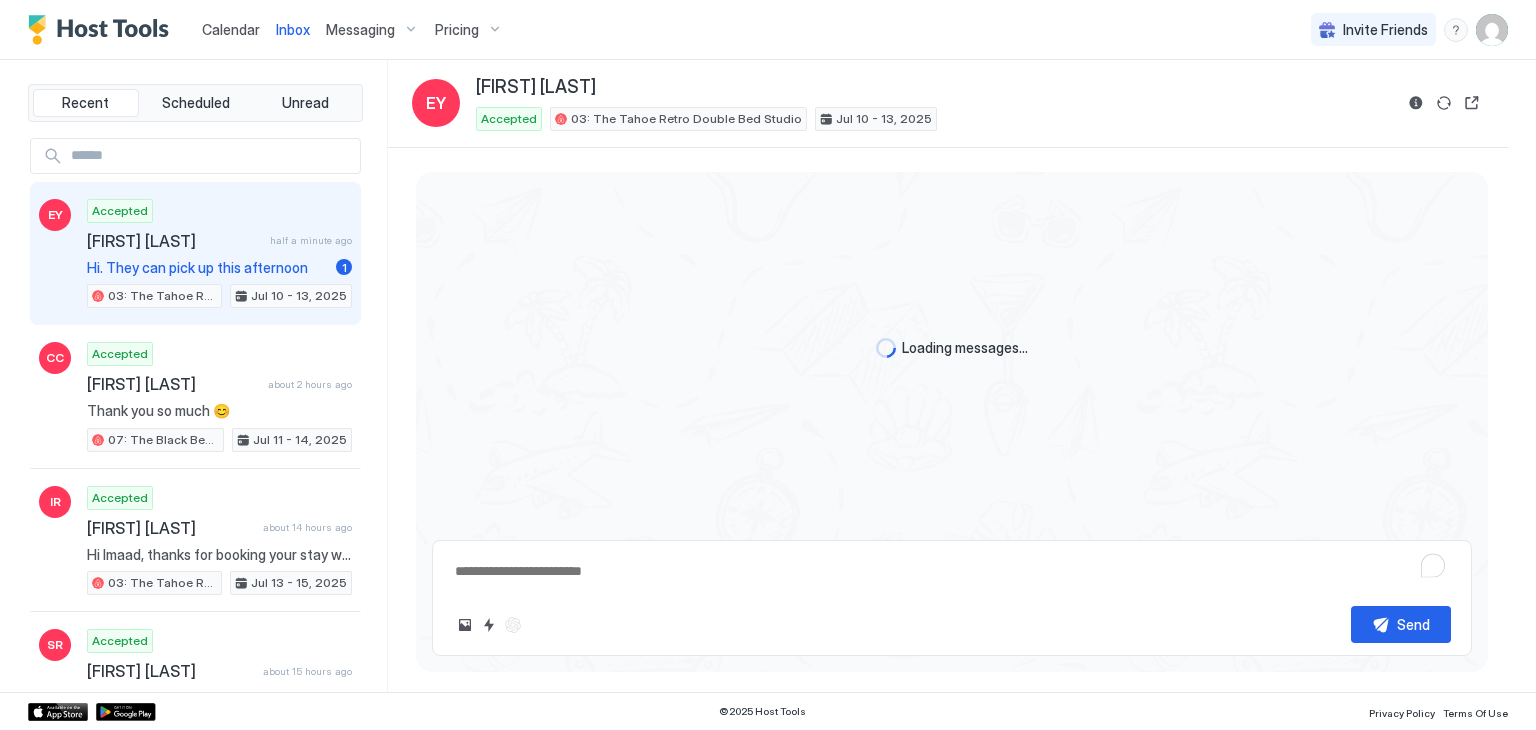 scroll, scrollTop: 2131, scrollLeft: 0, axis: vertical 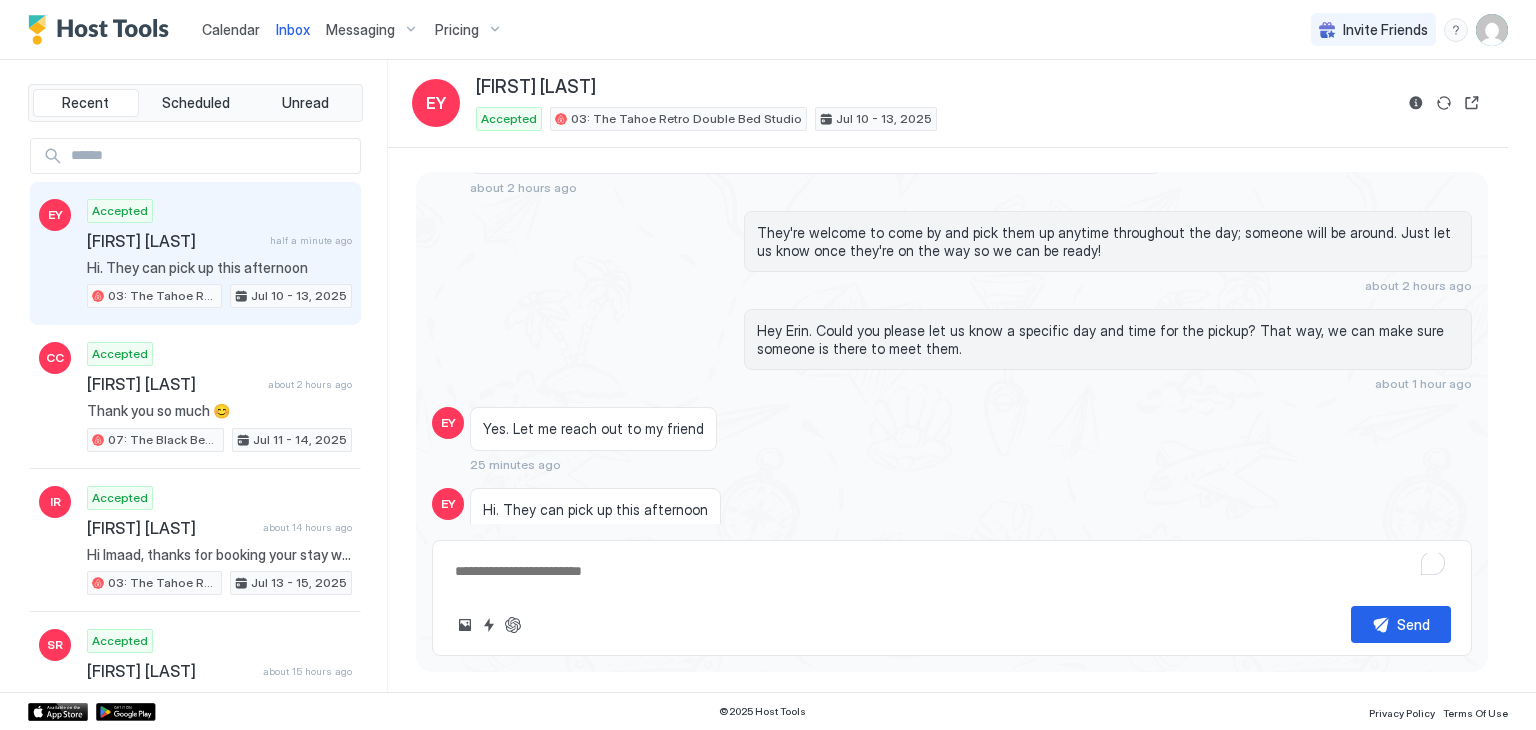 click on "Send" at bounding box center (952, 624) 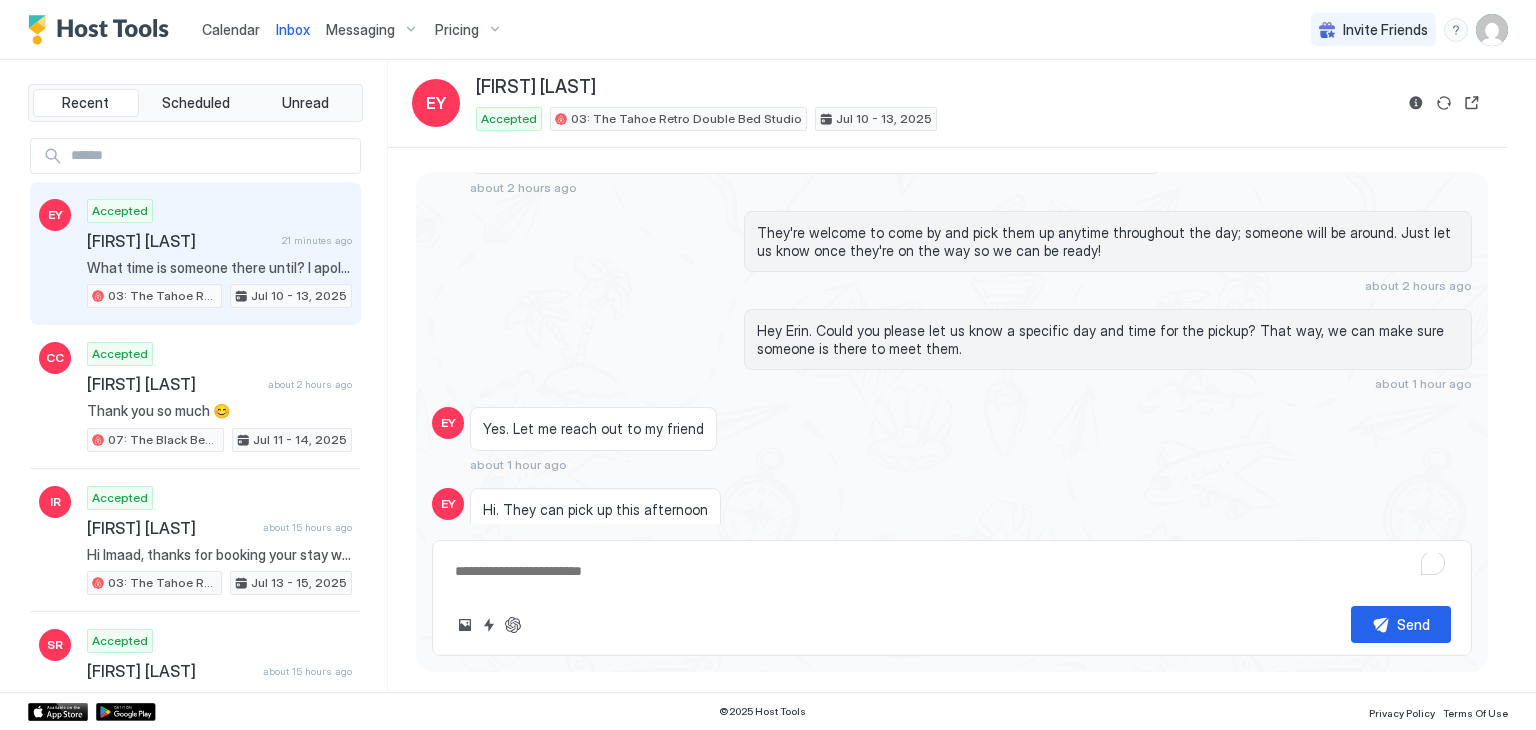 scroll, scrollTop: 2211, scrollLeft: 0, axis: vertical 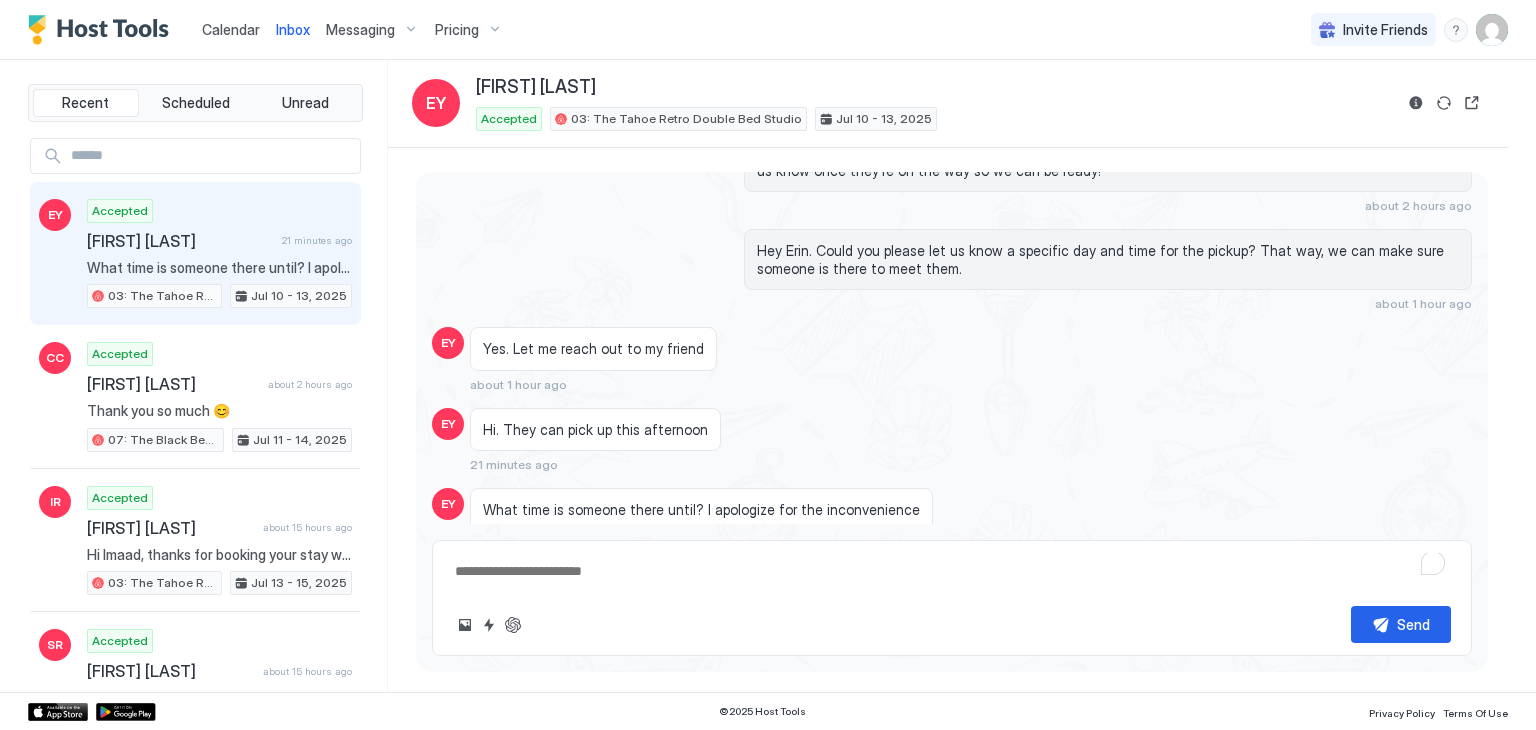 type on "*" 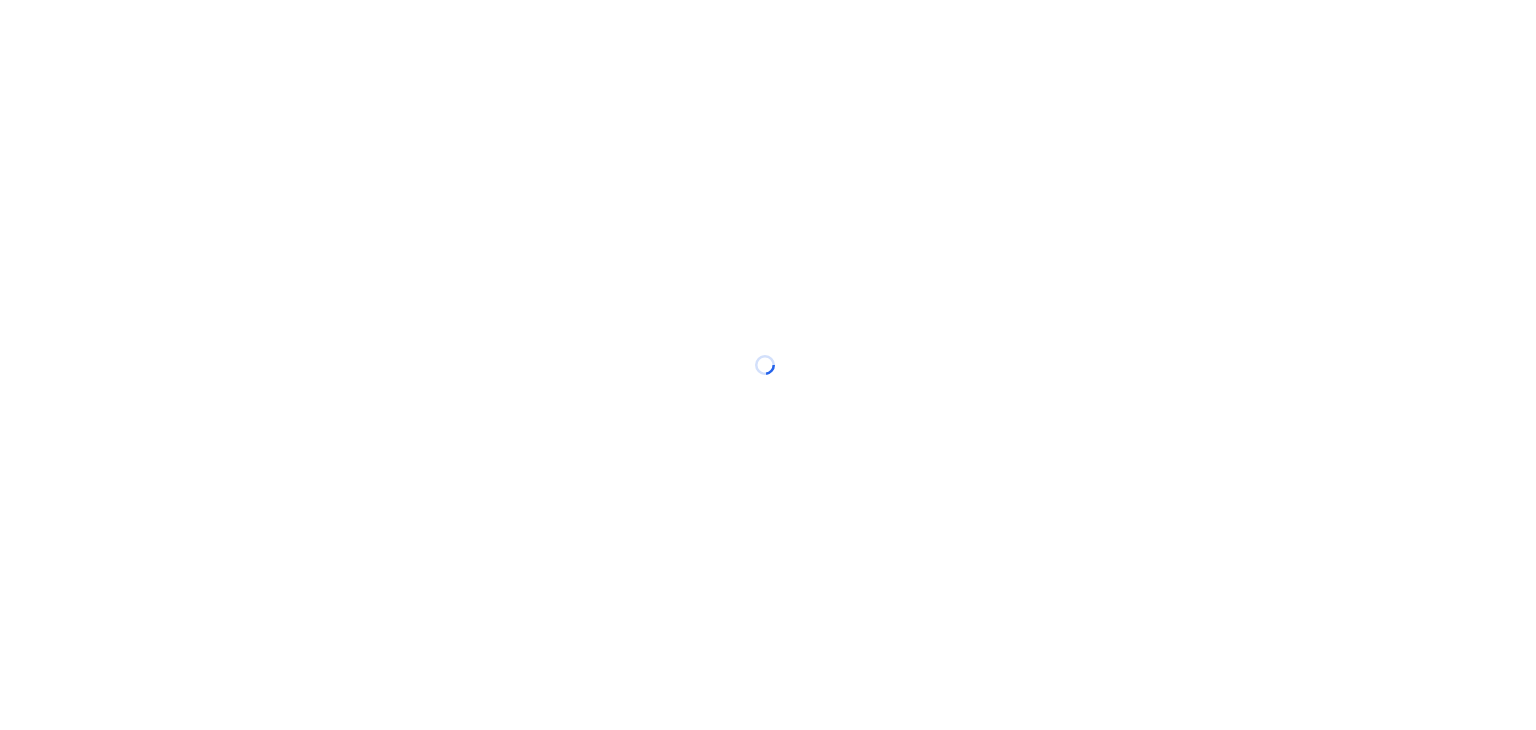 scroll, scrollTop: 0, scrollLeft: 0, axis: both 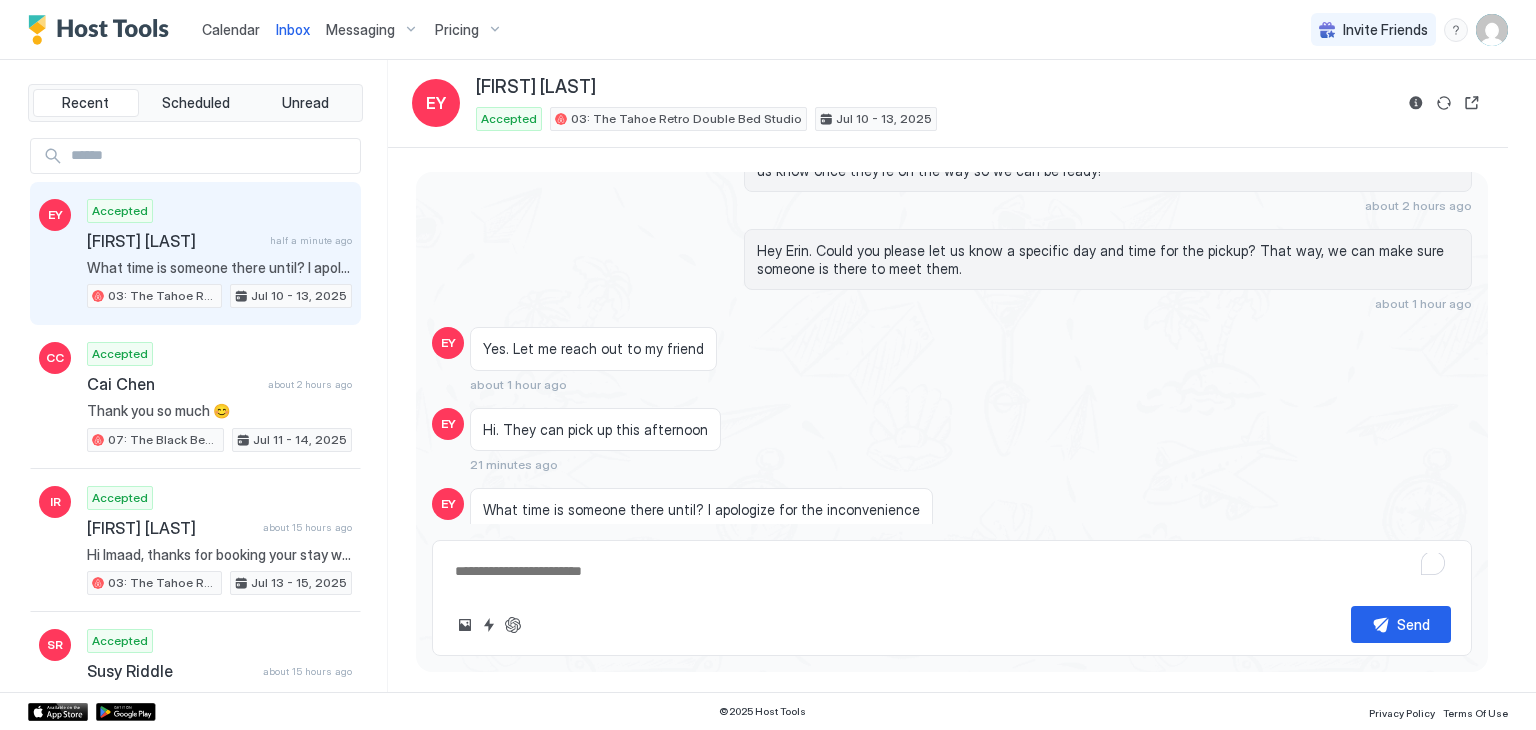 click on "What time is someone there until? I apologize for the inconvenience" at bounding box center [701, 528] 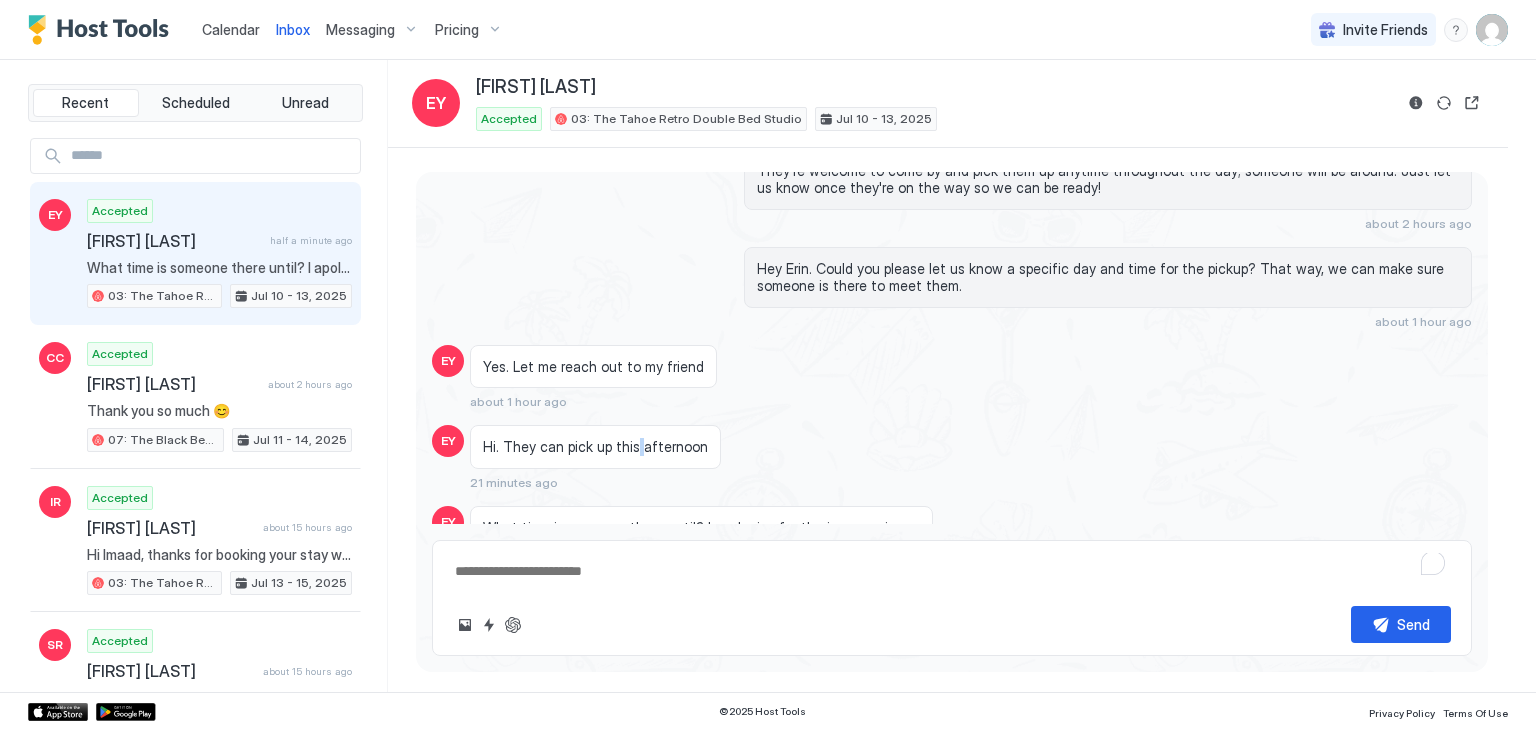 click on "Hi. They can pick up this afternoon" at bounding box center [595, 447] 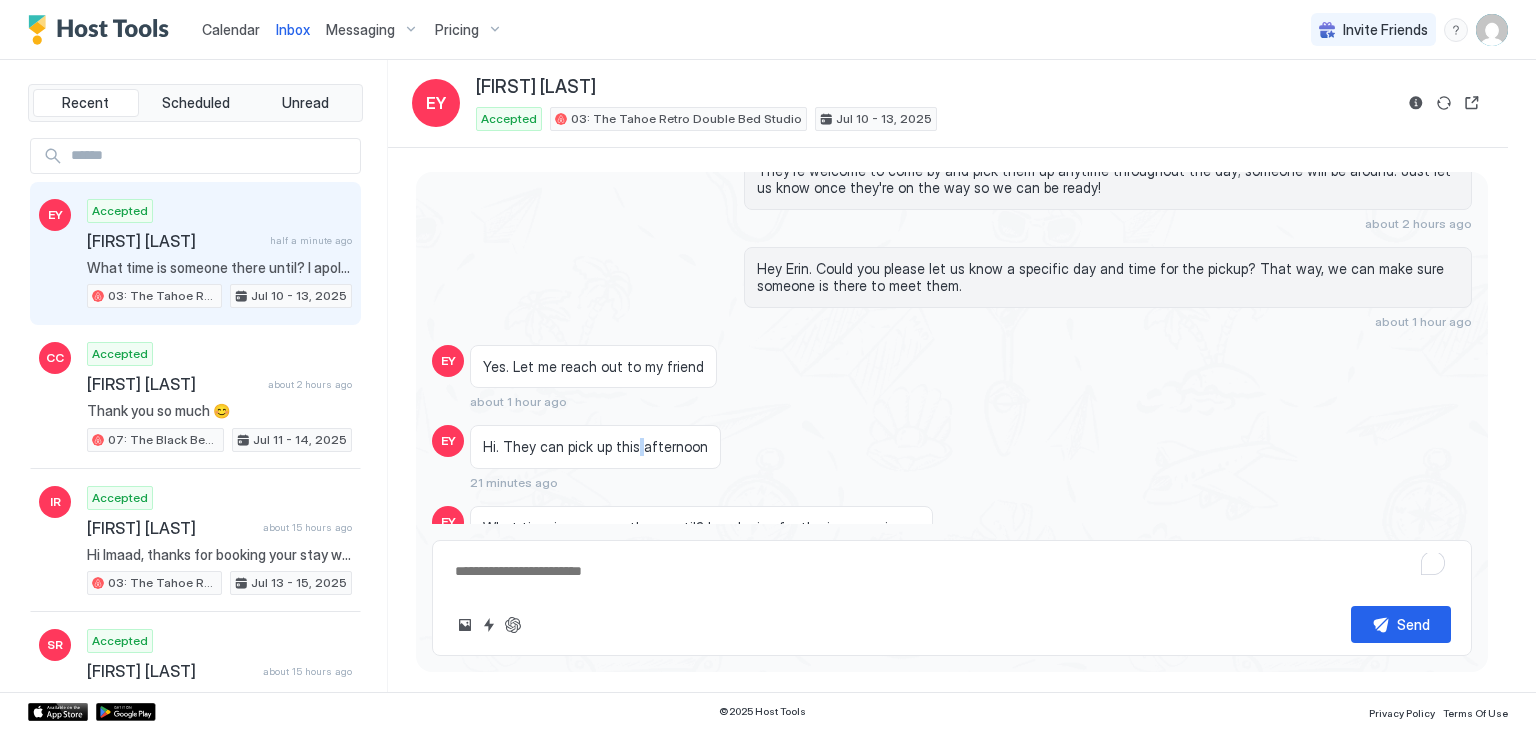 click on "Hi. They can pick up this afternoon" at bounding box center [595, 447] 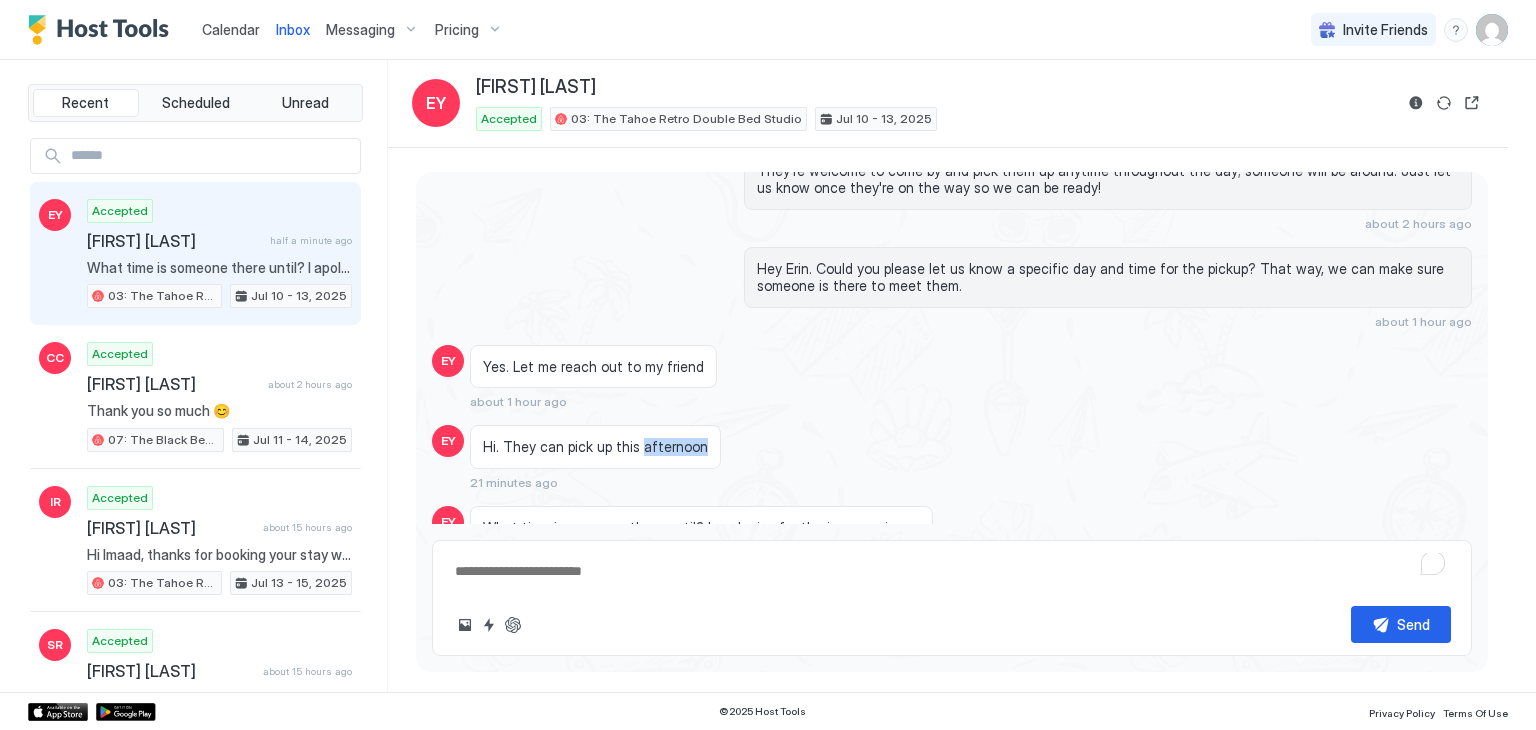click on "Hi. They can pick up this afternoon" at bounding box center (595, 447) 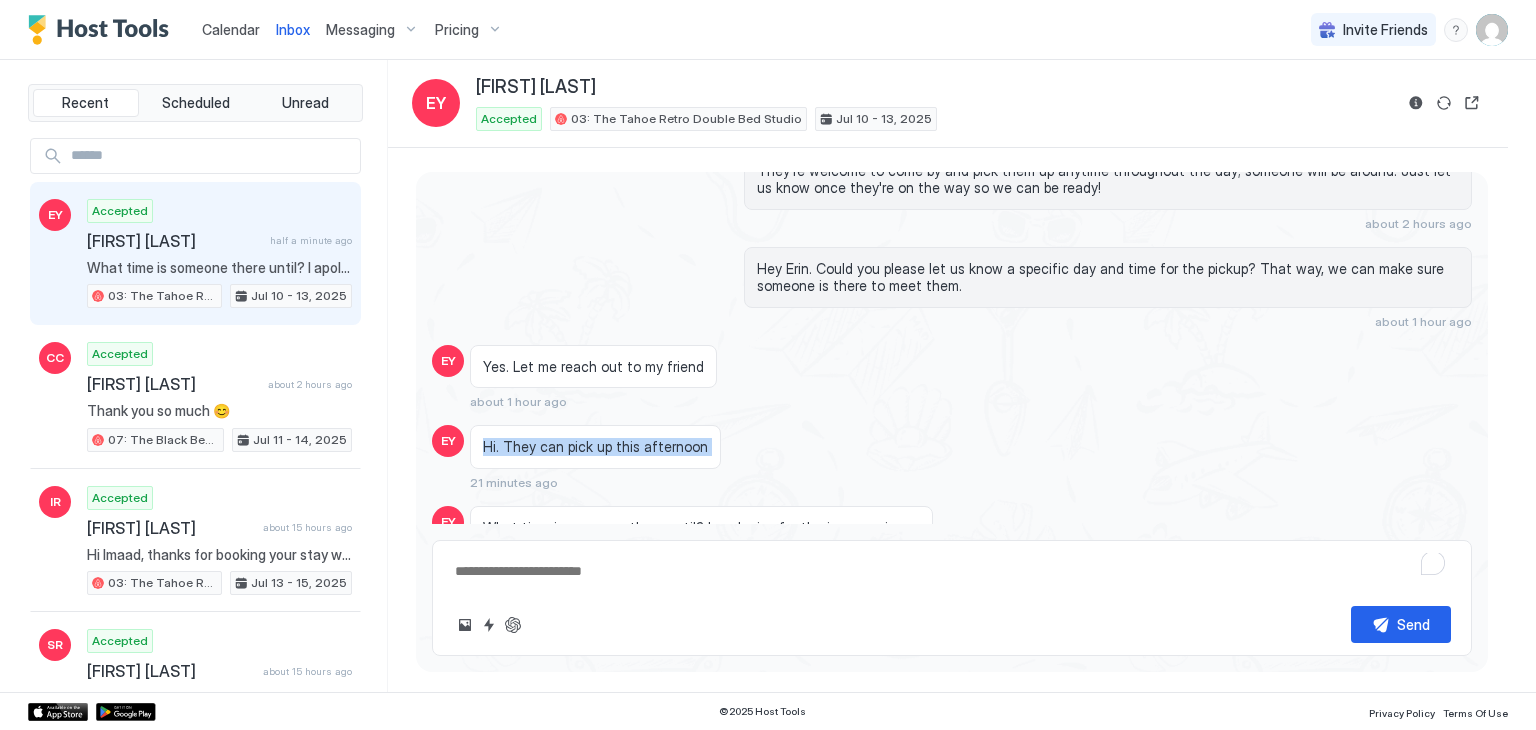 click on "Hi. They can pick up this afternoon" at bounding box center [595, 447] 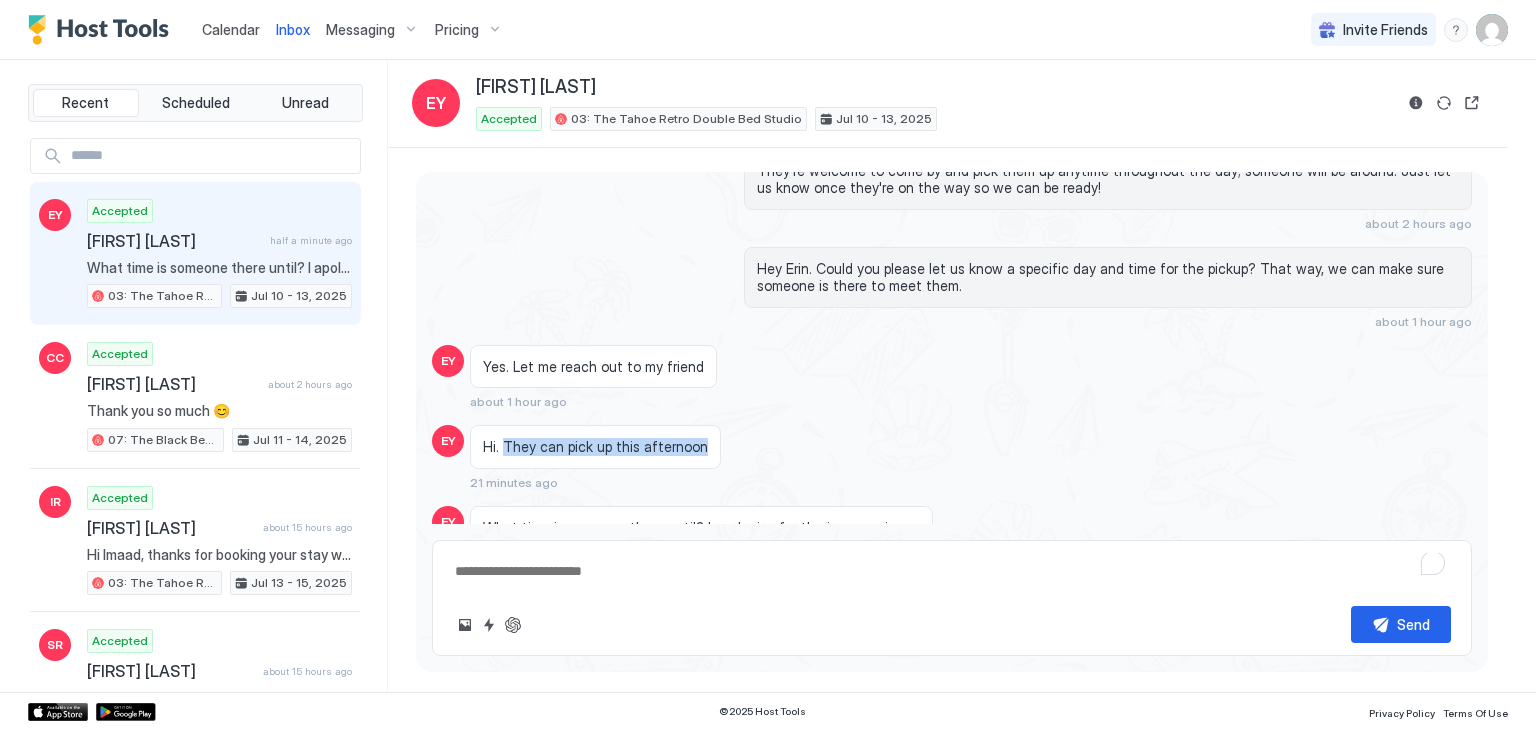drag, startPoint x: 504, startPoint y: 397, endPoint x: 736, endPoint y: 399, distance: 232.00862 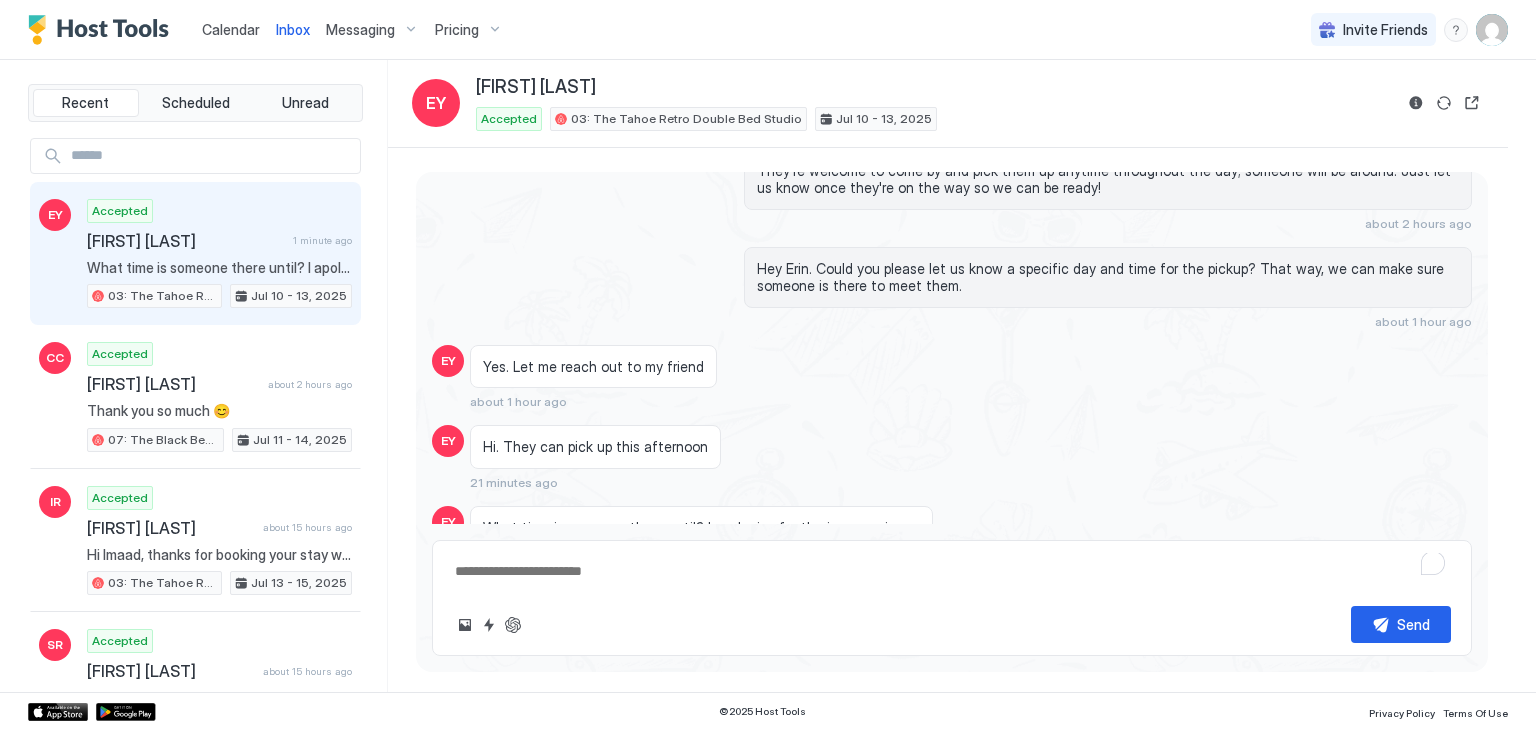 click on "What time is someone there until? I apologize for the inconvenience" at bounding box center [701, 528] 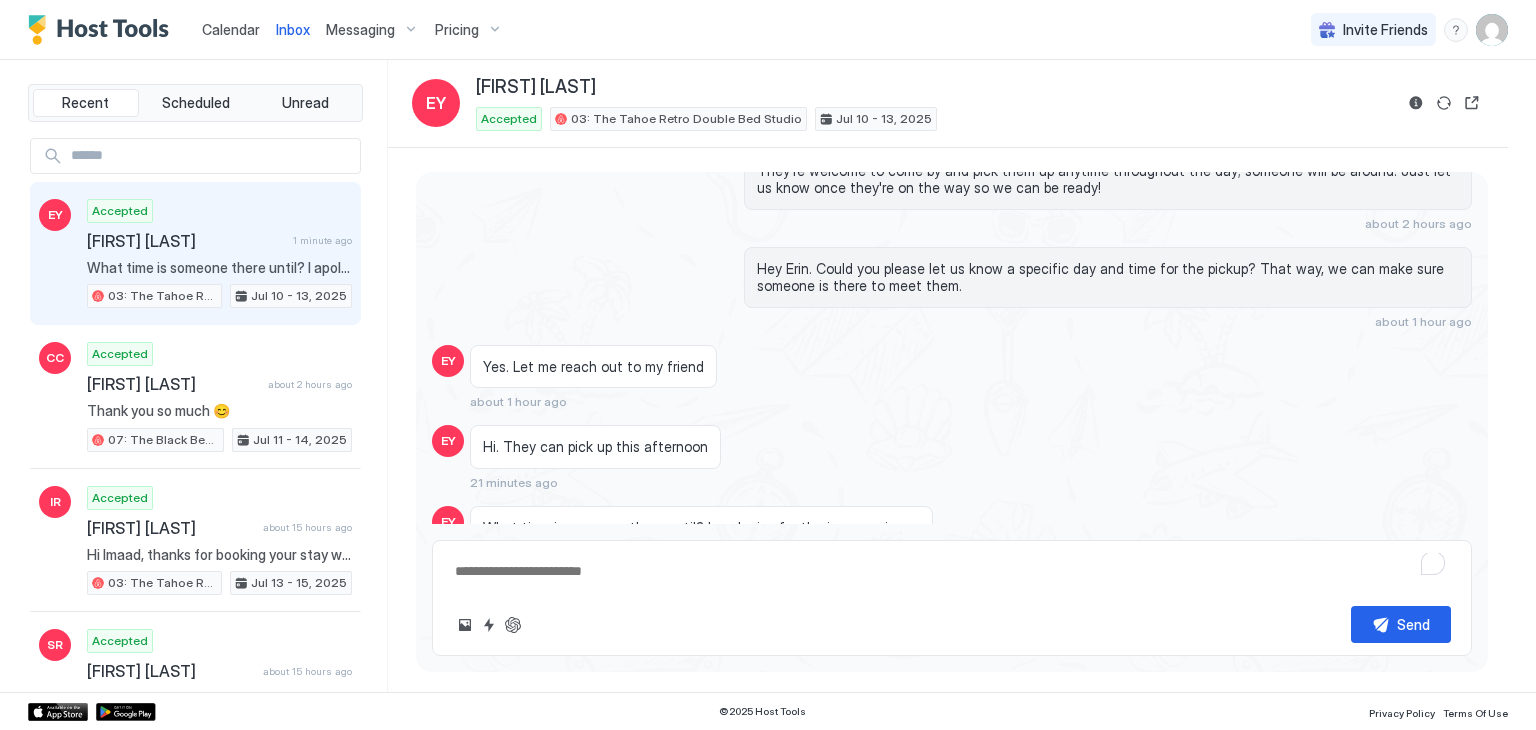 click on "What time is someone there until? I apologize for the inconvenience" at bounding box center (701, 528) 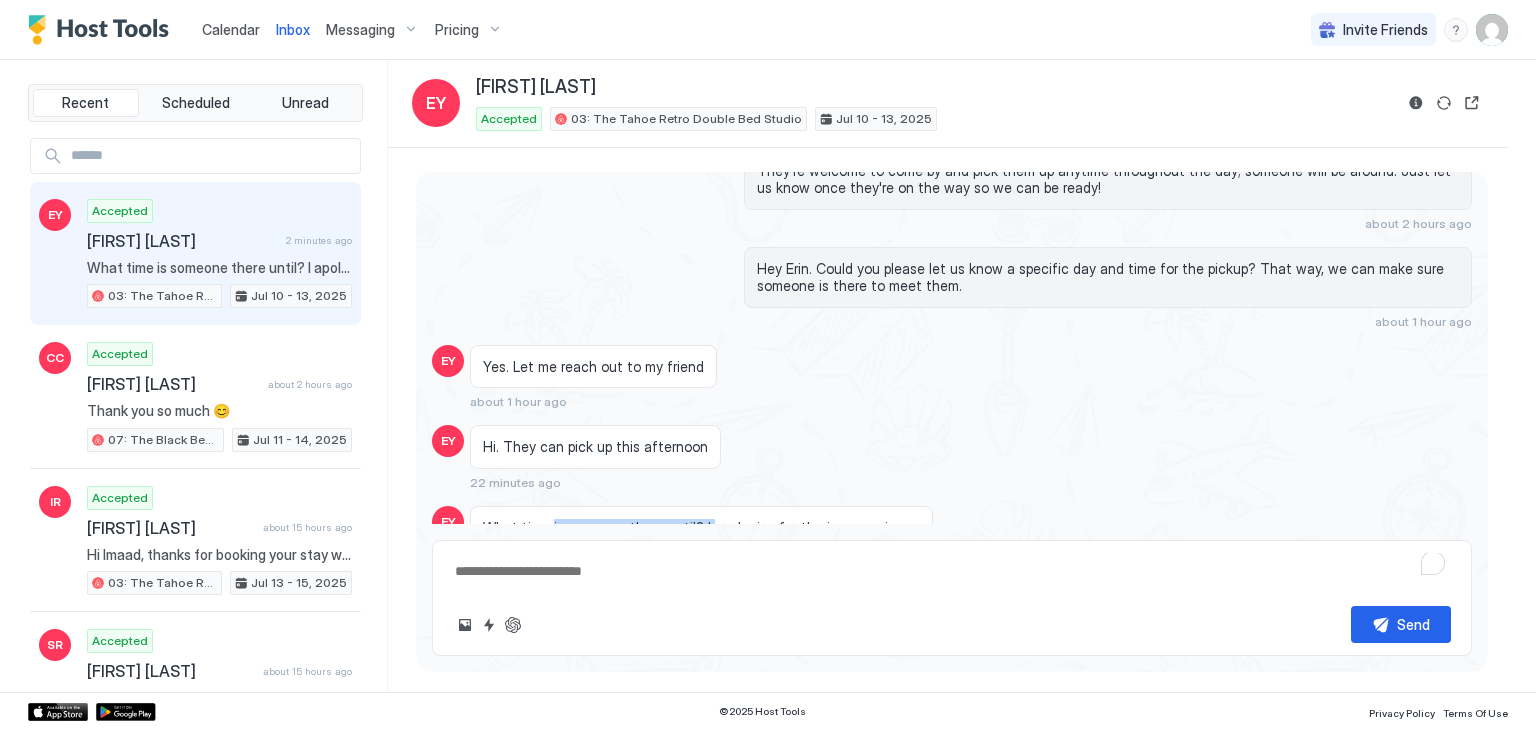drag, startPoint x: 548, startPoint y: 482, endPoint x: 698, endPoint y: 472, distance: 150.33296 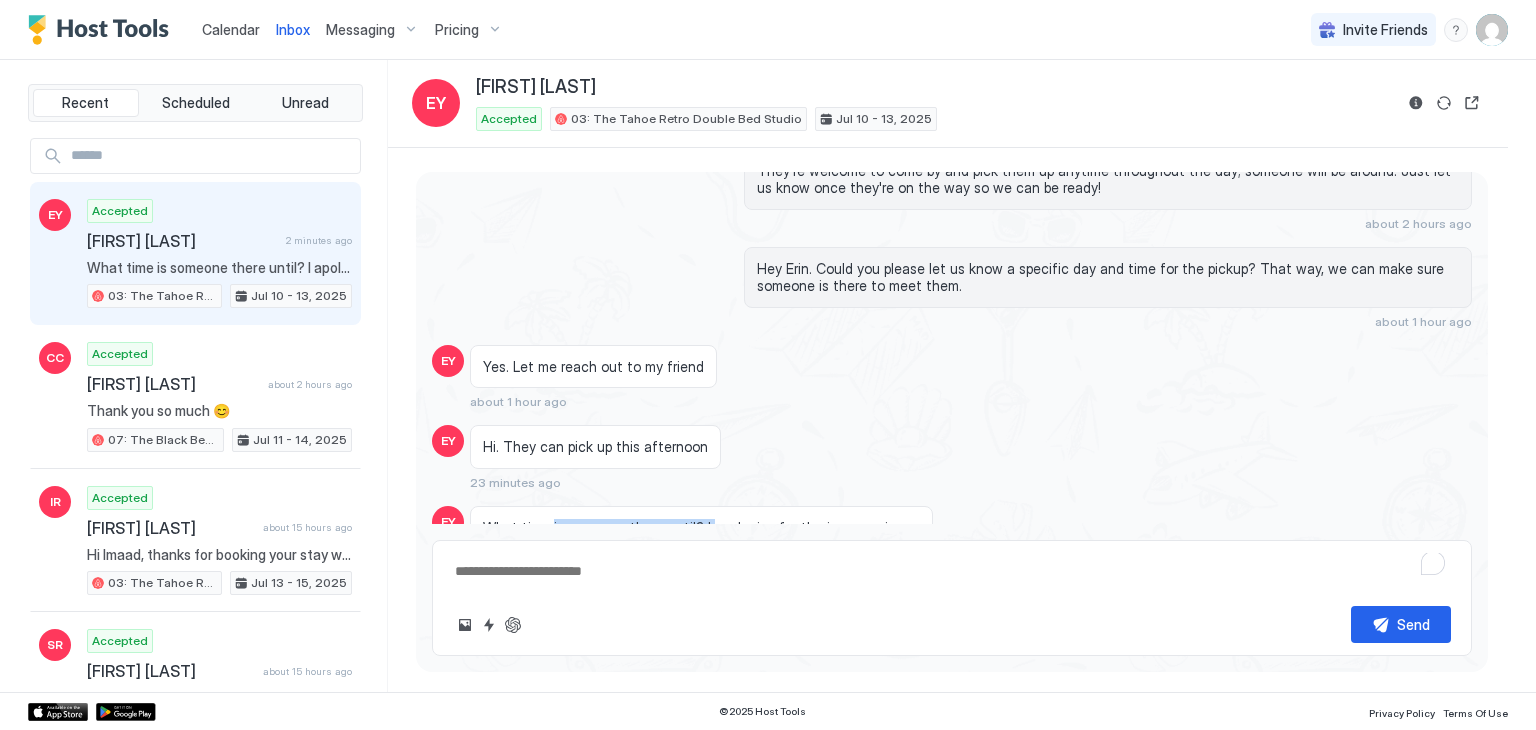 click on "What time is someone there until? I apologize for the inconvenience" at bounding box center (701, 528) 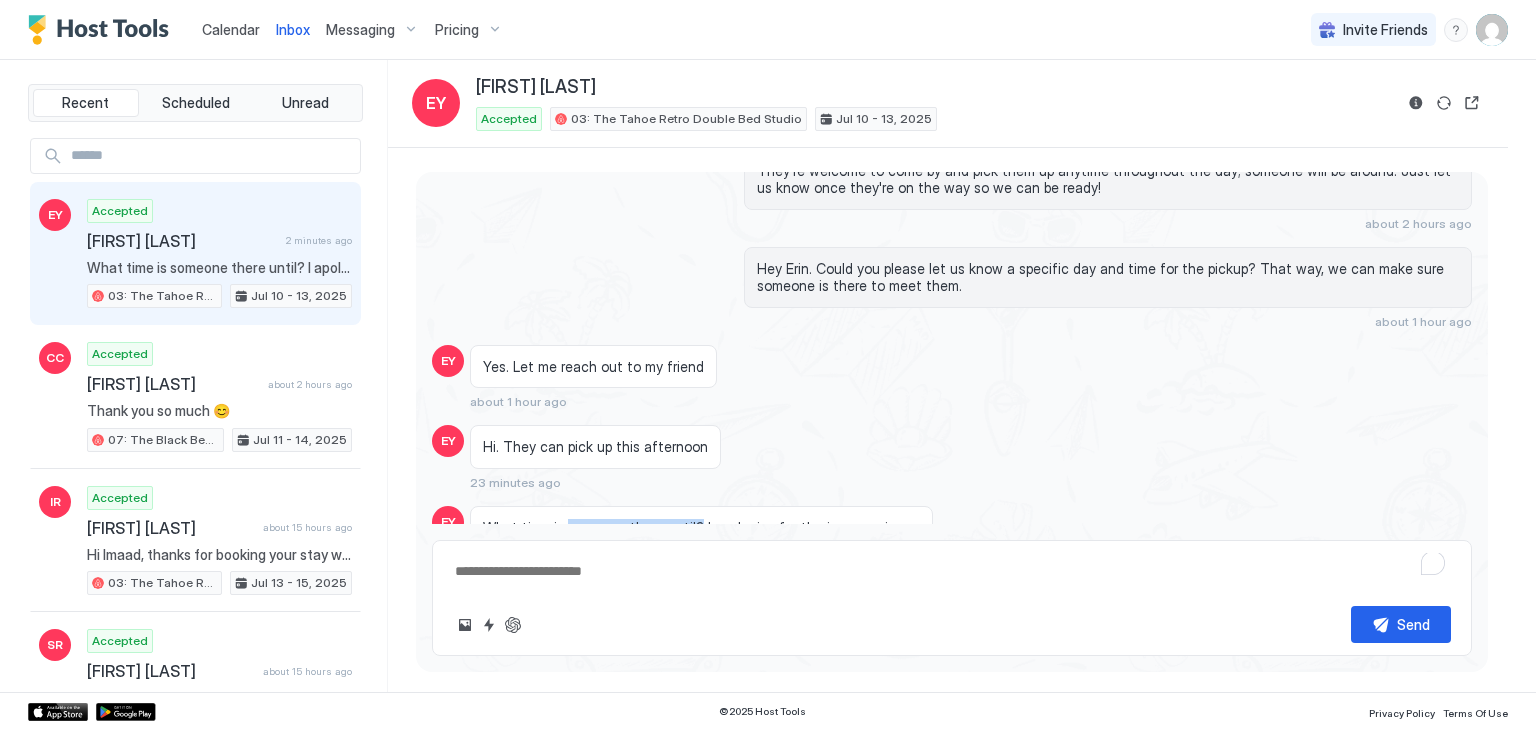 drag, startPoint x: 563, startPoint y: 485, endPoint x: 691, endPoint y: 483, distance: 128.01562 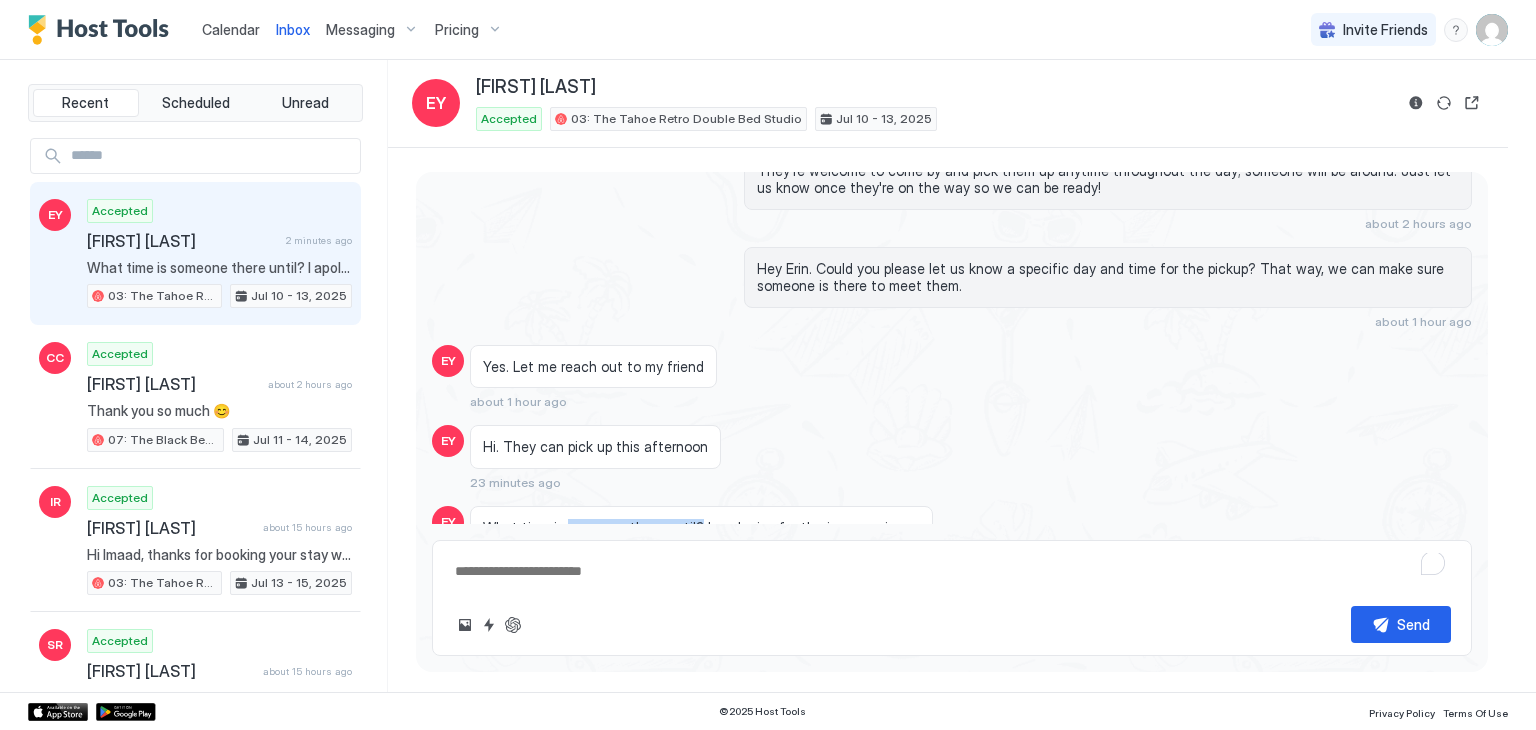 click on "What time is someone there until? I apologize for the inconvenience" at bounding box center [701, 528] 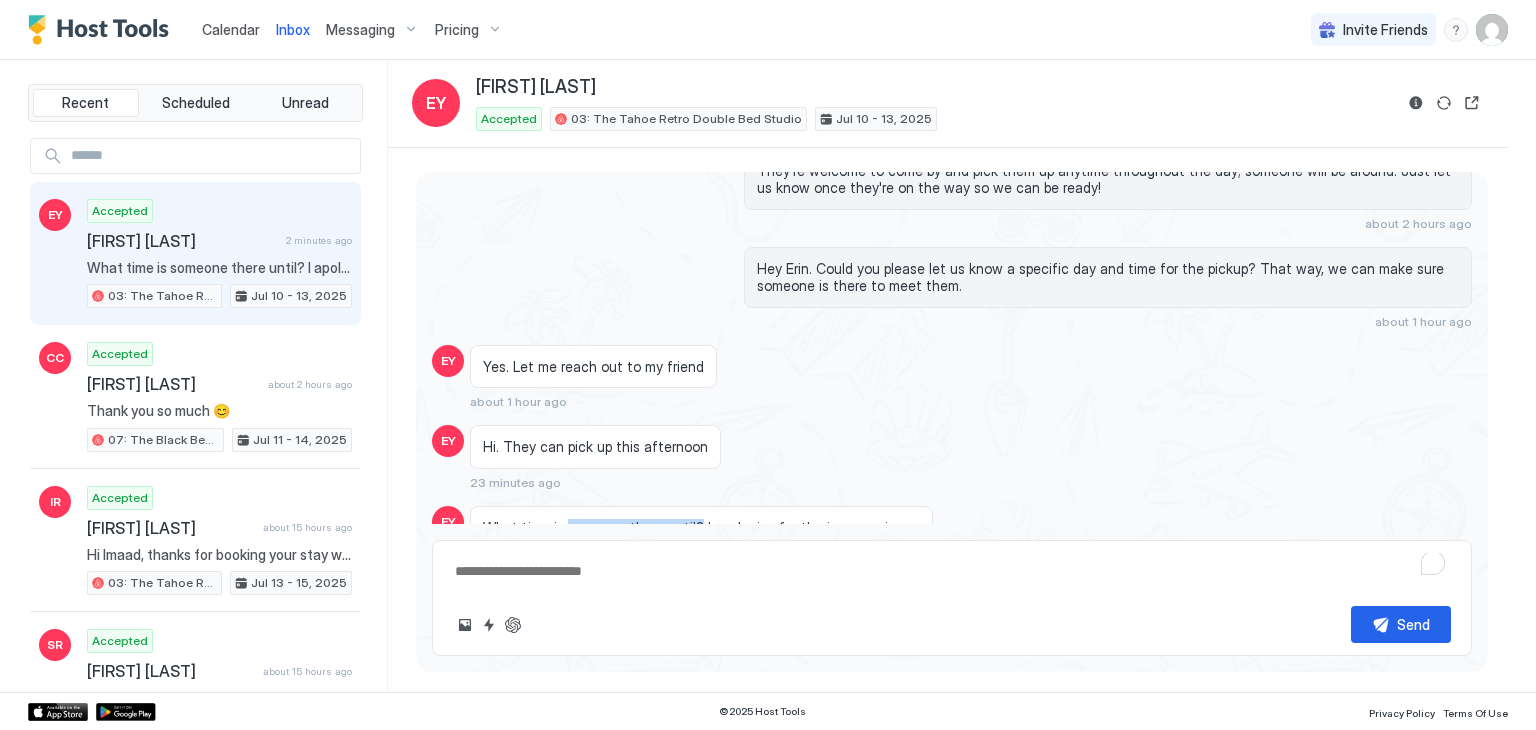 copy on "someone there until?" 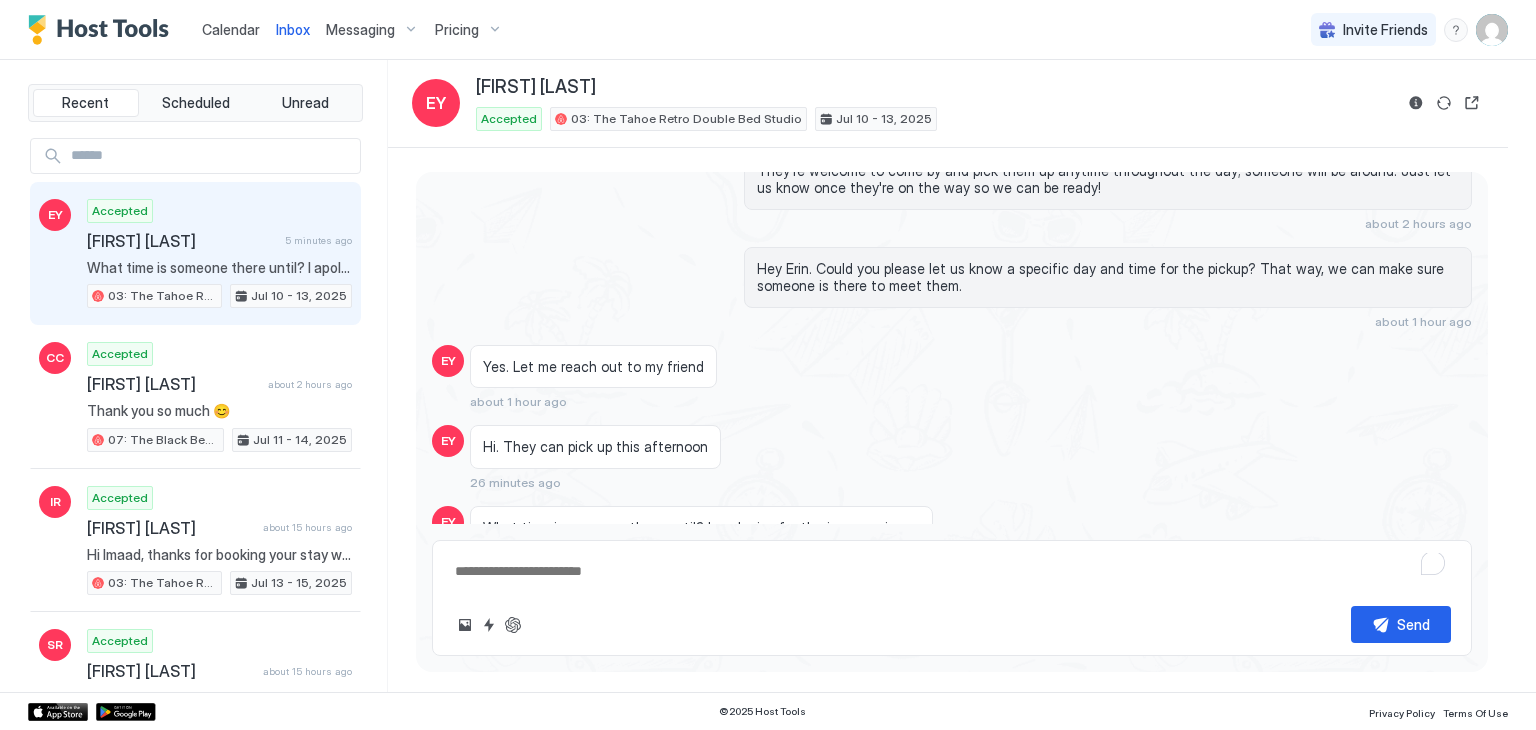 click on "What time is someone there until? I apologize for the inconvenience" at bounding box center (701, 528) 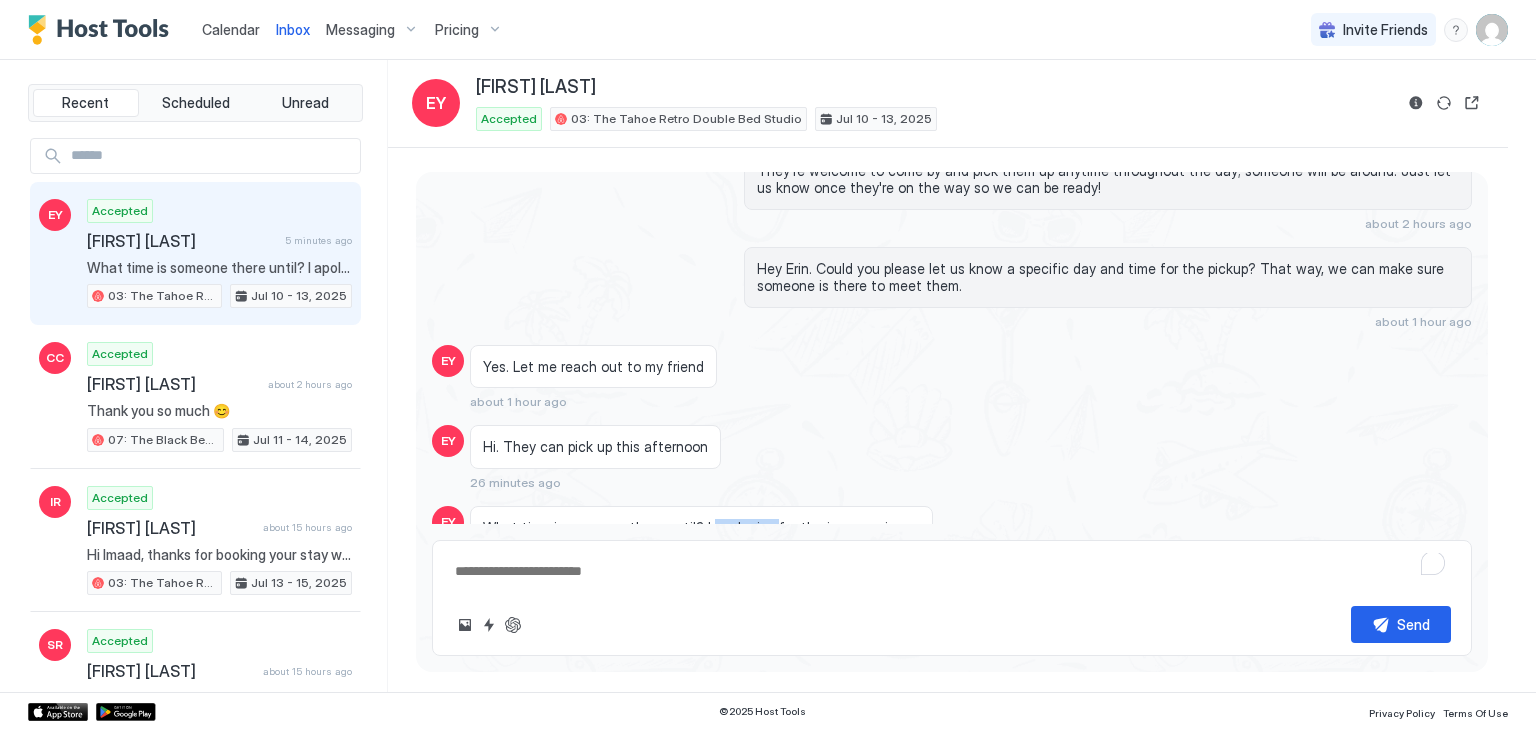 click on "What time is someone there until? I apologize for the inconvenience" at bounding box center [701, 528] 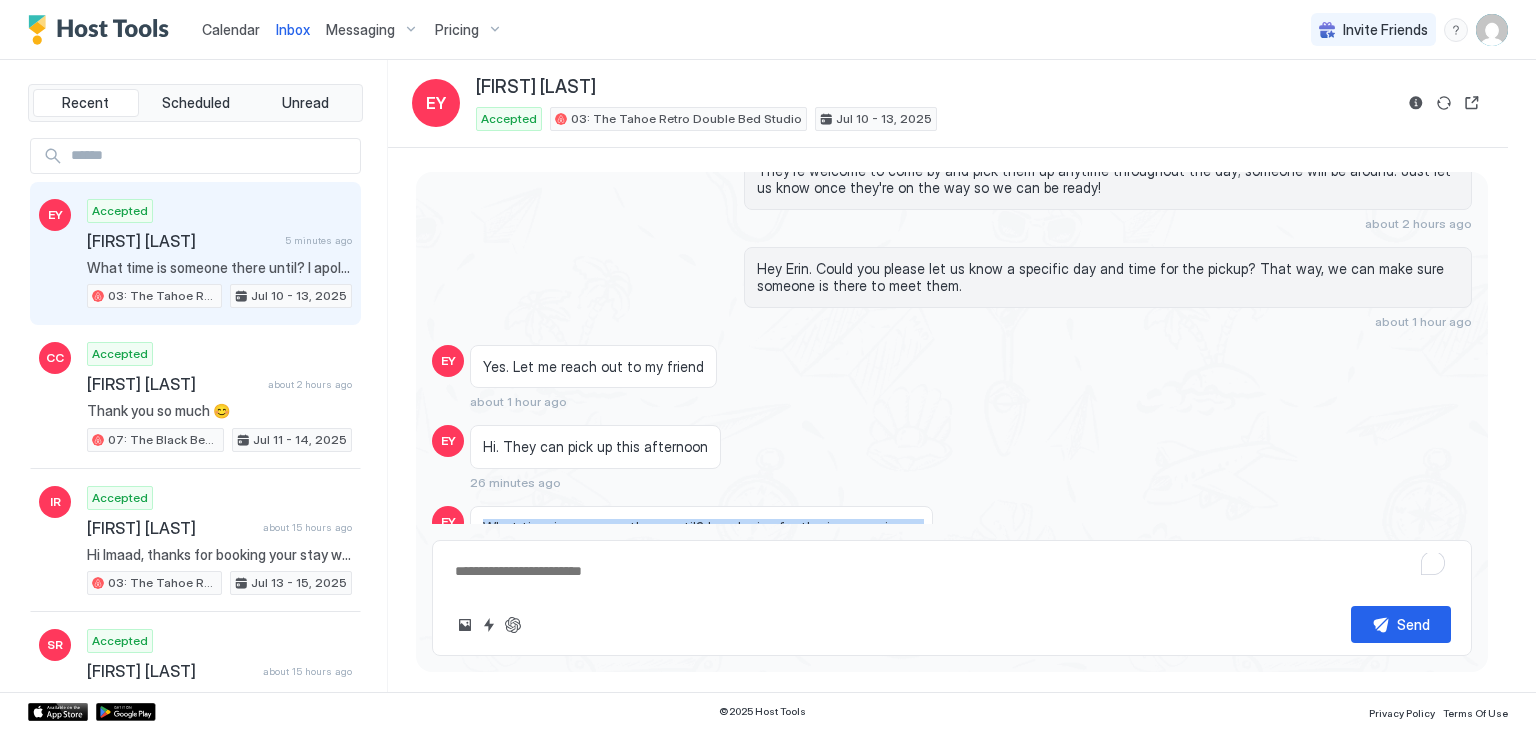 click on "What time is someone there until? I apologize for the inconvenience" at bounding box center [701, 528] 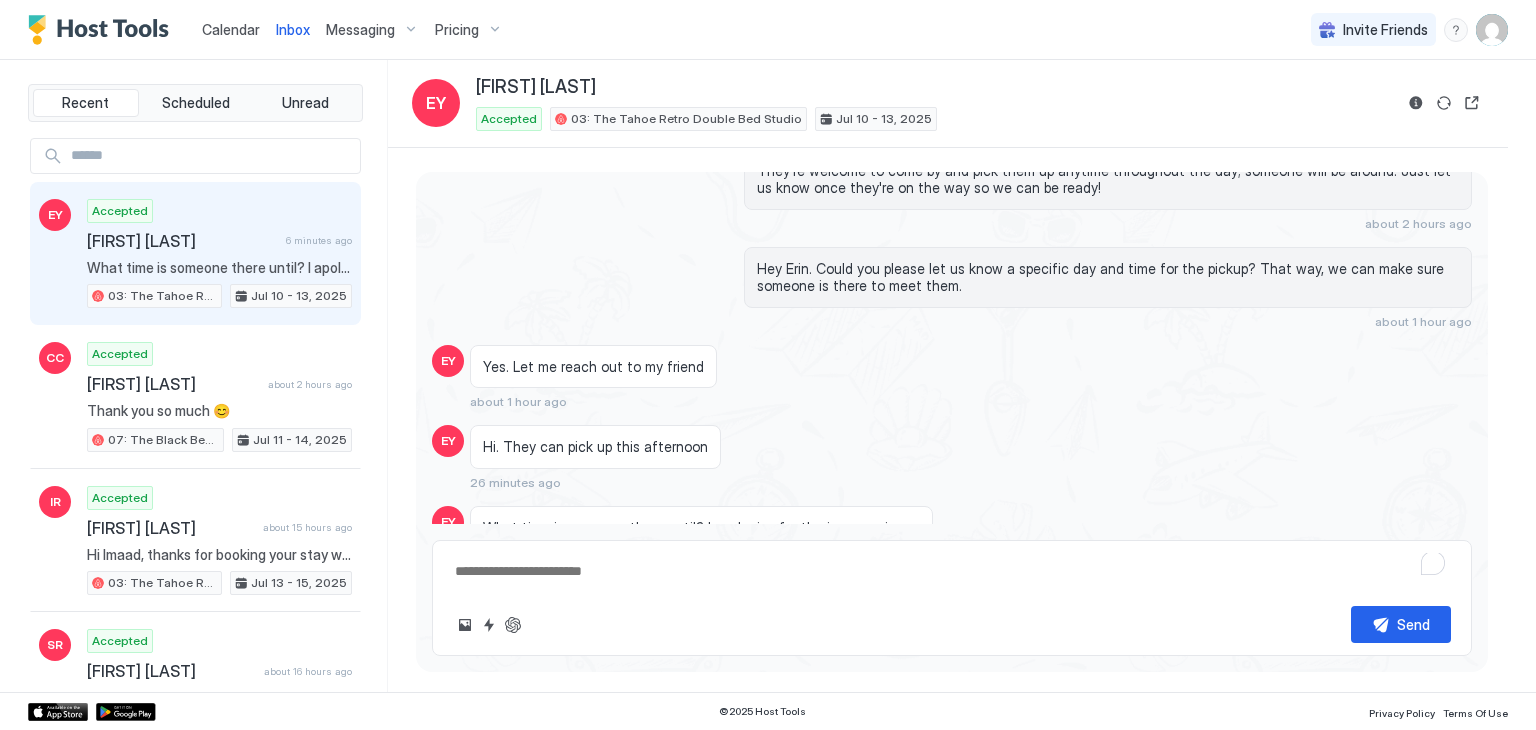 click at bounding box center [952, 571] 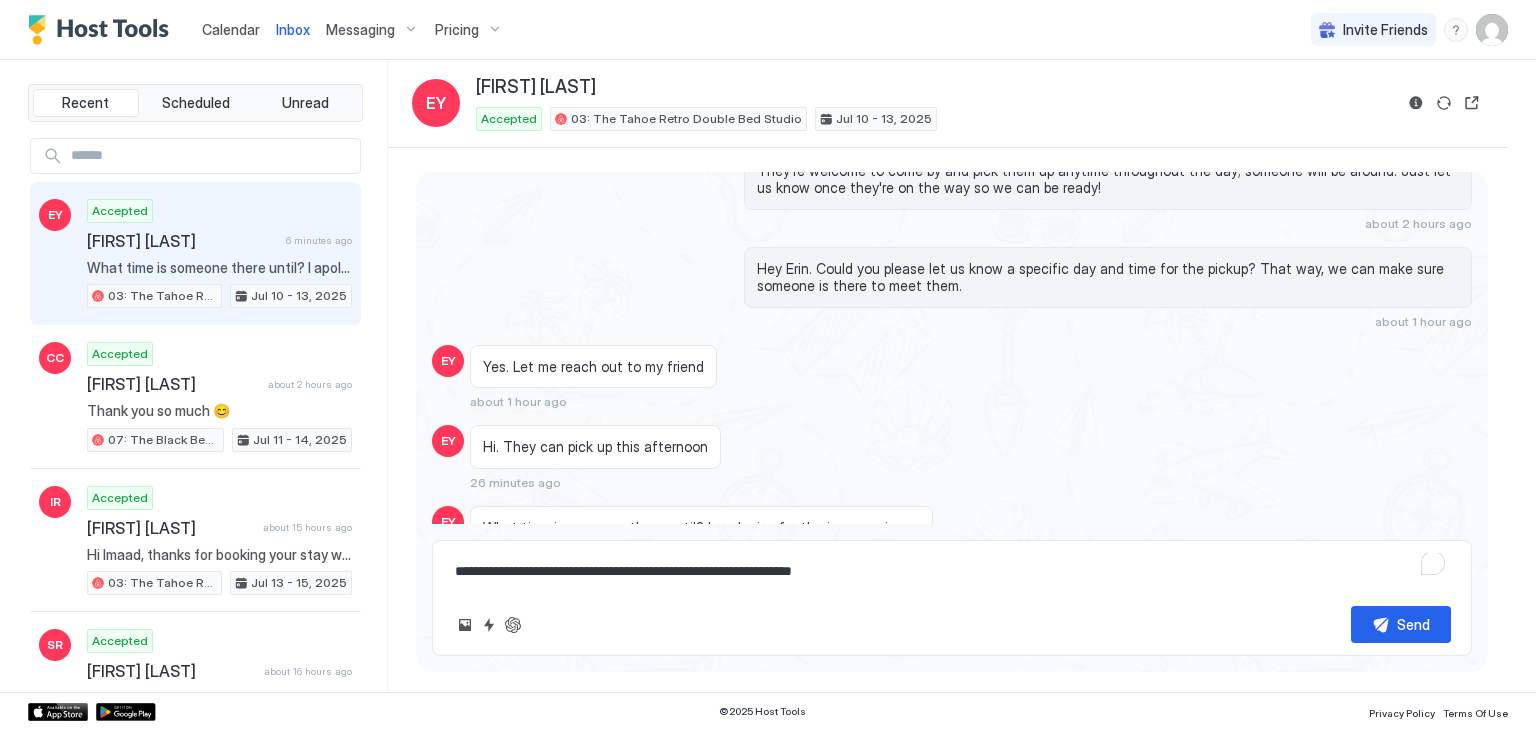 scroll, scrollTop: 157, scrollLeft: 0, axis: vertical 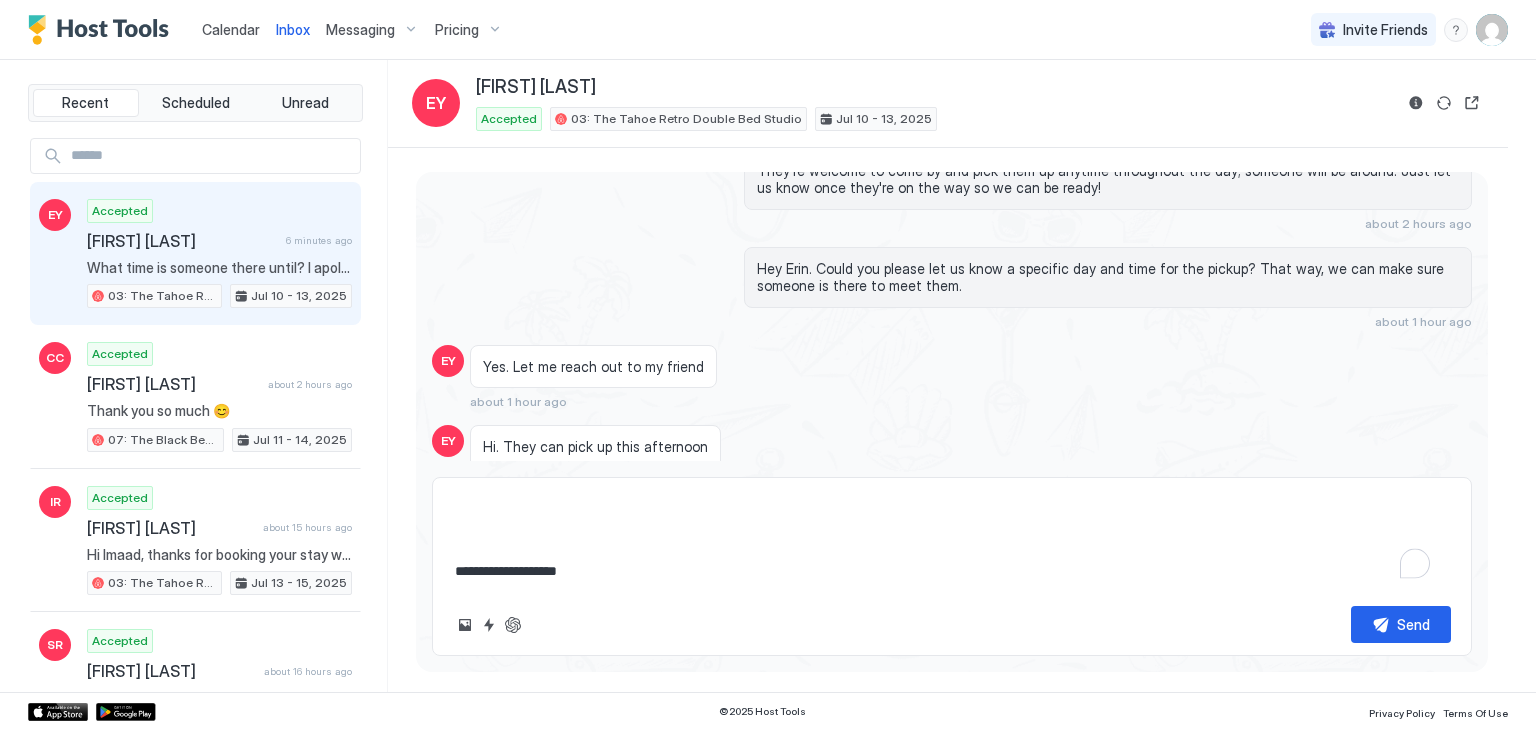 type on "*" 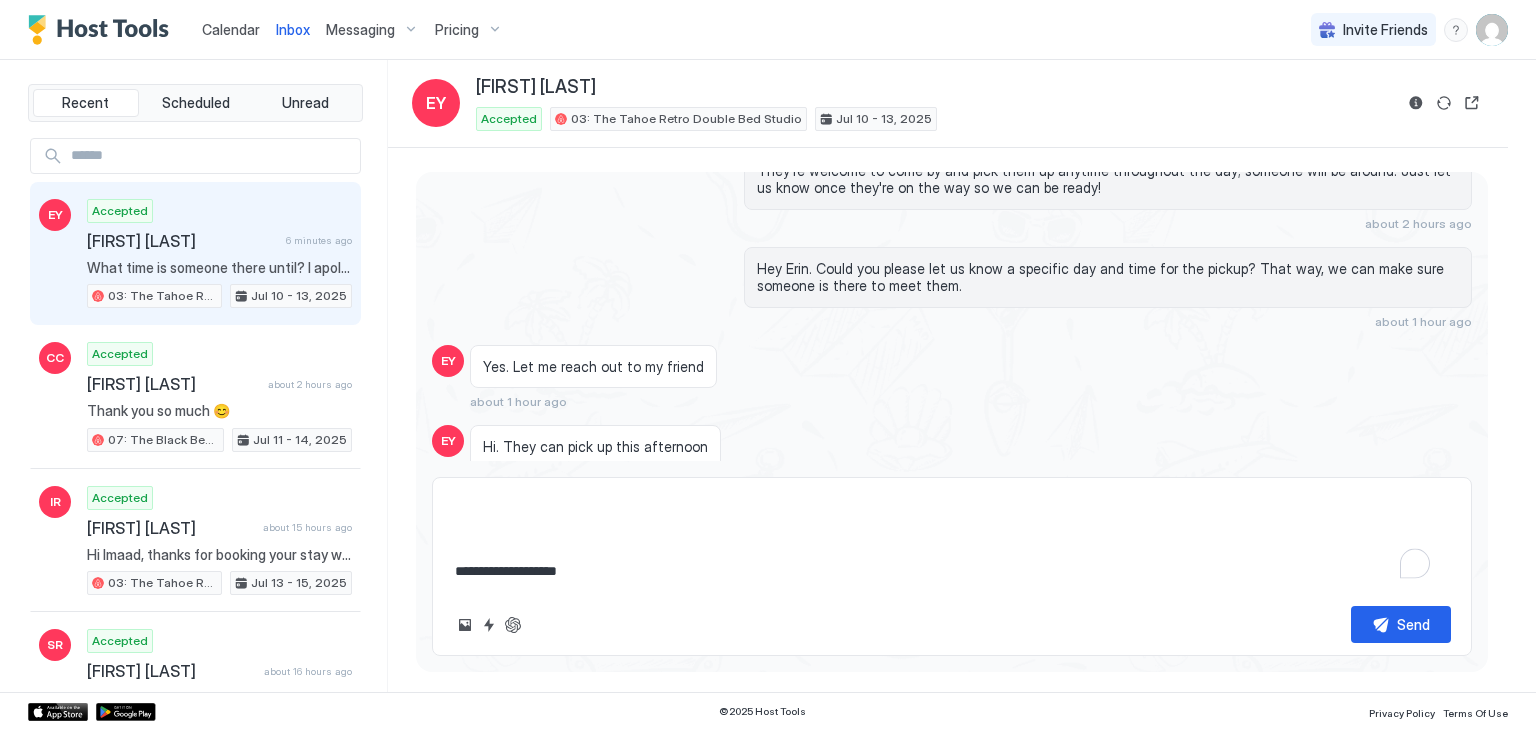 type on "**********" 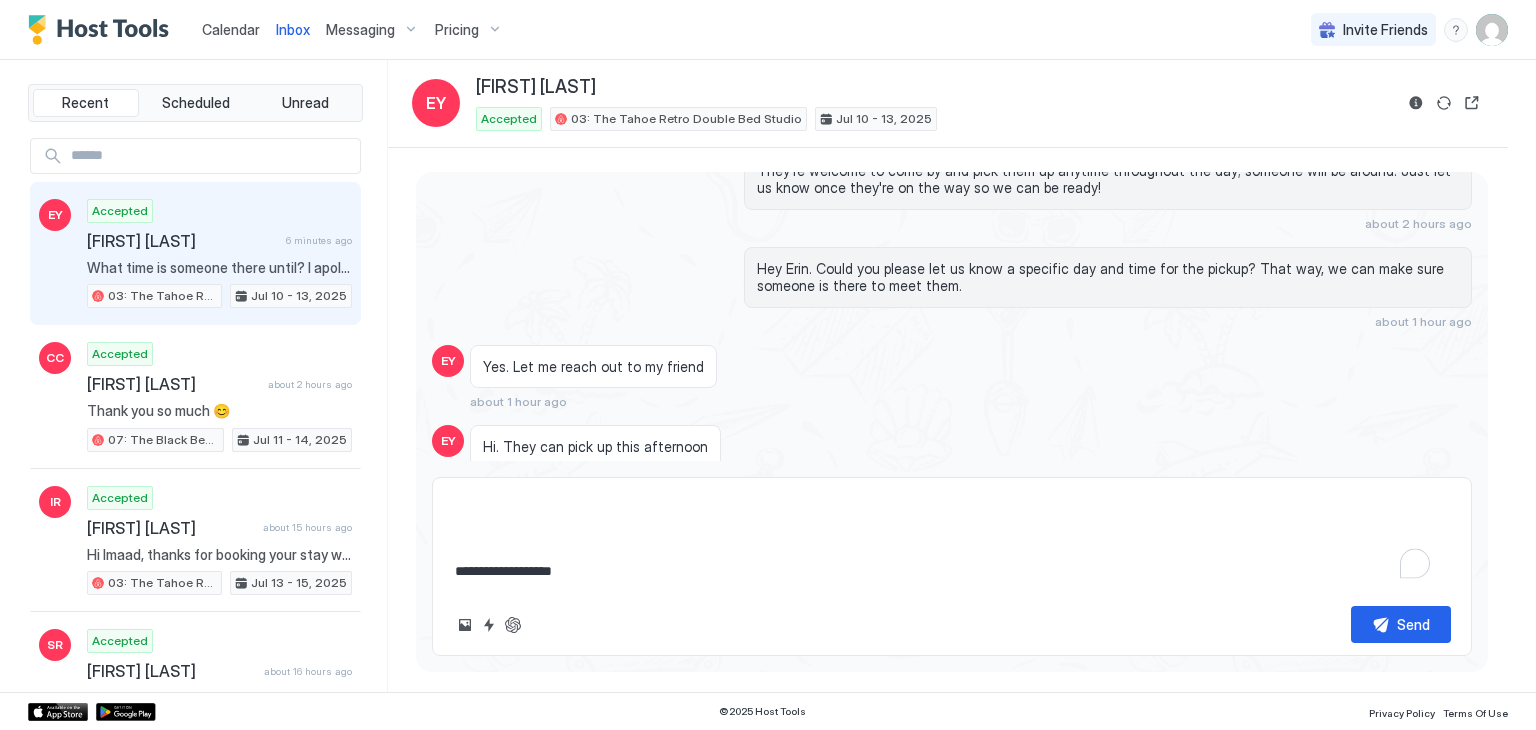 scroll, scrollTop: 147, scrollLeft: 0, axis: vertical 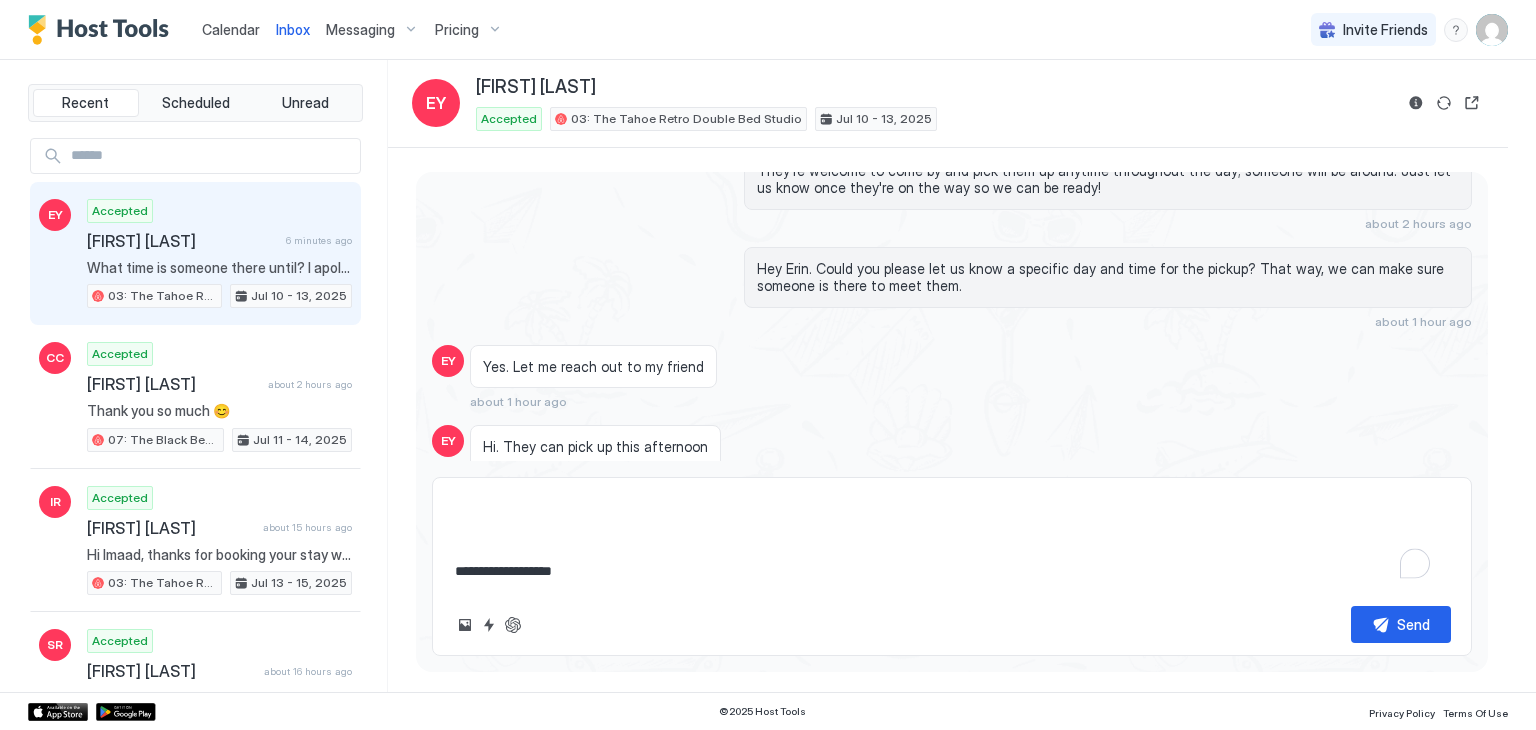 type on "**********" 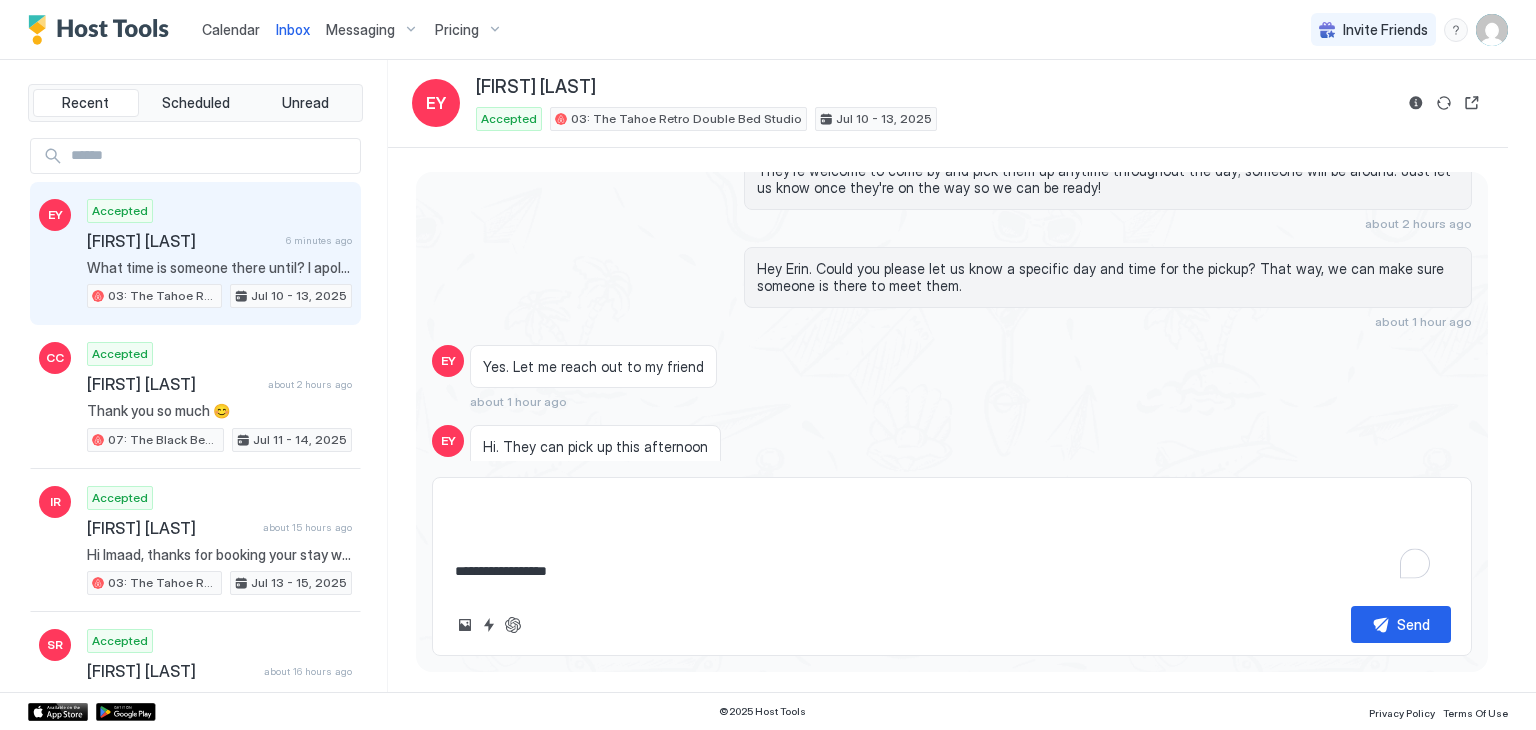 type on "*" 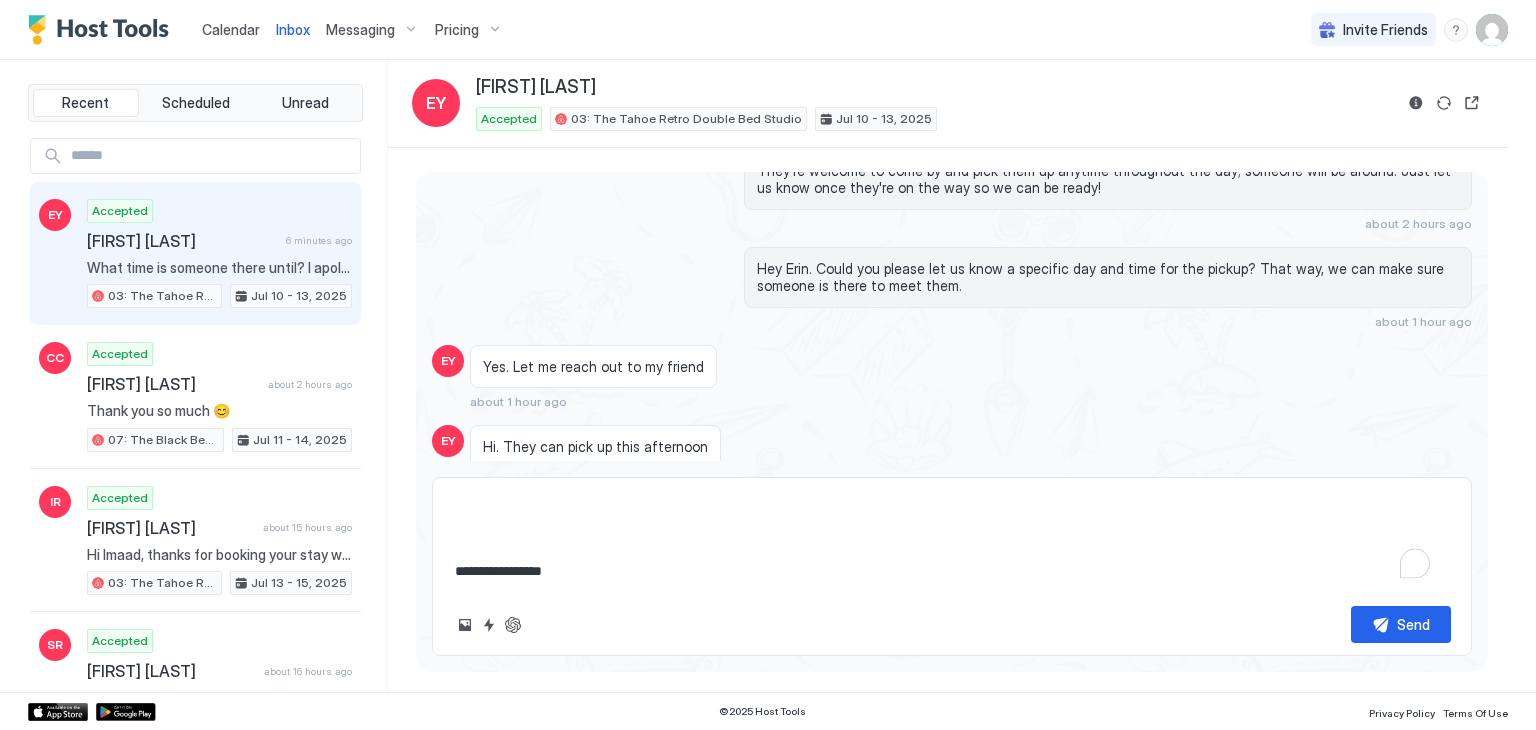 type on "*" 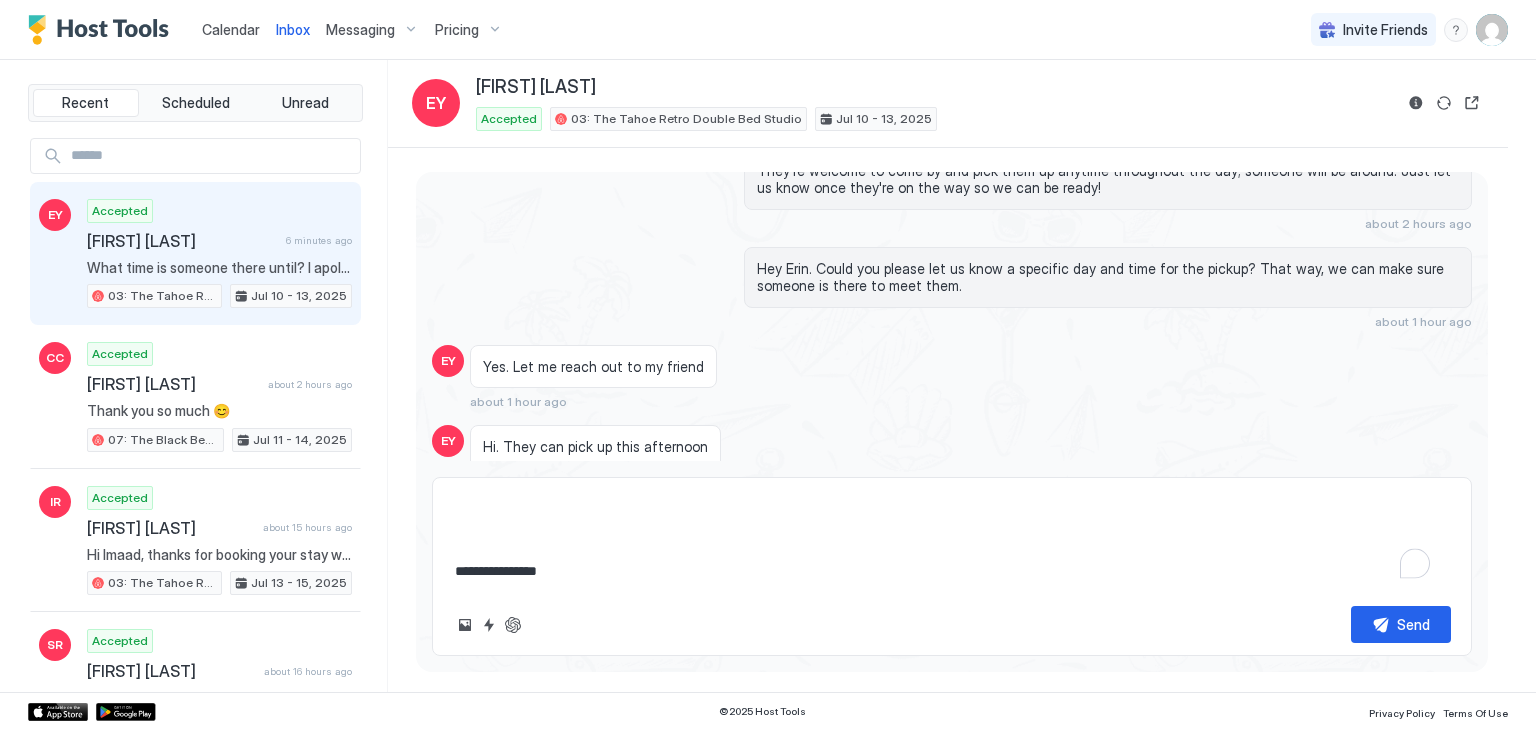 type on "*" 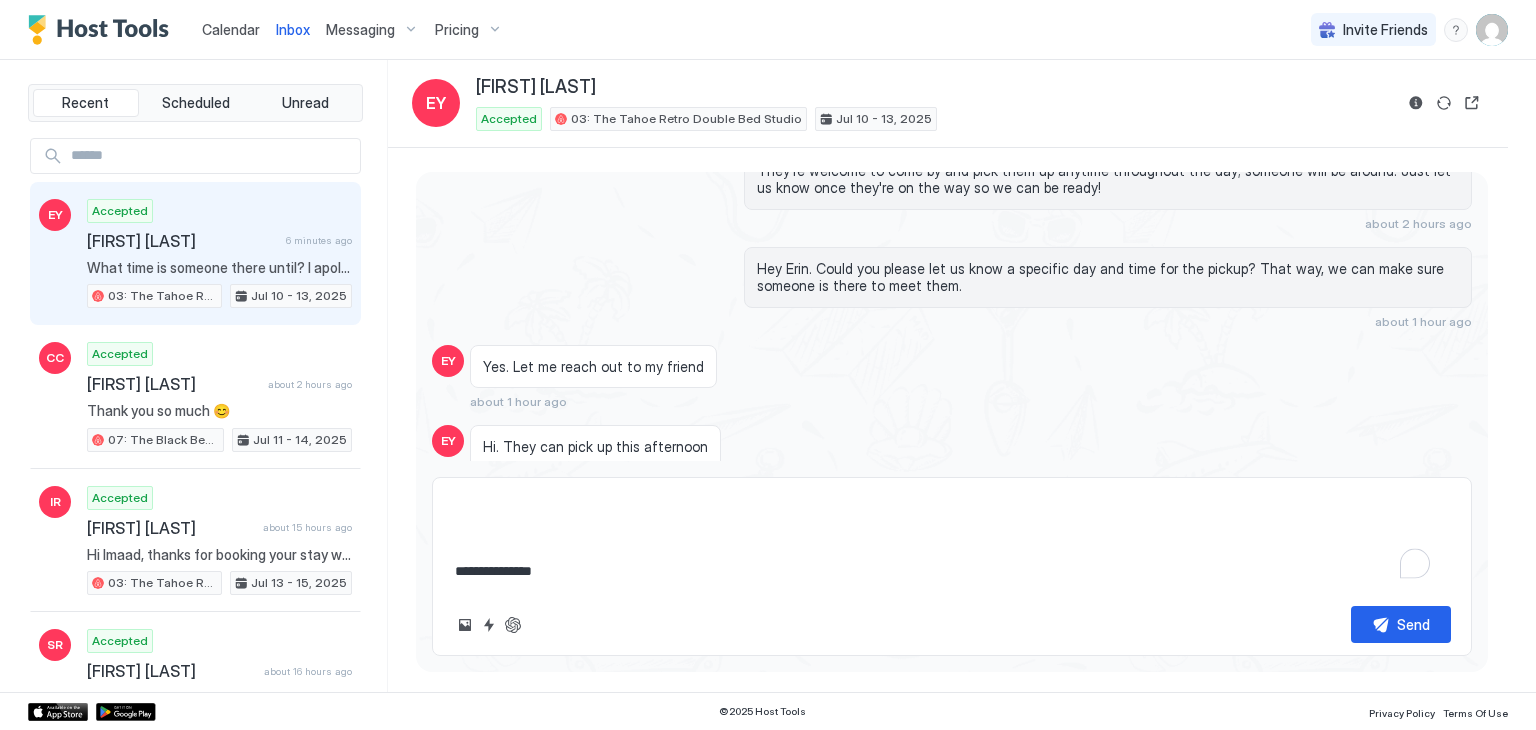 type on "*" 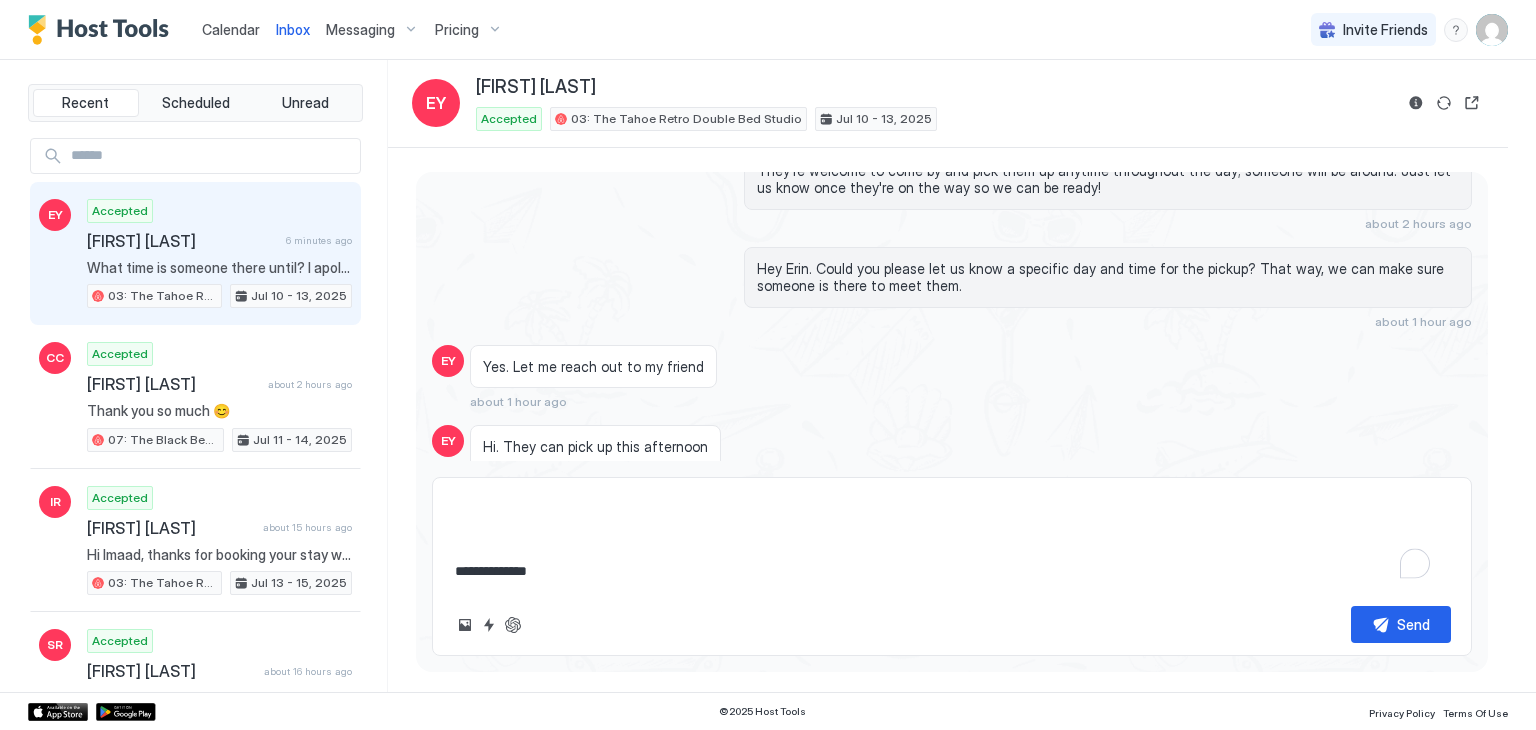type on "*" 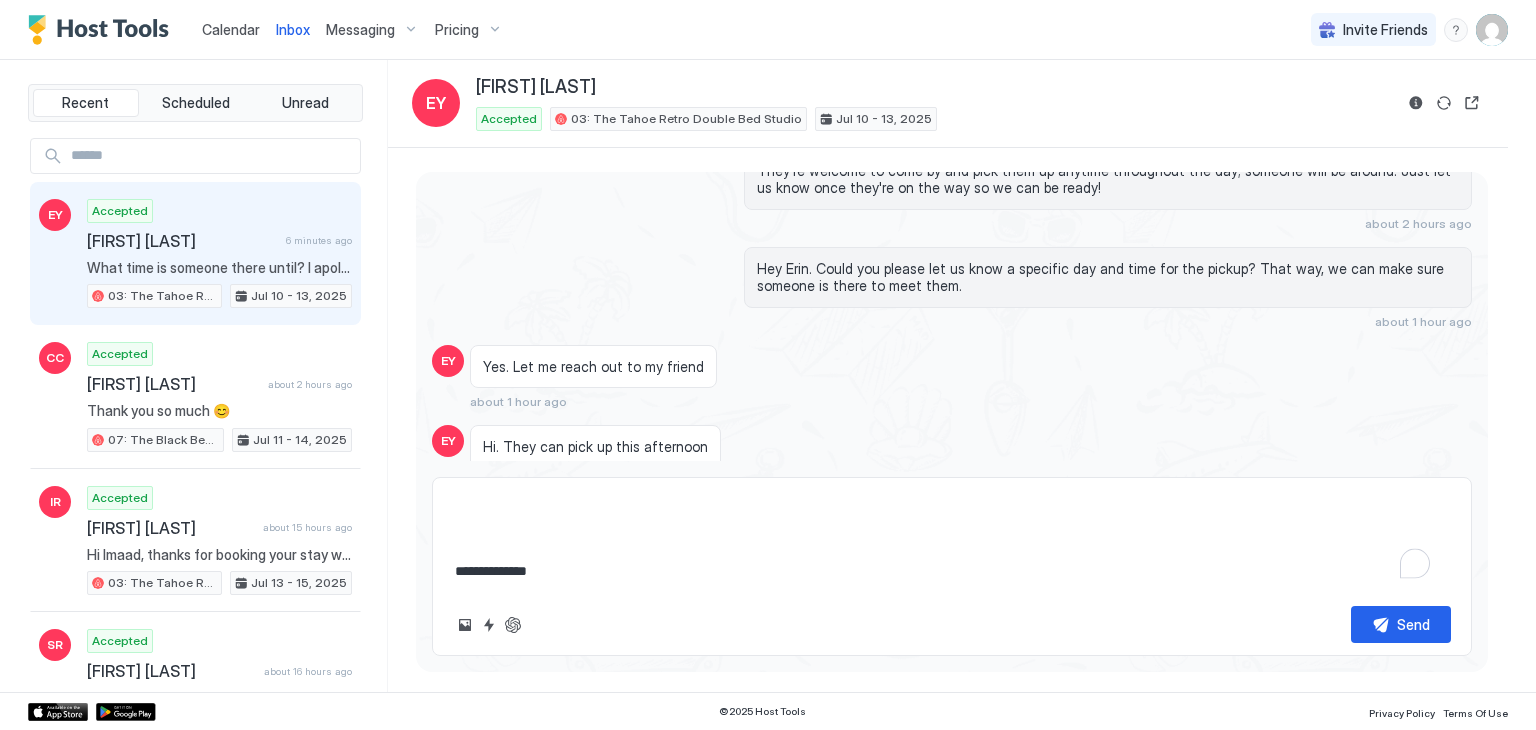 type on "**********" 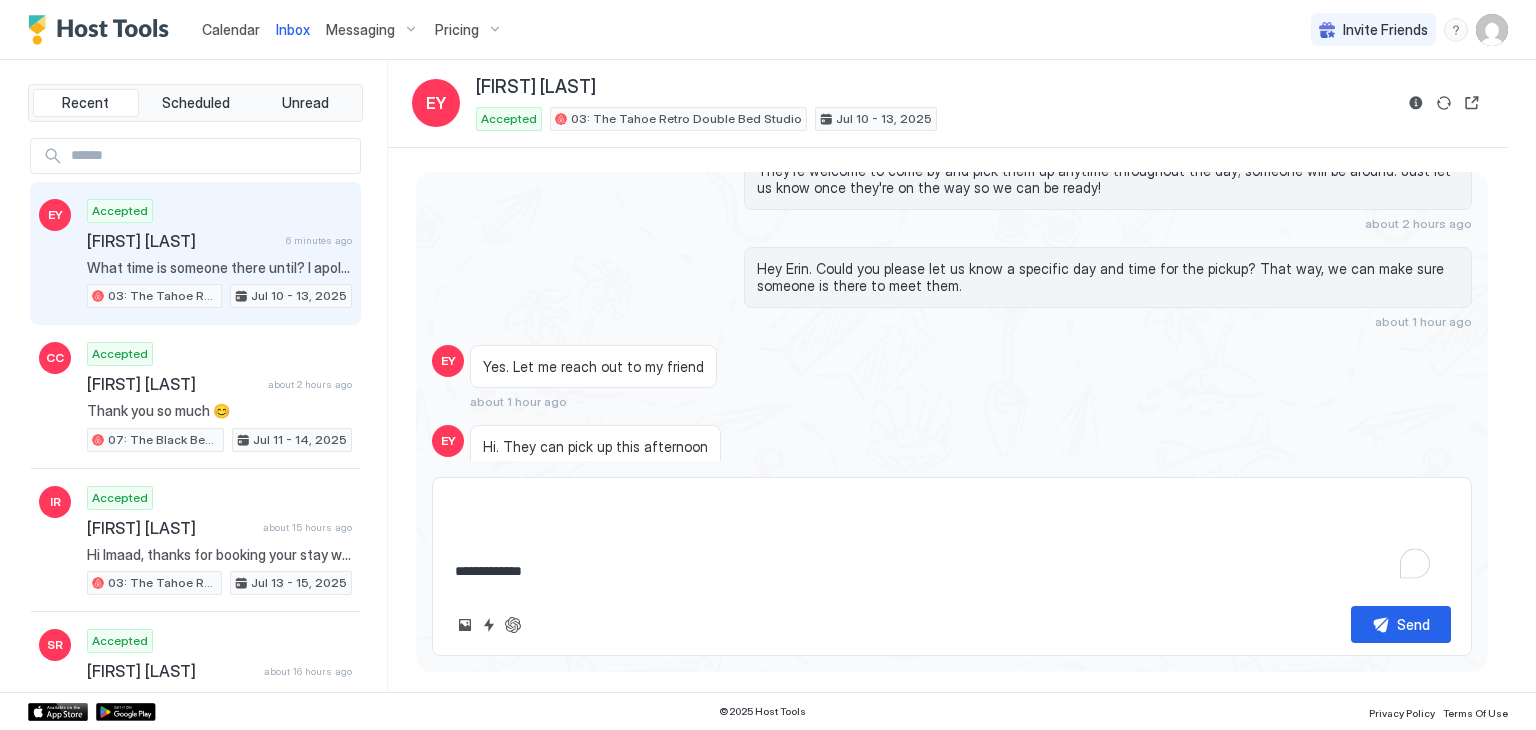 type on "*" 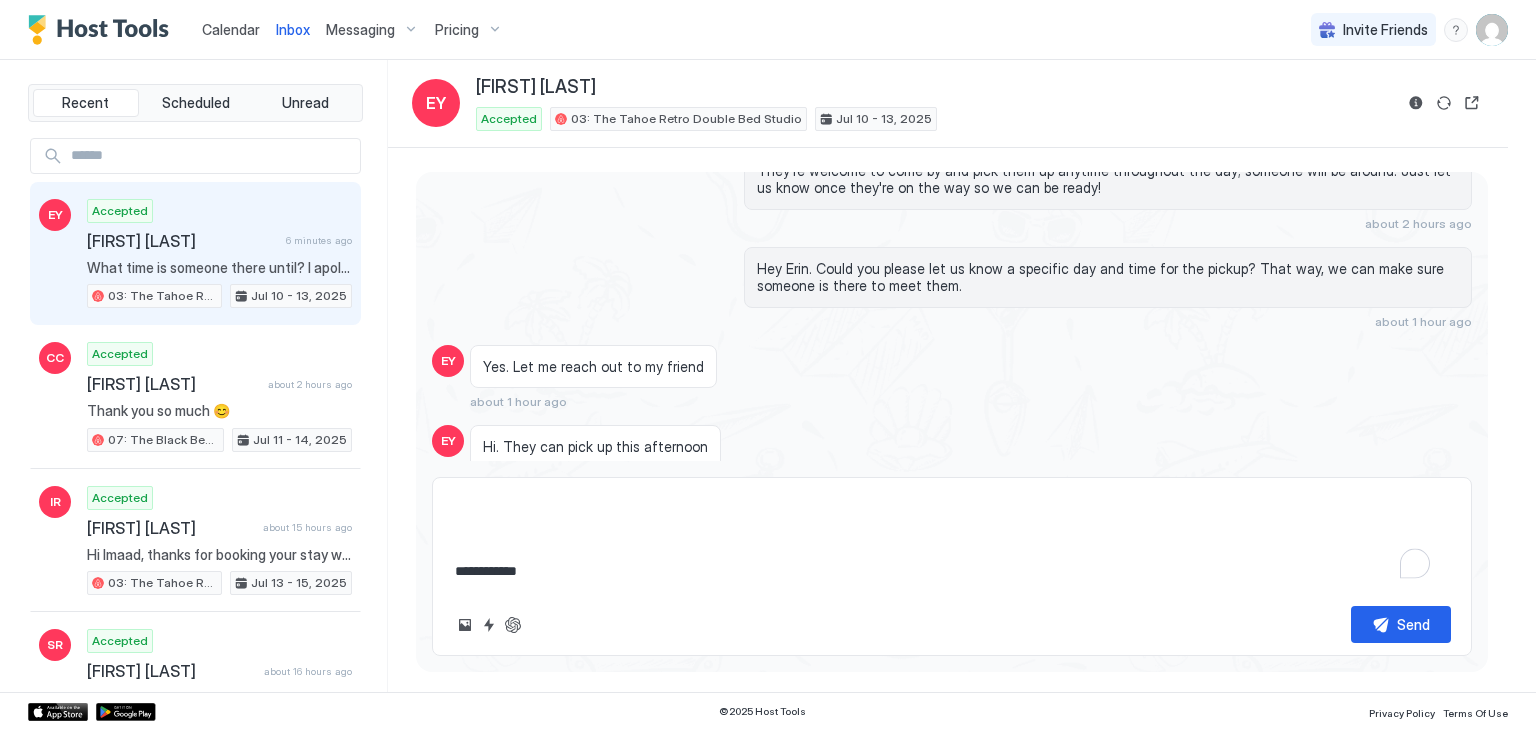 type on "*" 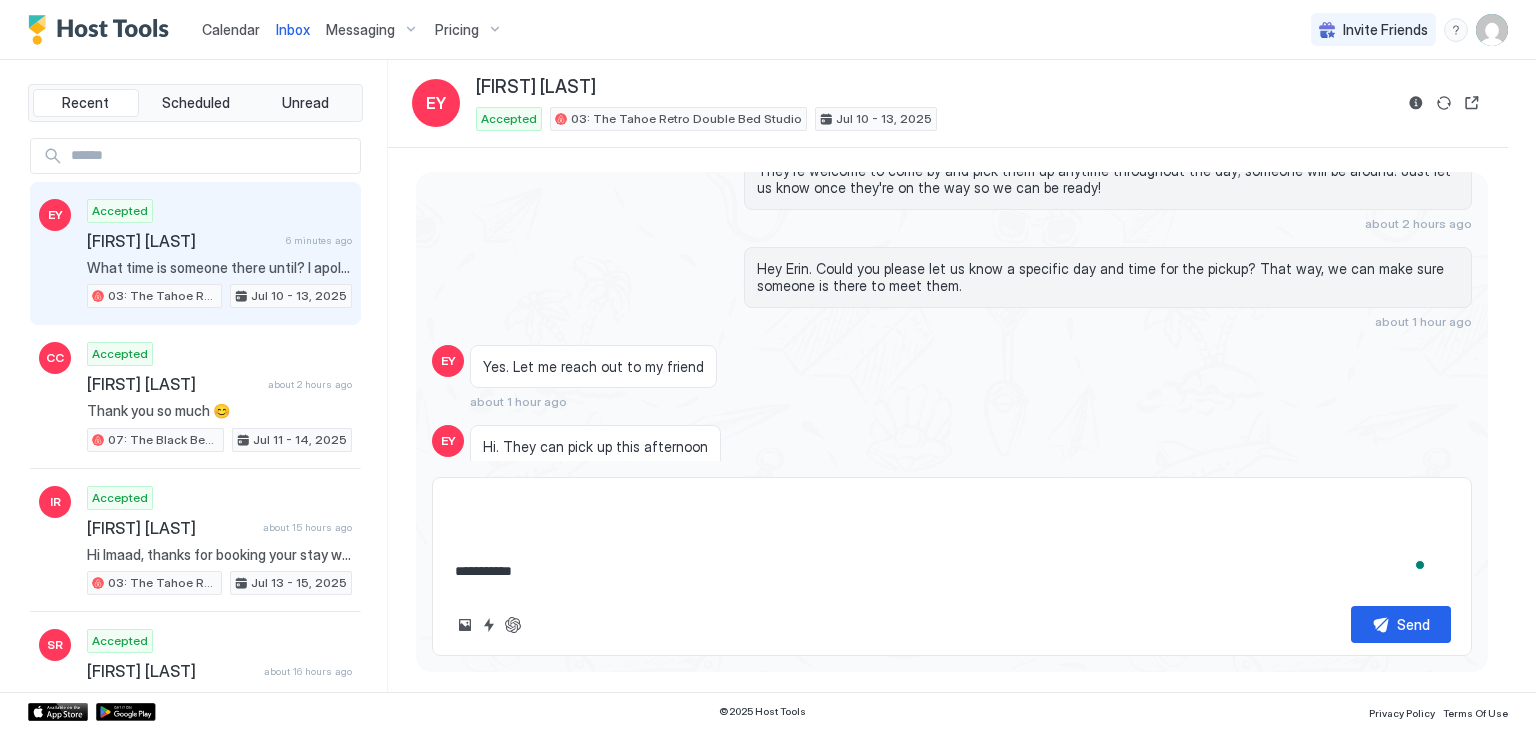 type on "*" 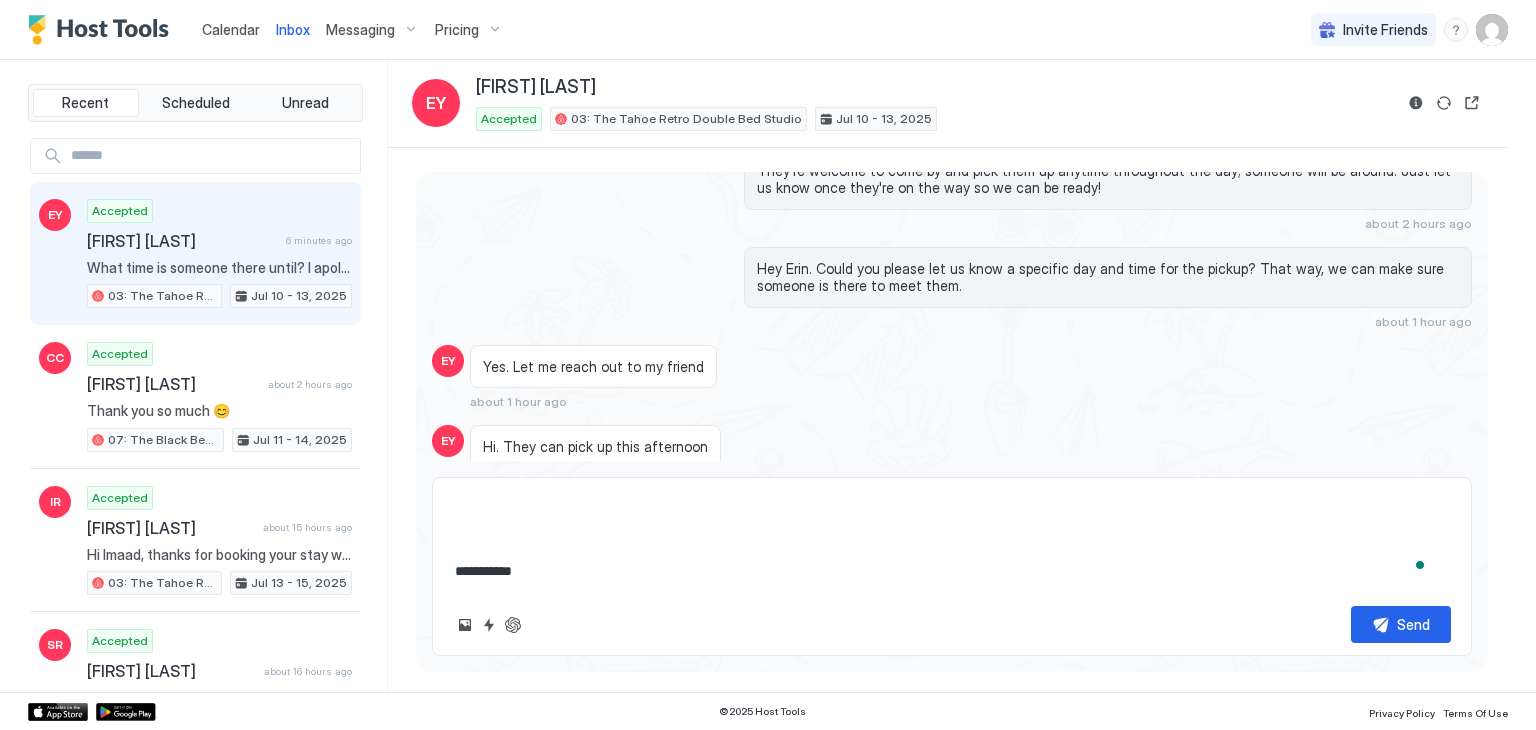 type on "**********" 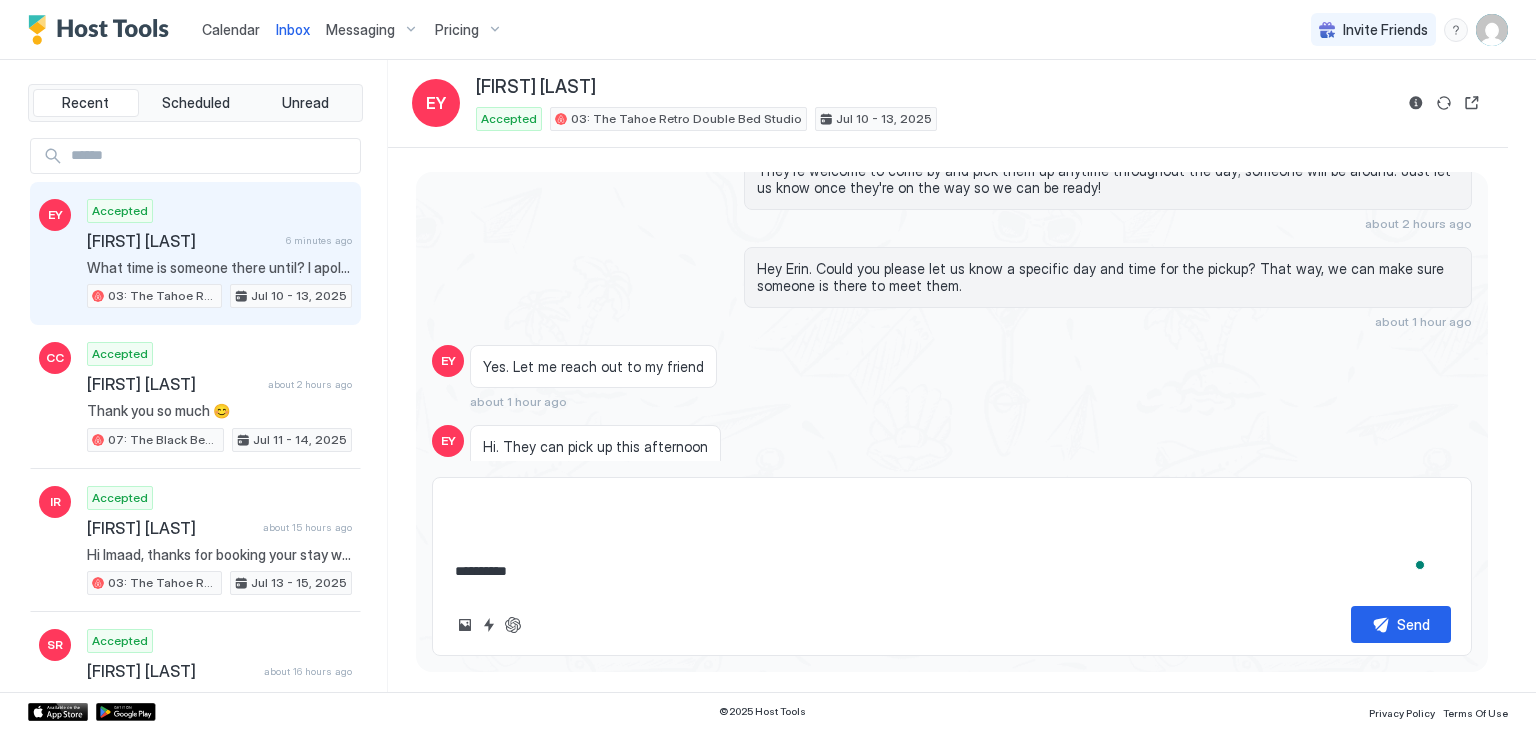 type on "*" 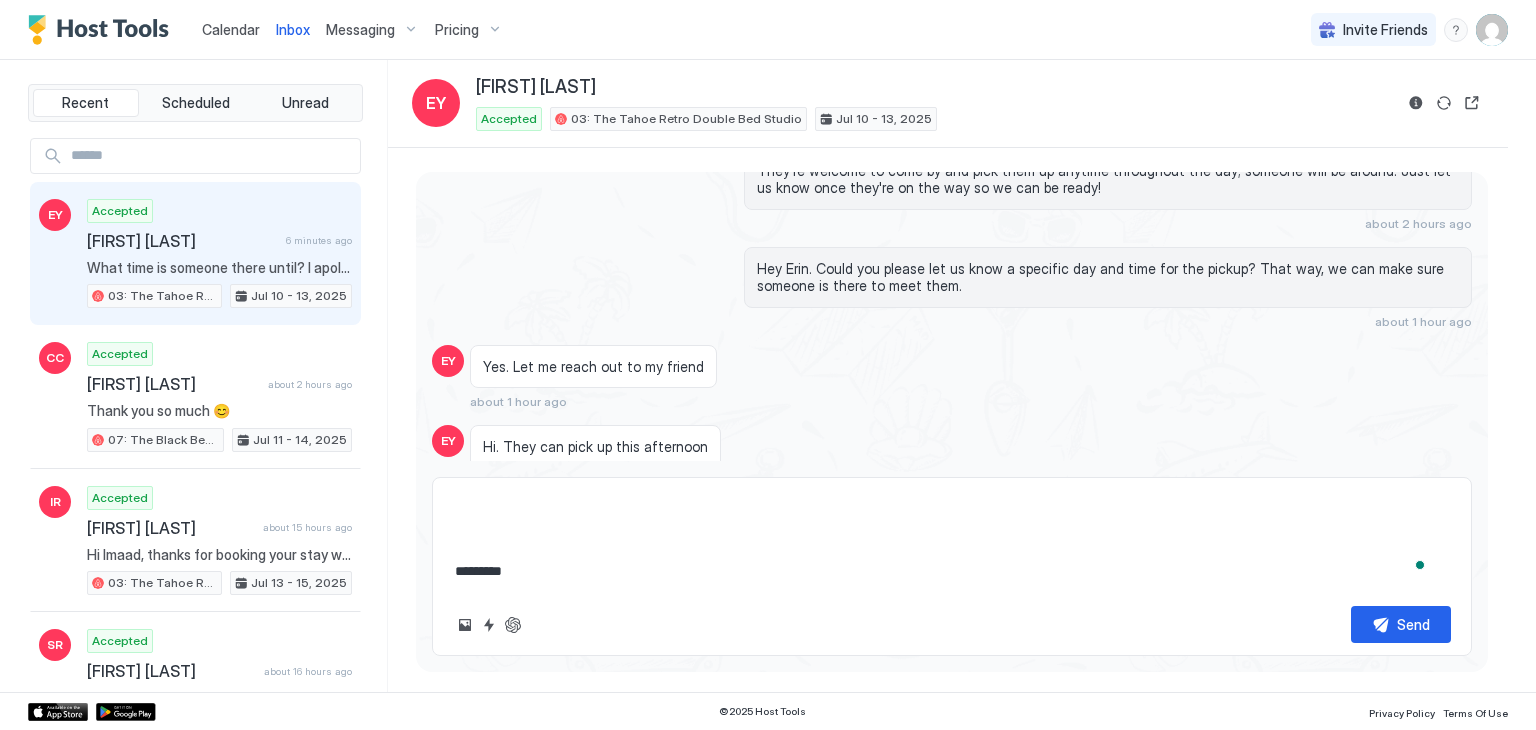 type on "*" 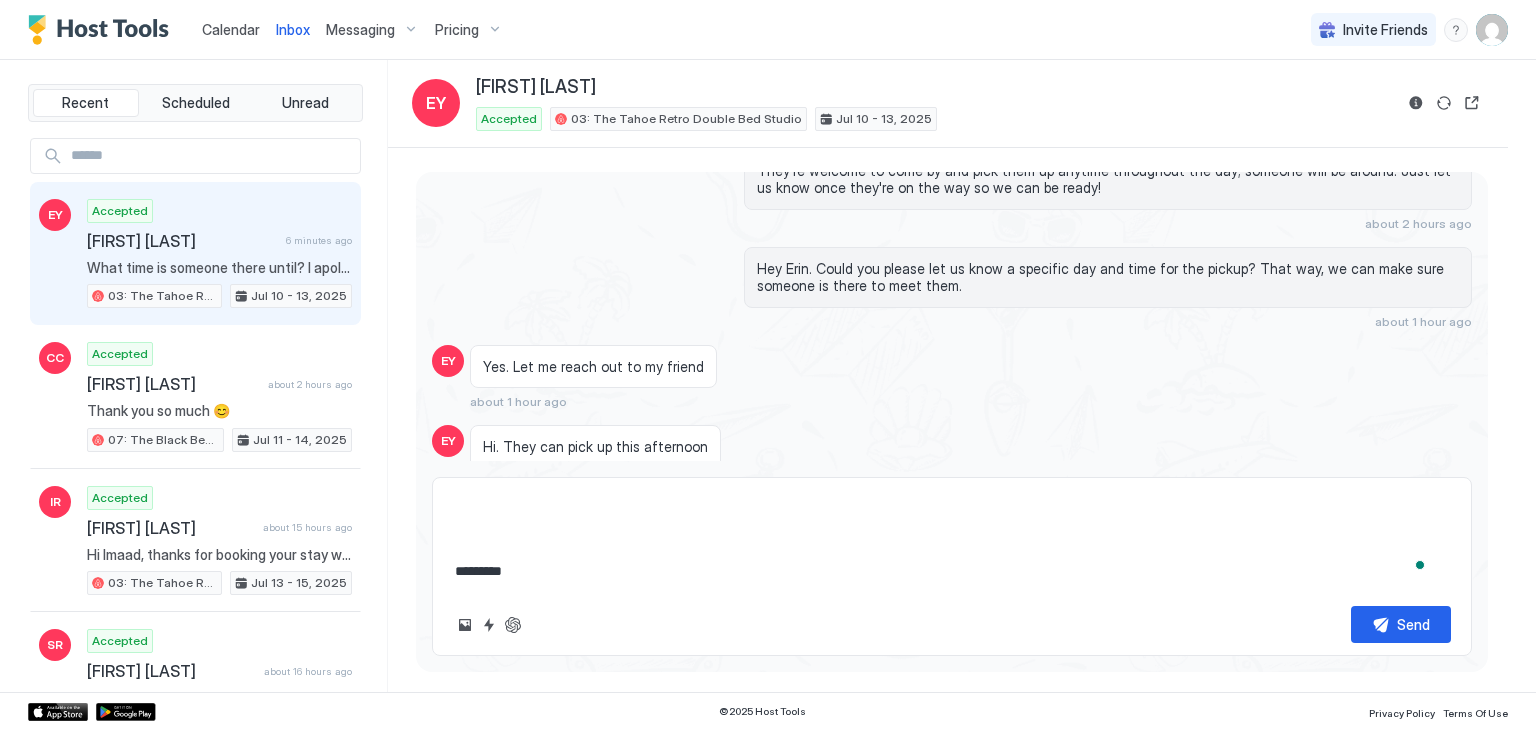type on "**********" 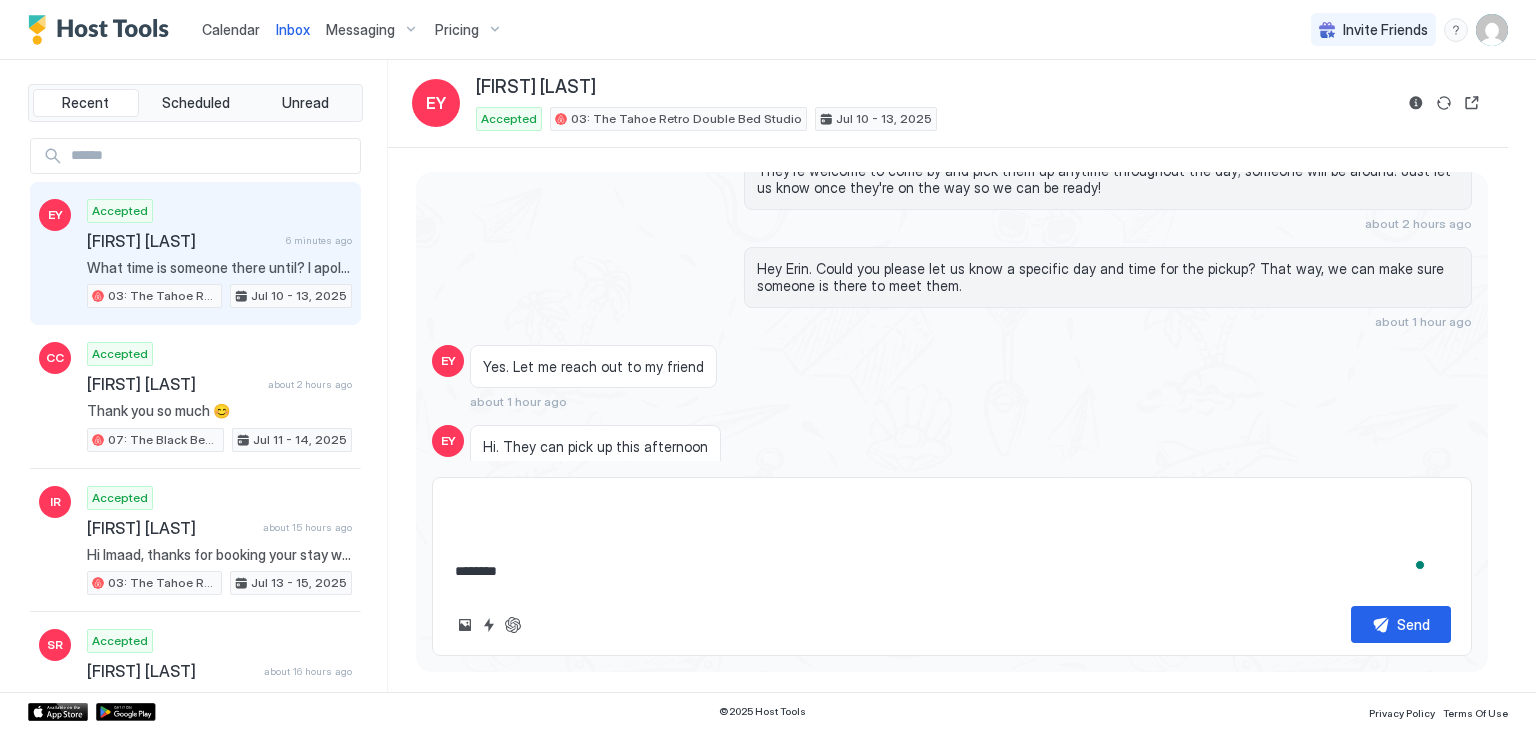 type on "*" 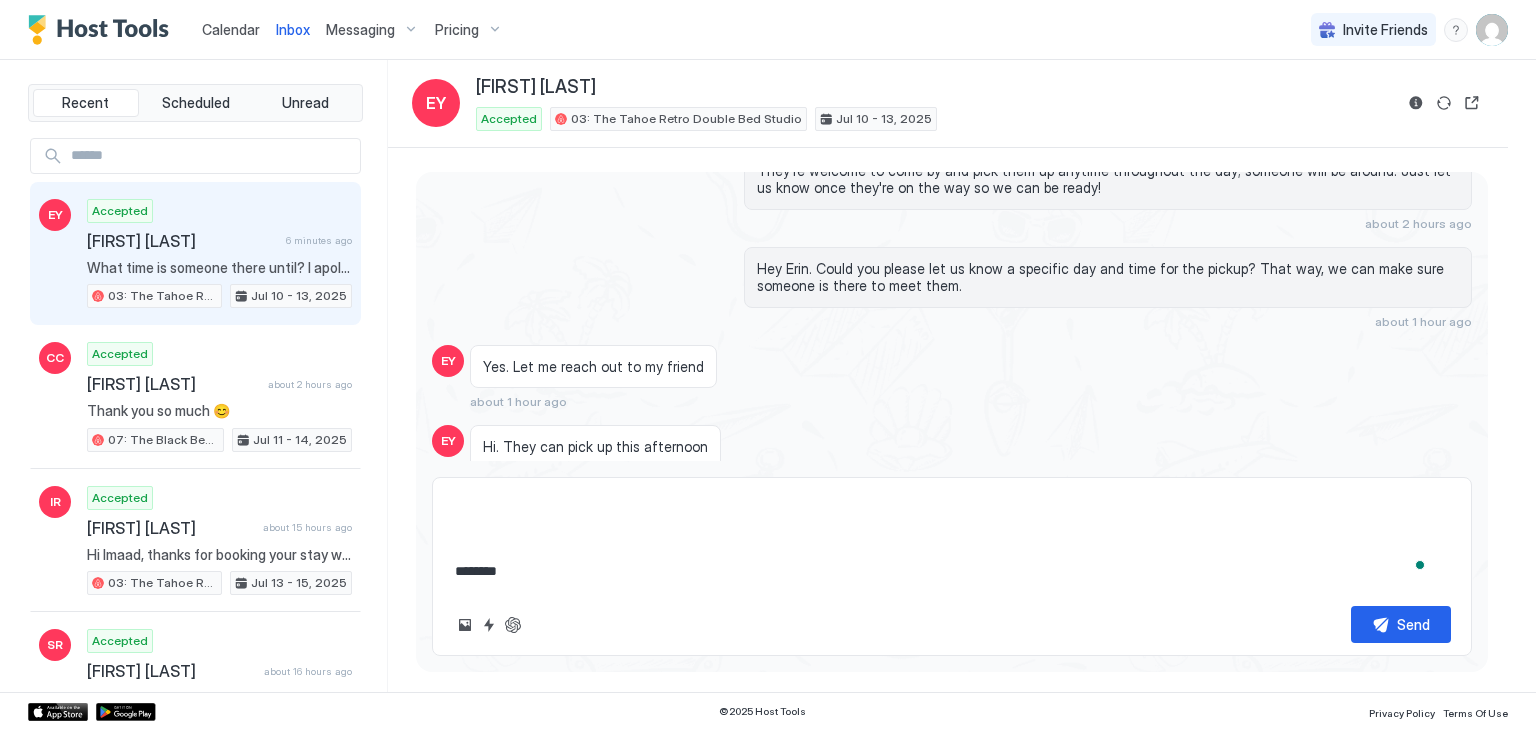 type on "**********" 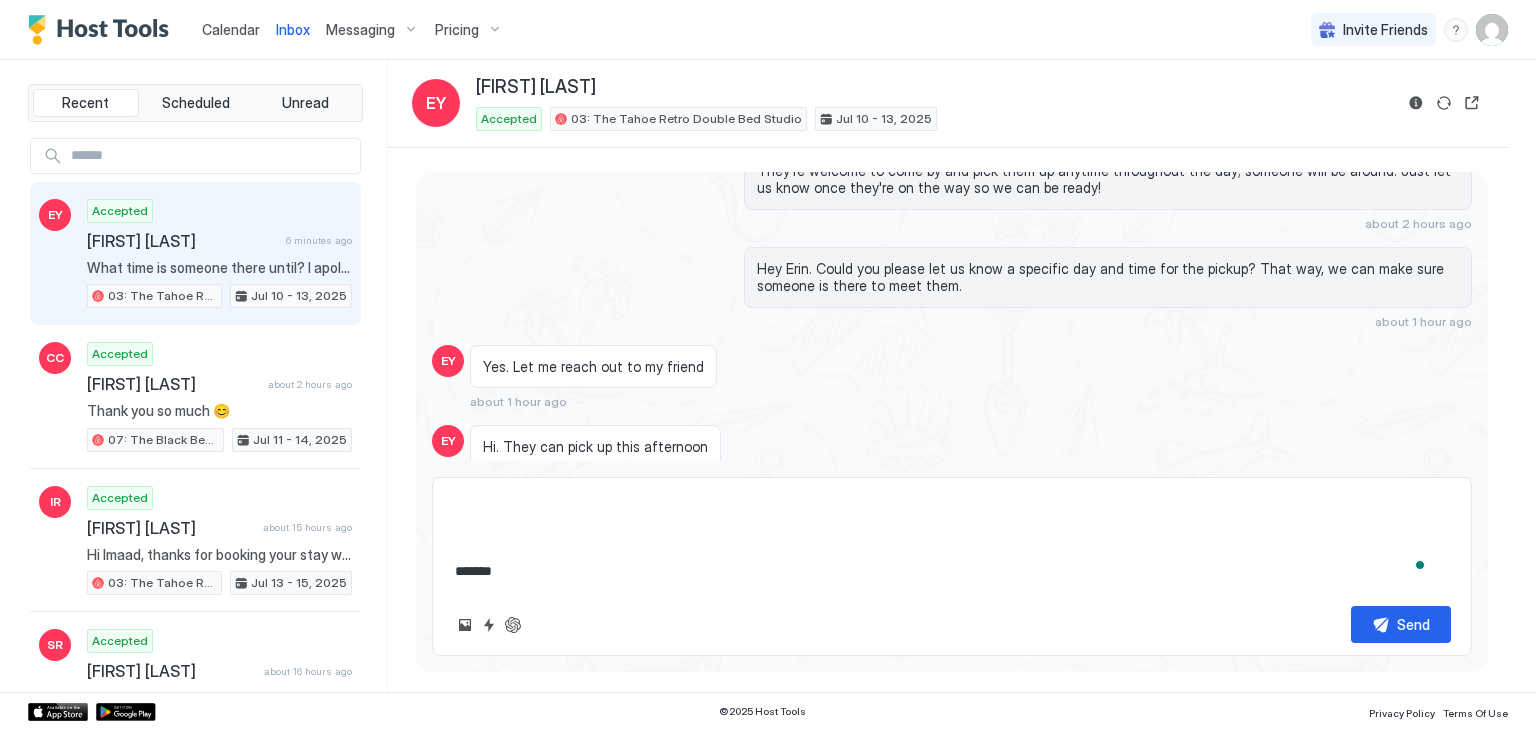 type on "*" 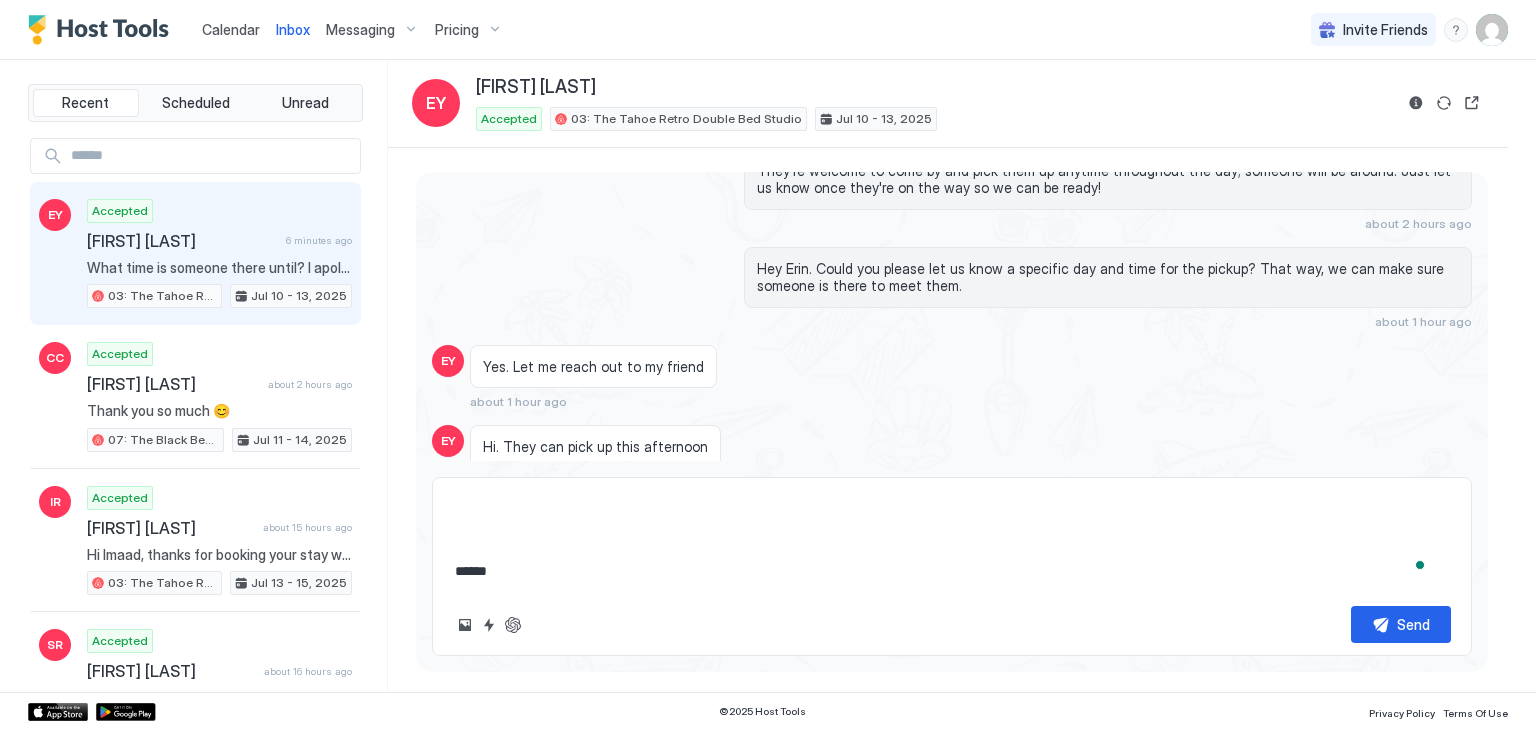 type on "*" 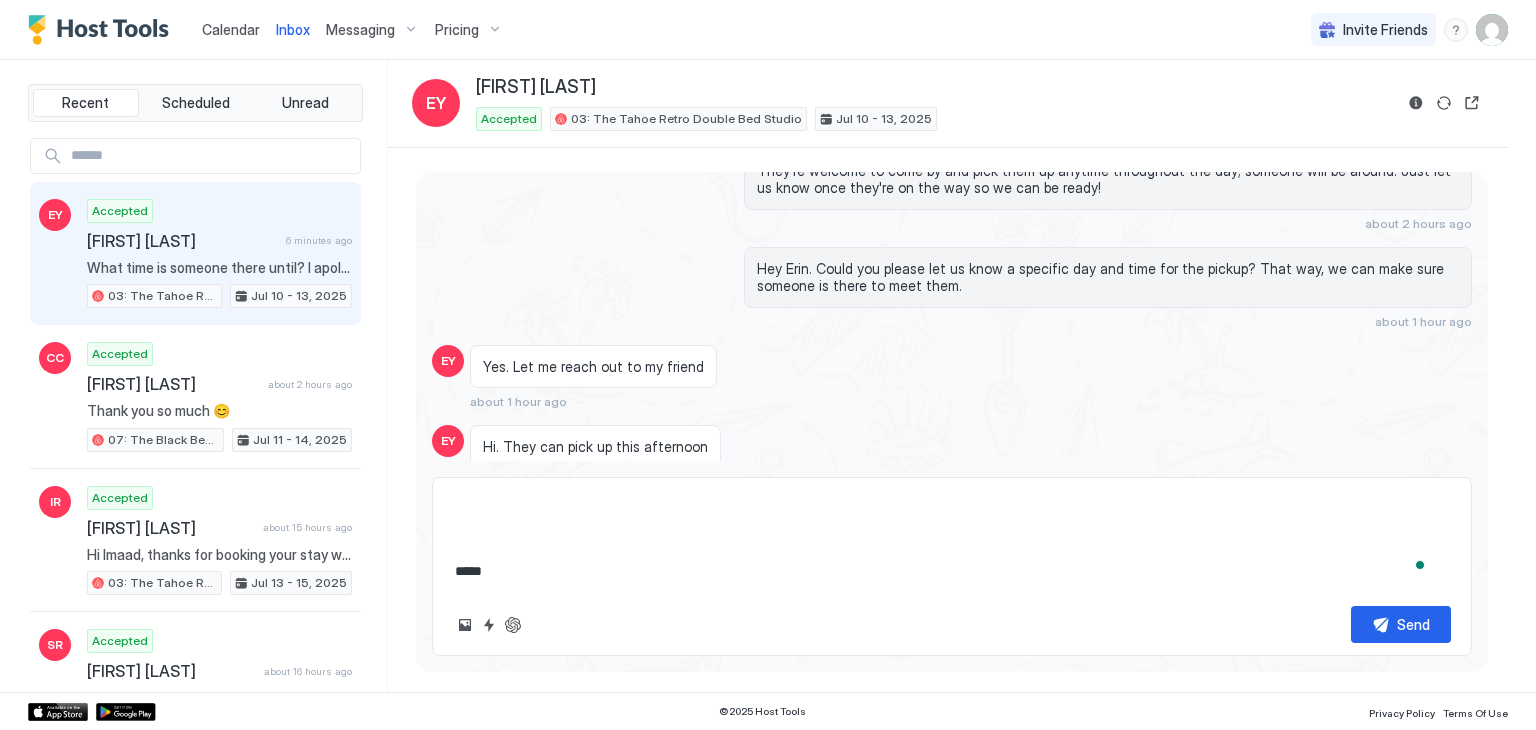 type on "*" 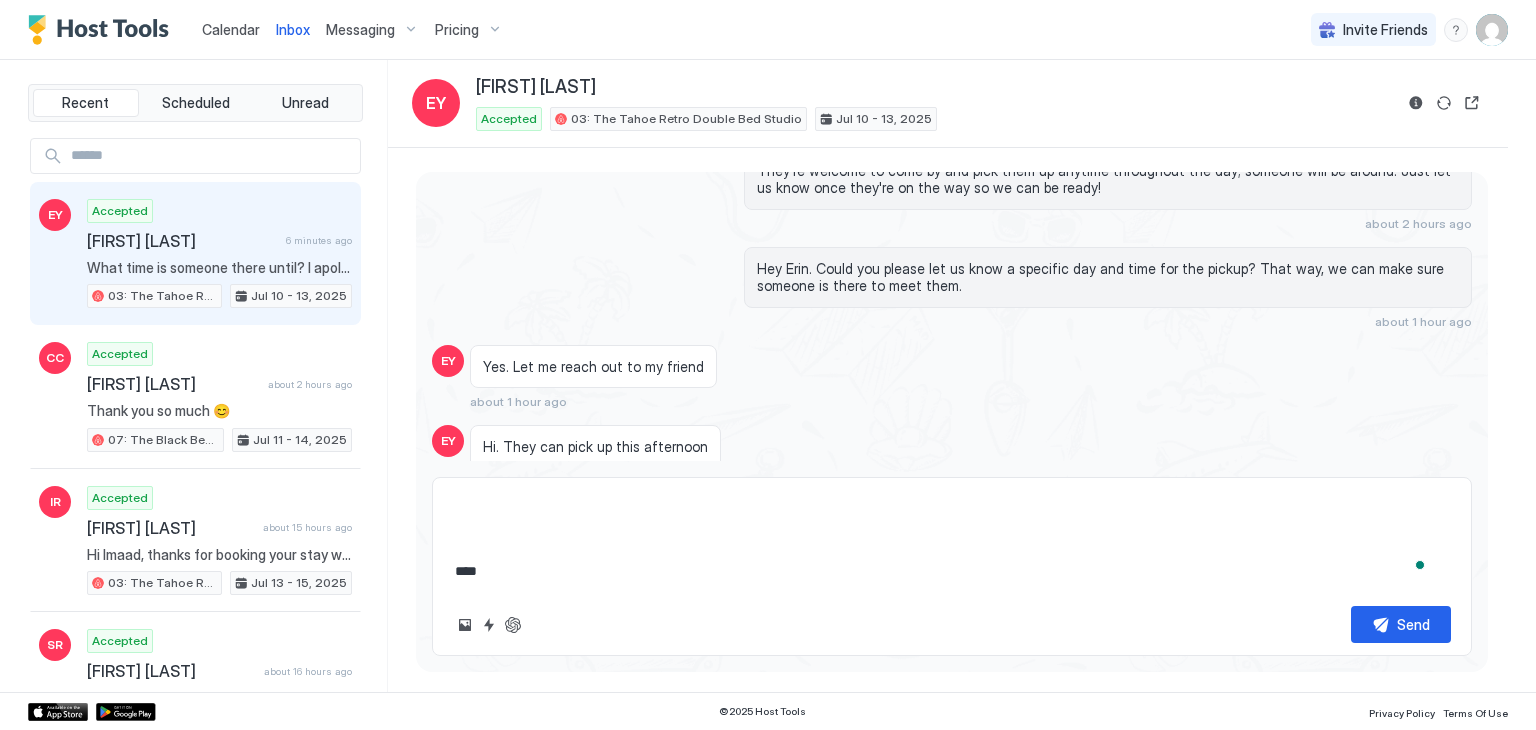 type on "*" 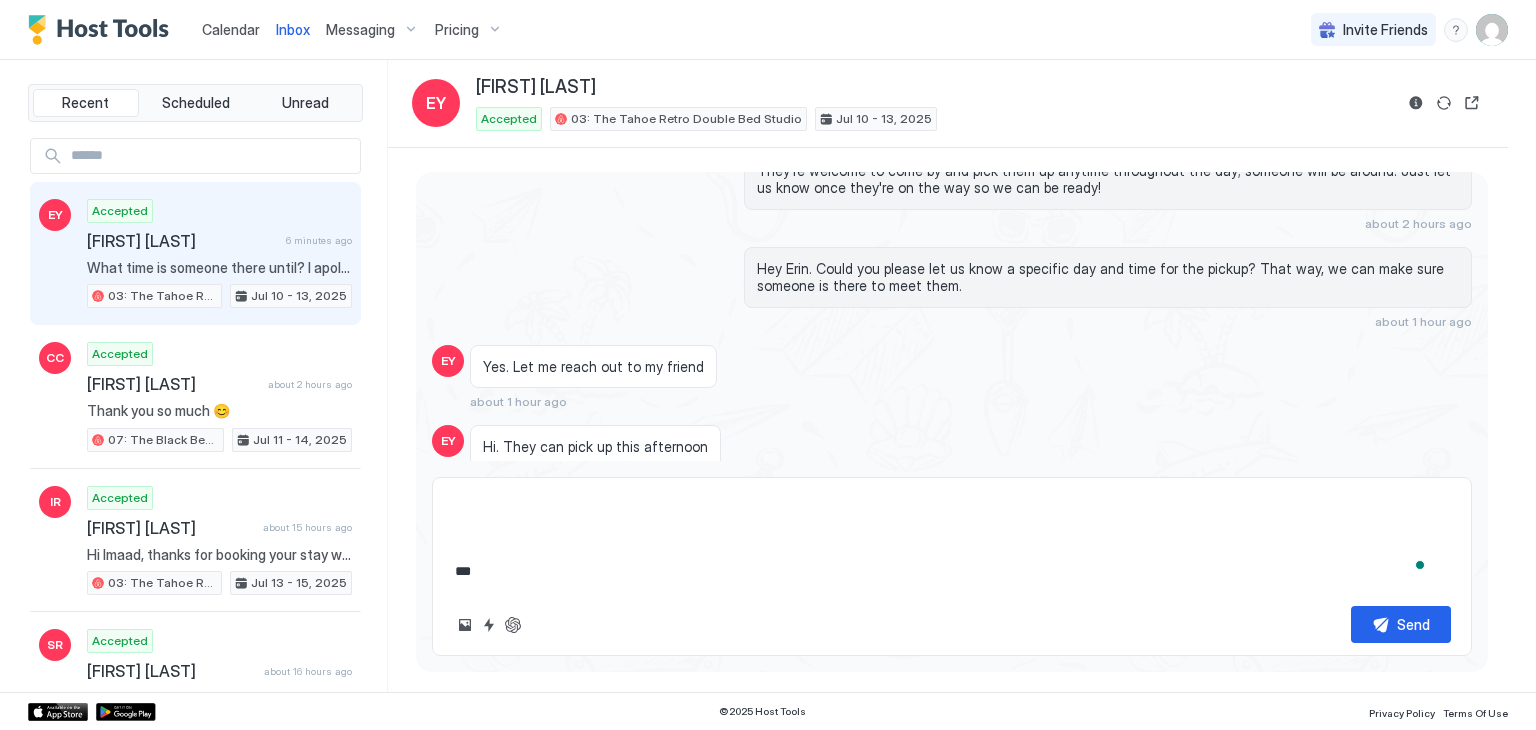 type on "*" 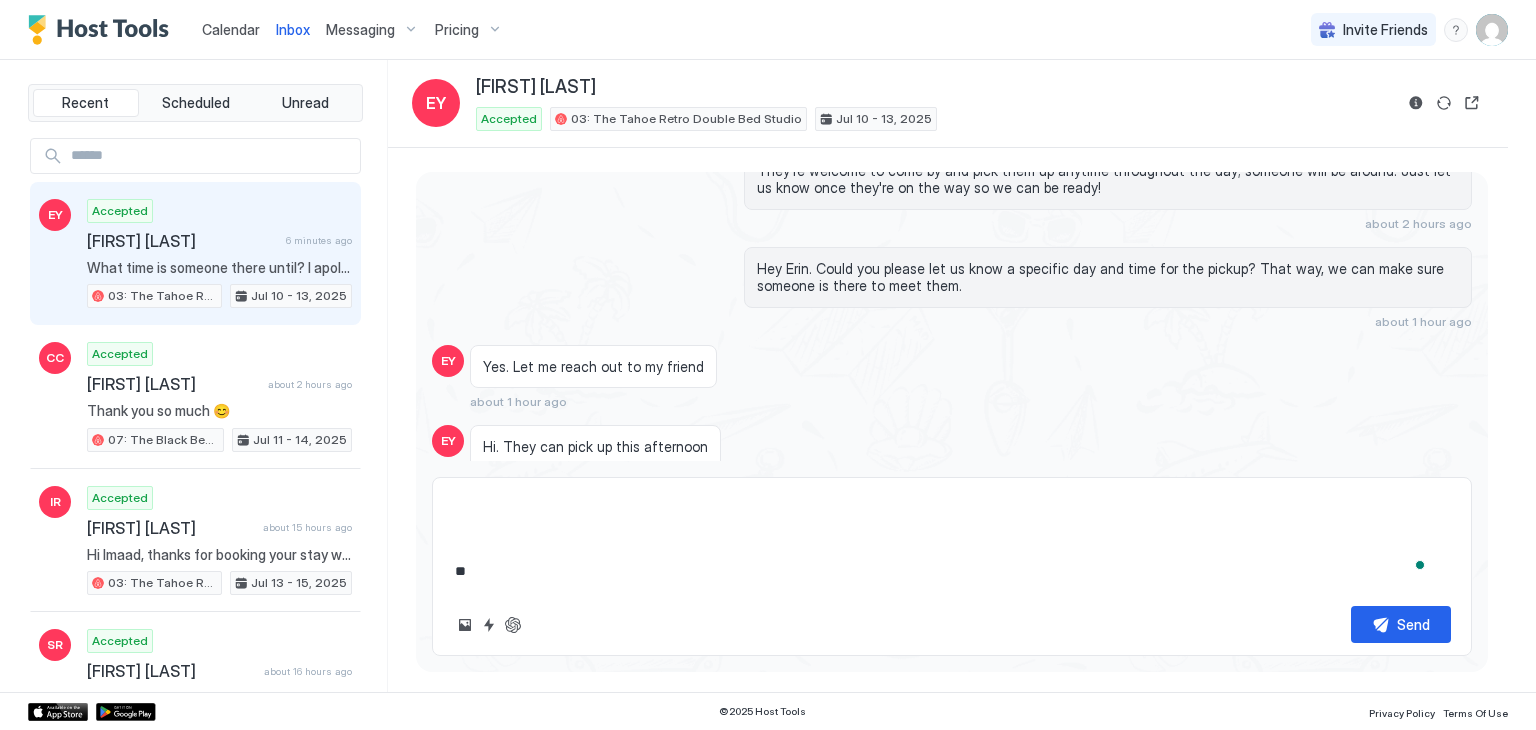 type on "*" 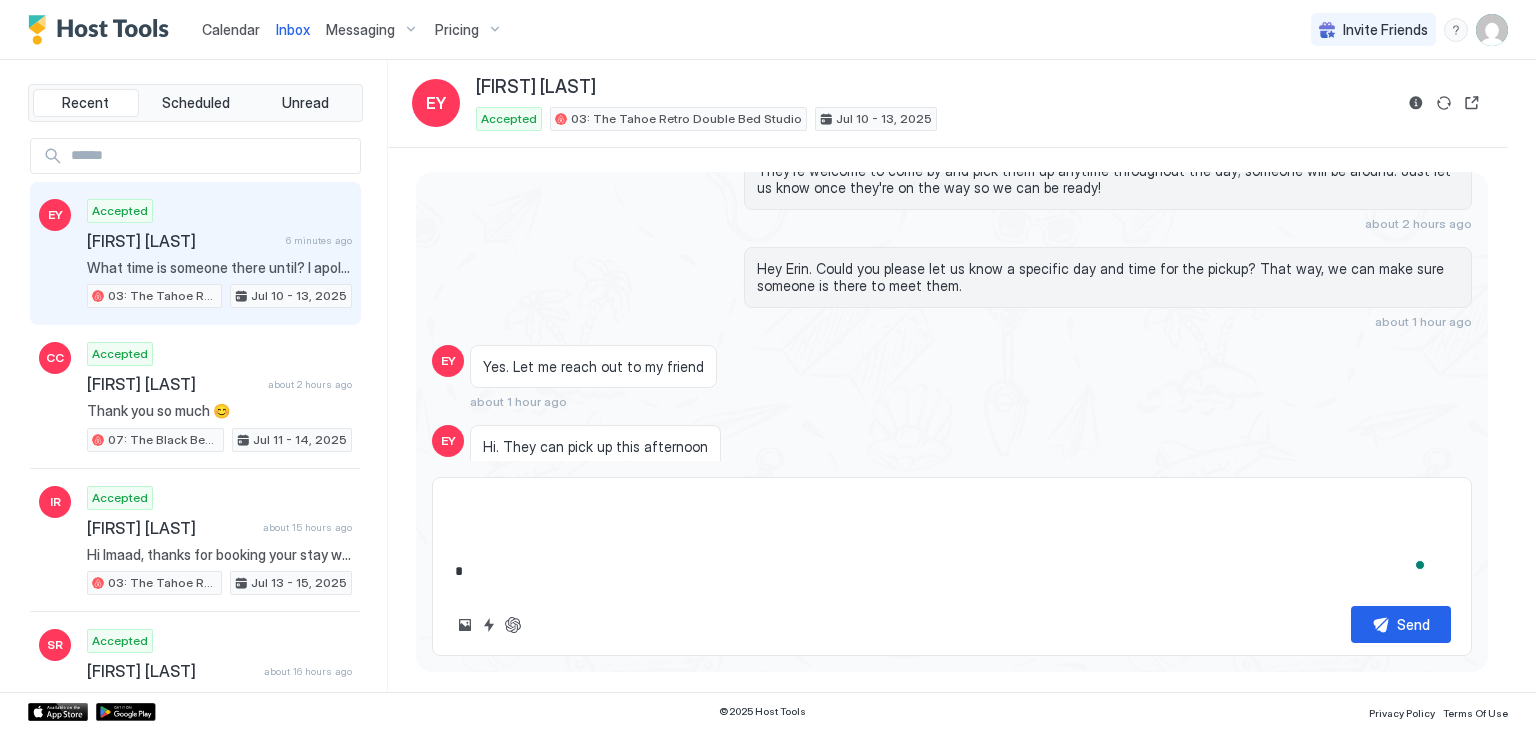 type on "*" 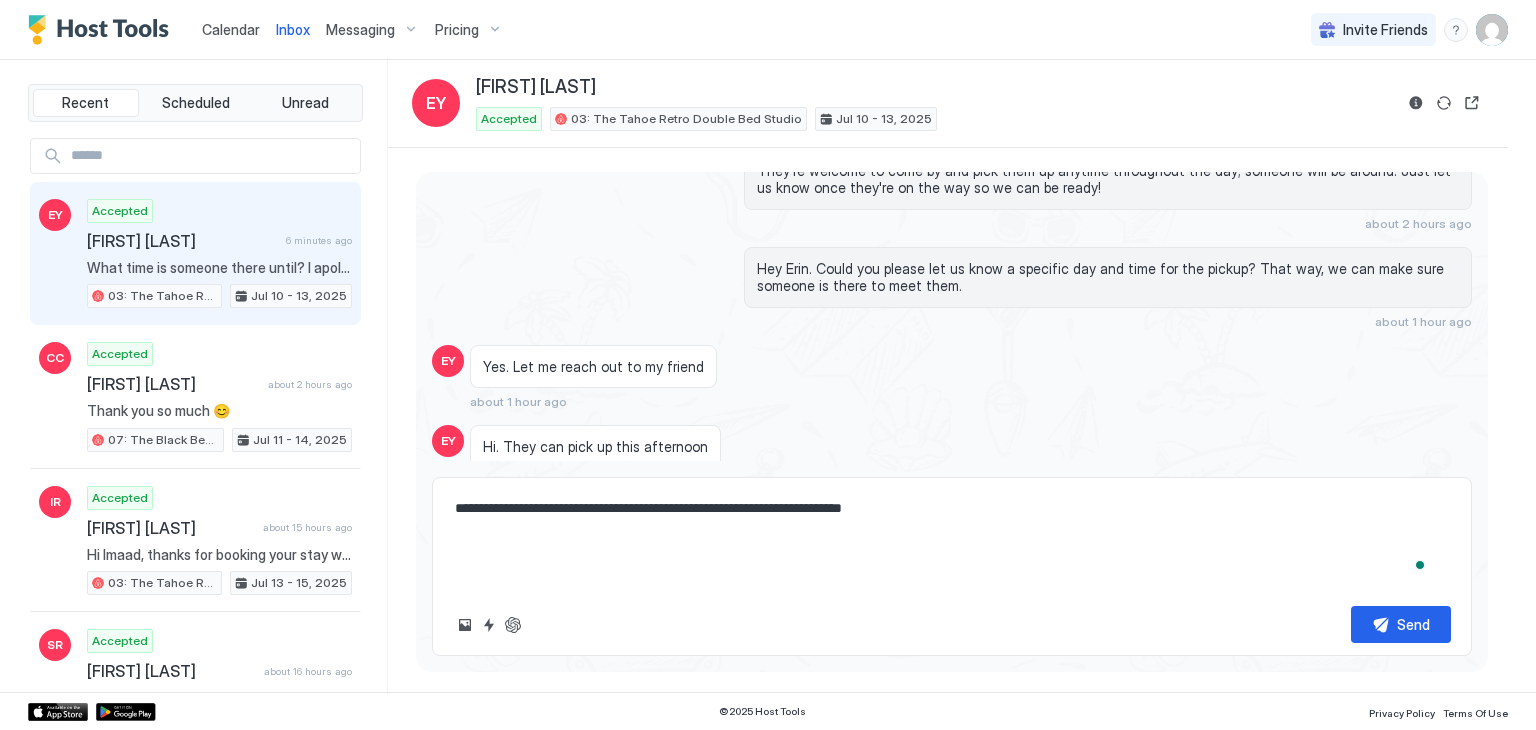 type on "*" 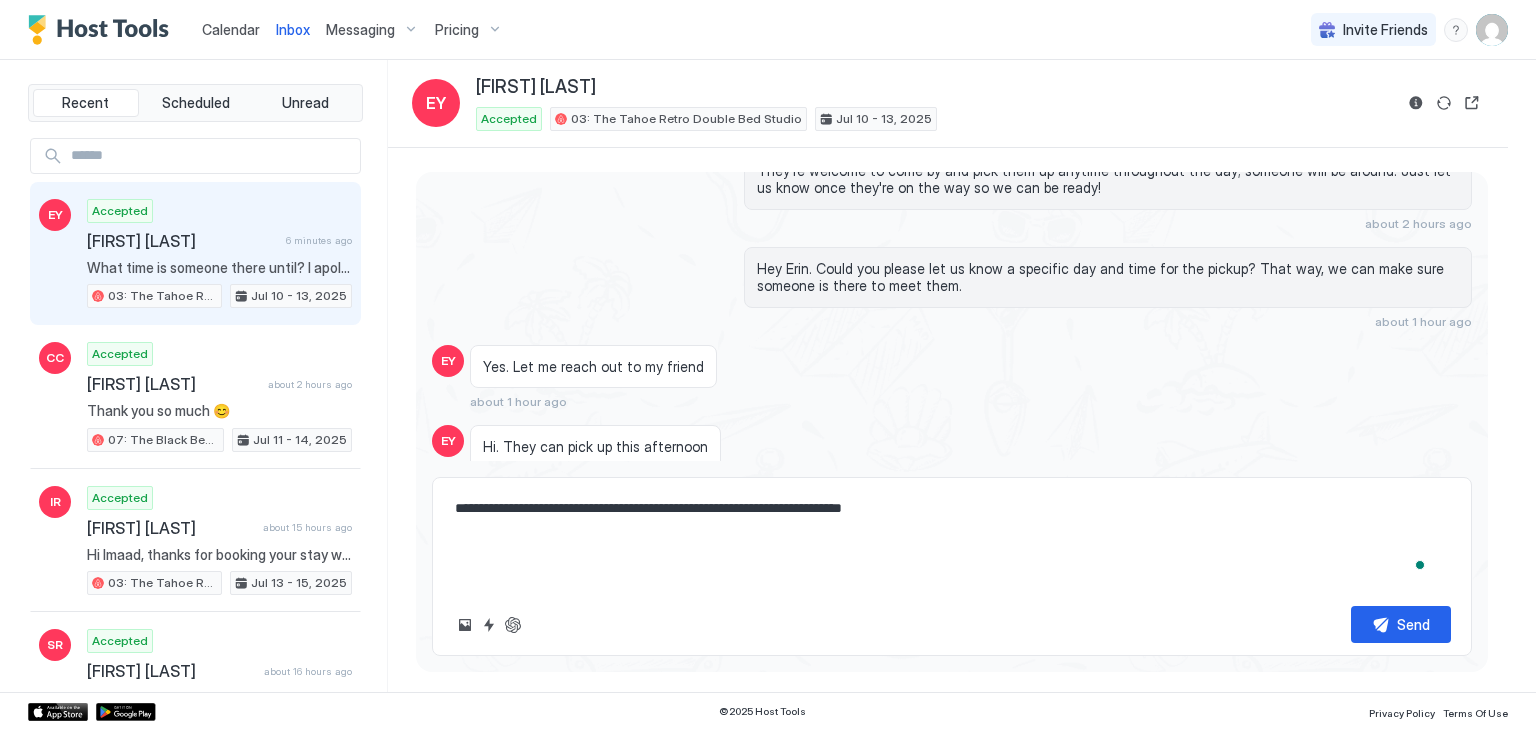 type on "**********" 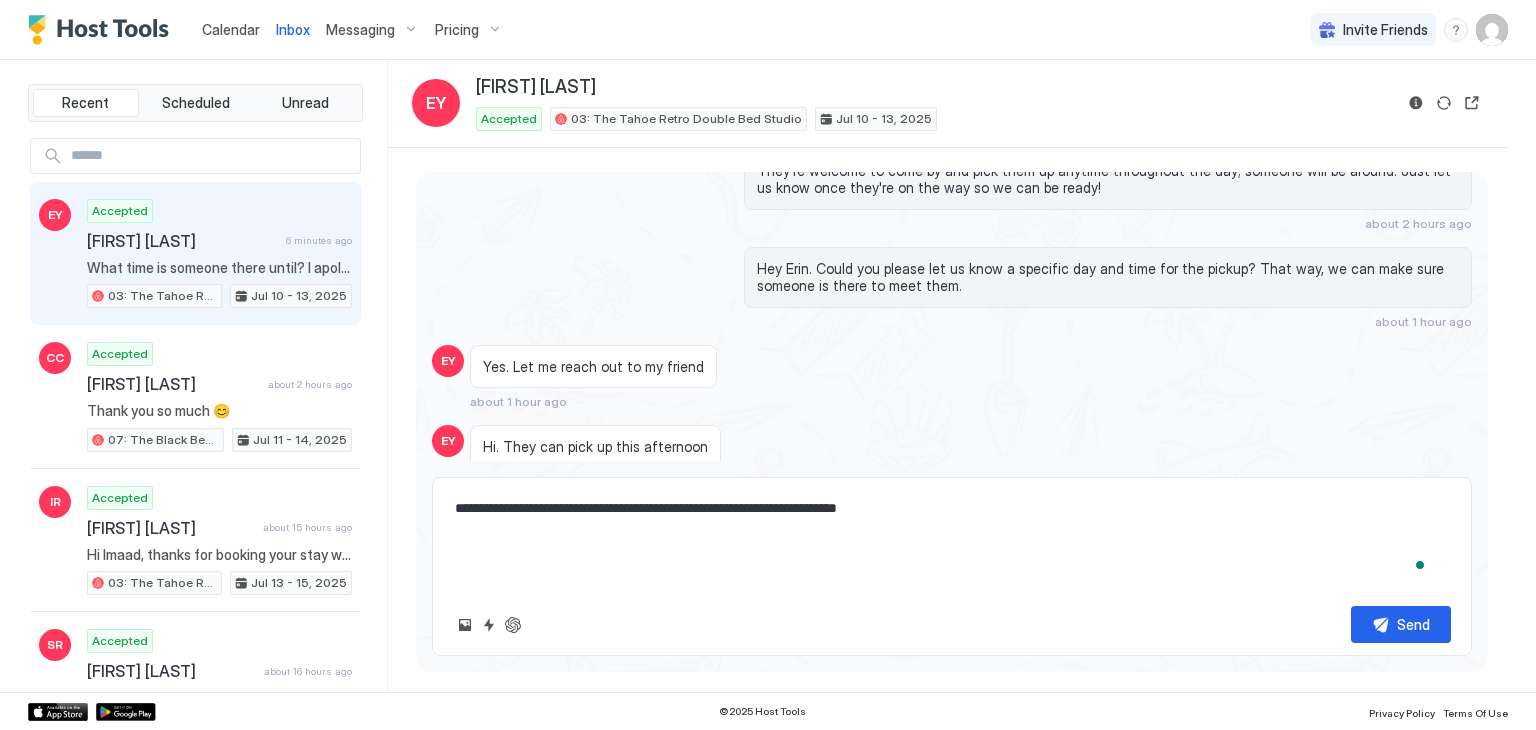 type on "*" 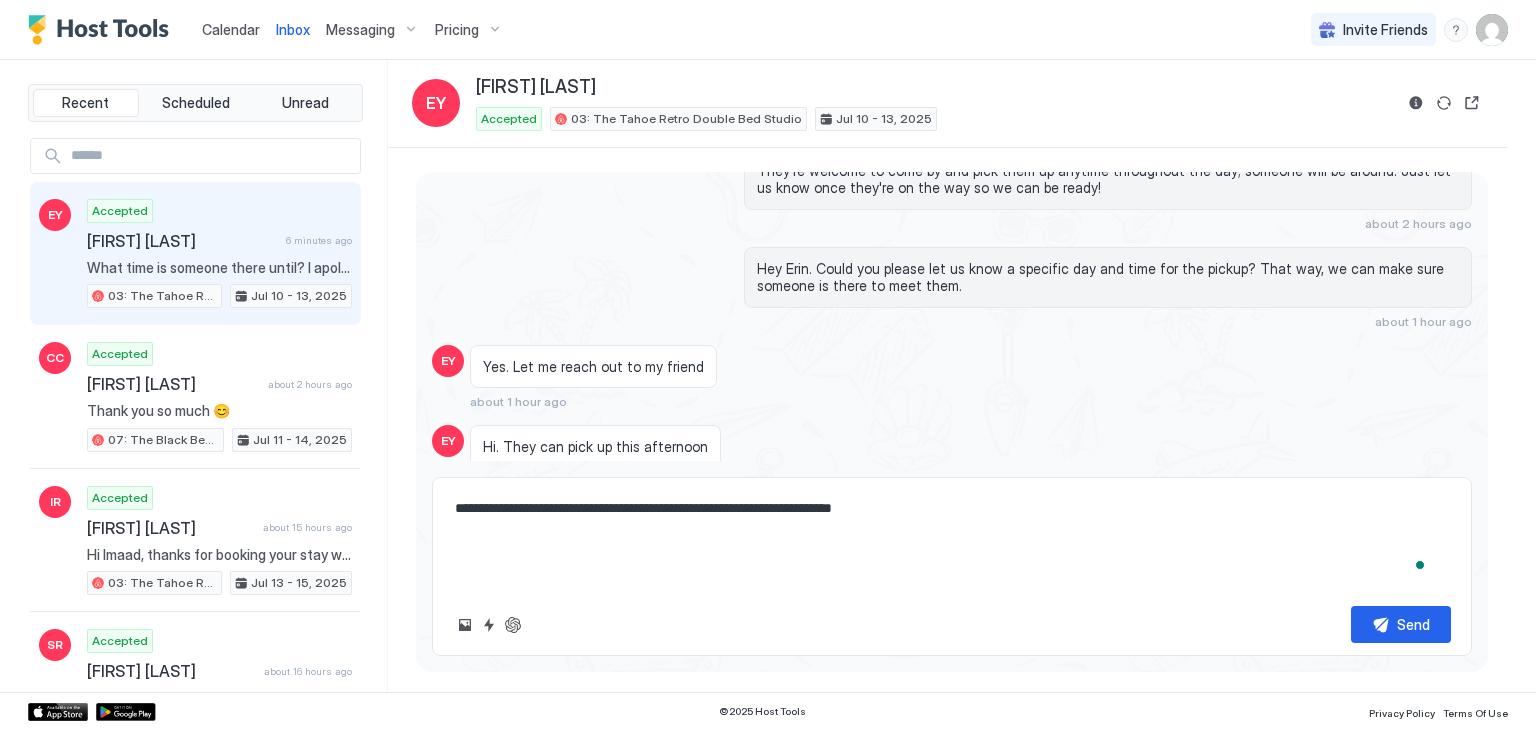 type on "*" 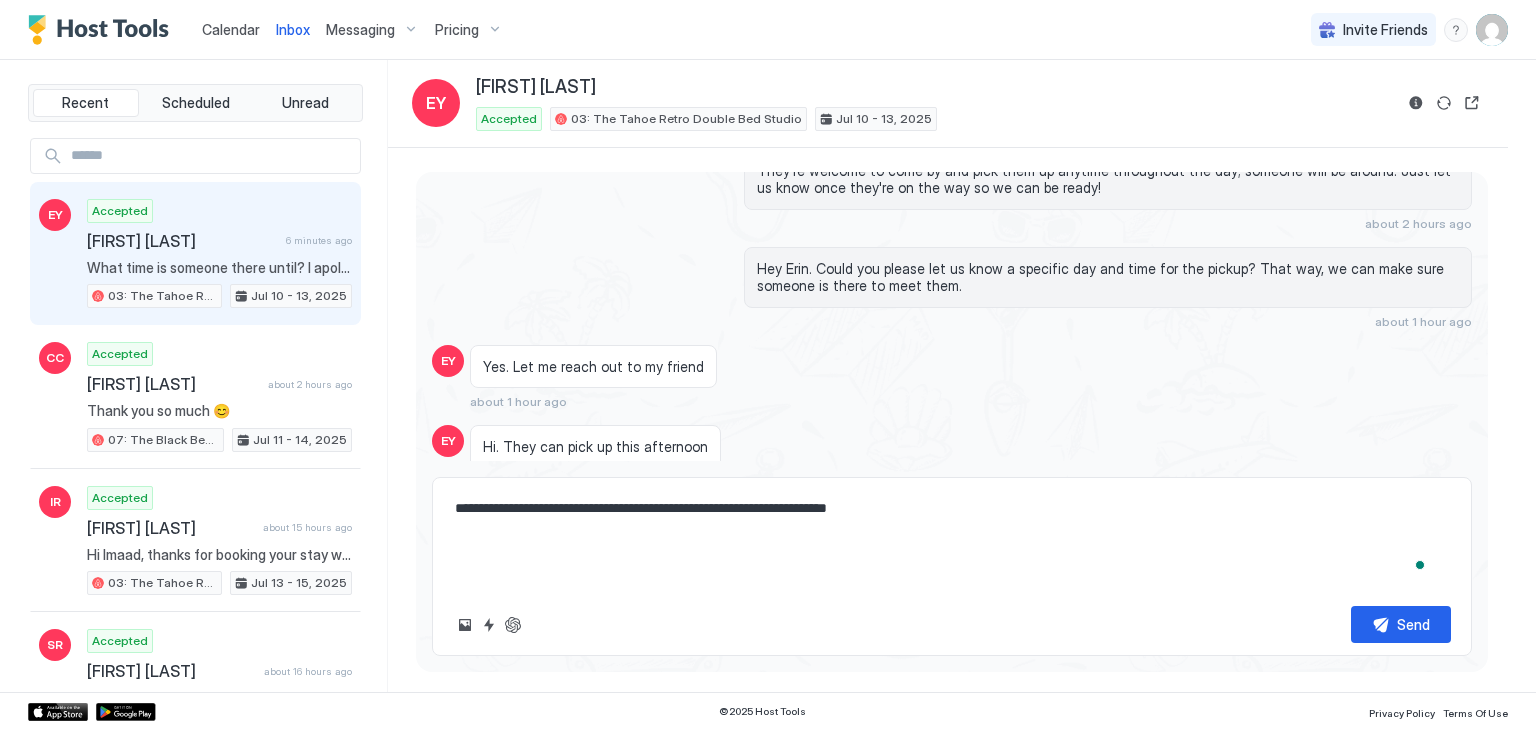 scroll, scrollTop: 84, scrollLeft: 0, axis: vertical 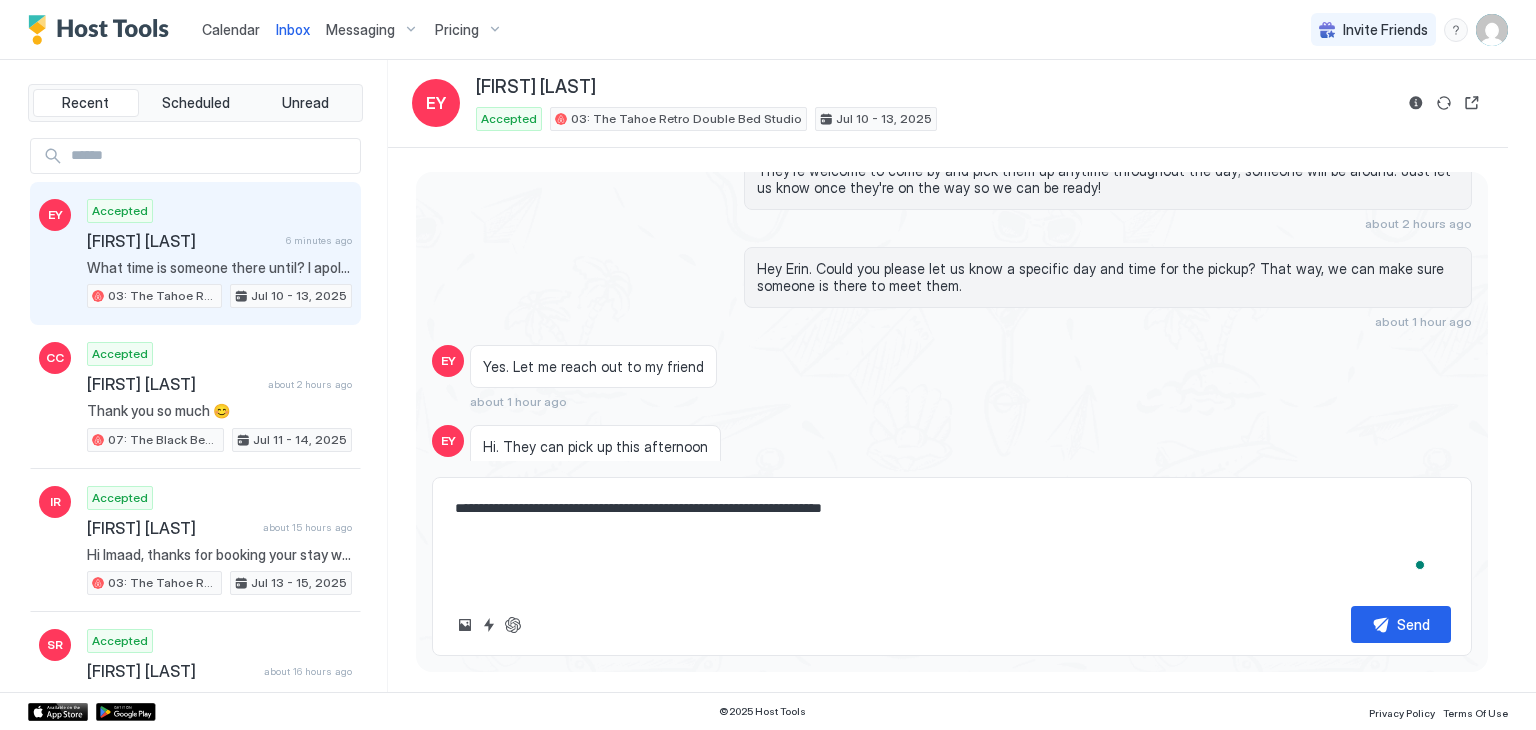 type on "**********" 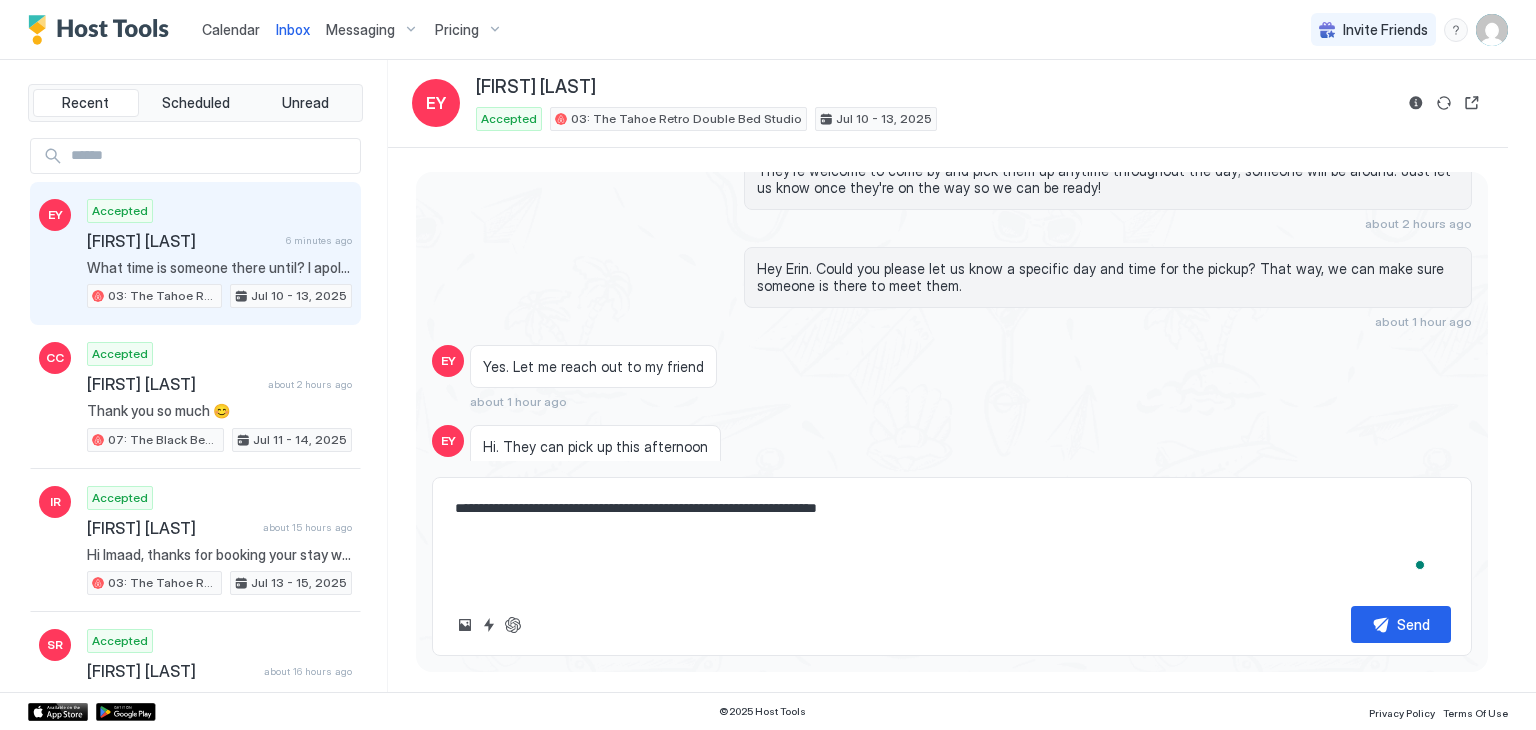 scroll, scrollTop: 42, scrollLeft: 0, axis: vertical 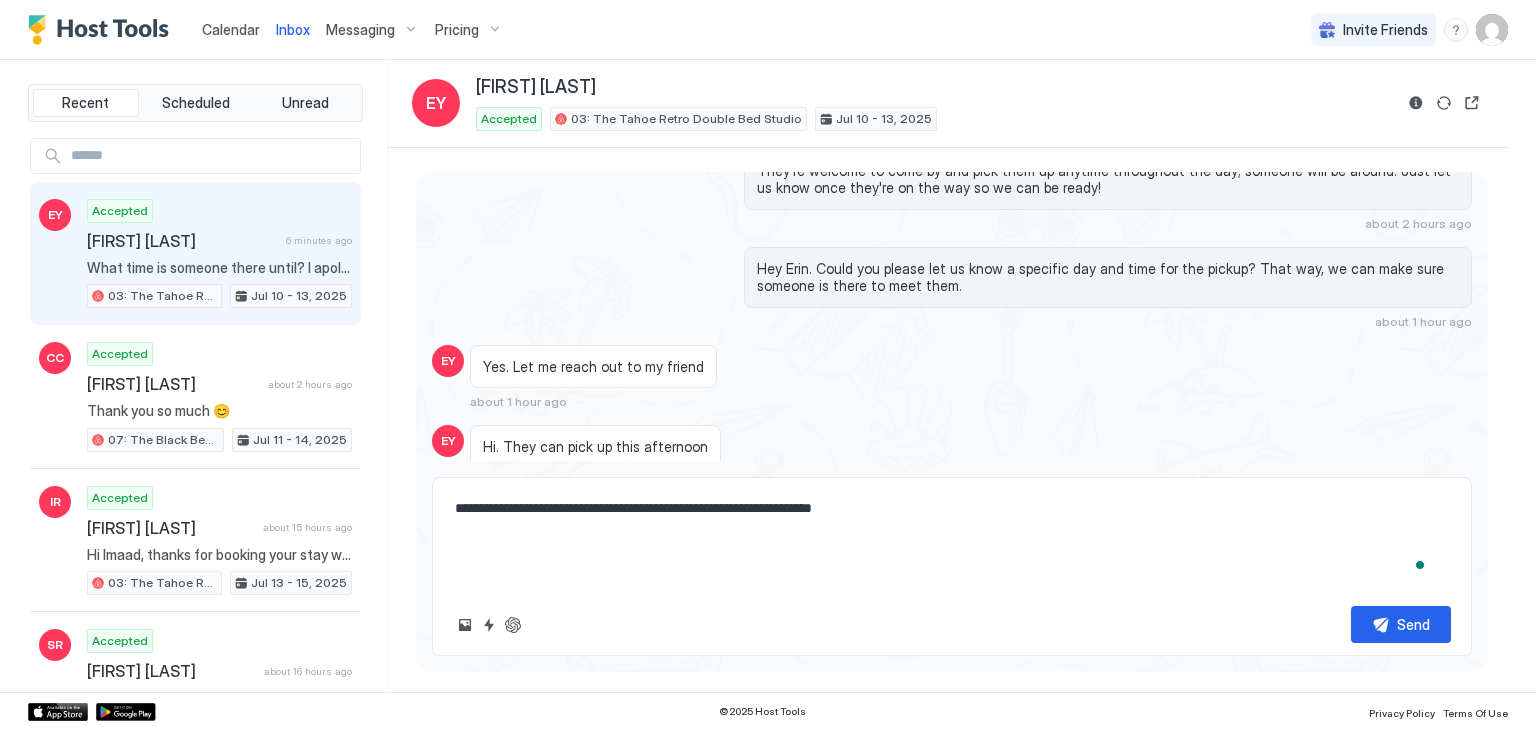 type on "*" 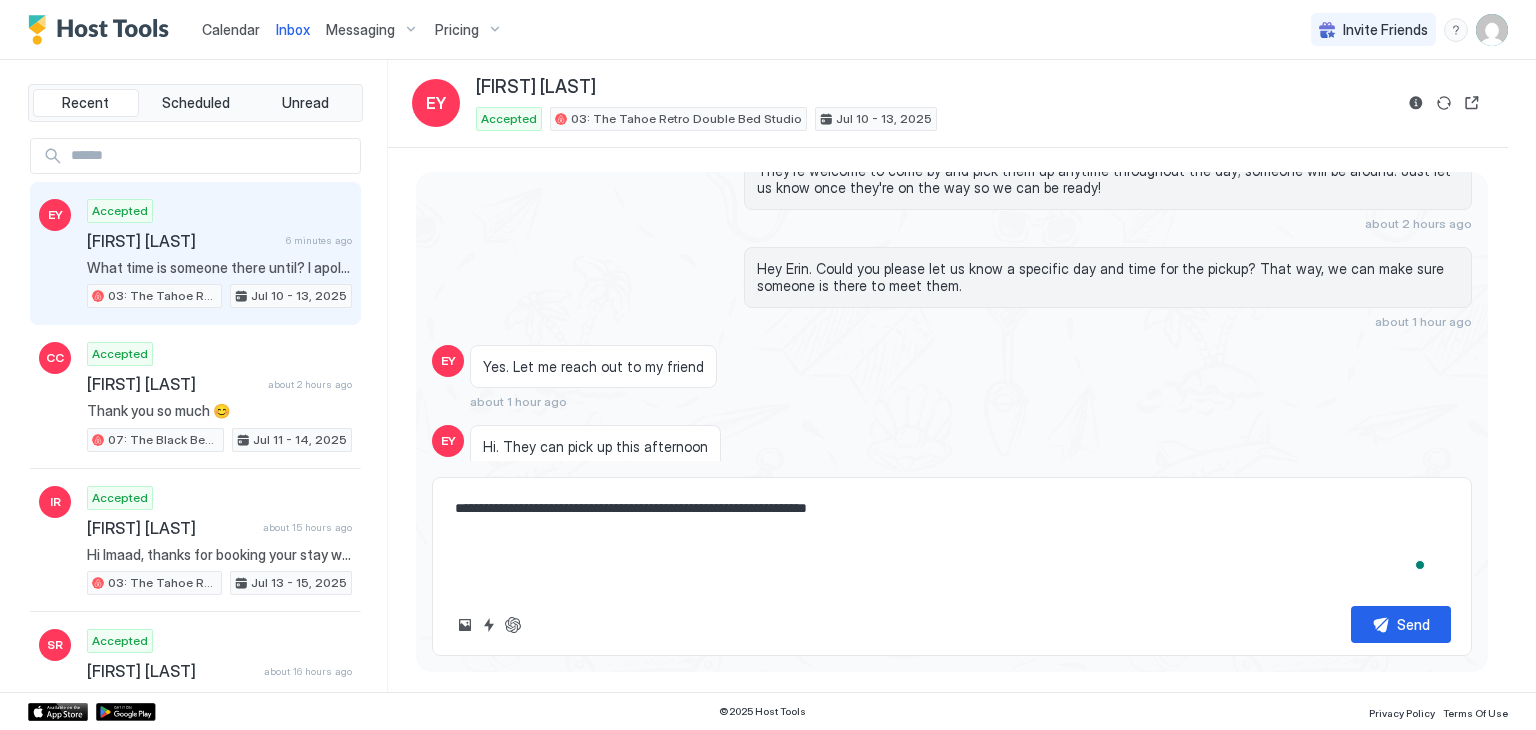 scroll, scrollTop: 0, scrollLeft: 0, axis: both 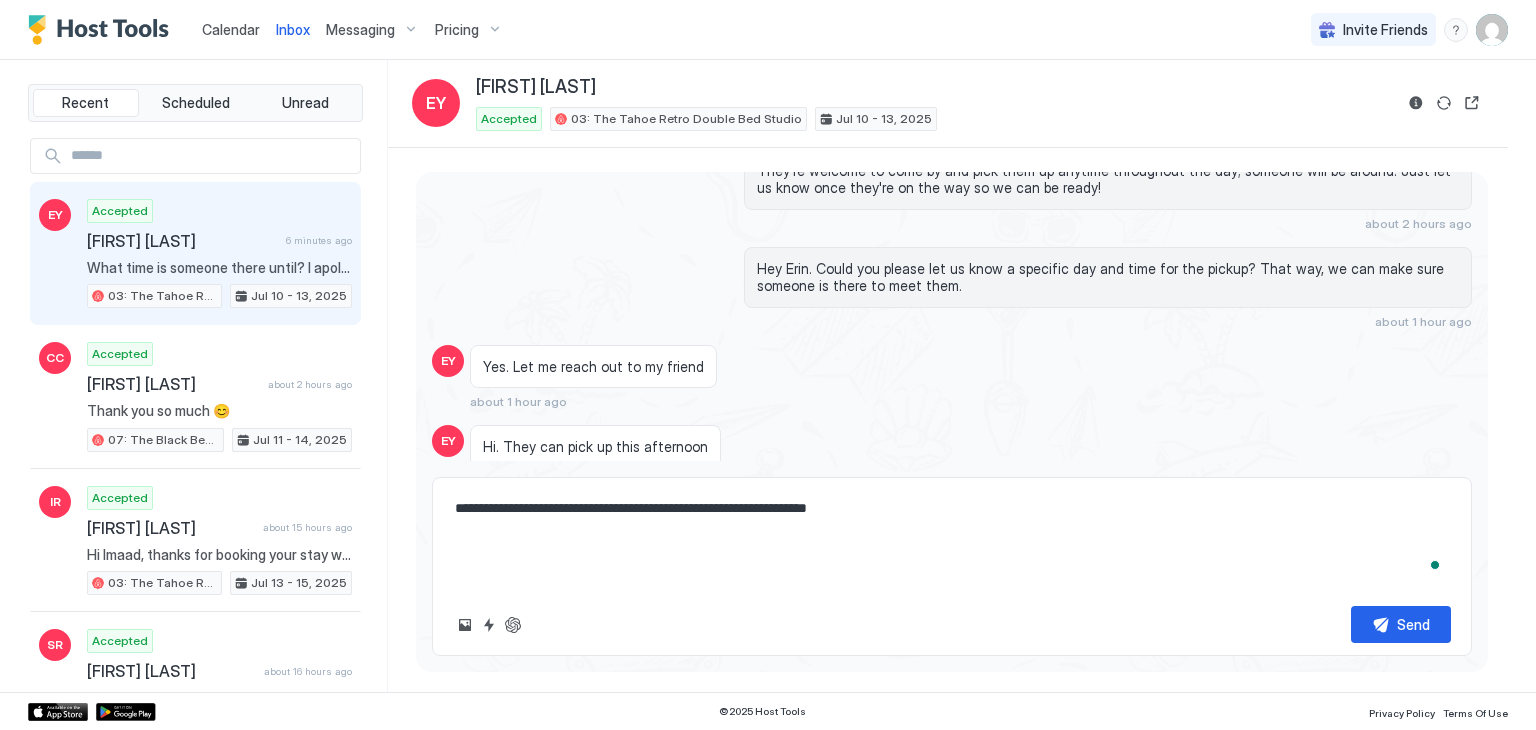 type on "*" 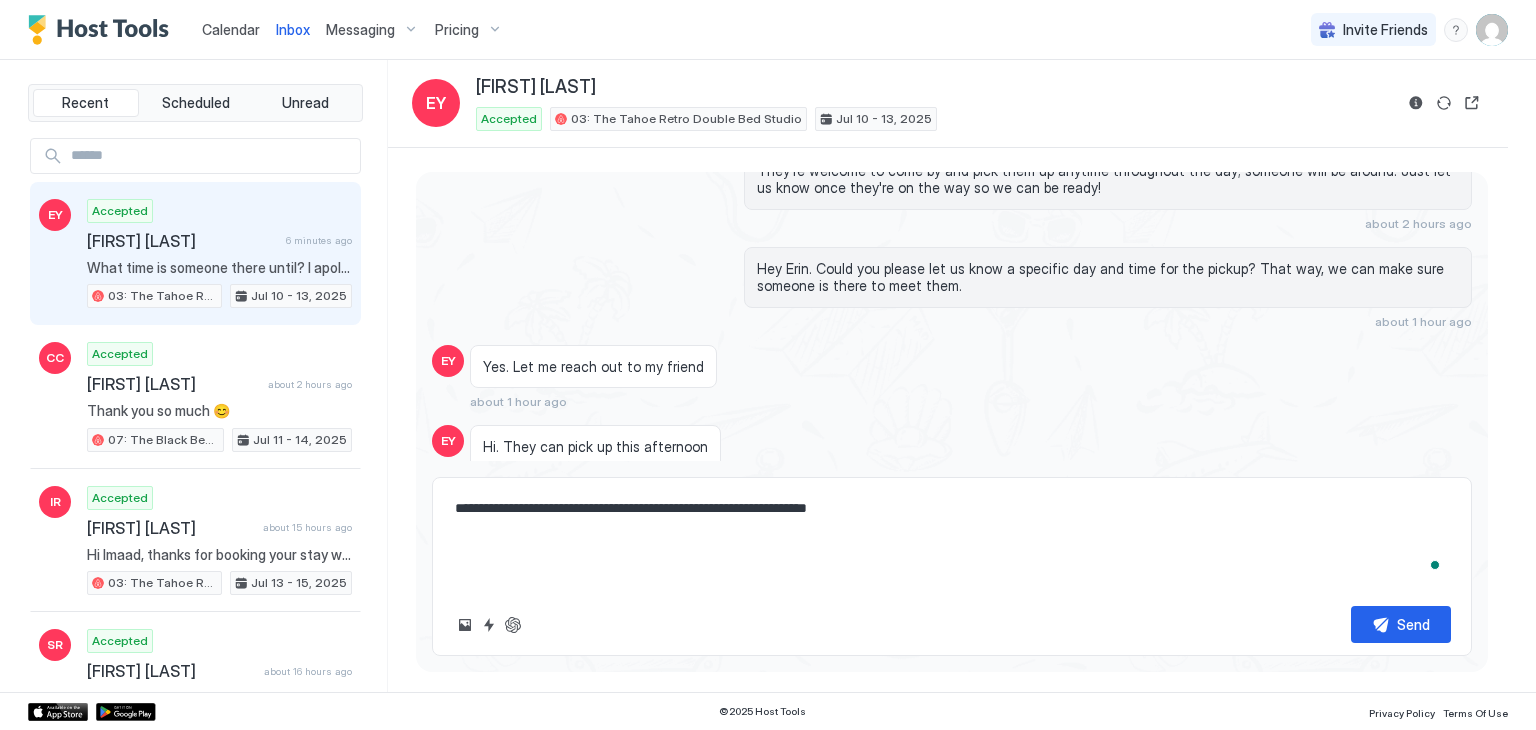 type on "**********" 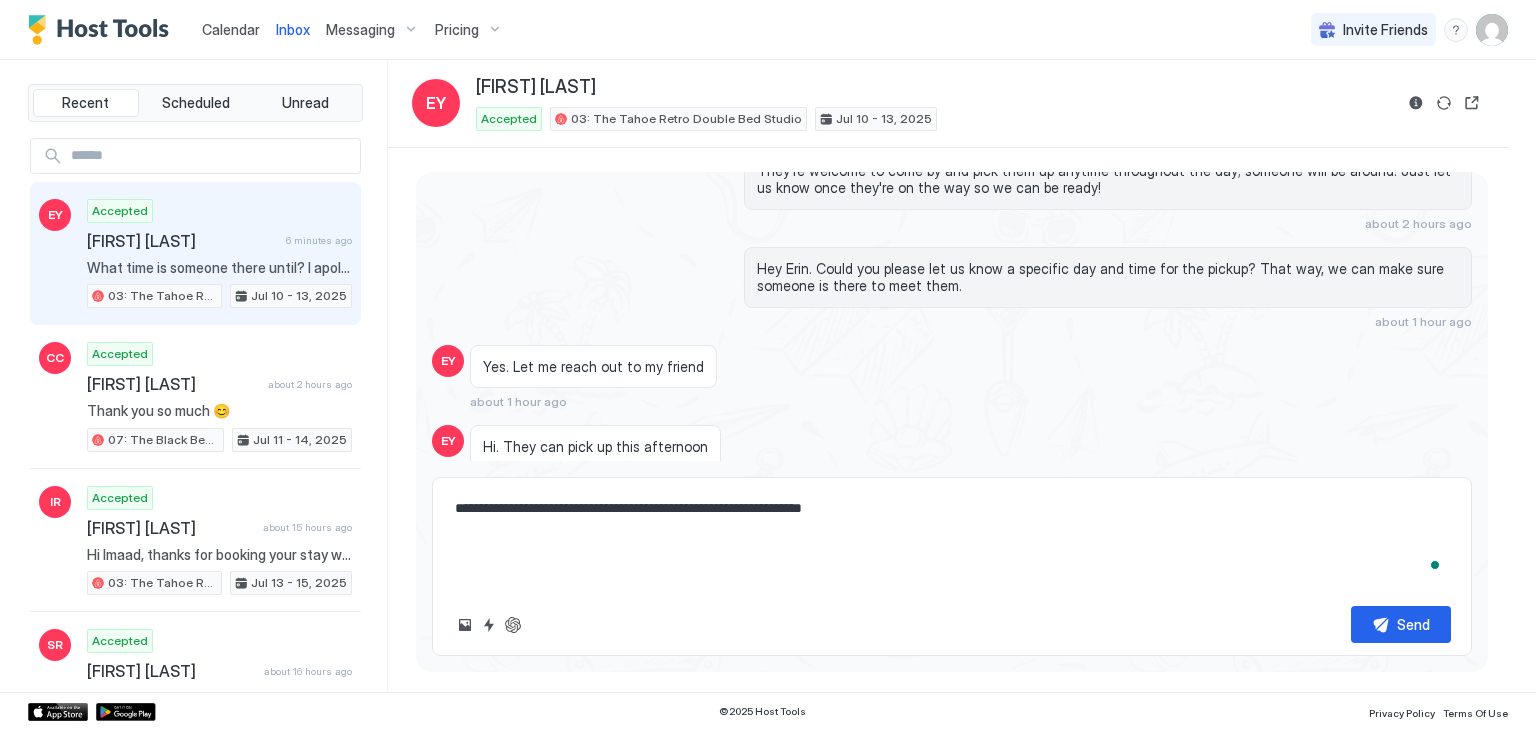 type on "*" 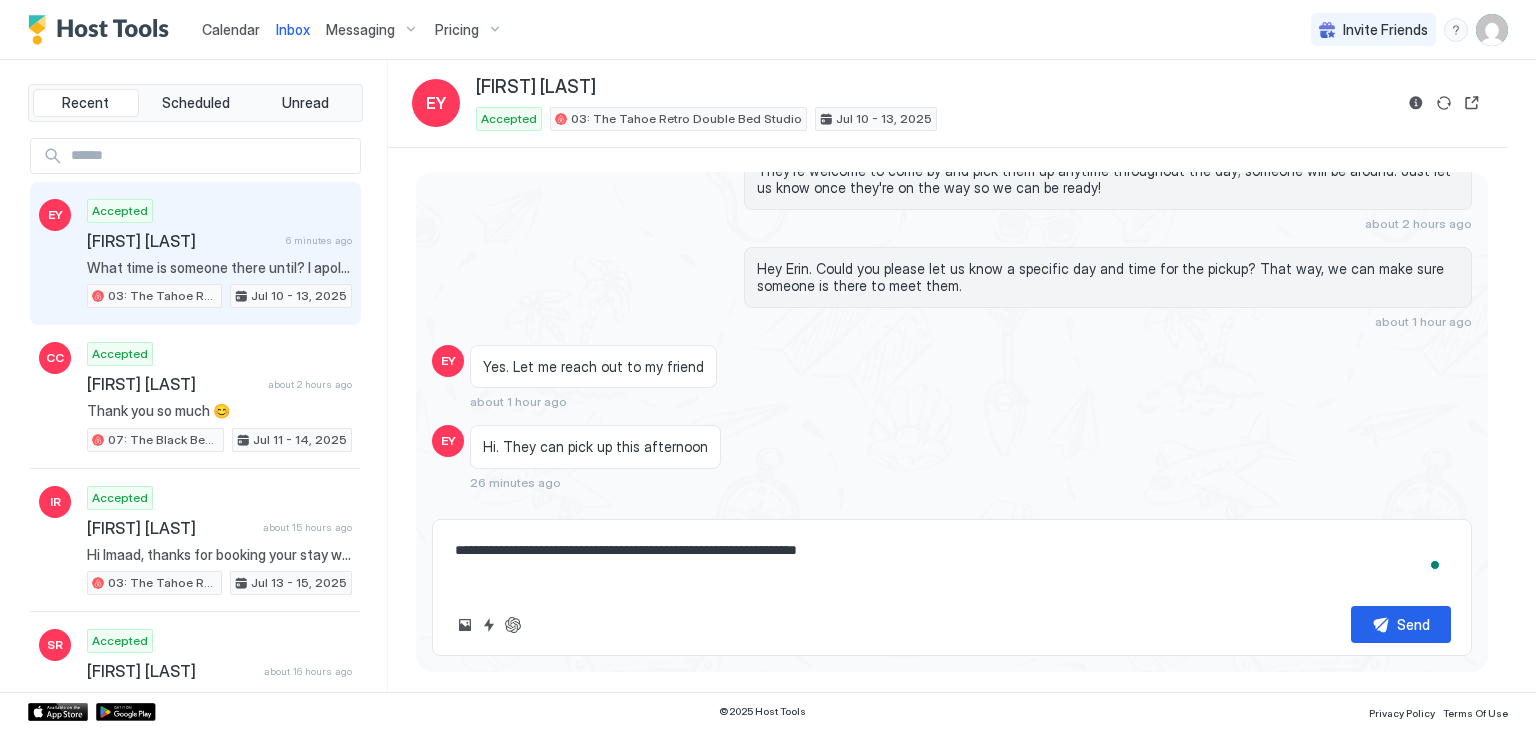 type on "*" 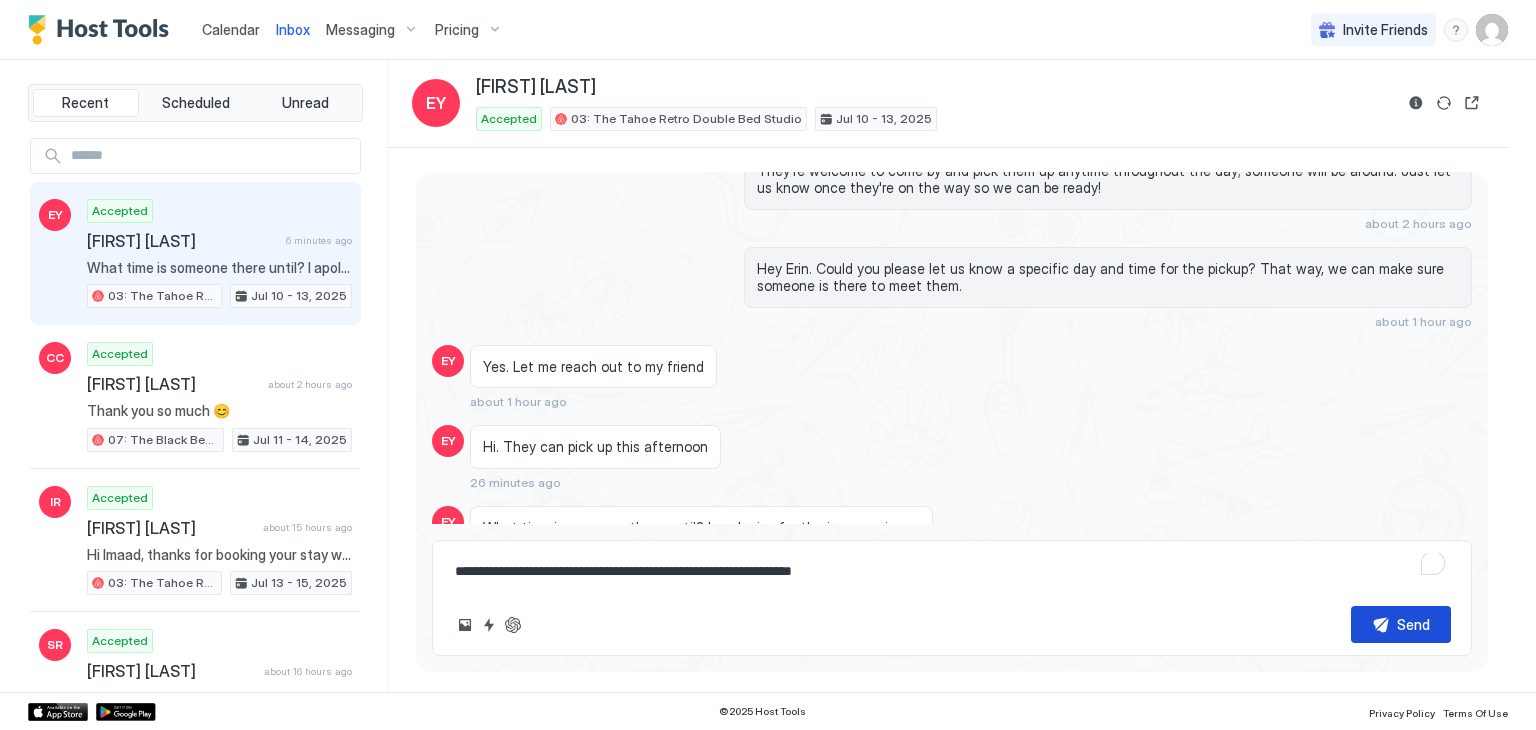 type on "**********" 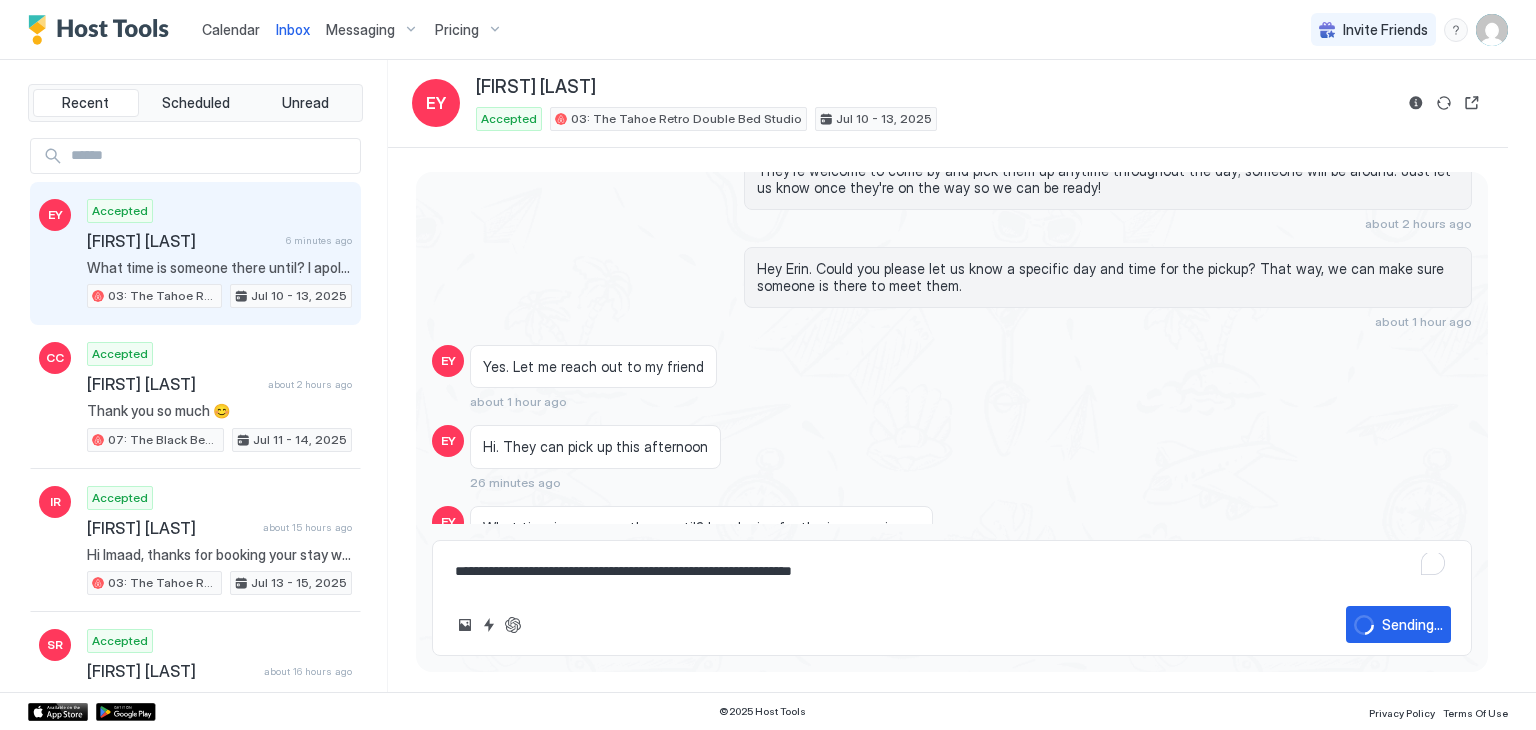 type on "*" 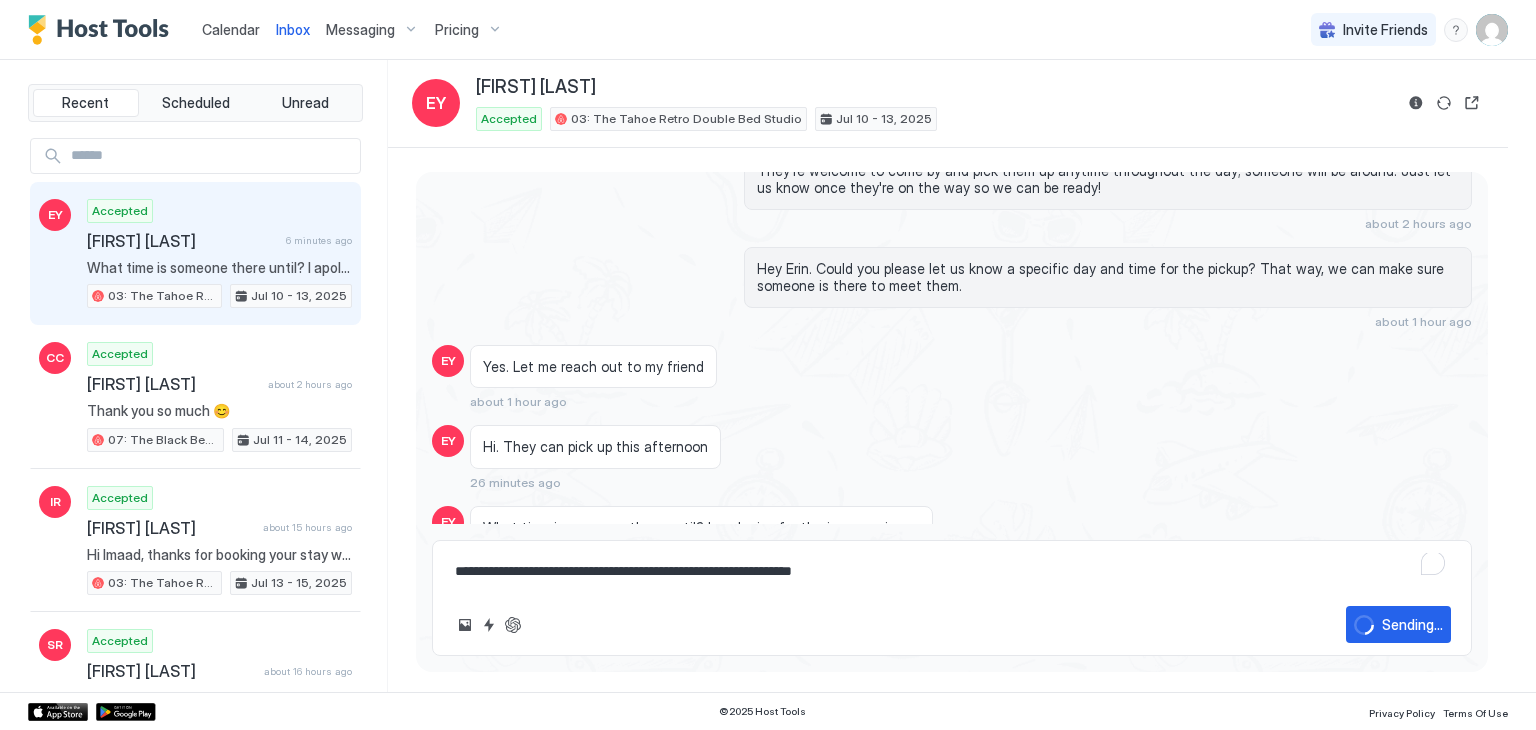 type 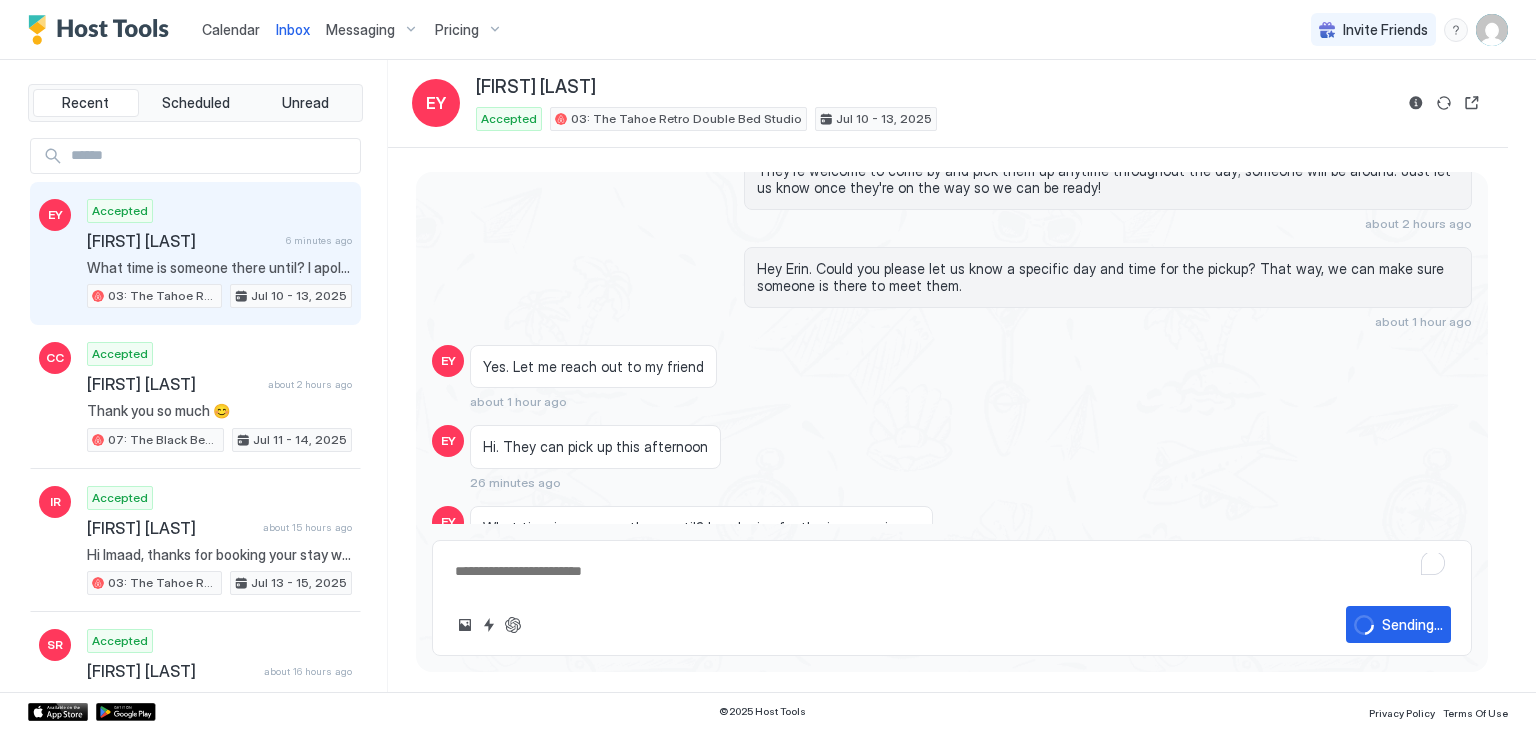 scroll, scrollTop: 2123, scrollLeft: 0, axis: vertical 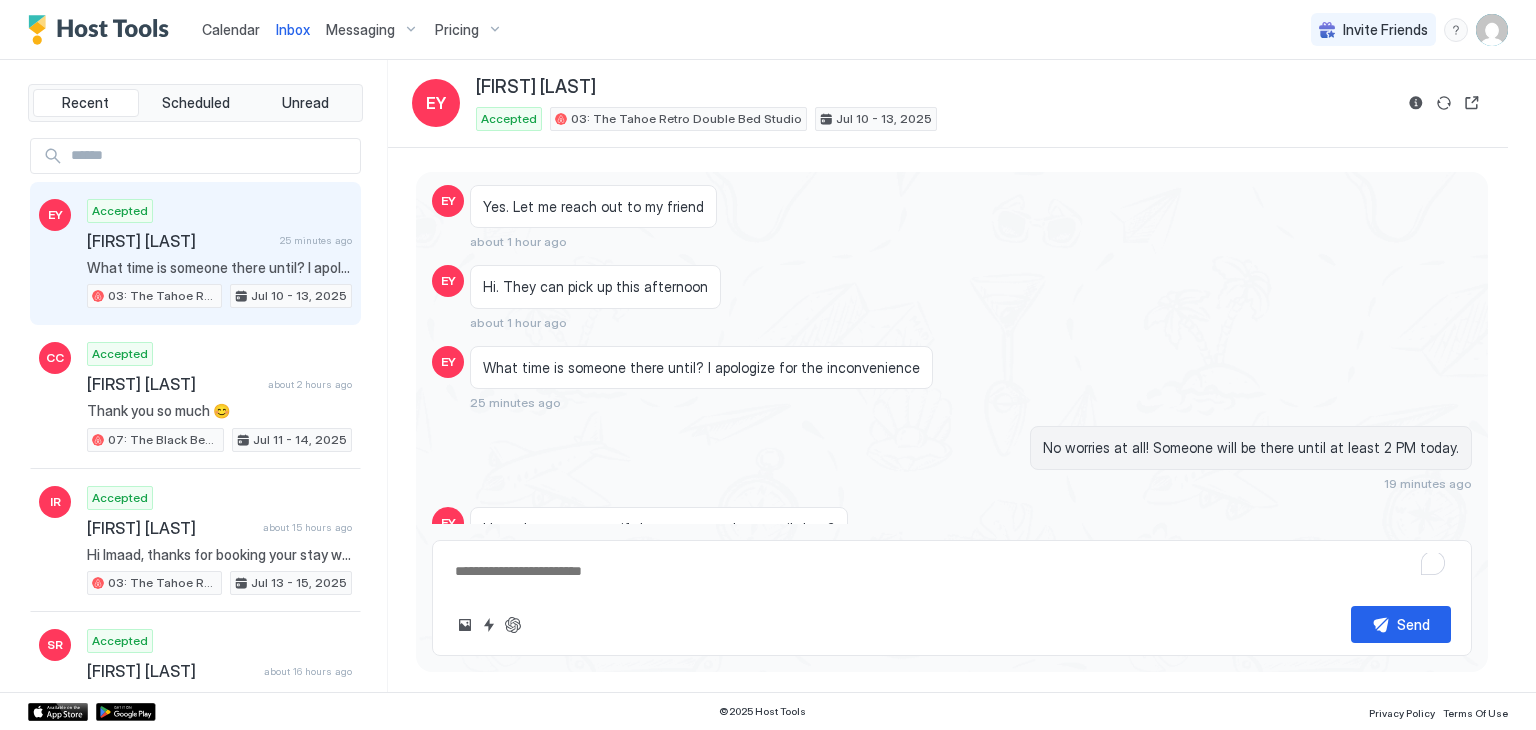 type on "*" 